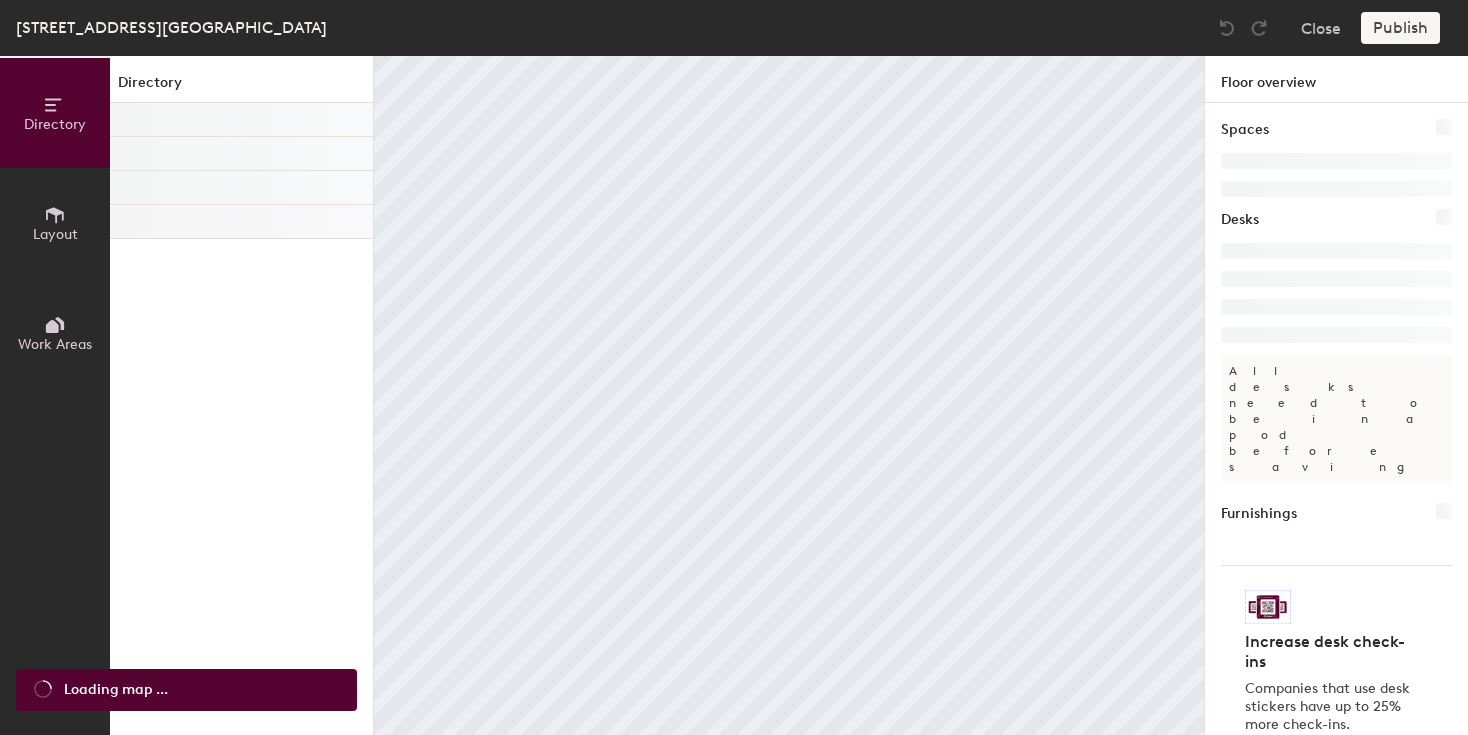 scroll, scrollTop: 0, scrollLeft: 0, axis: both 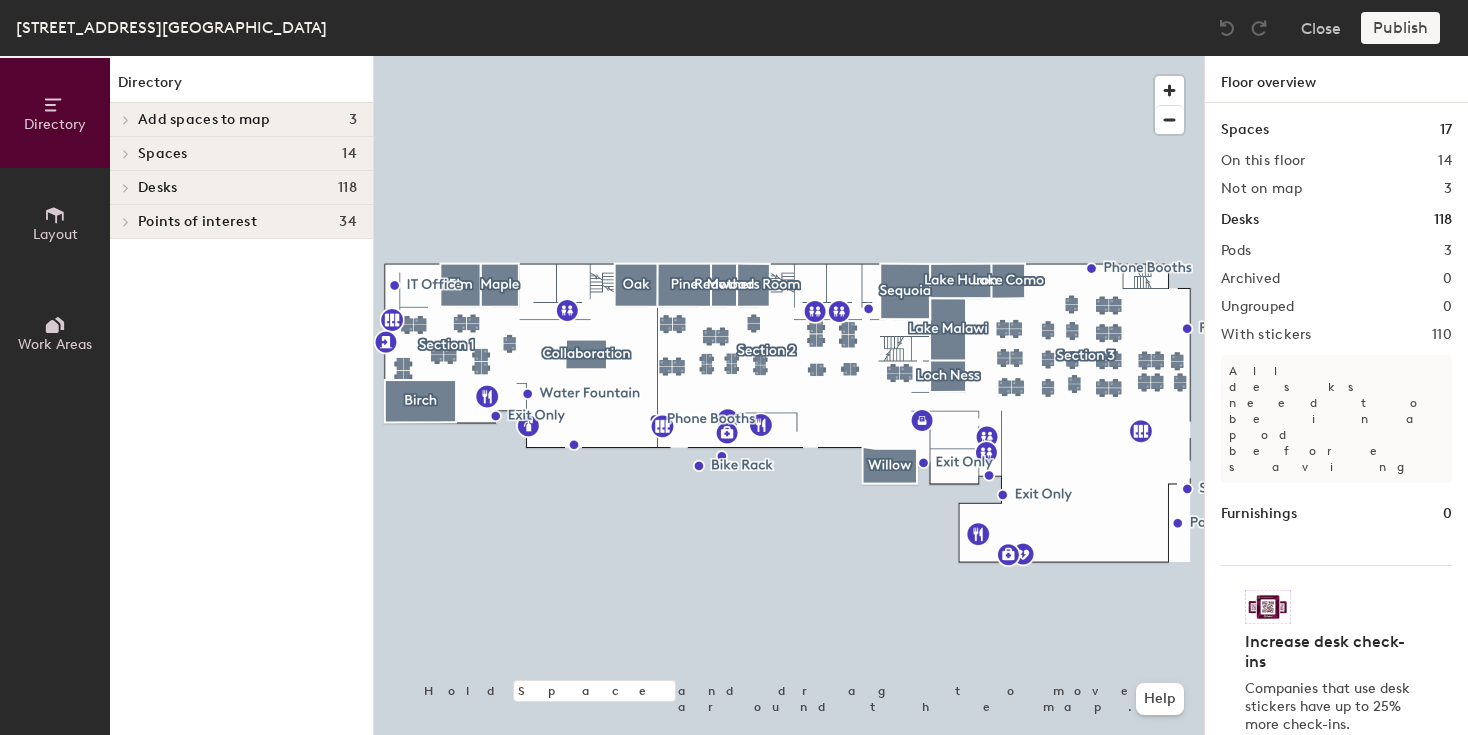 click on "Layout" 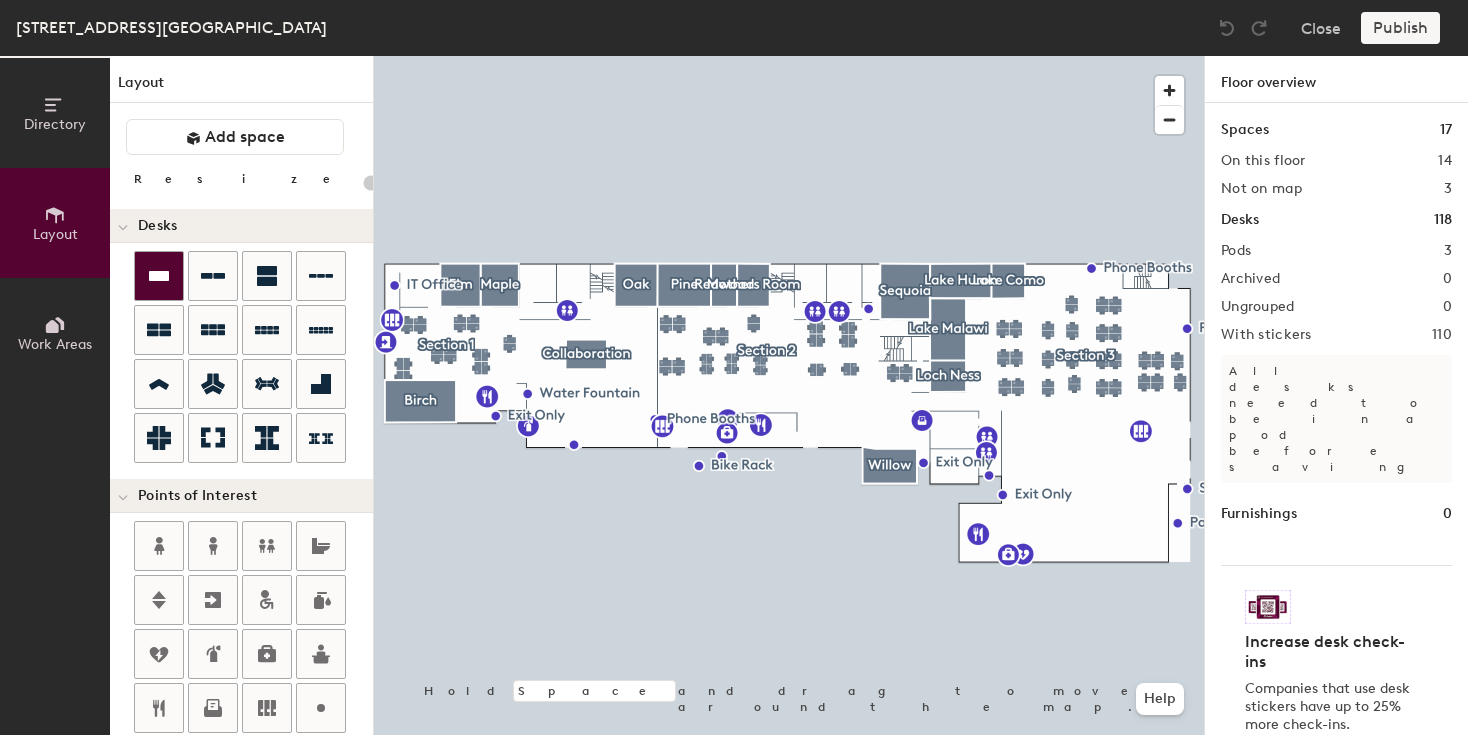 click 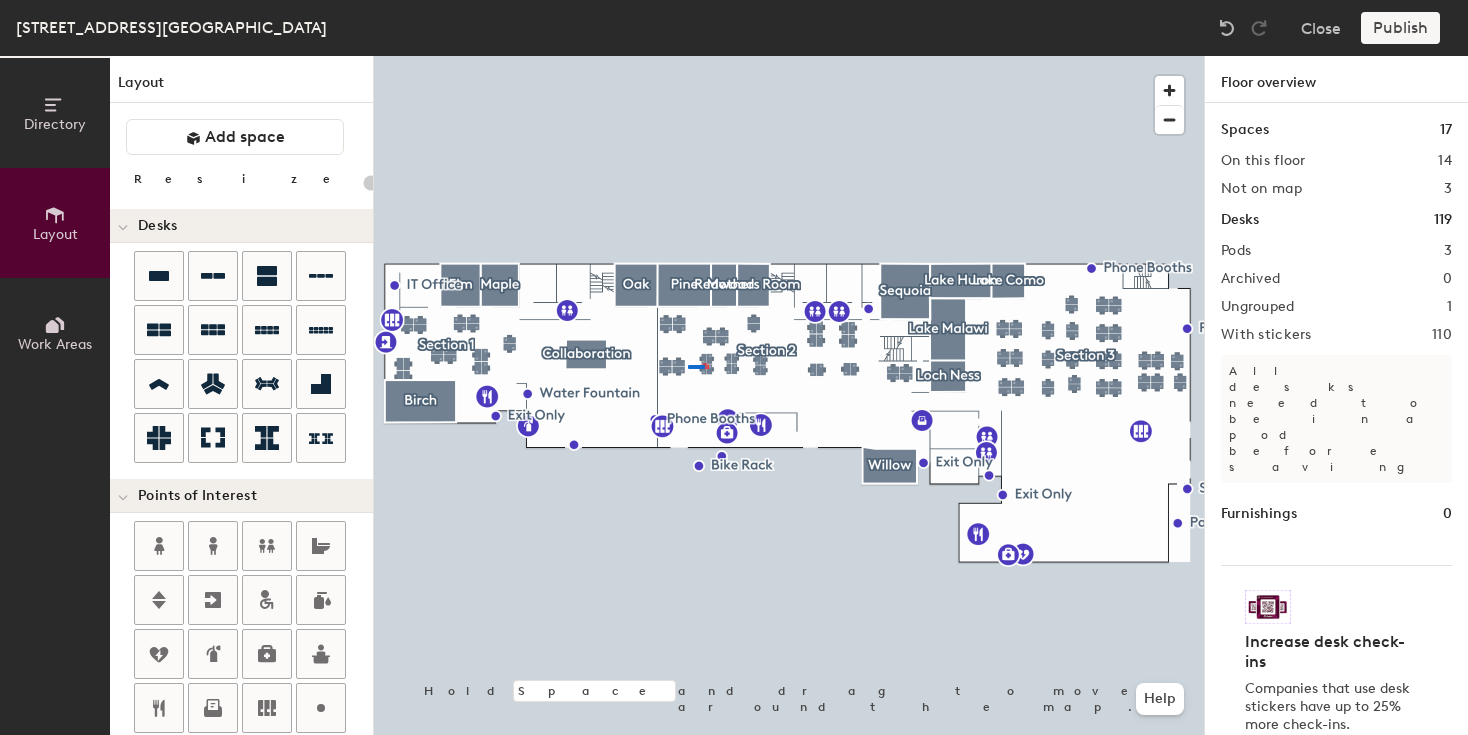 click 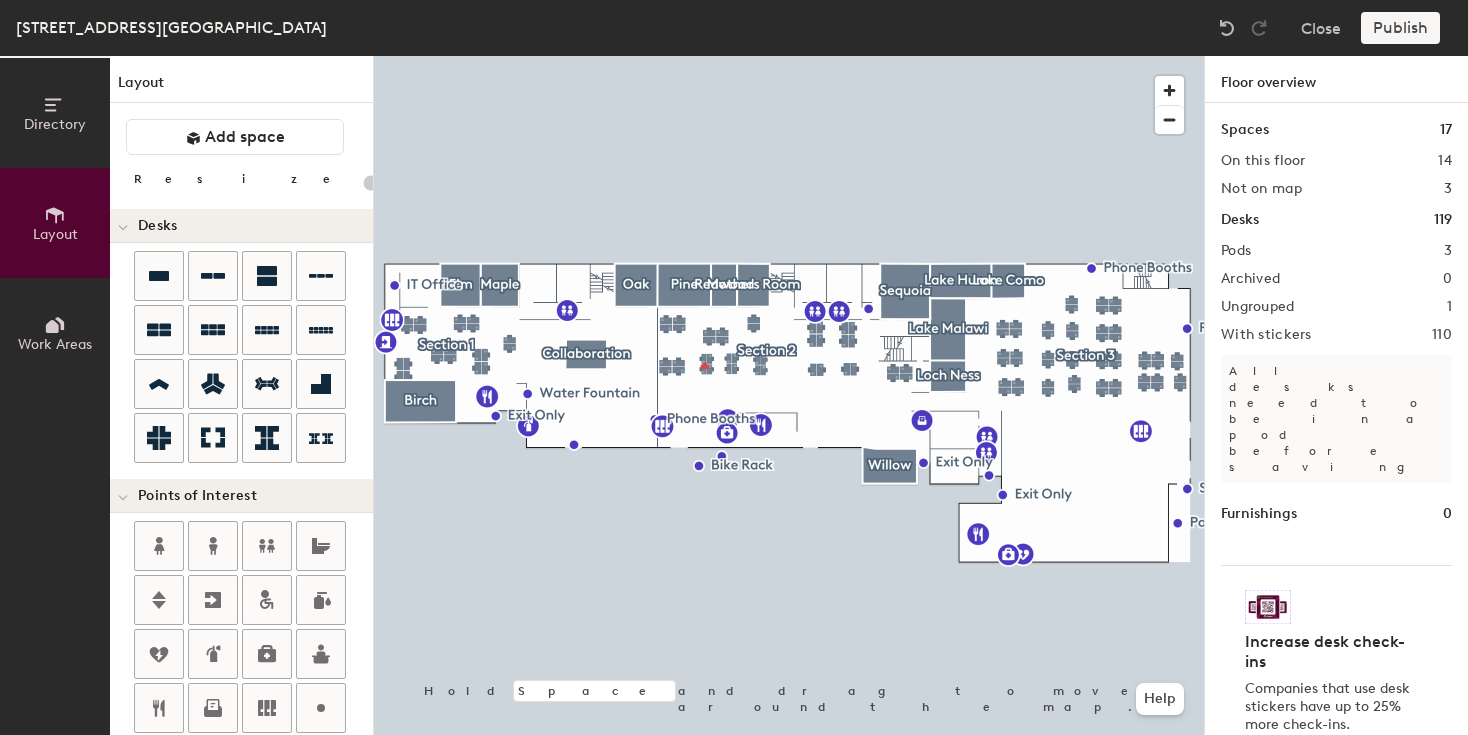 click 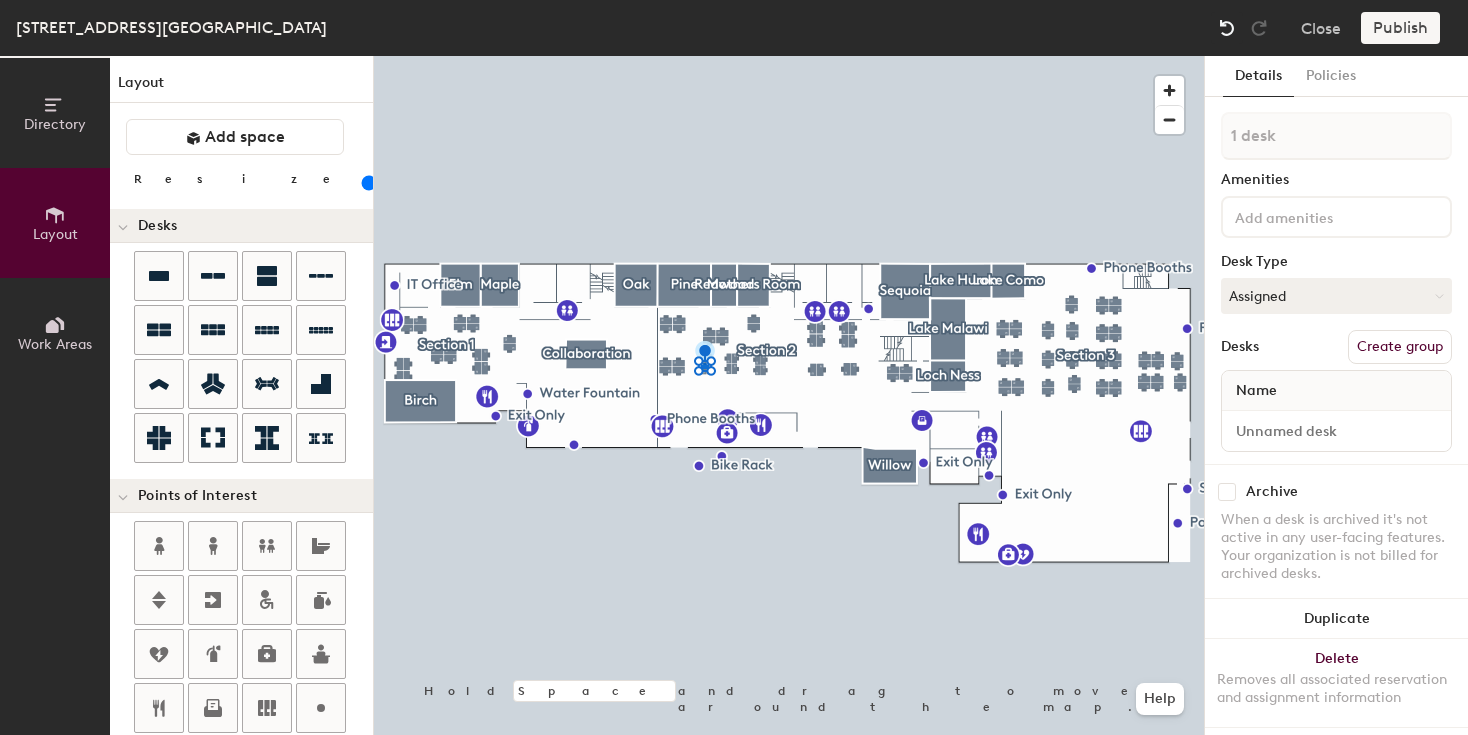 click 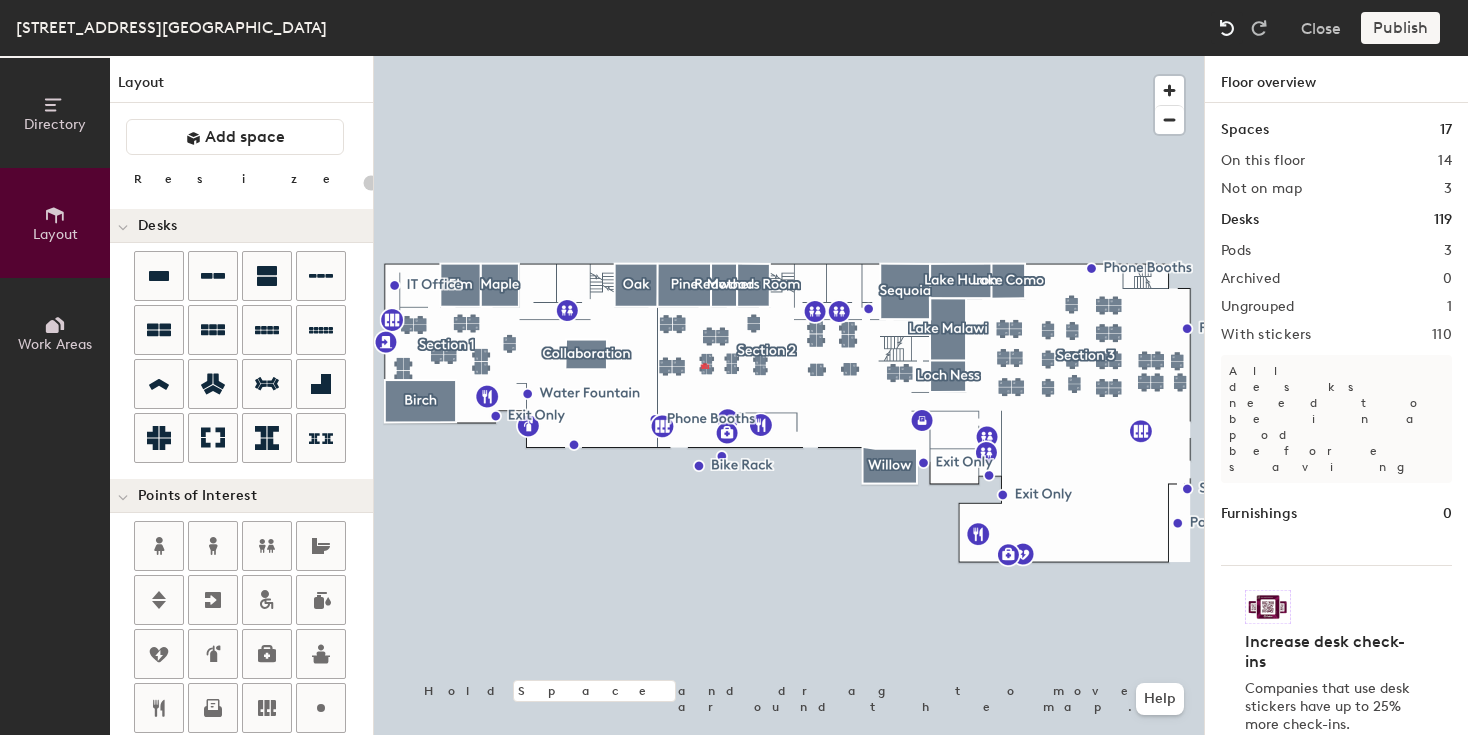 click 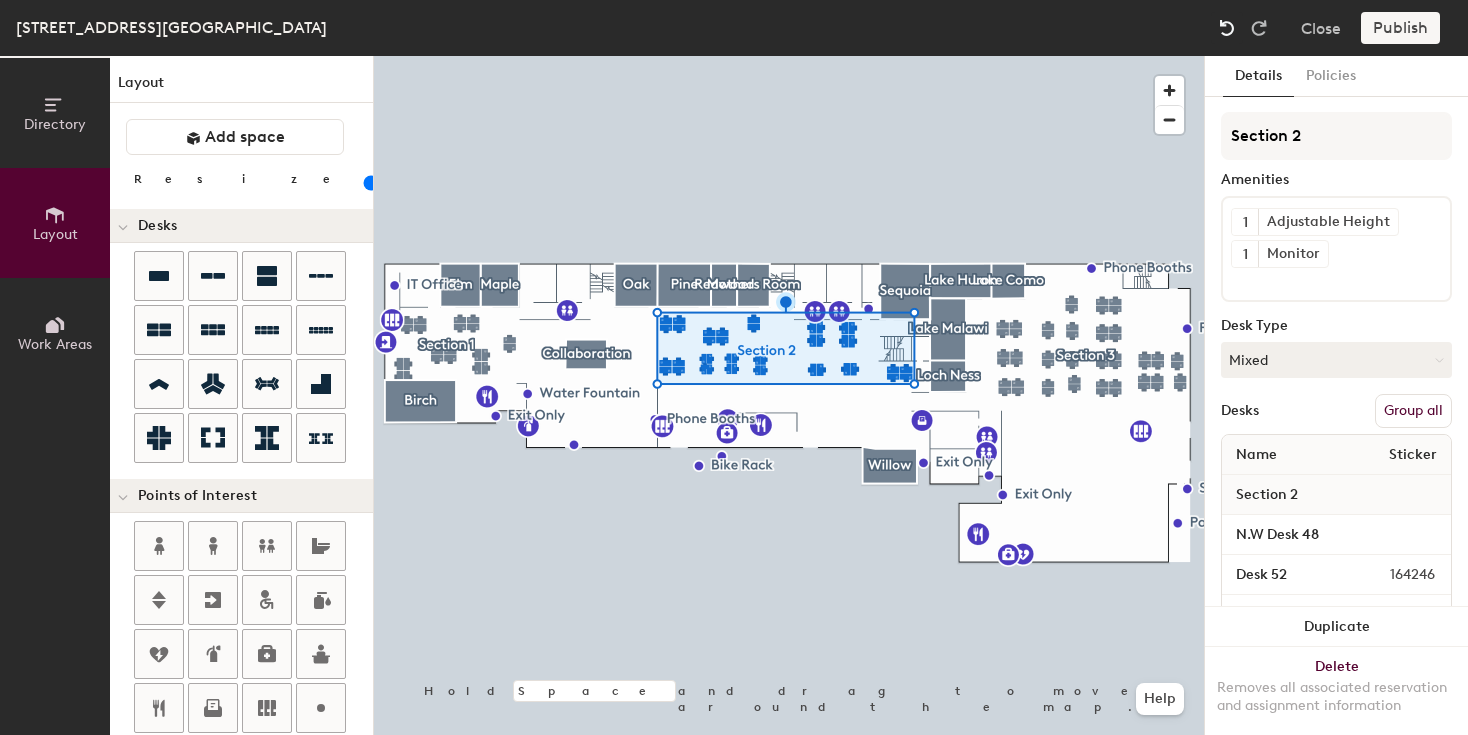 click 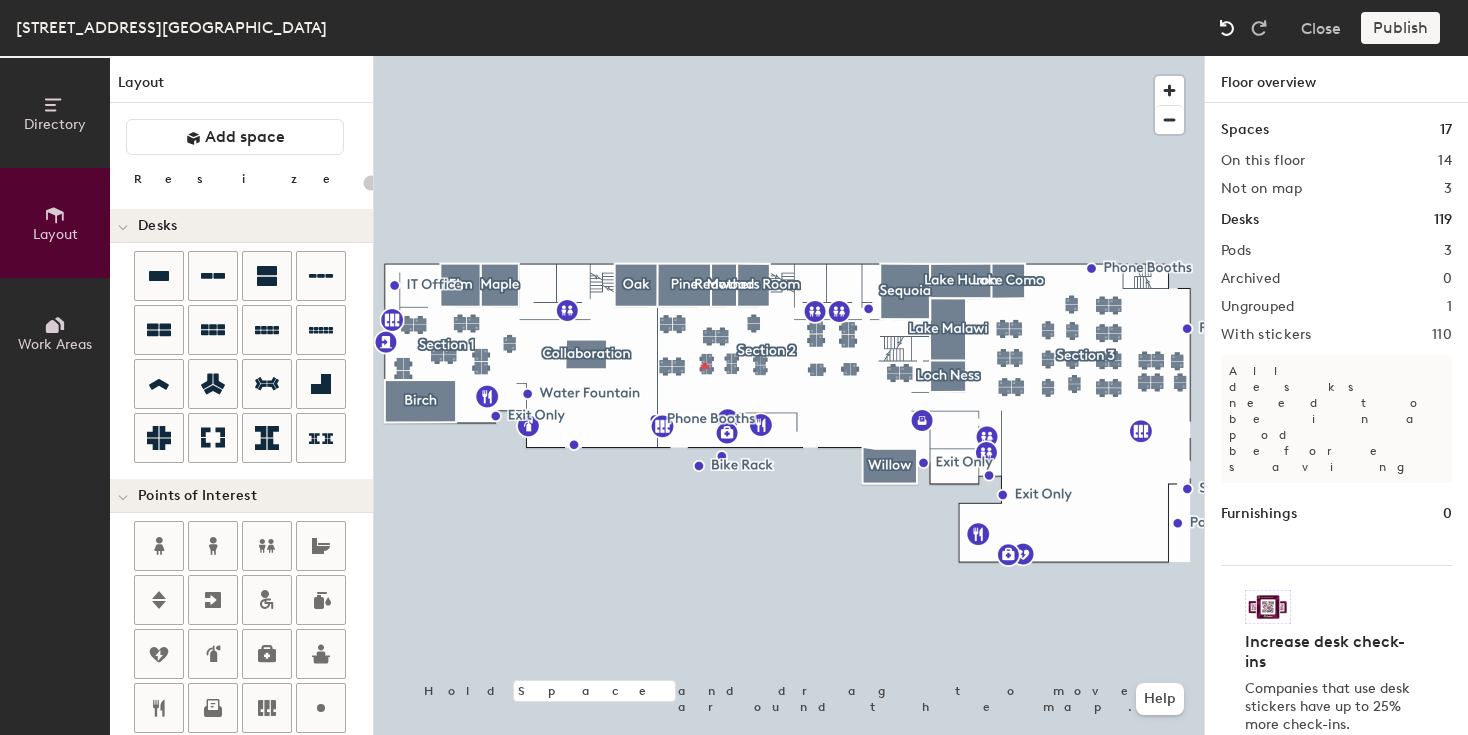 click 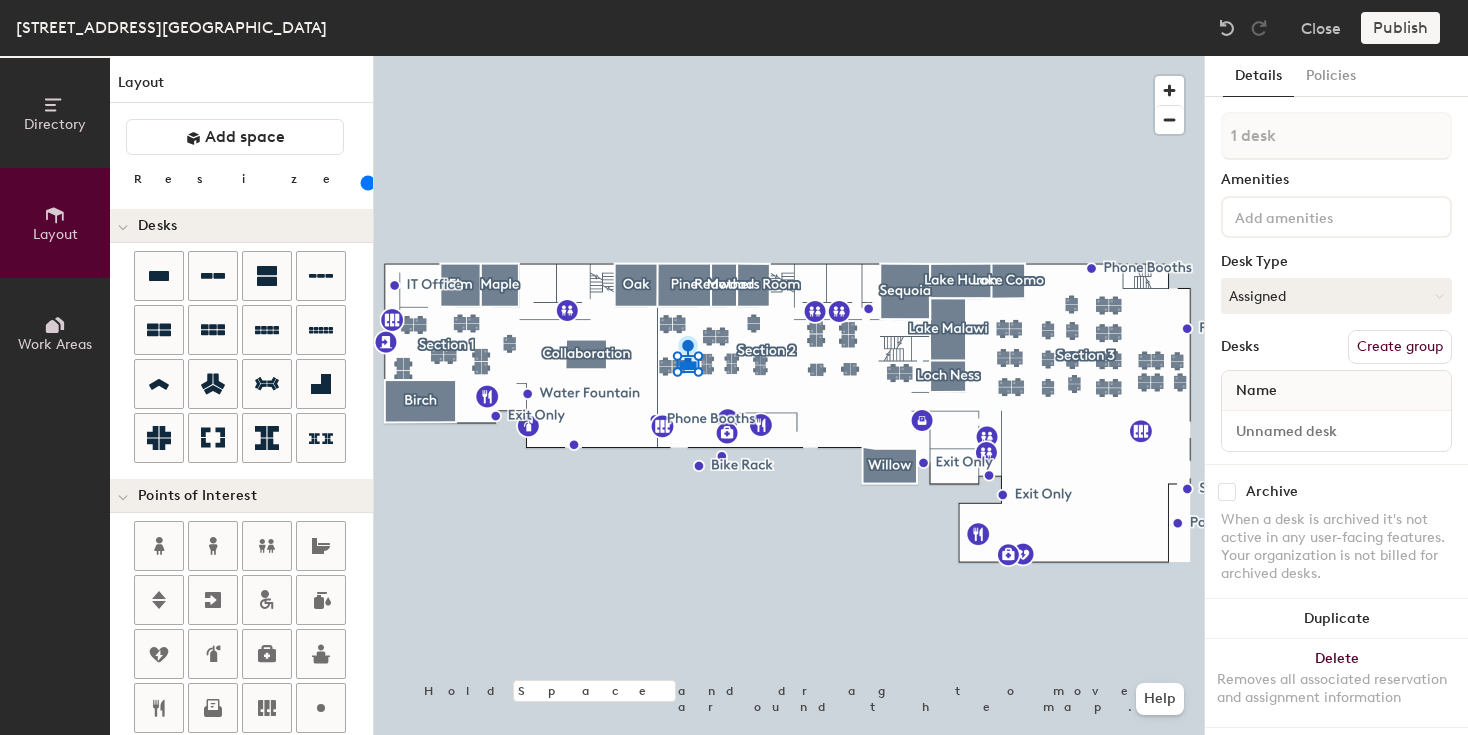 drag, startPoint x: 199, startPoint y: 181, endPoint x: 210, endPoint y: 183, distance: 11.18034 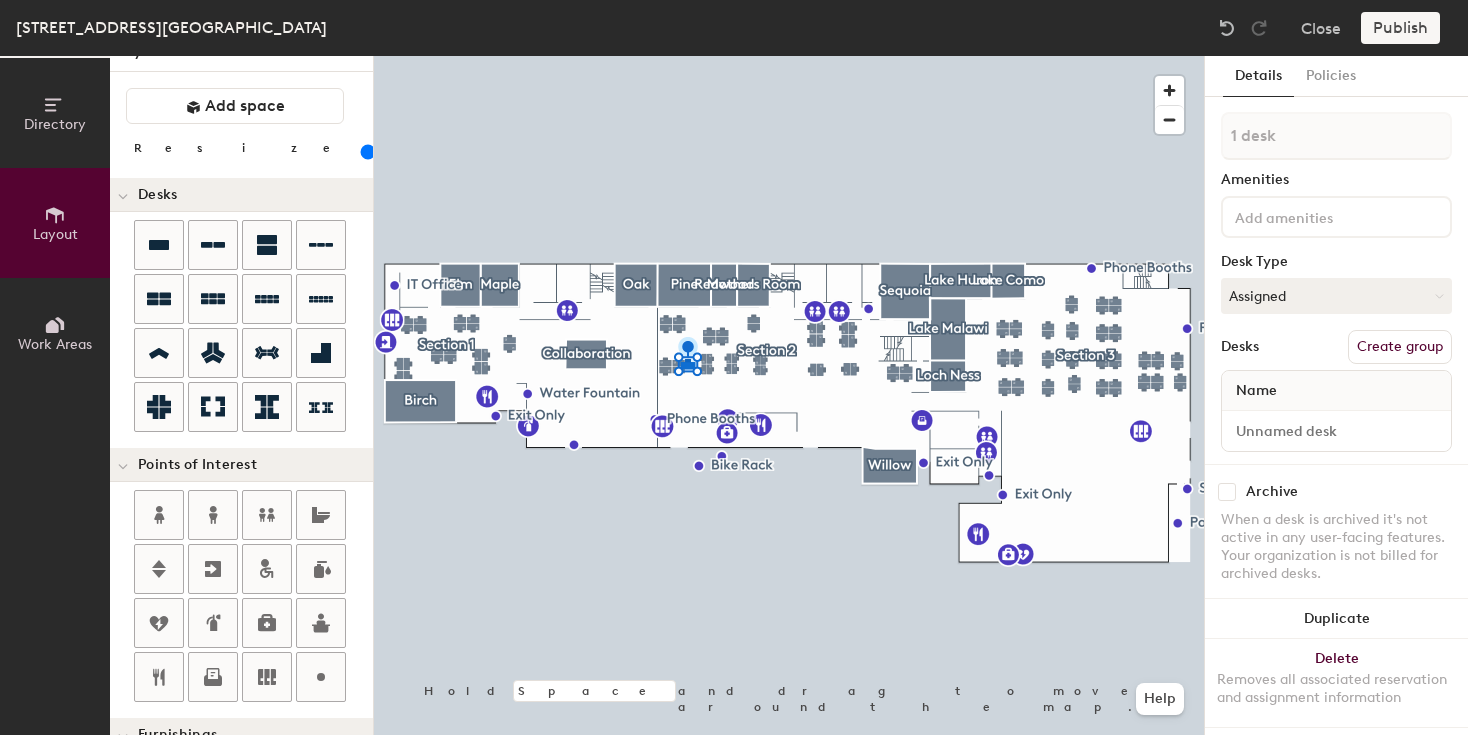 scroll, scrollTop: 0, scrollLeft: 0, axis: both 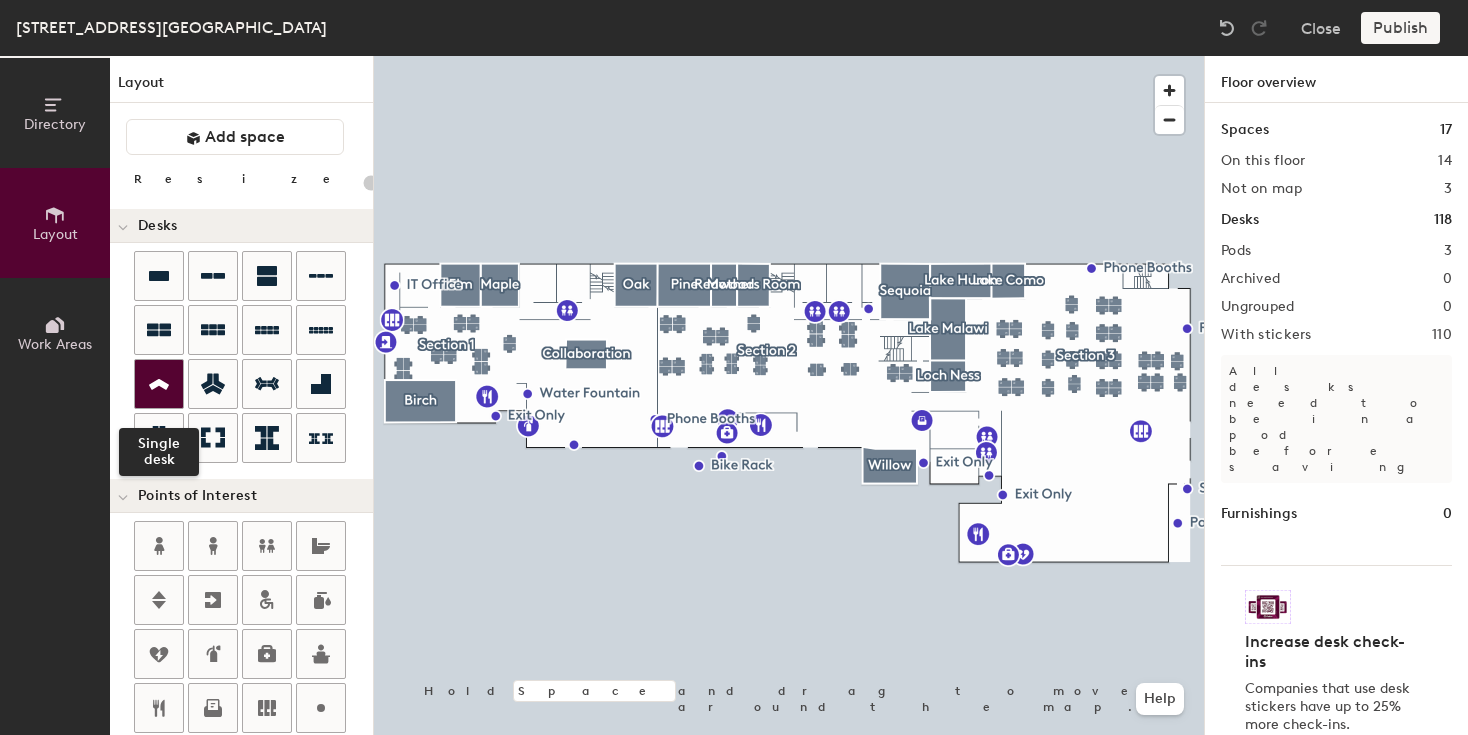 click 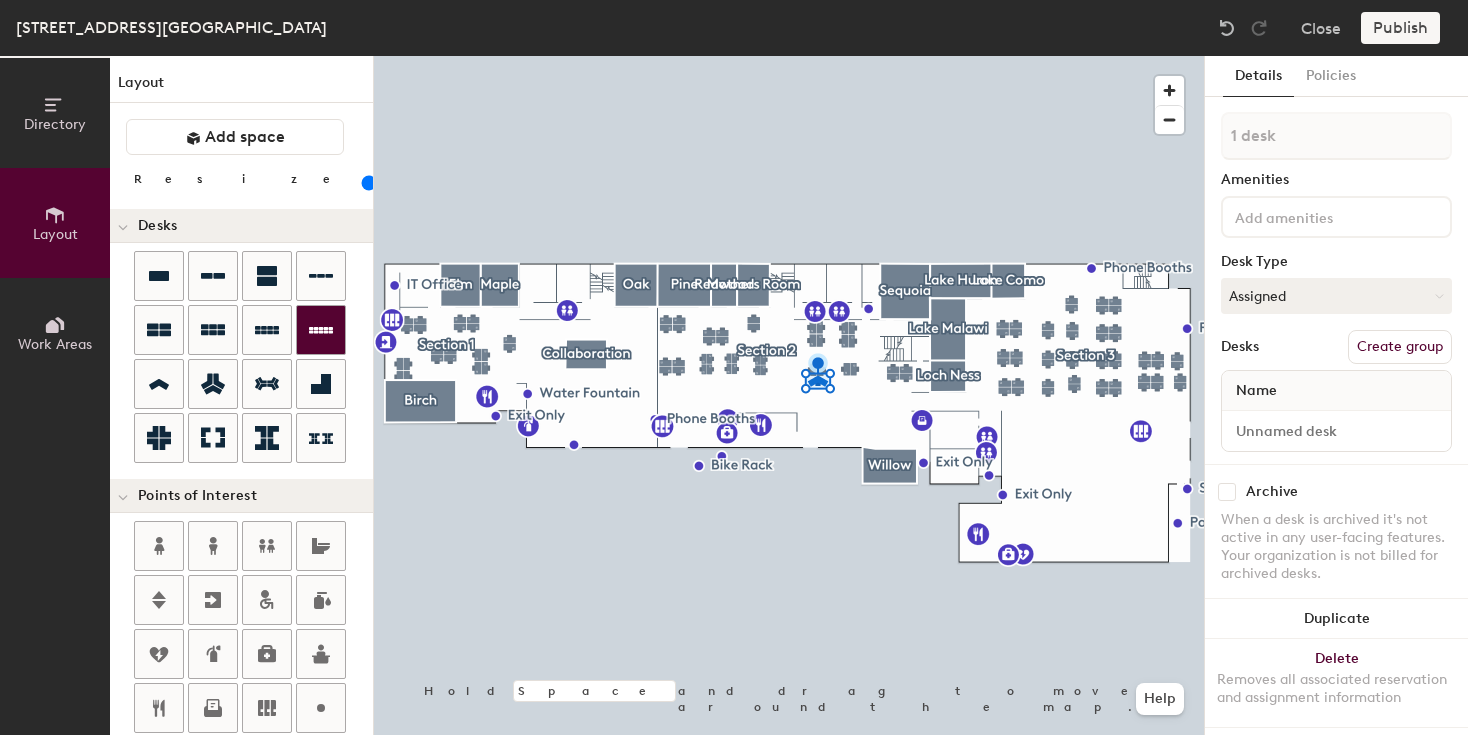 click 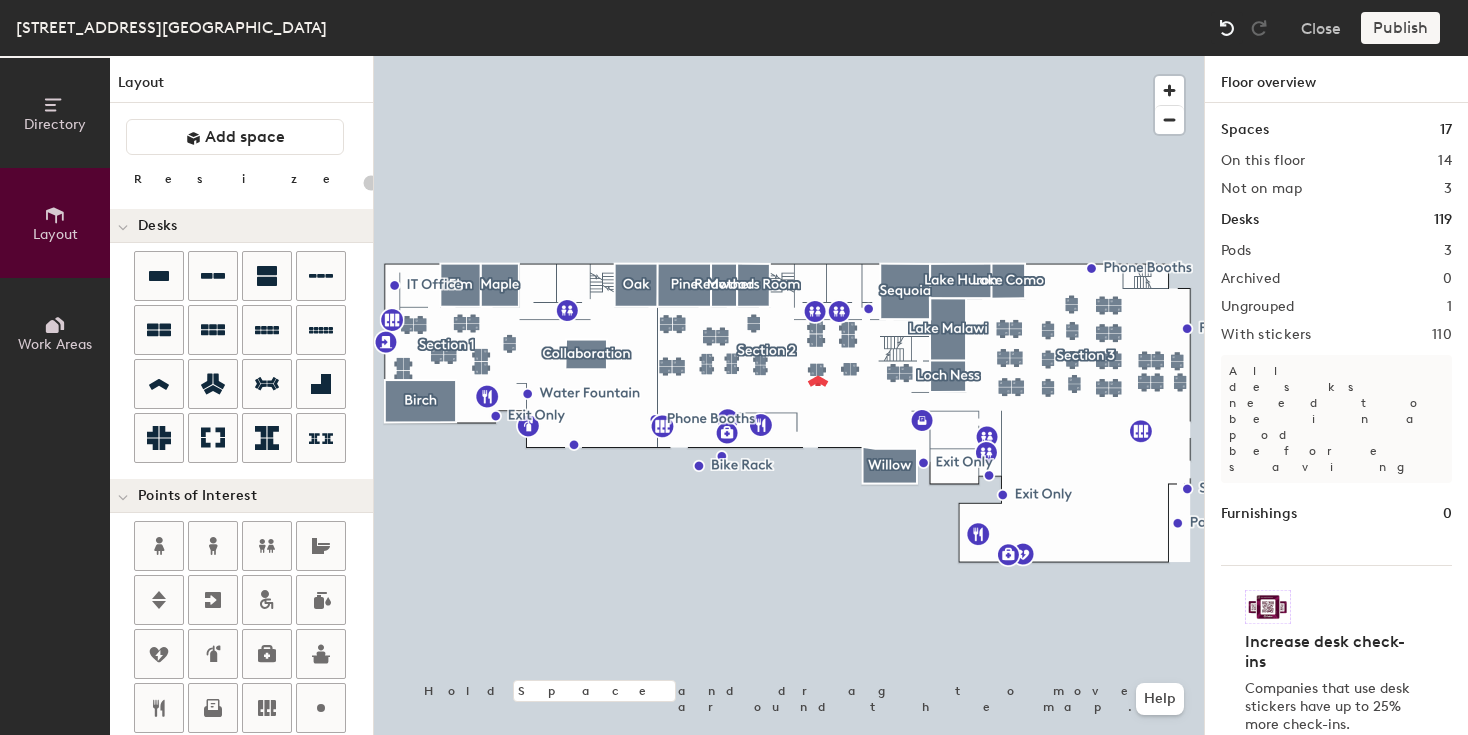 click 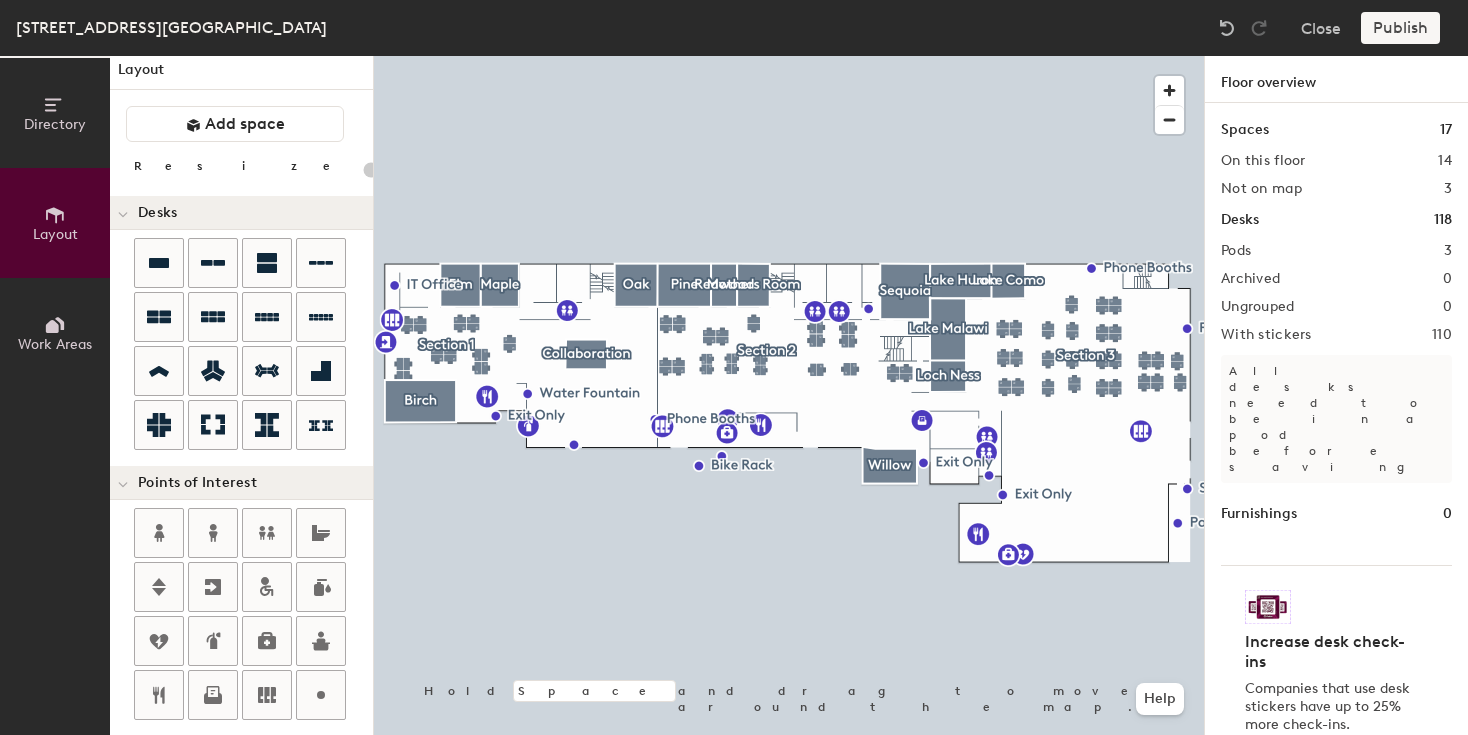 scroll, scrollTop: 0, scrollLeft: 0, axis: both 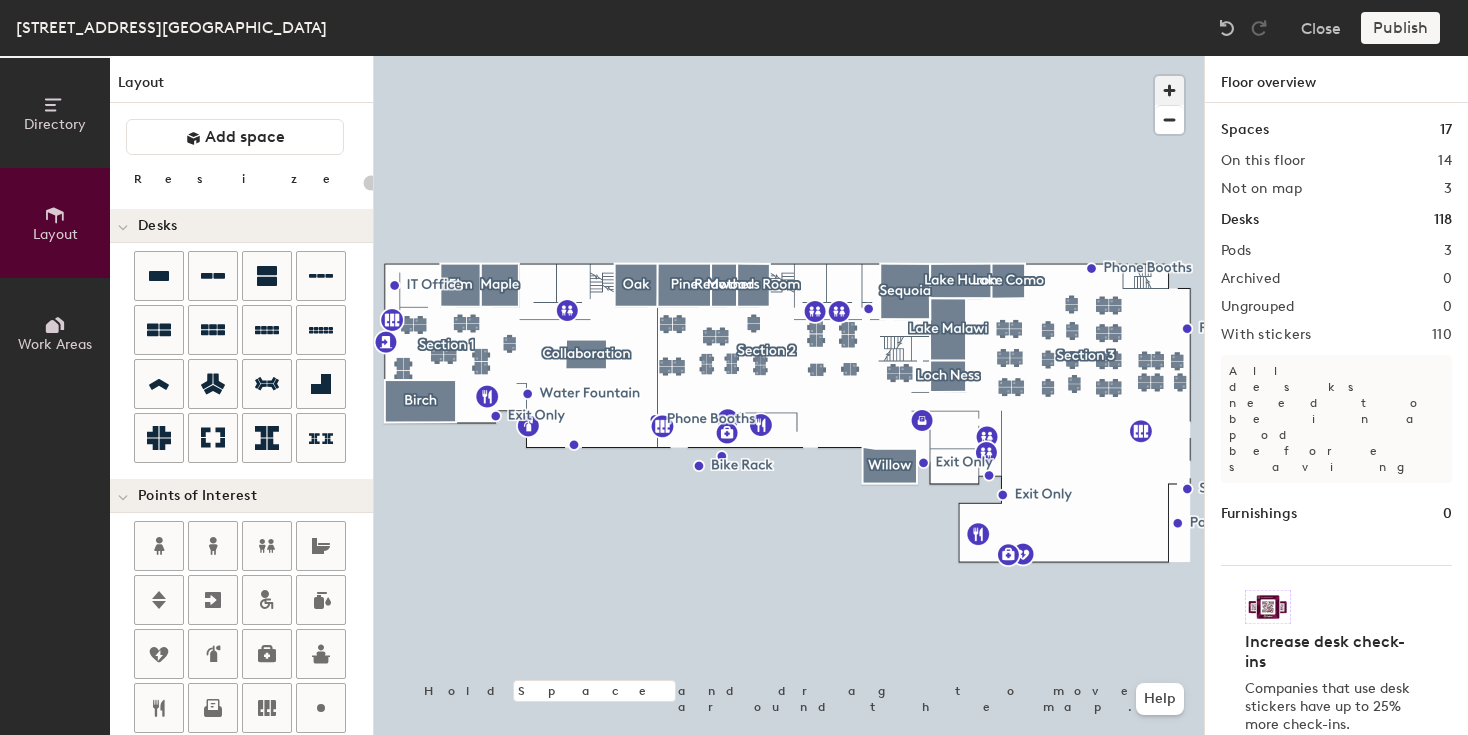 click 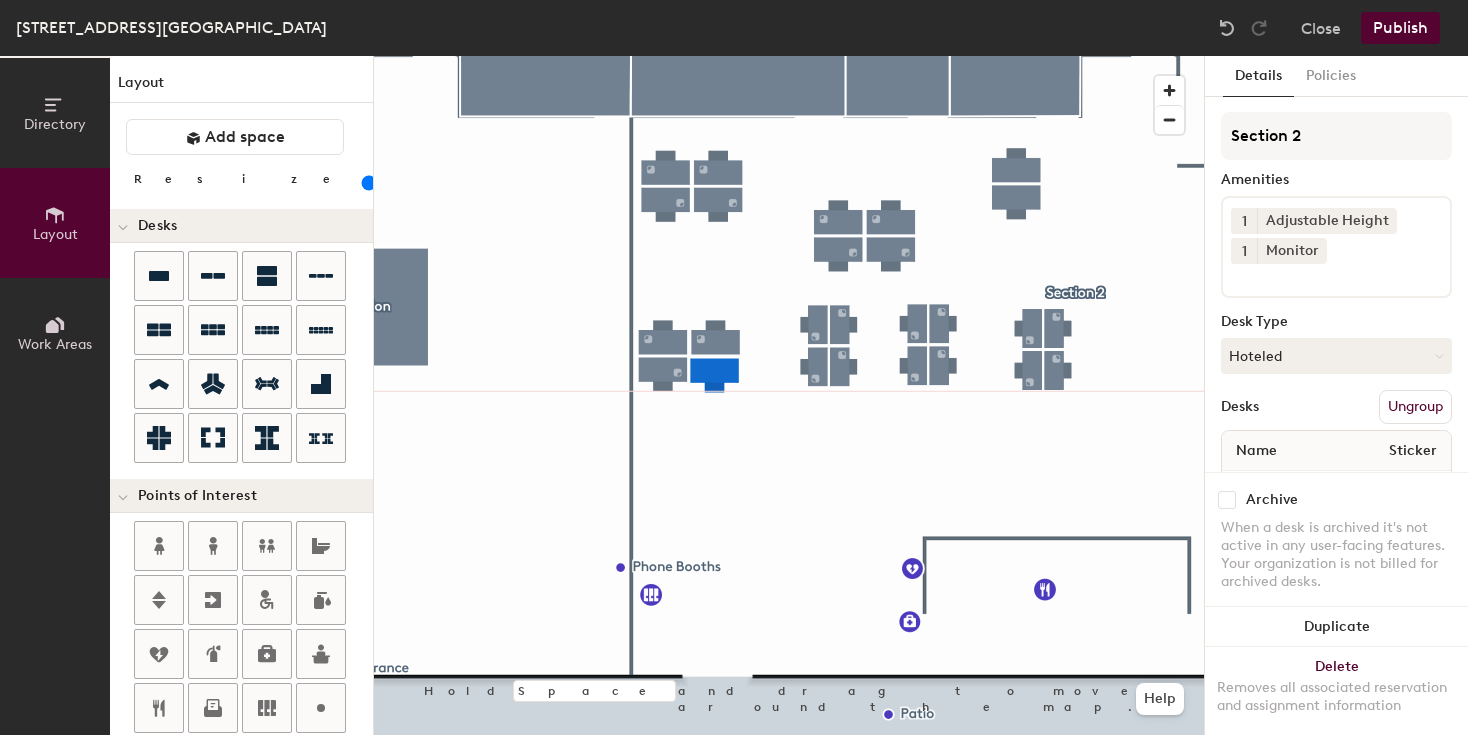 click 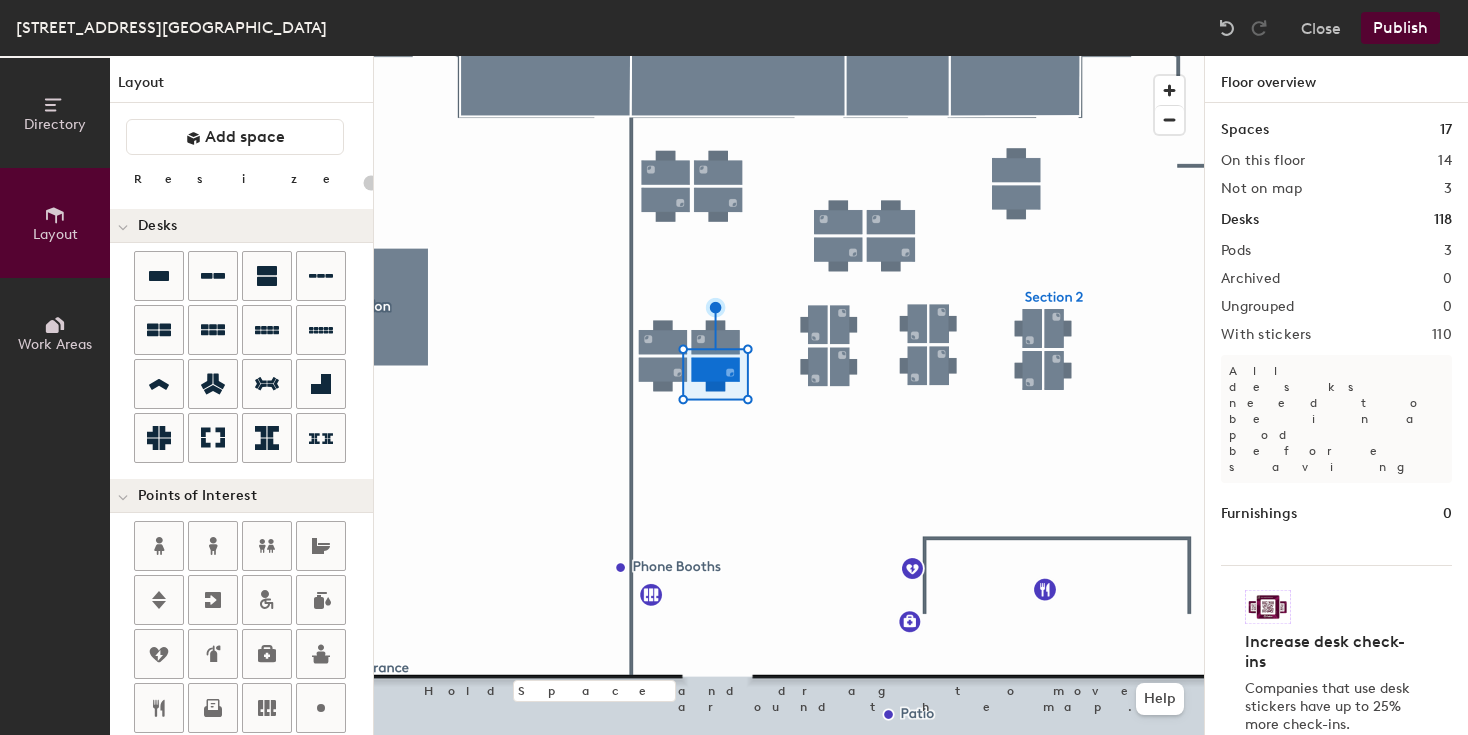 type on "20" 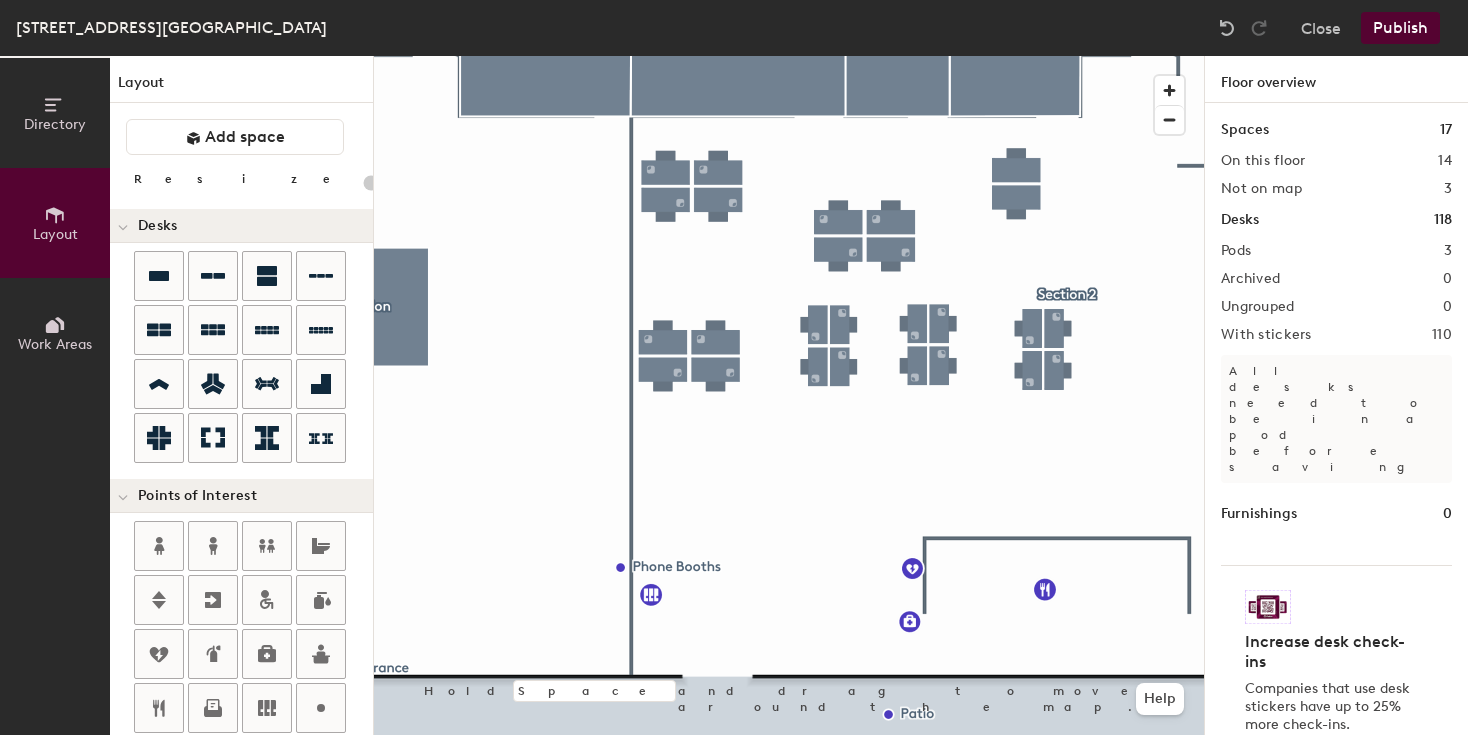 scroll, scrollTop: 0, scrollLeft: 0, axis: both 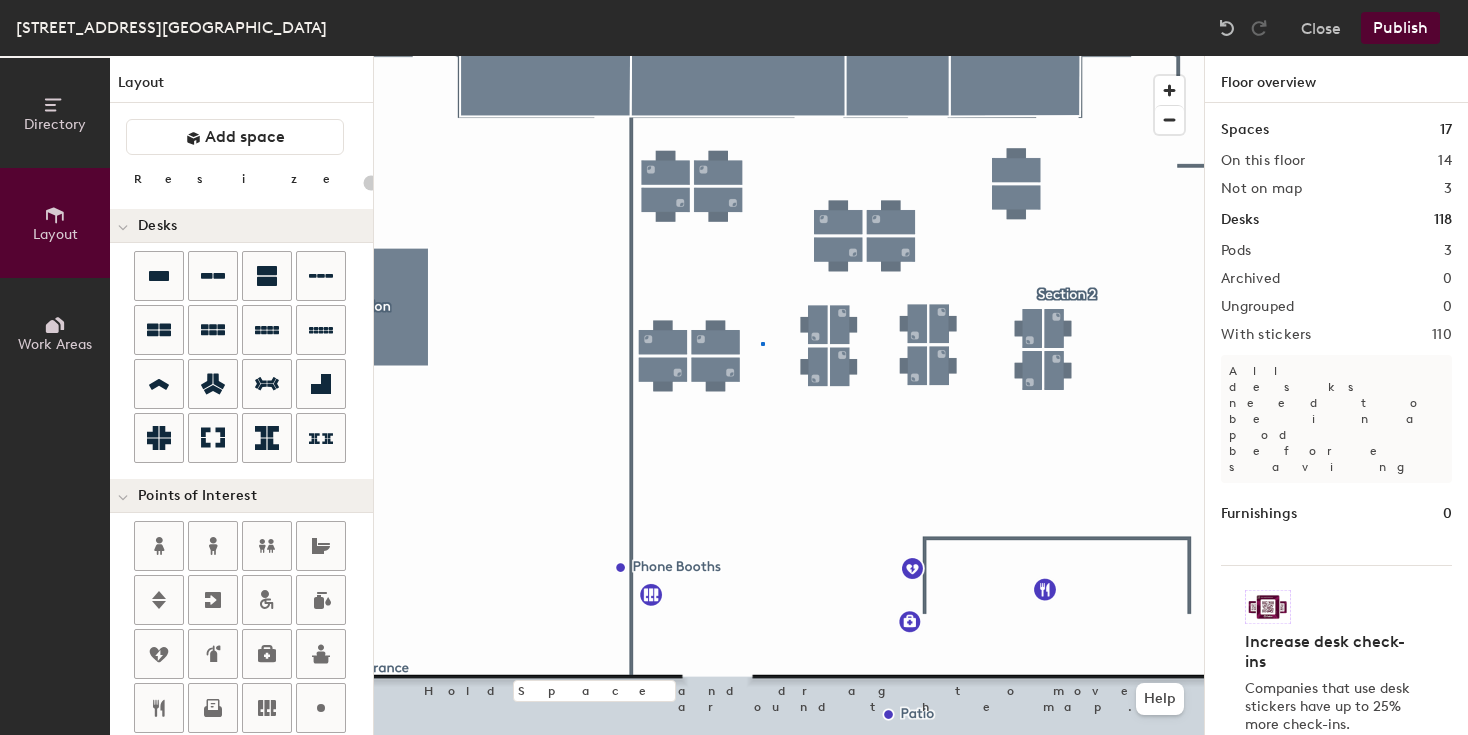 click 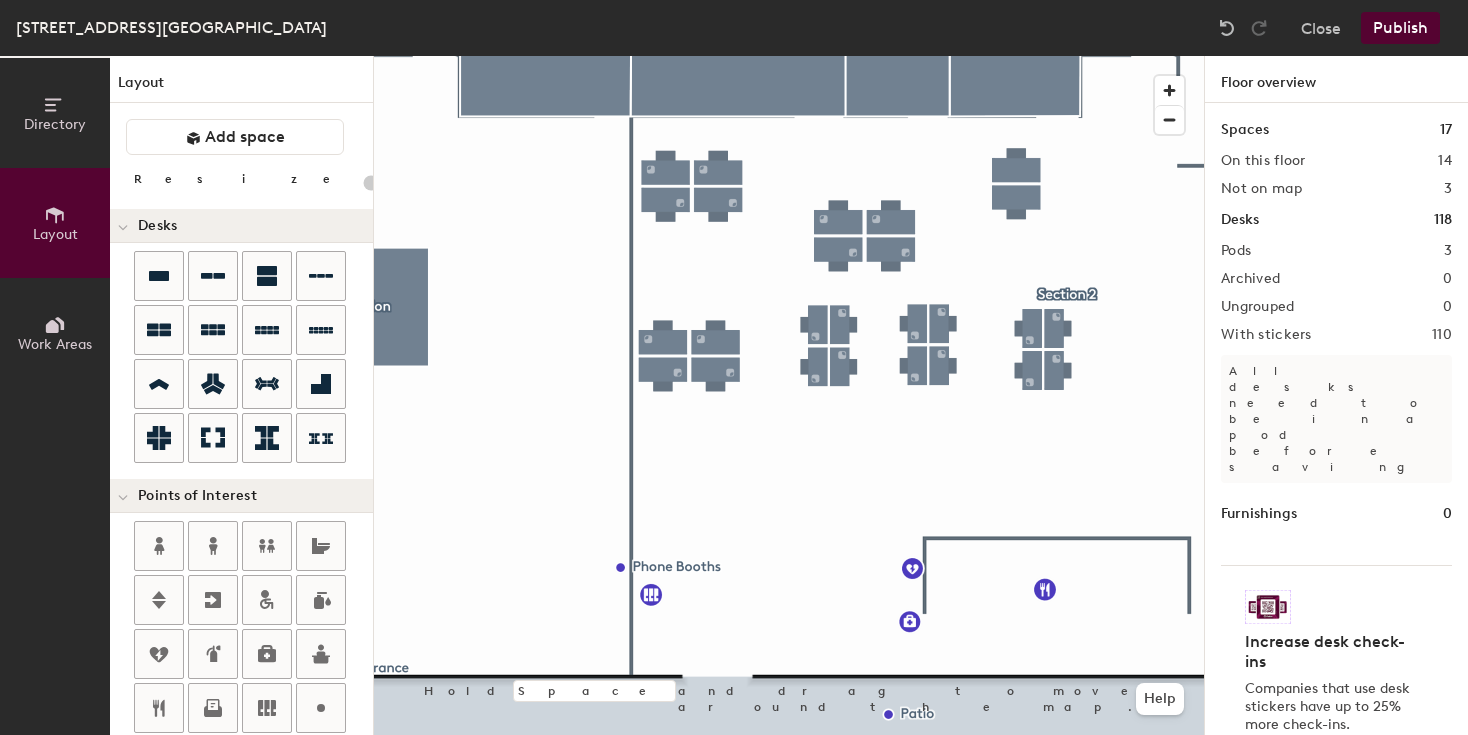 click 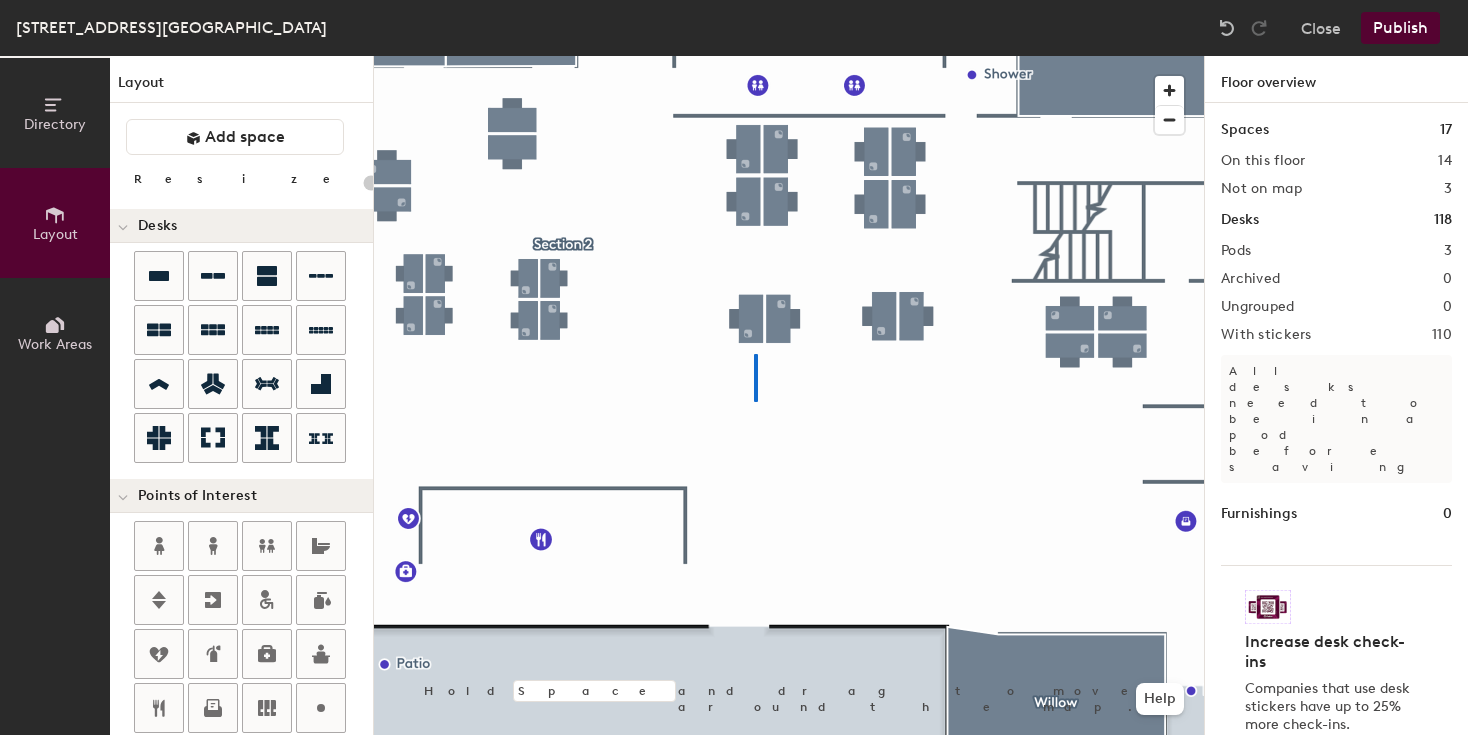 click 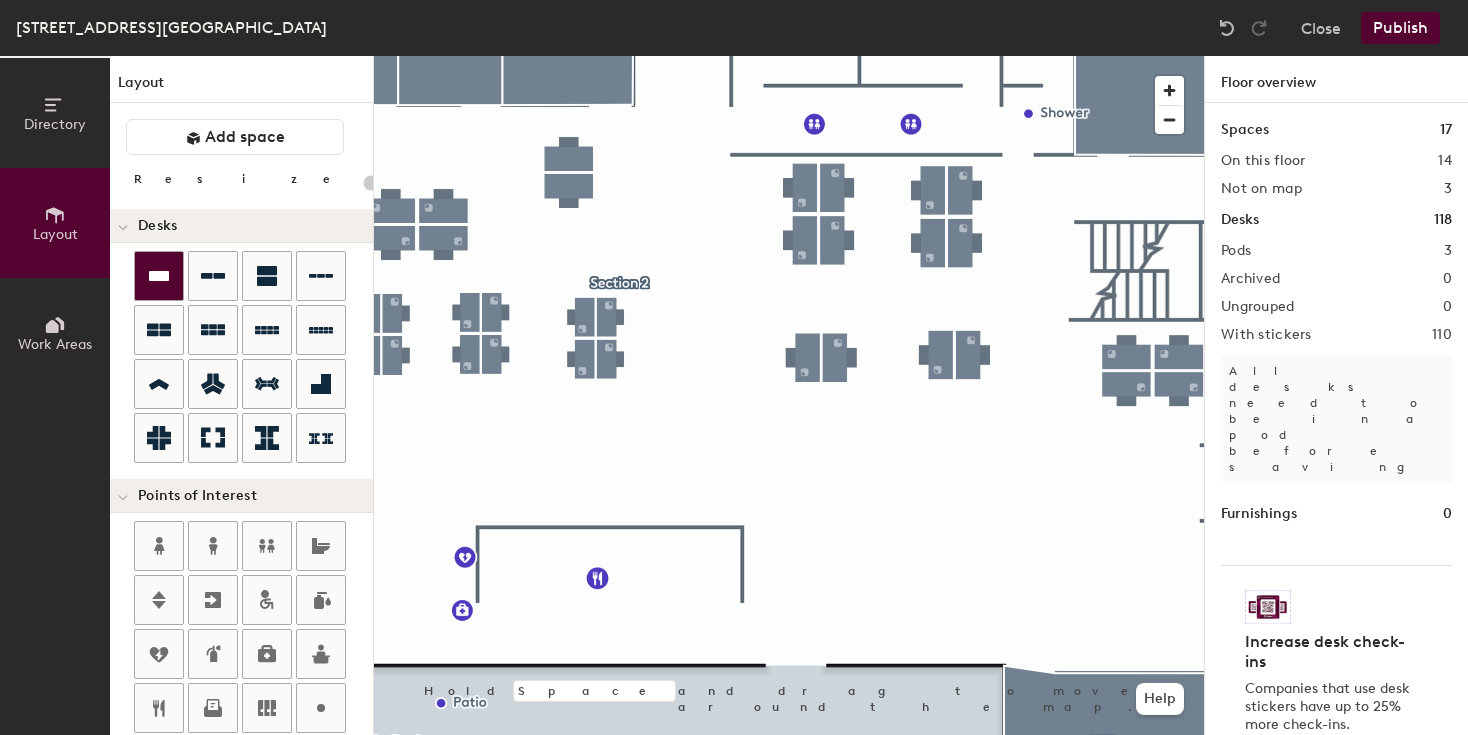 click 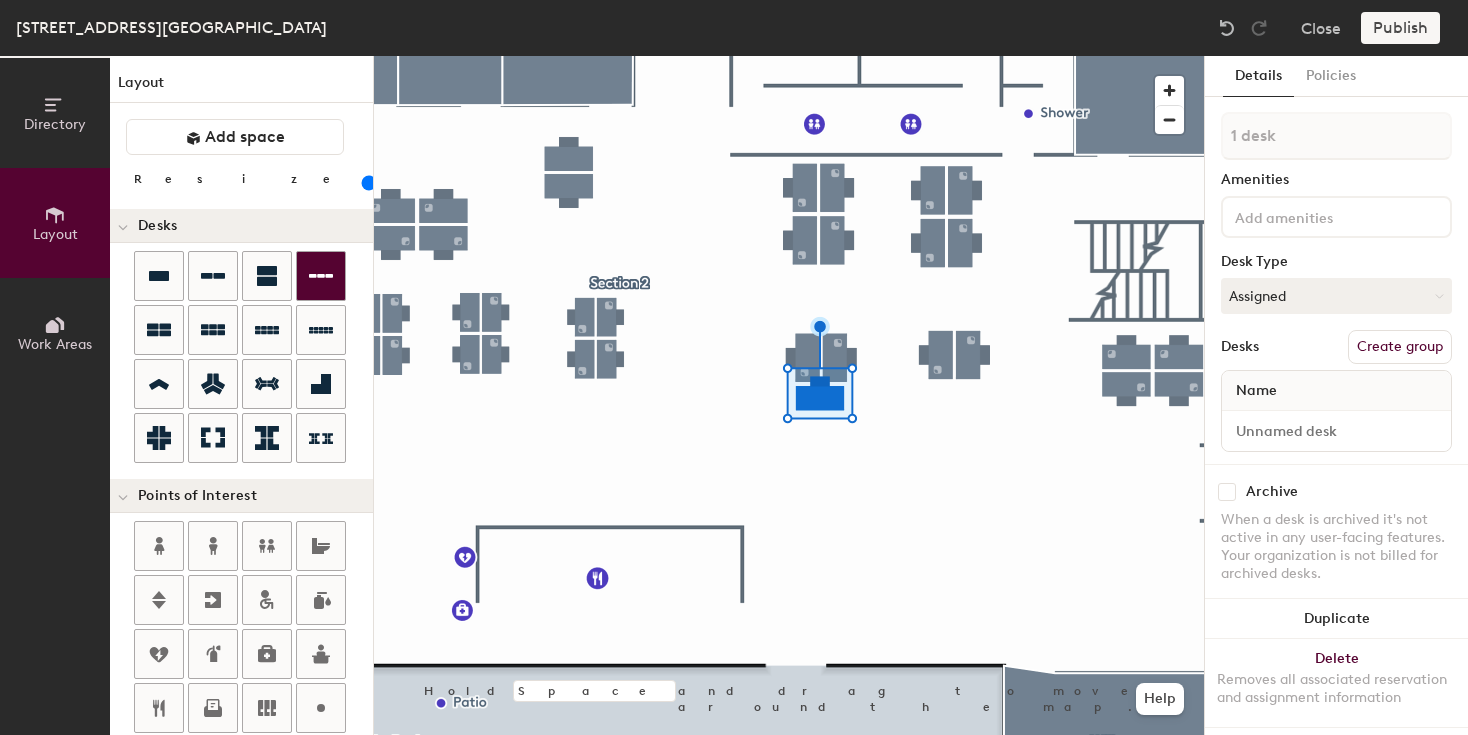 click 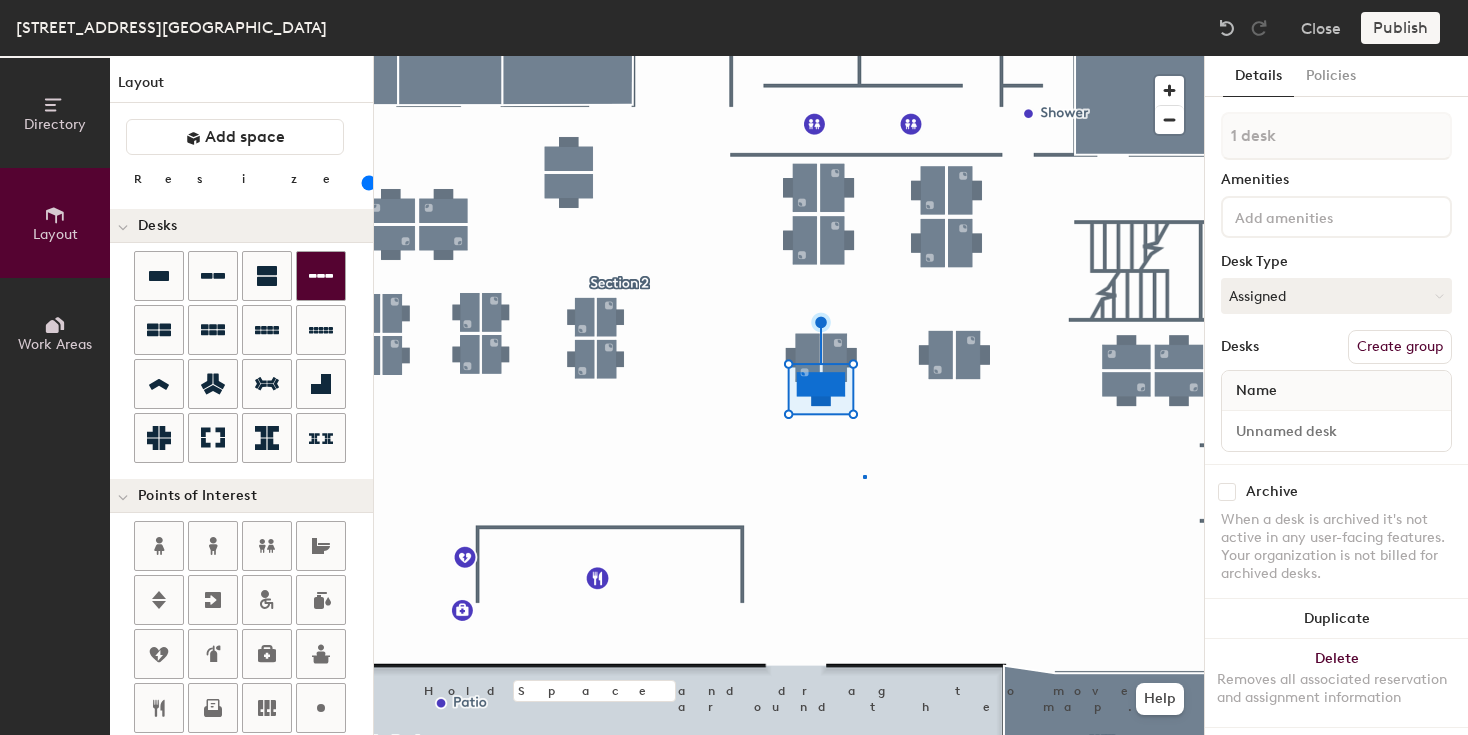 click 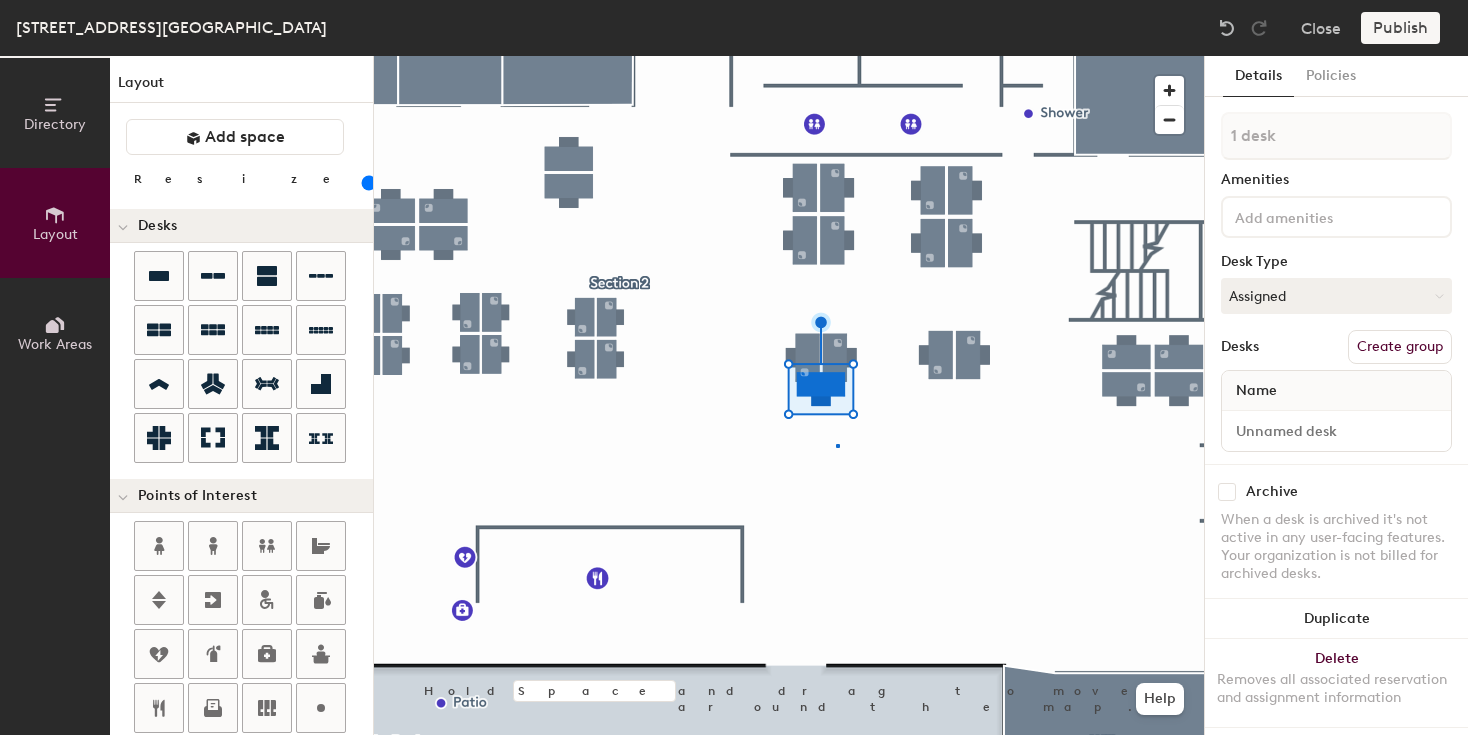 click 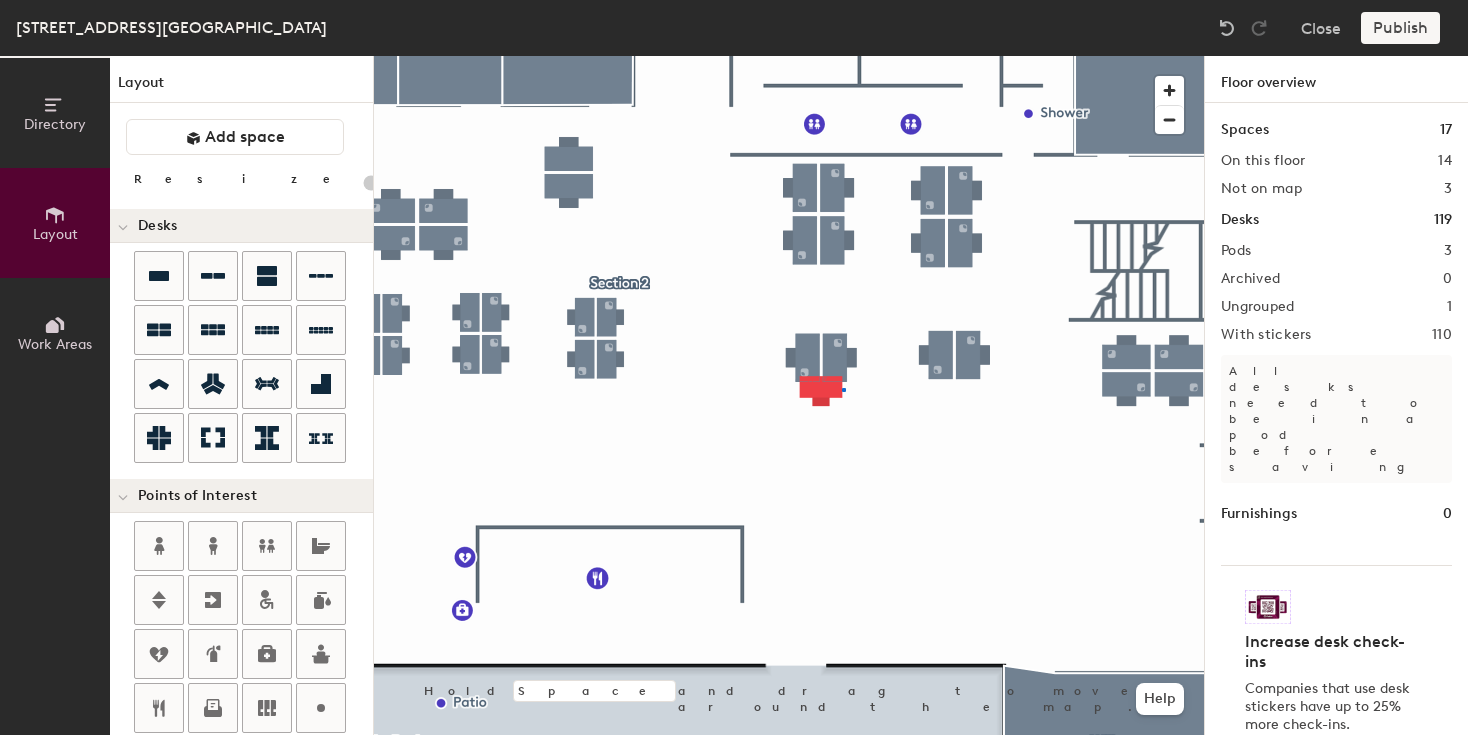 click 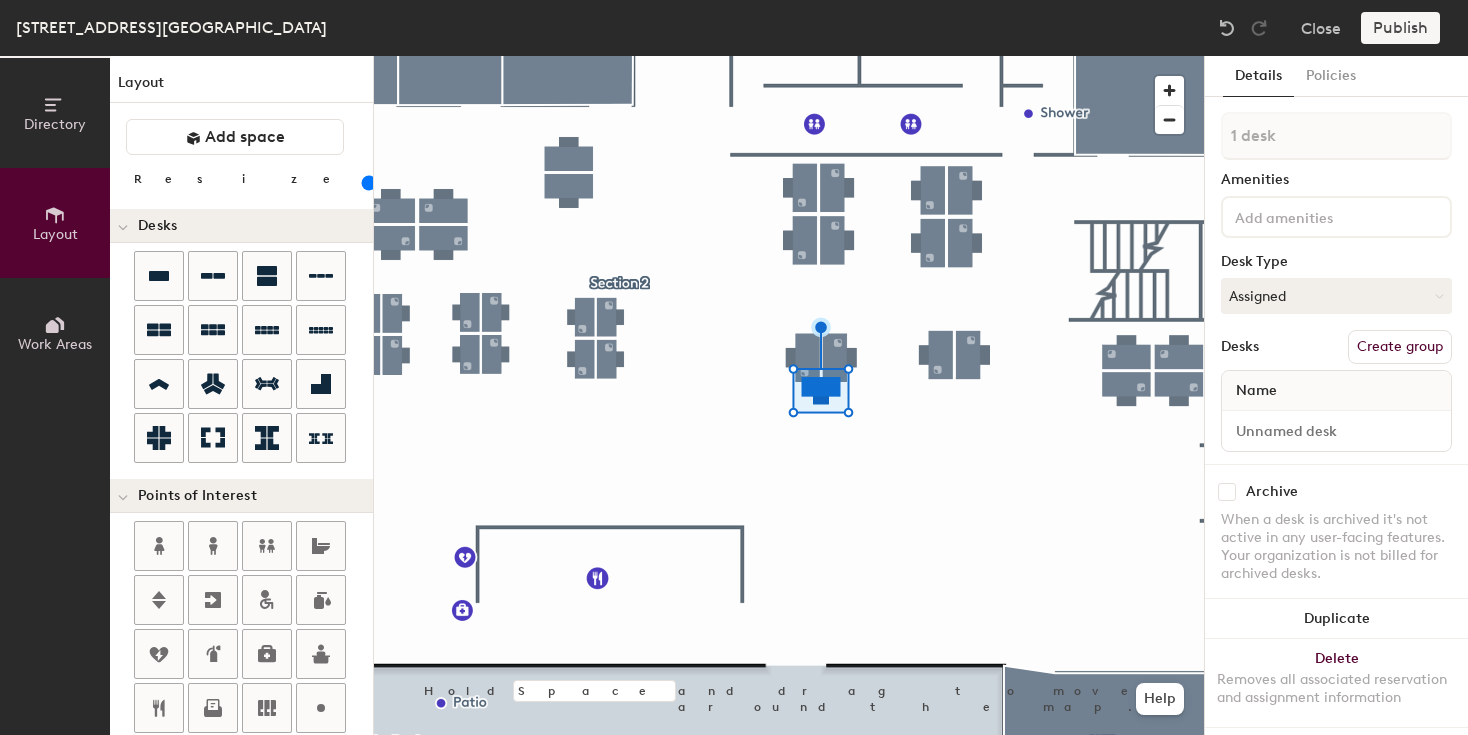 drag, startPoint x: 209, startPoint y: 183, endPoint x: 206, endPoint y: 195, distance: 12.369317 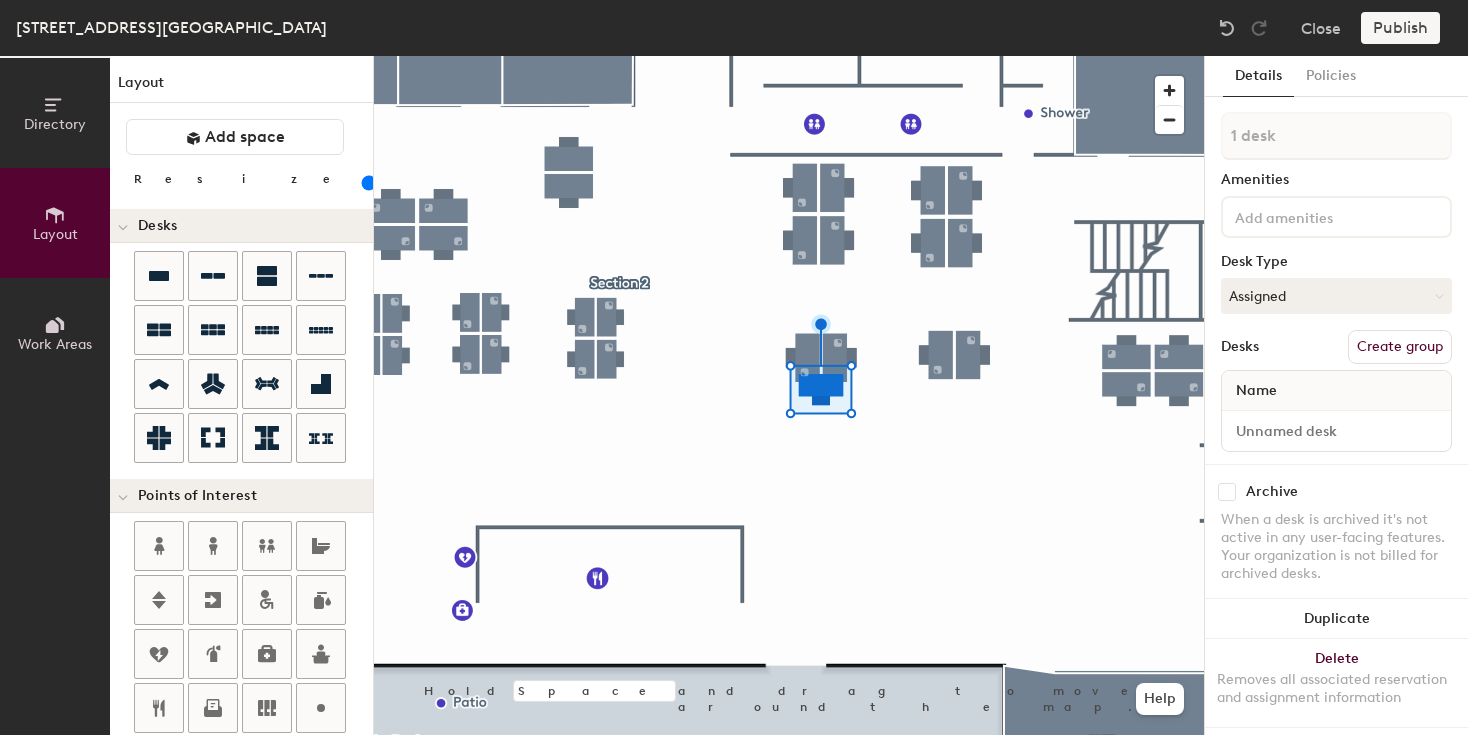 click 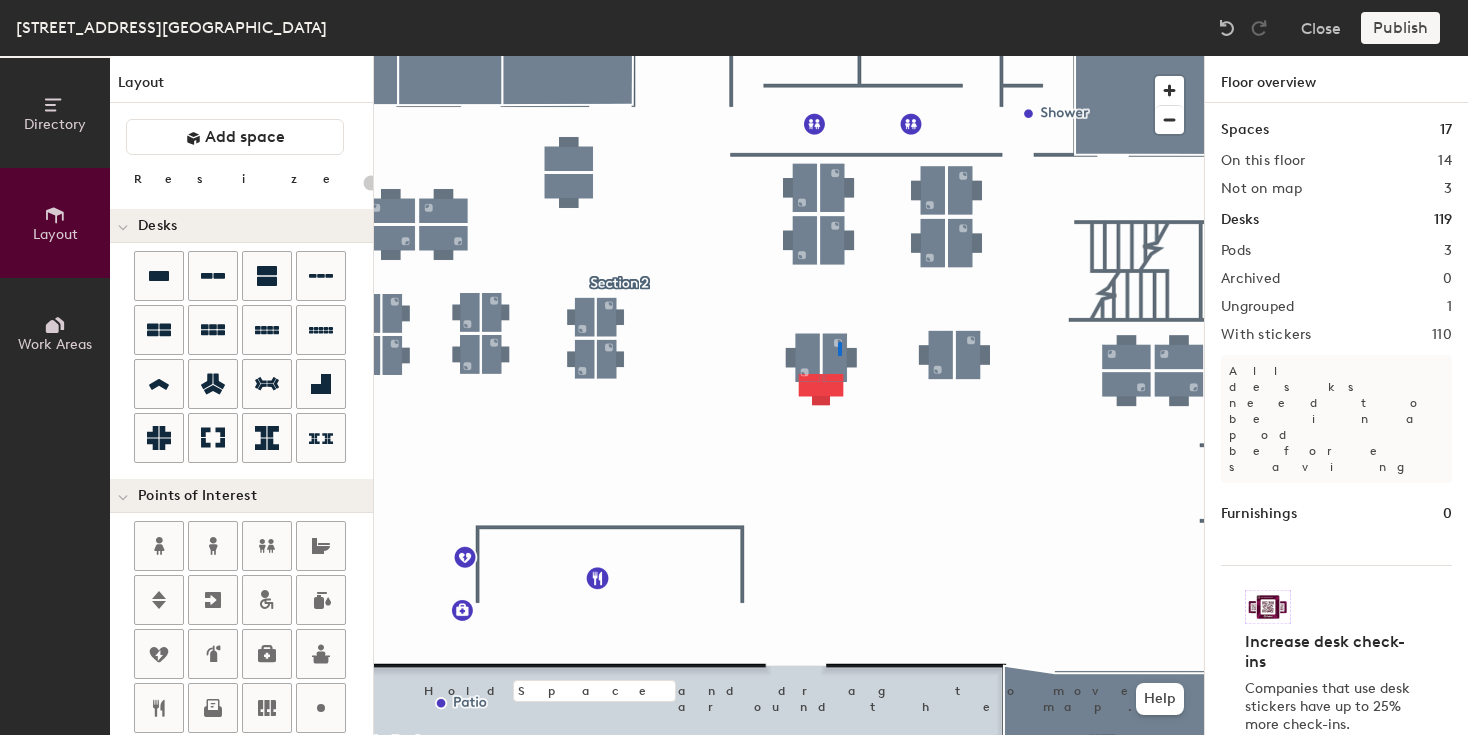 click 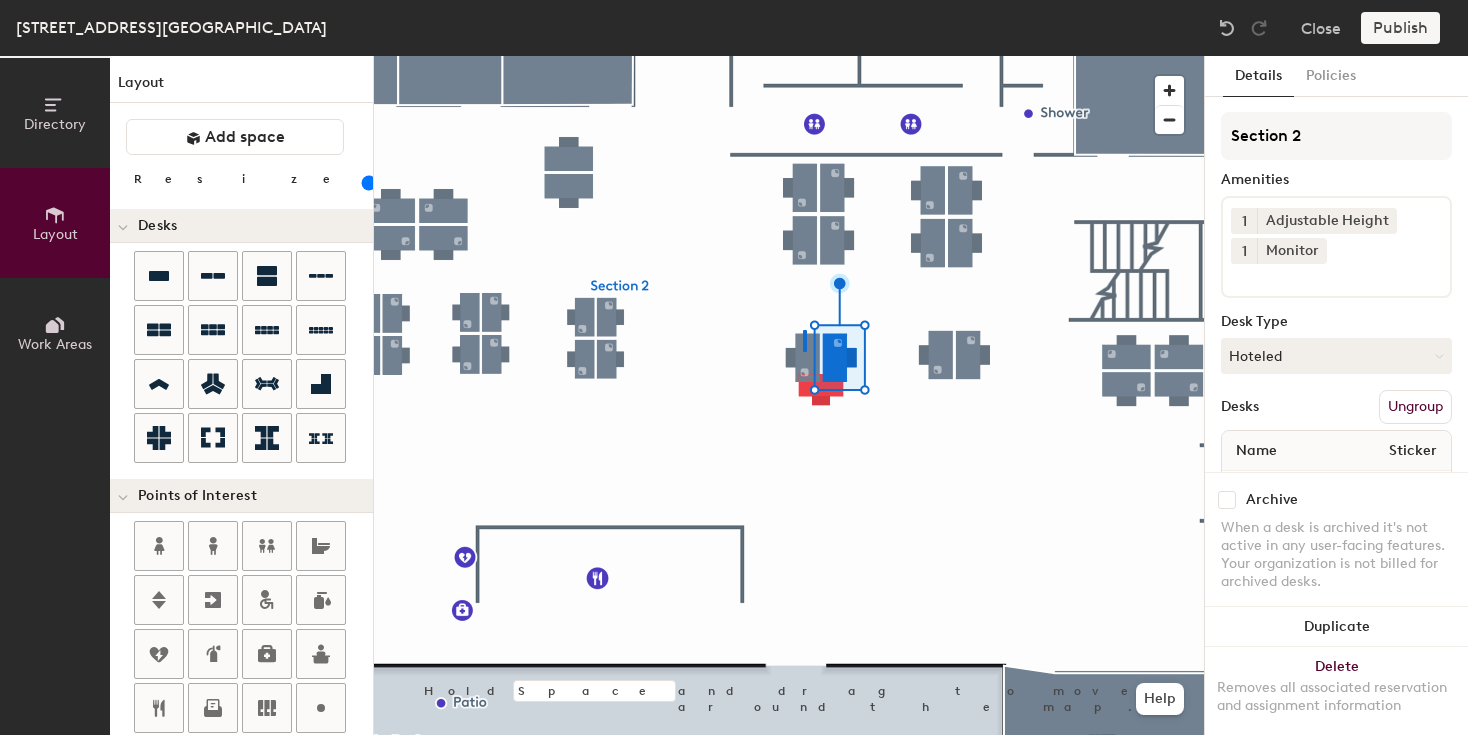 click 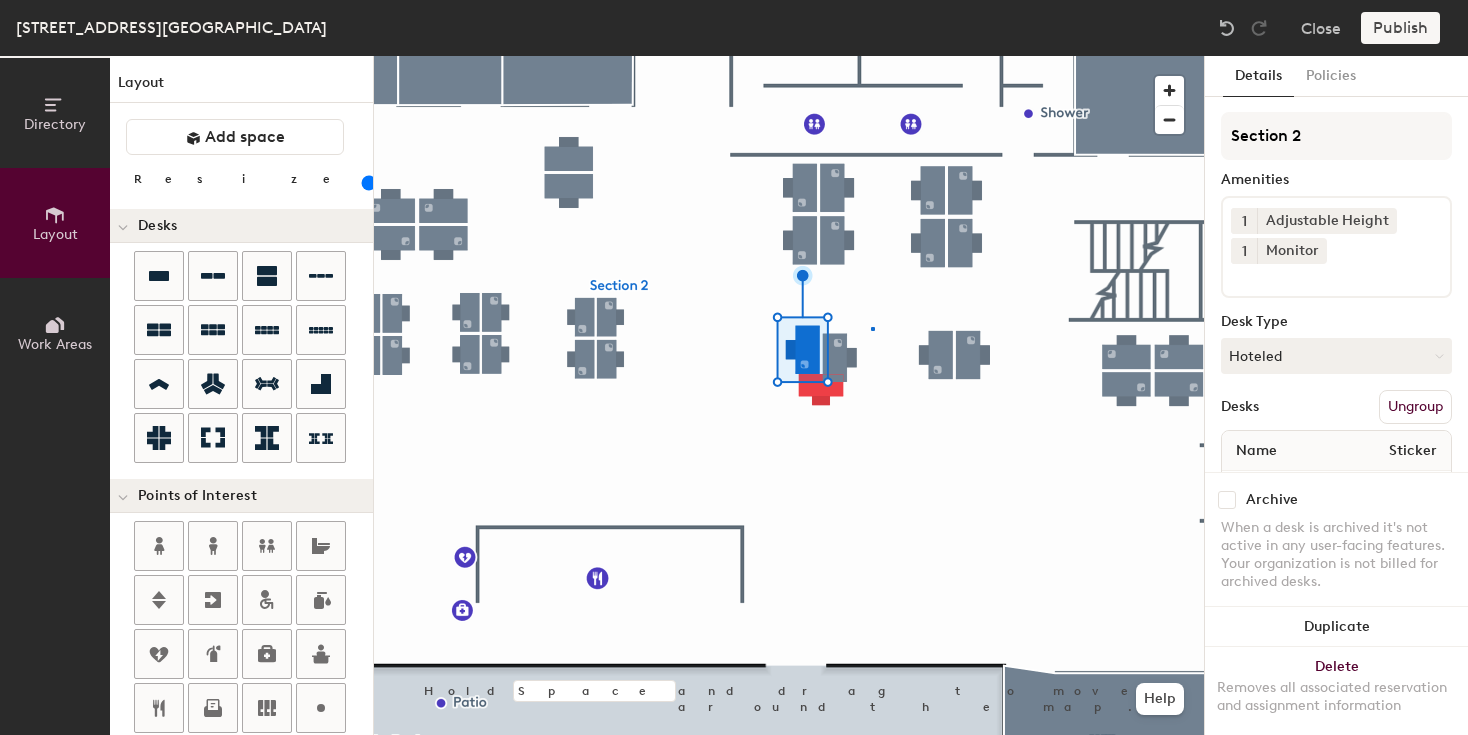 click 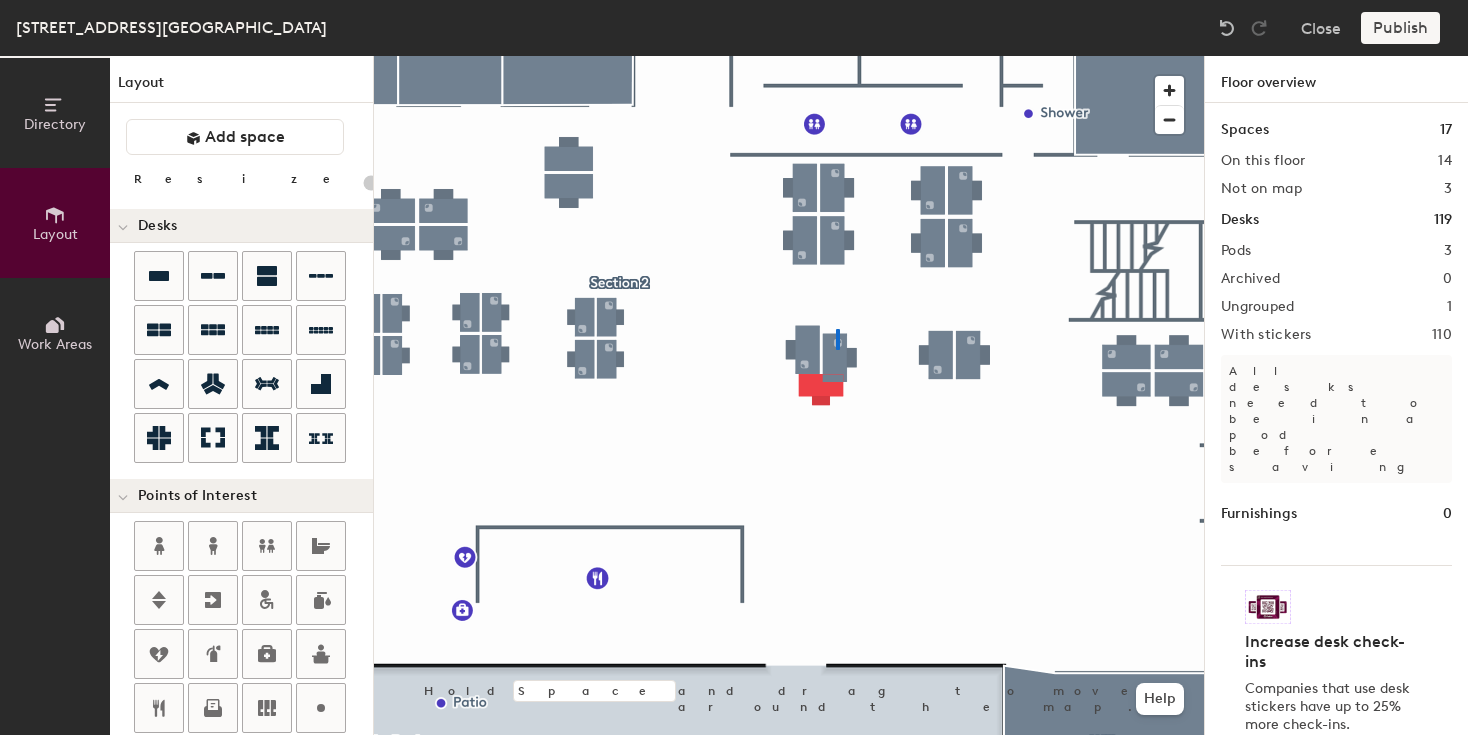 click 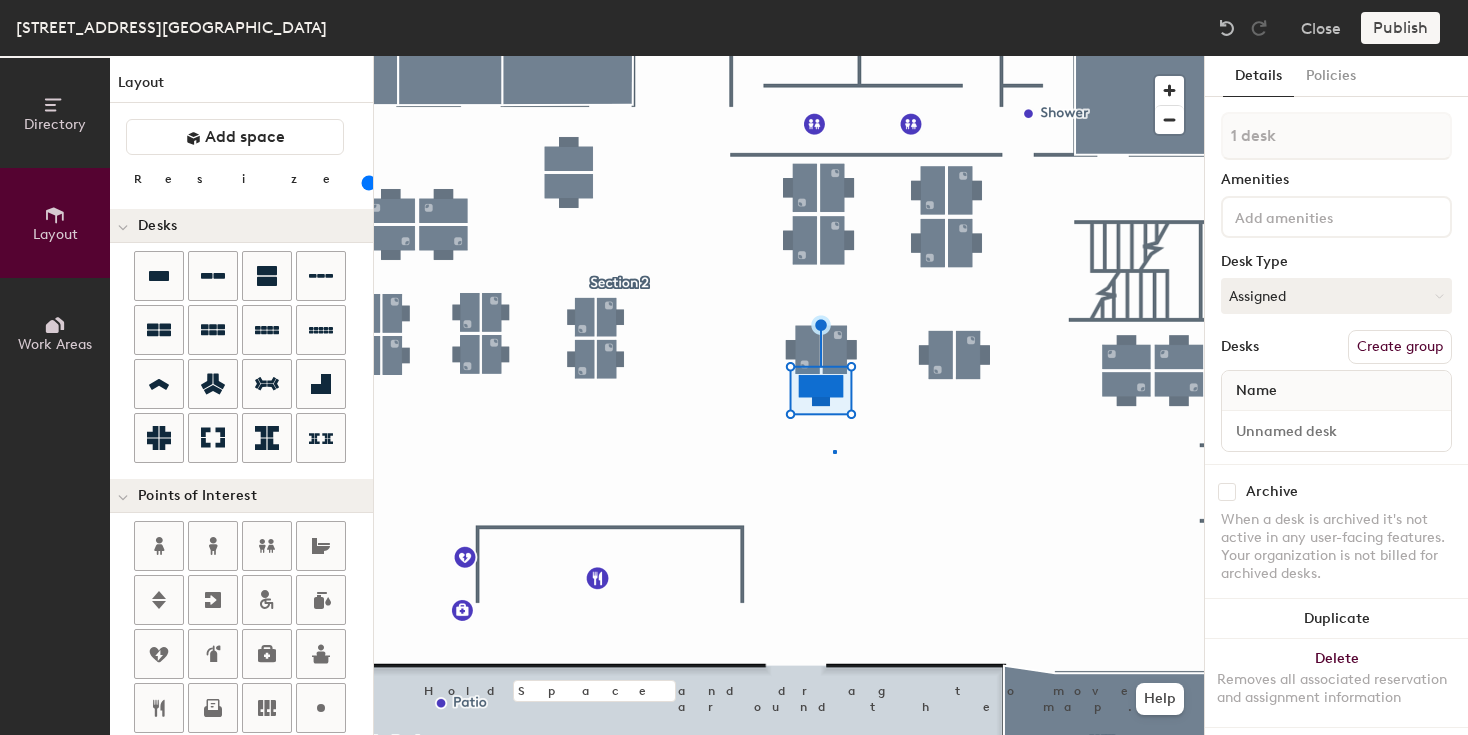 click 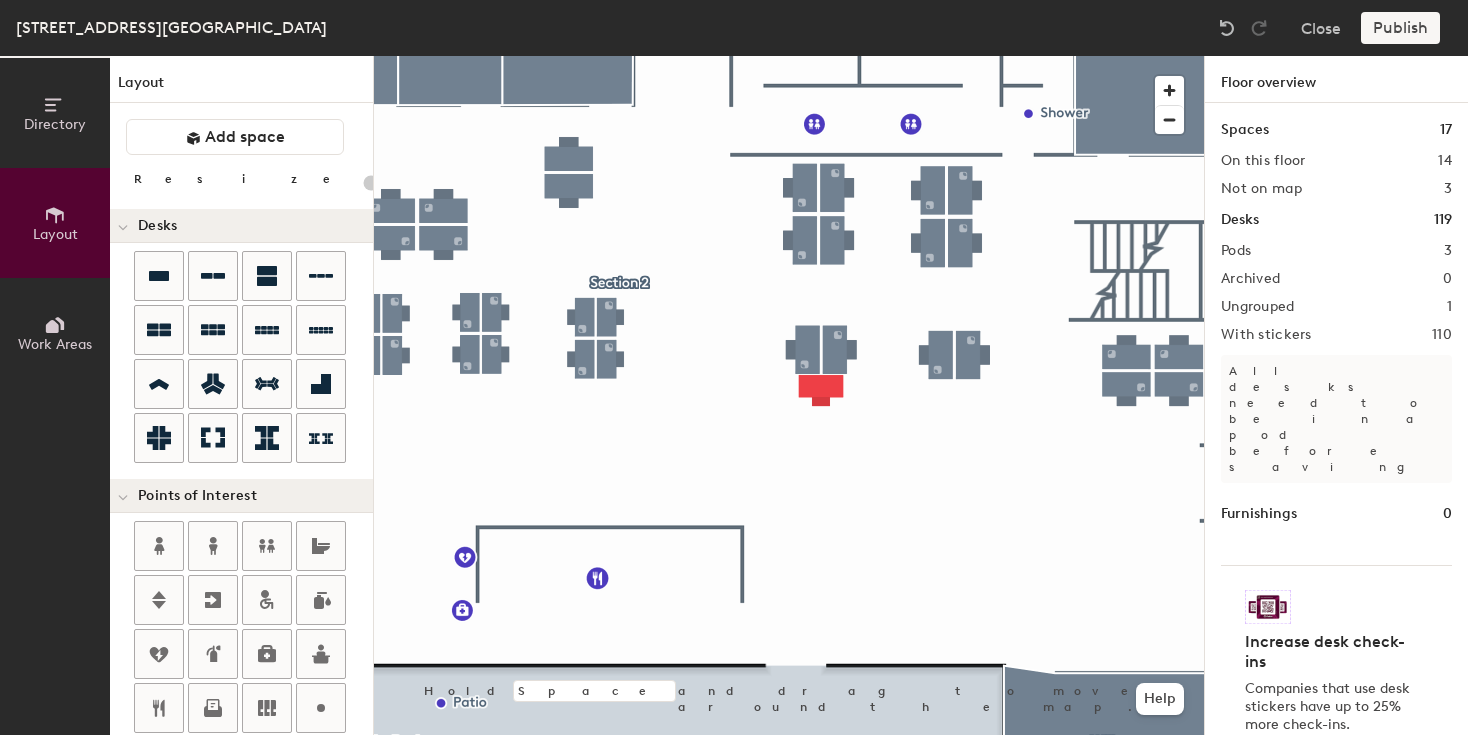 click 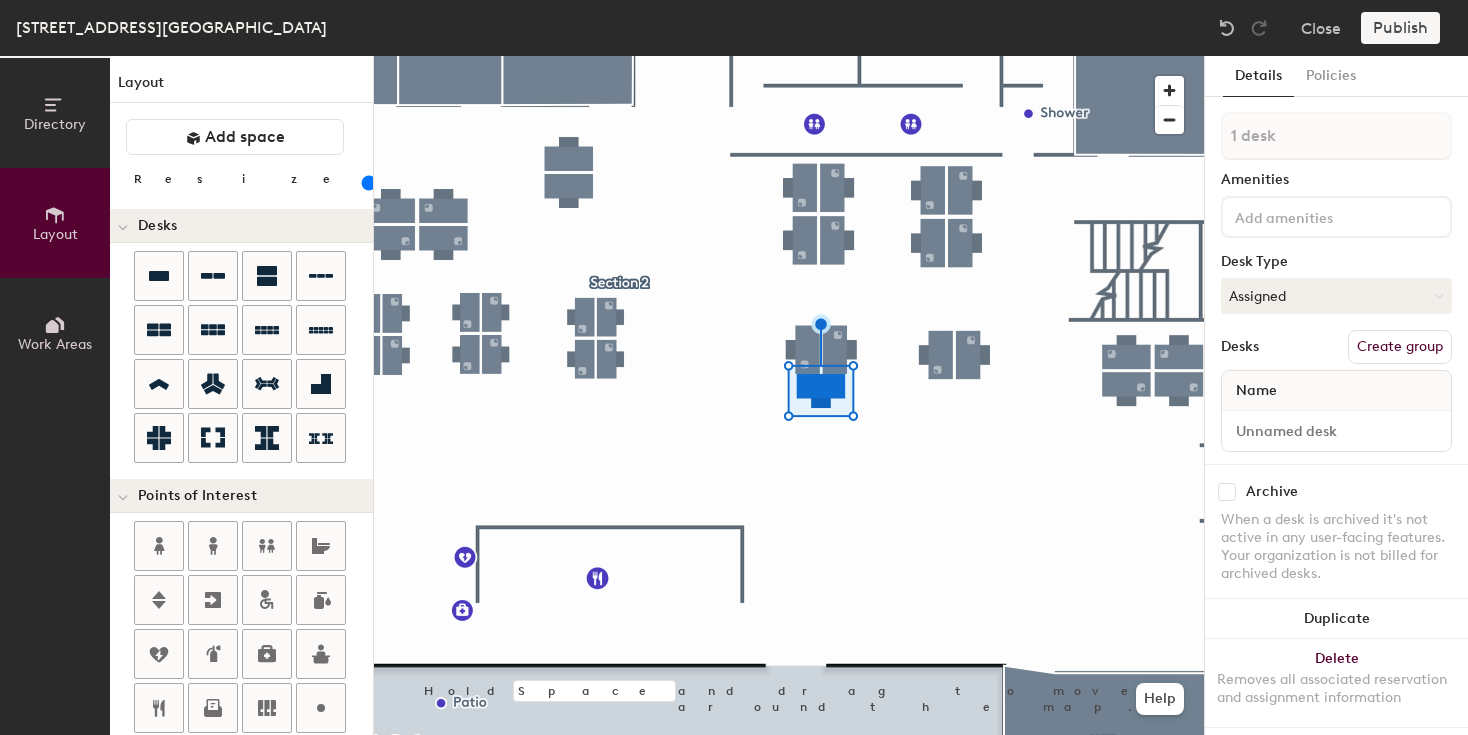 click 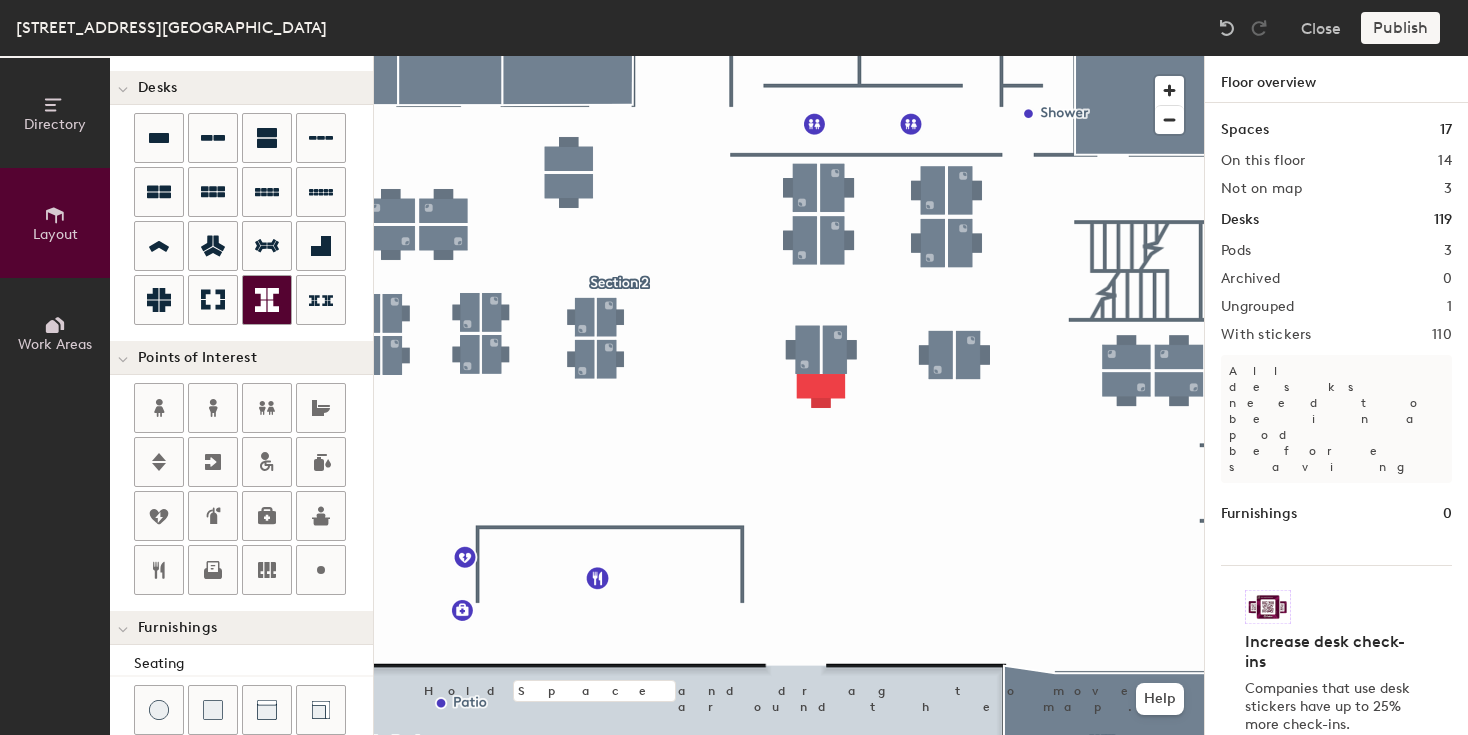 scroll, scrollTop: 0, scrollLeft: 0, axis: both 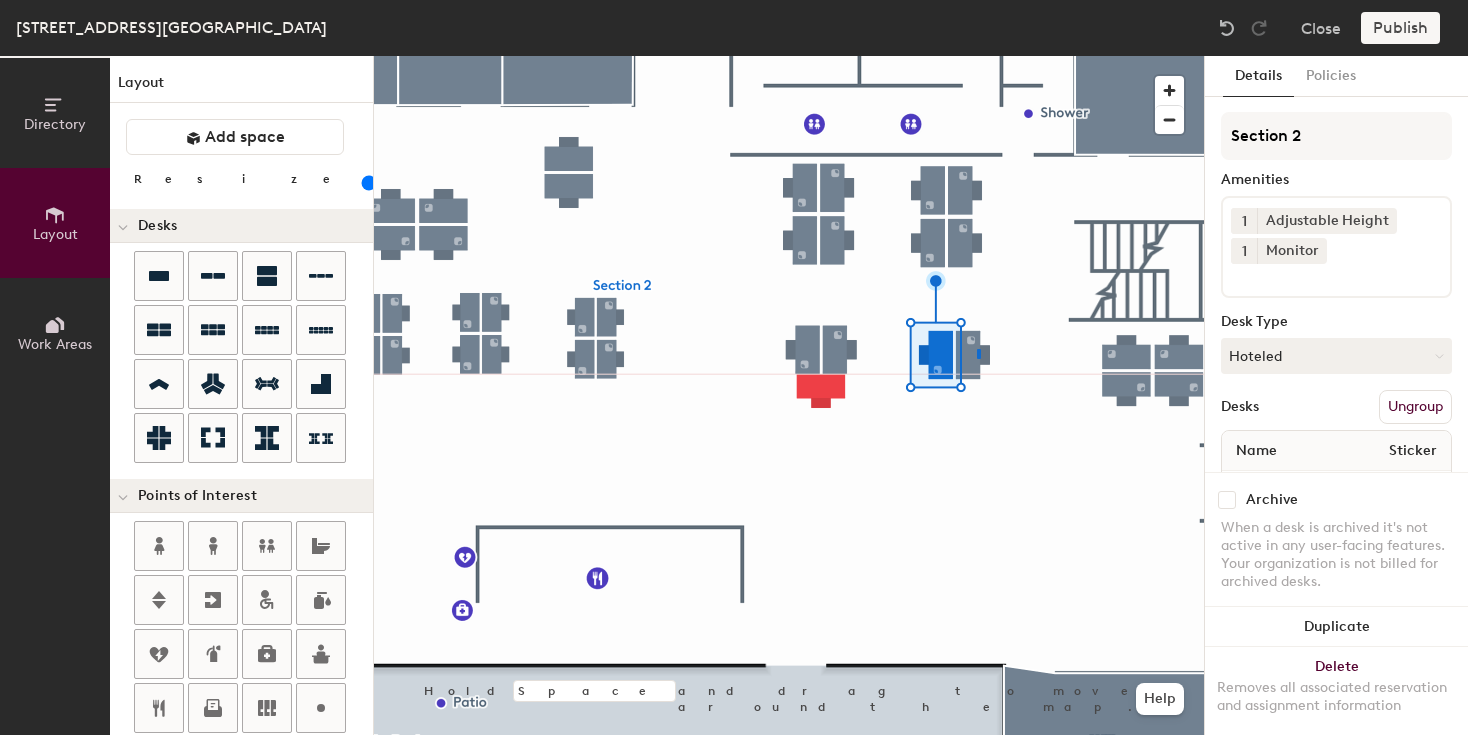 click 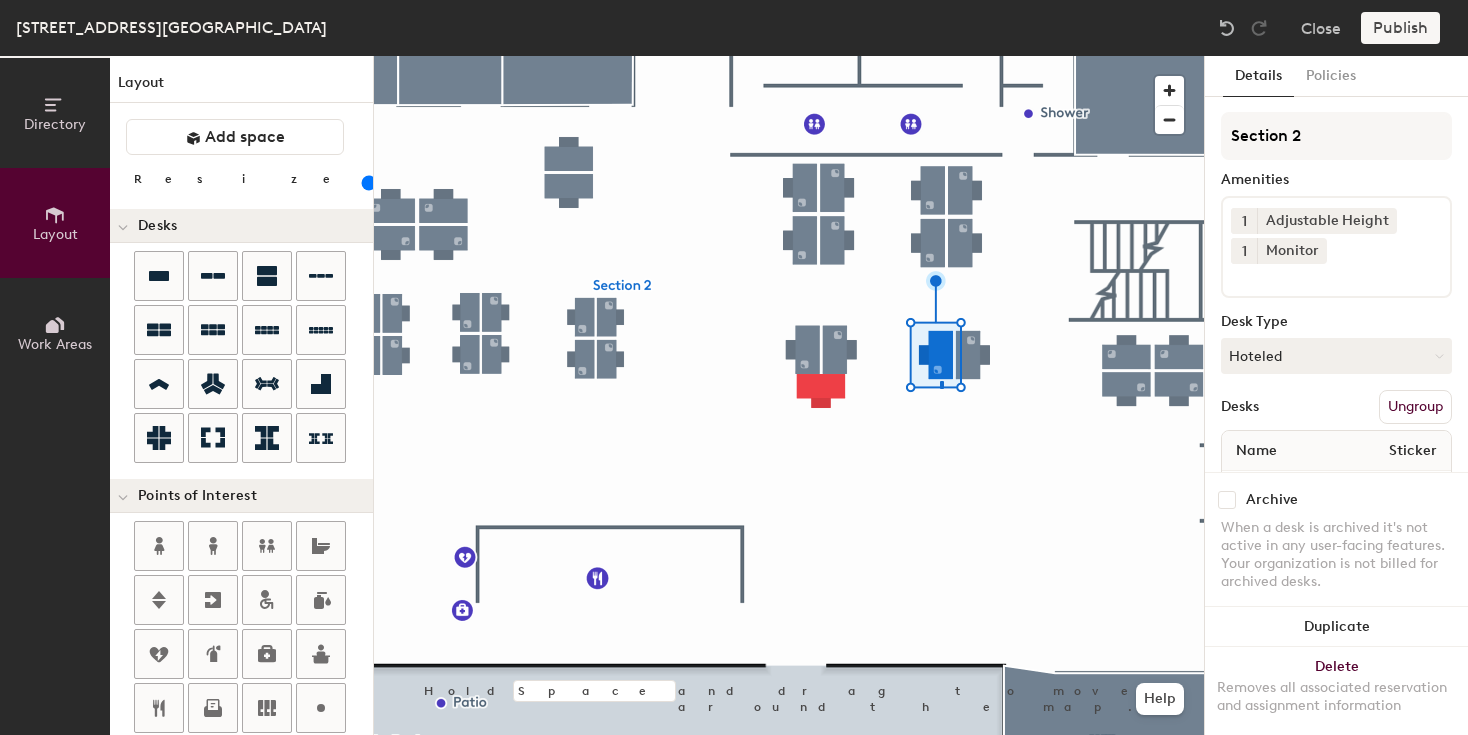 click 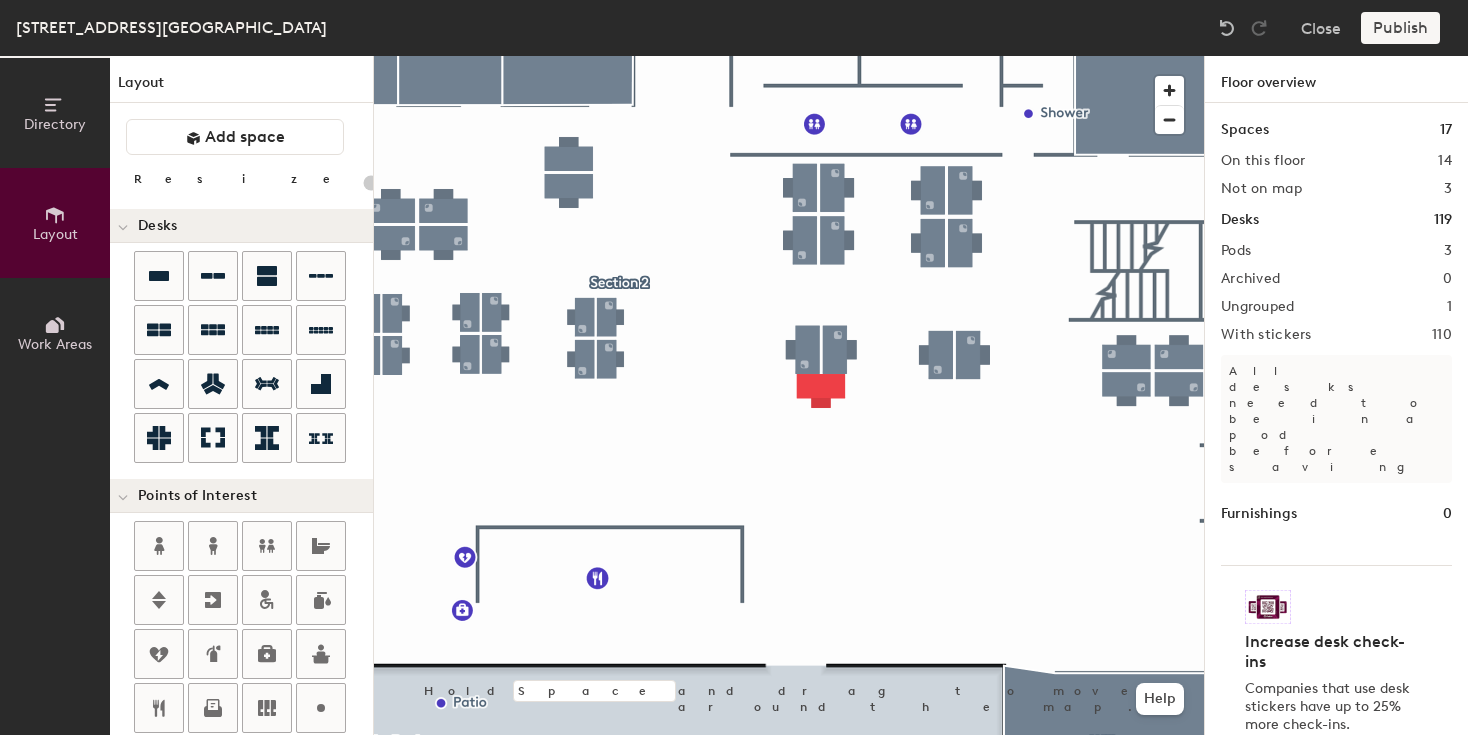 type on "20" 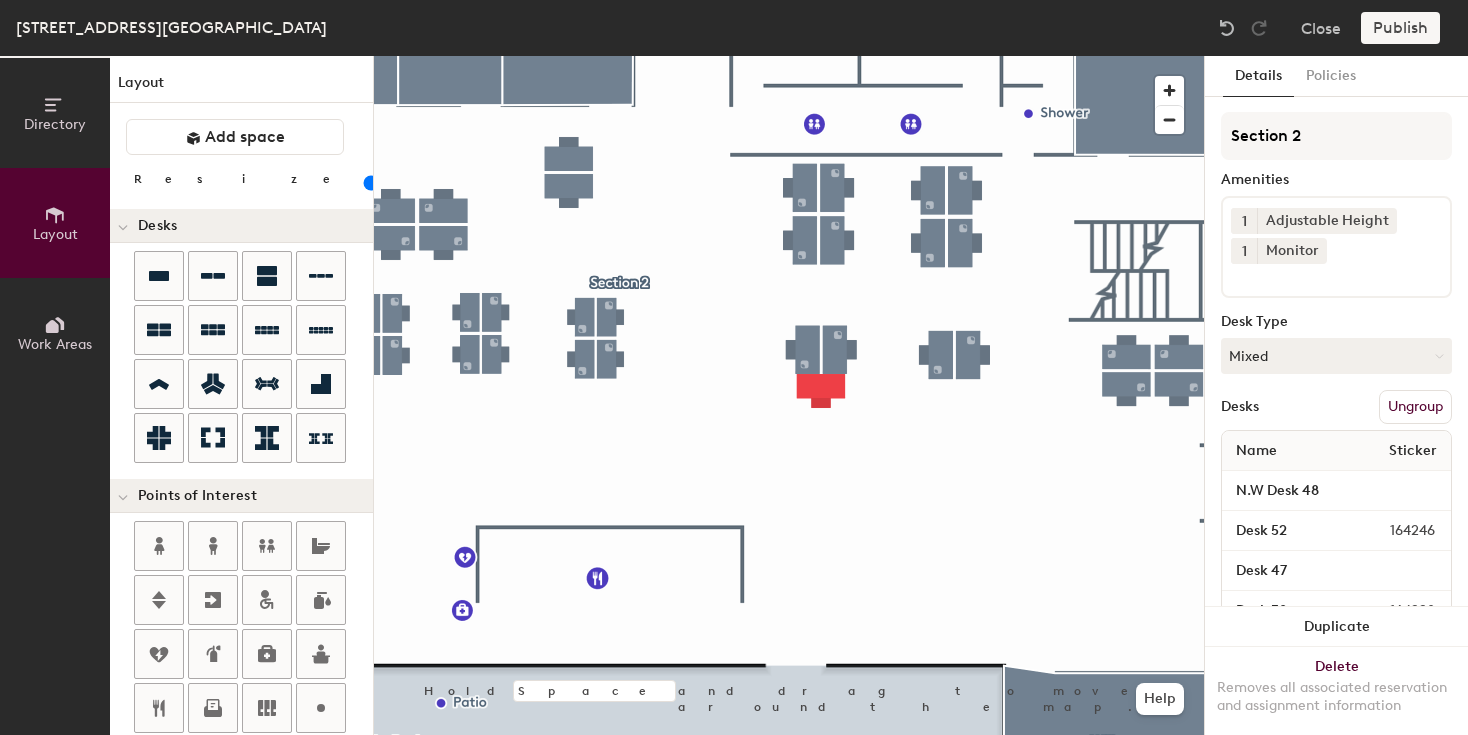 scroll, scrollTop: 0, scrollLeft: 0, axis: both 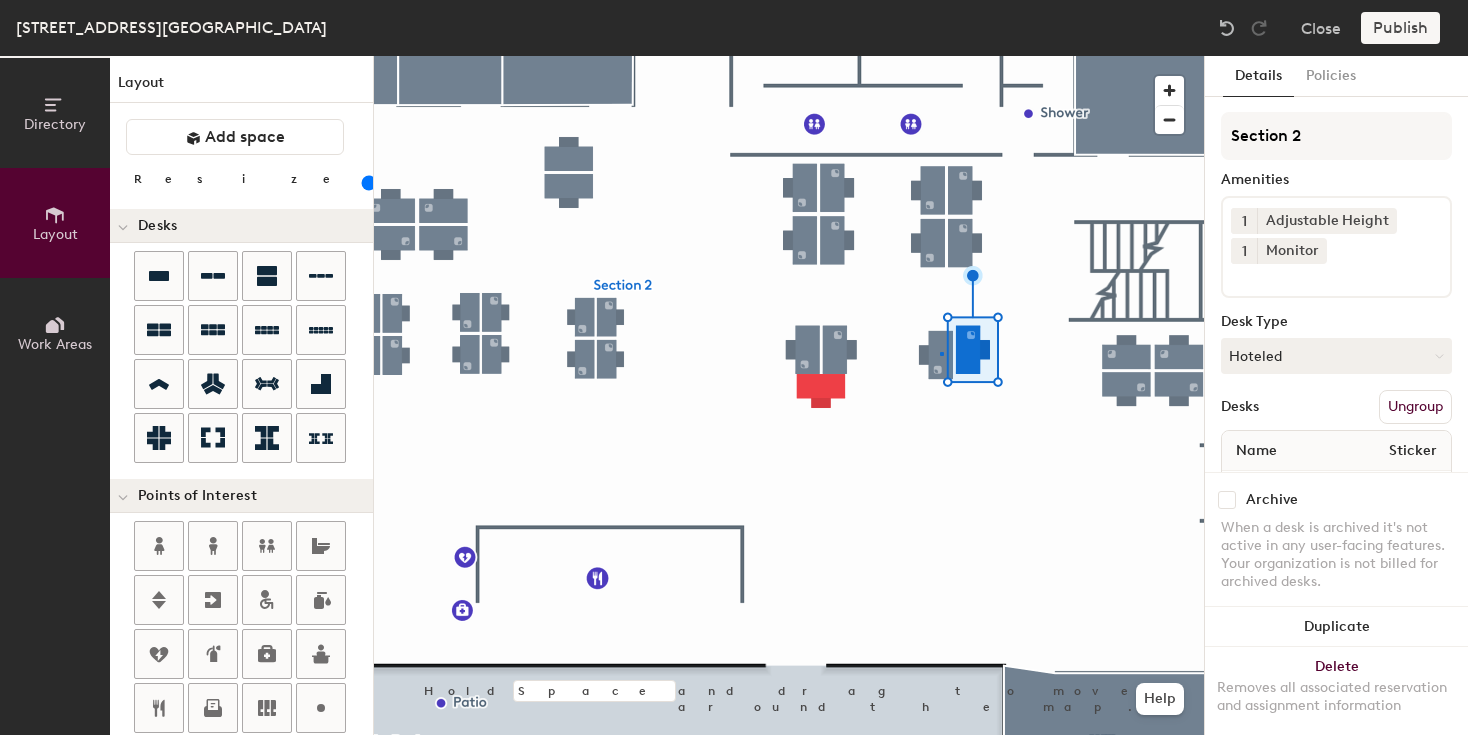 click 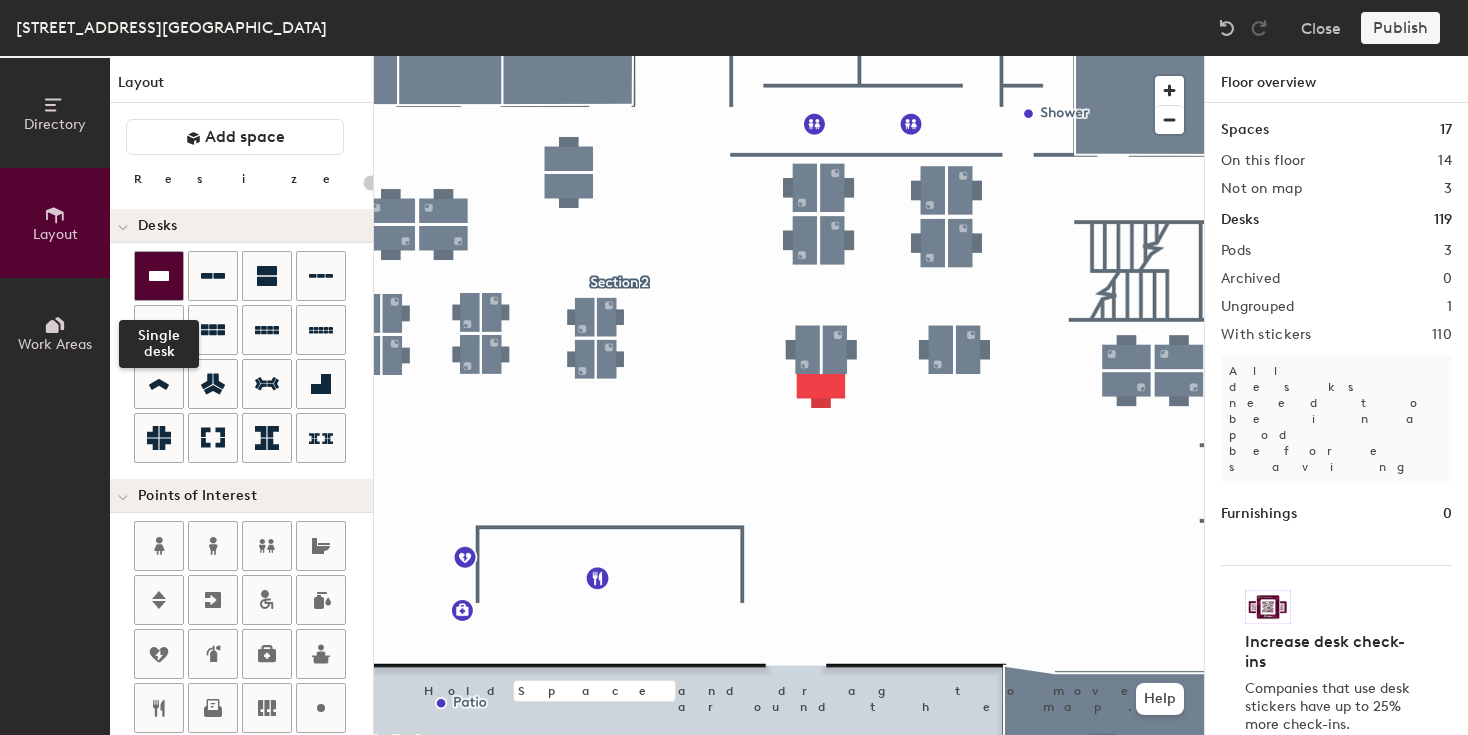click 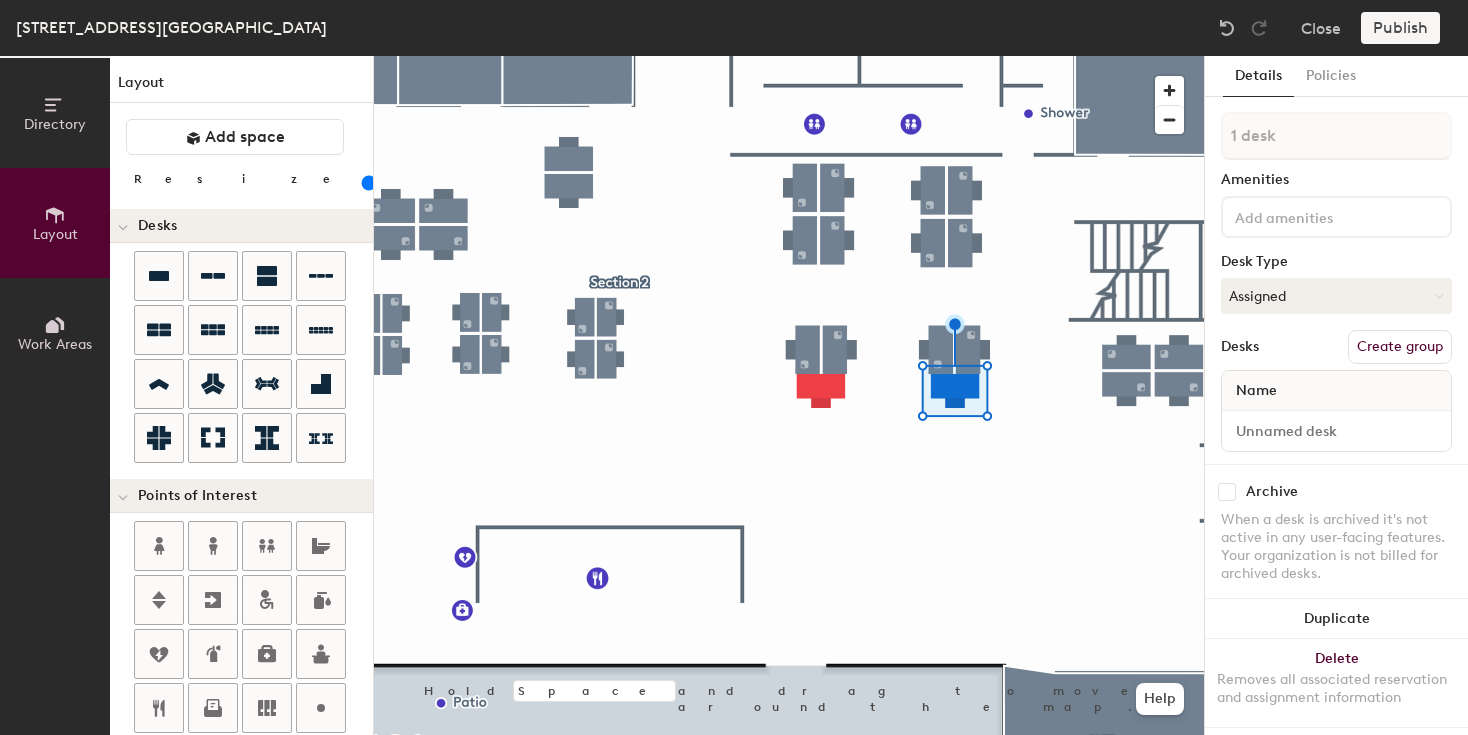 click 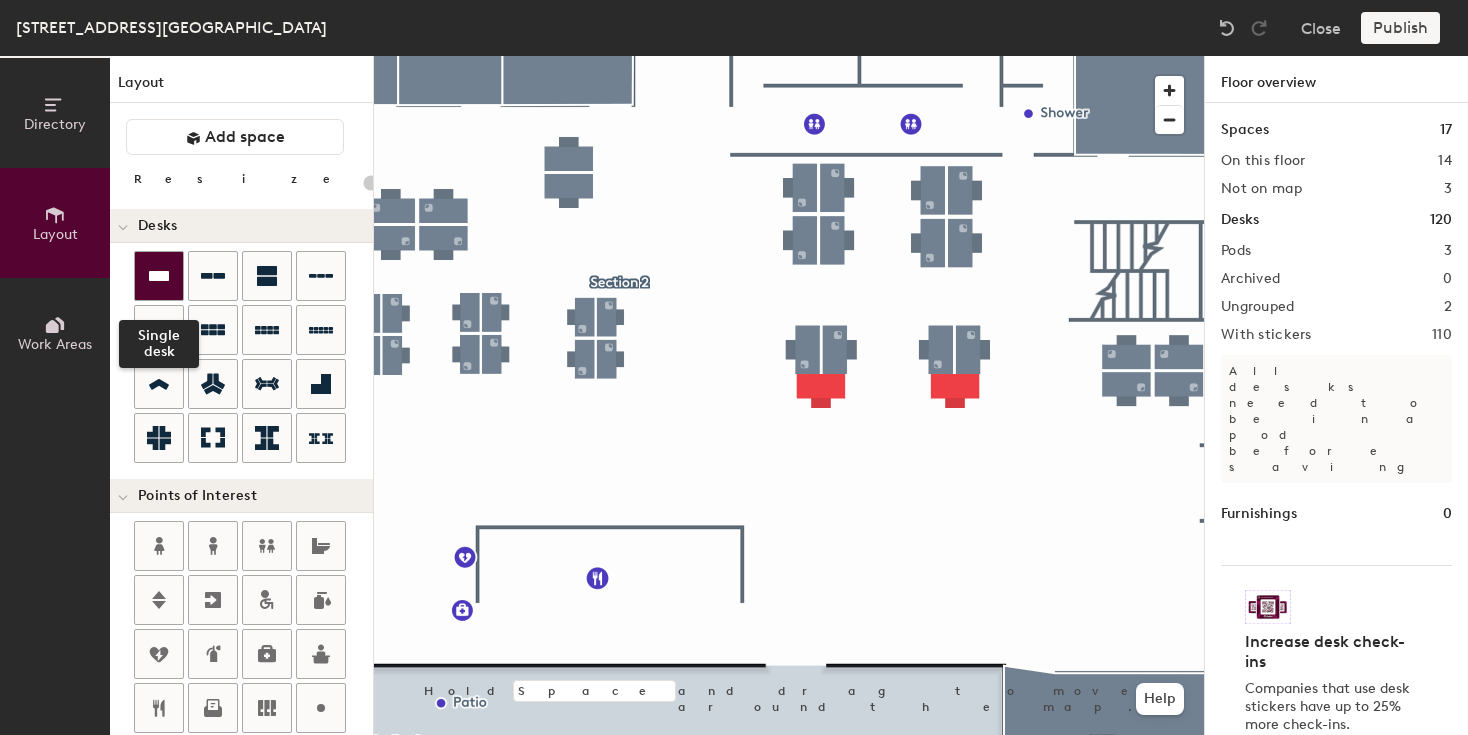 click 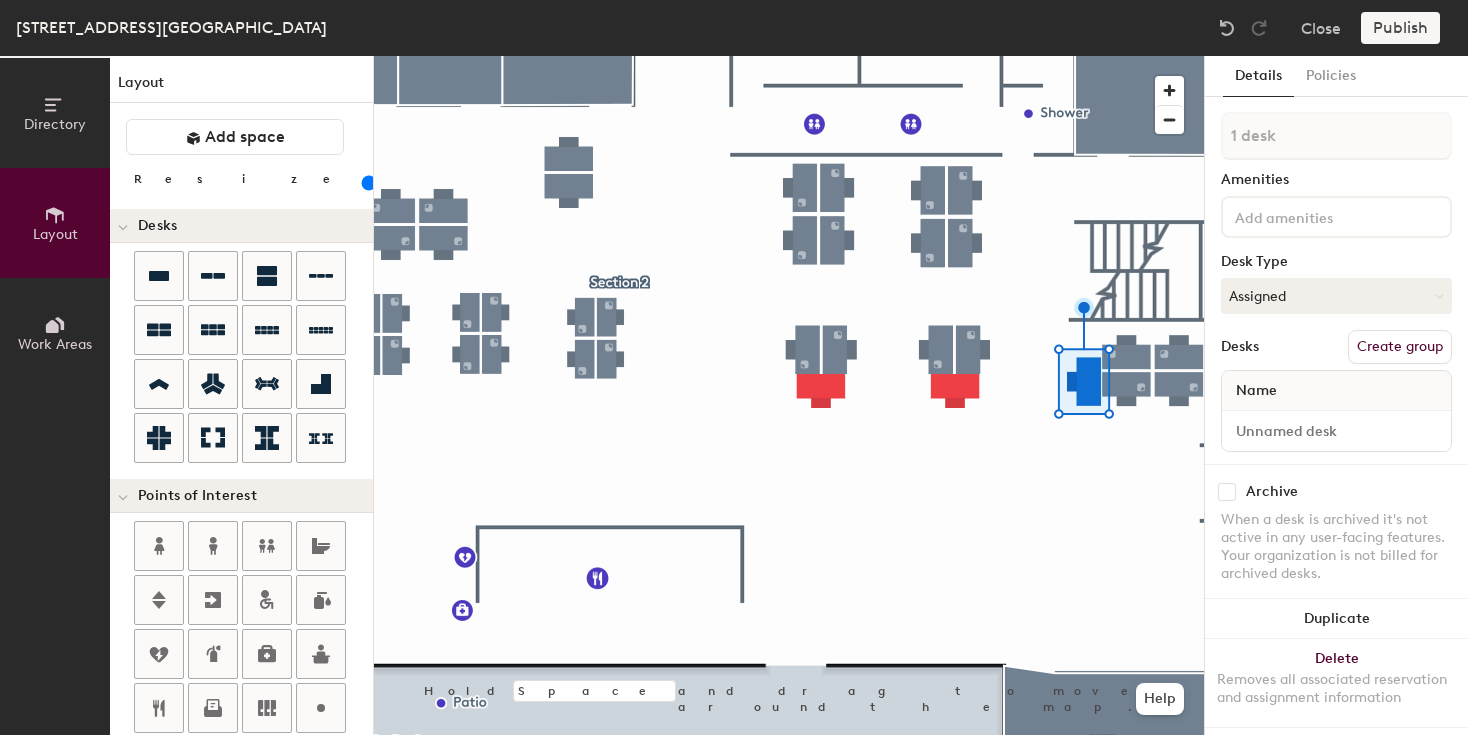 click 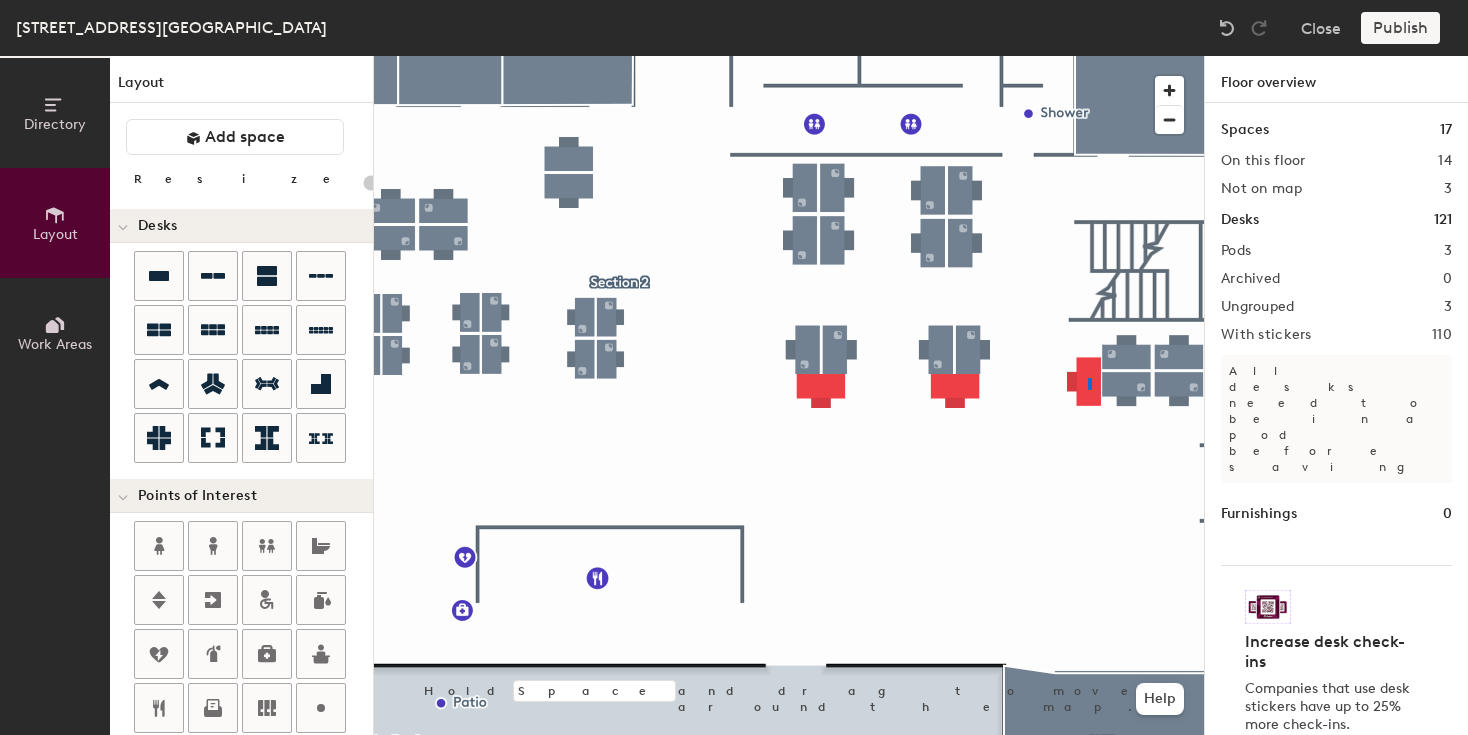 click 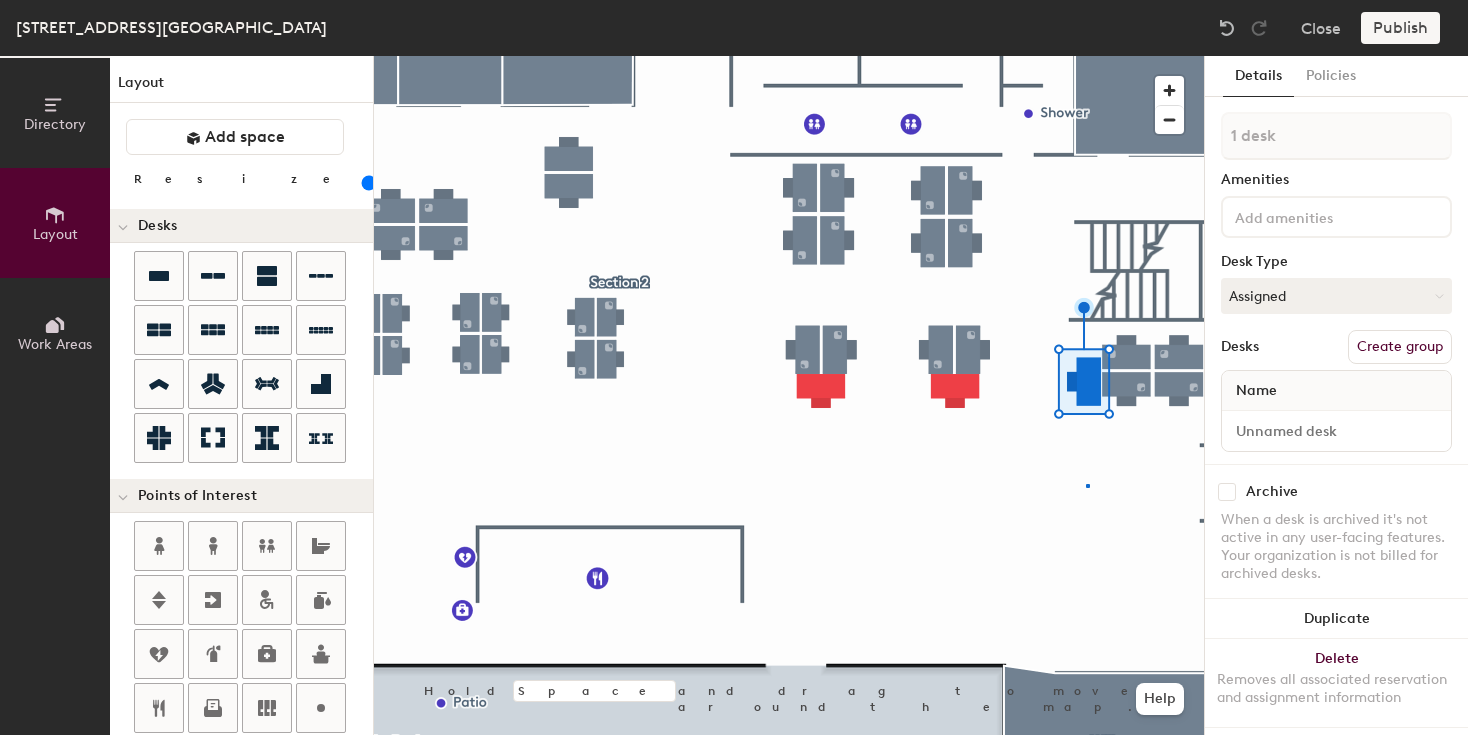 click 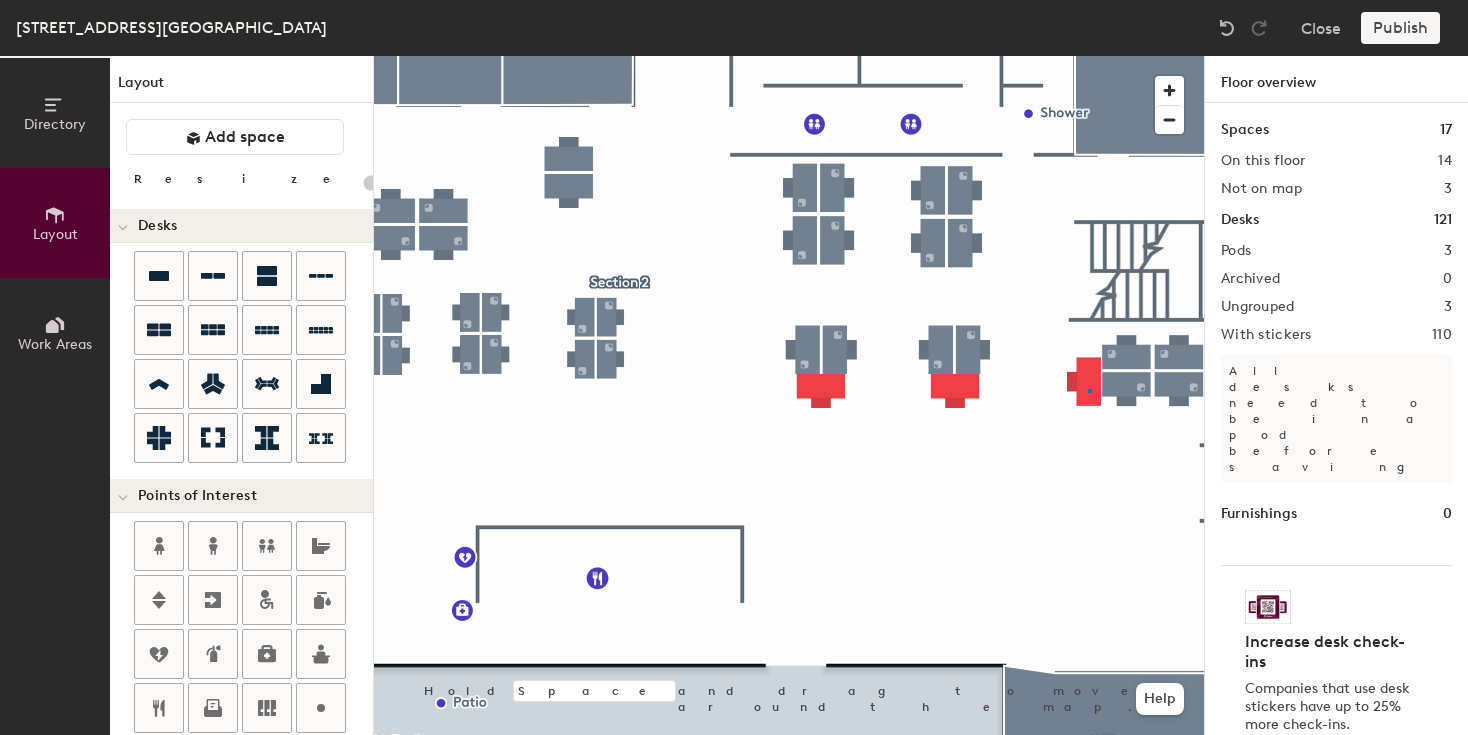 click 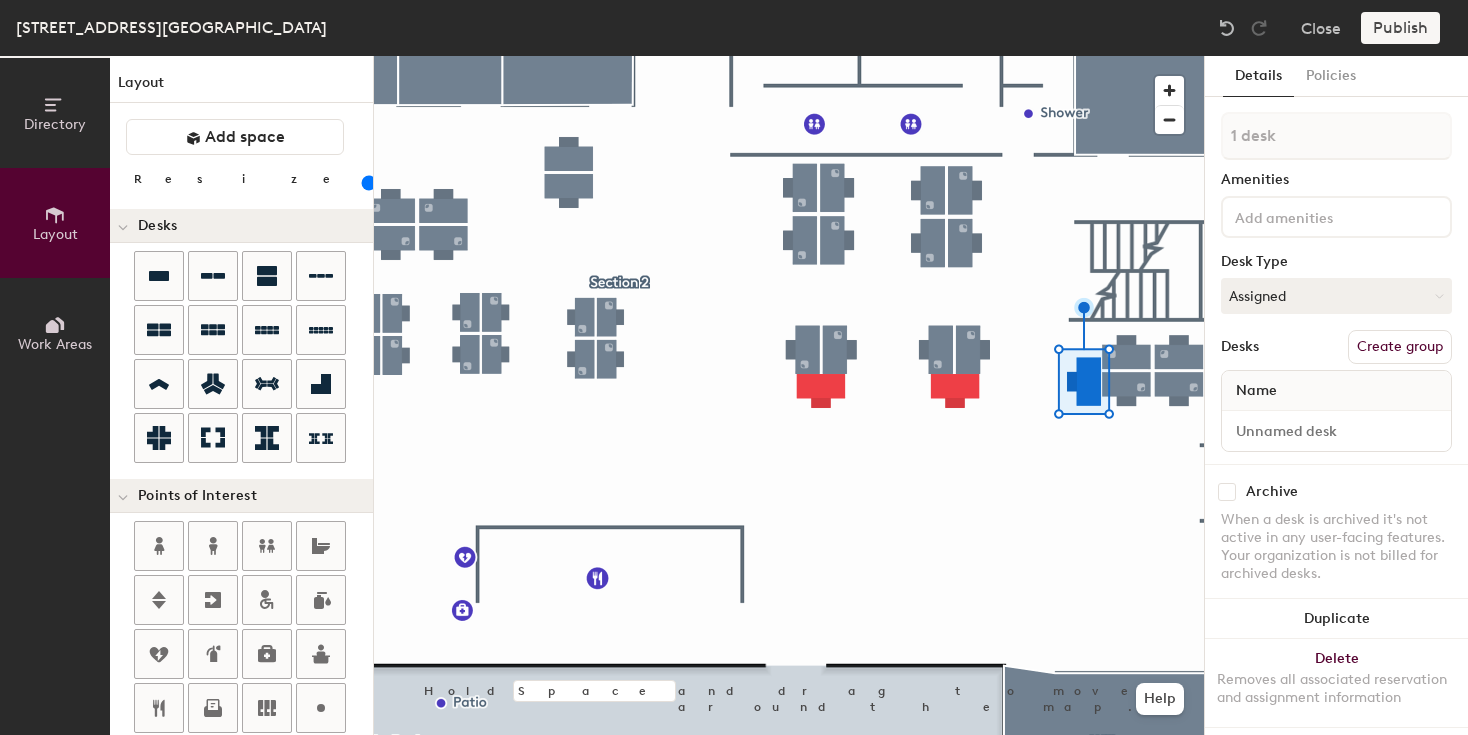 click 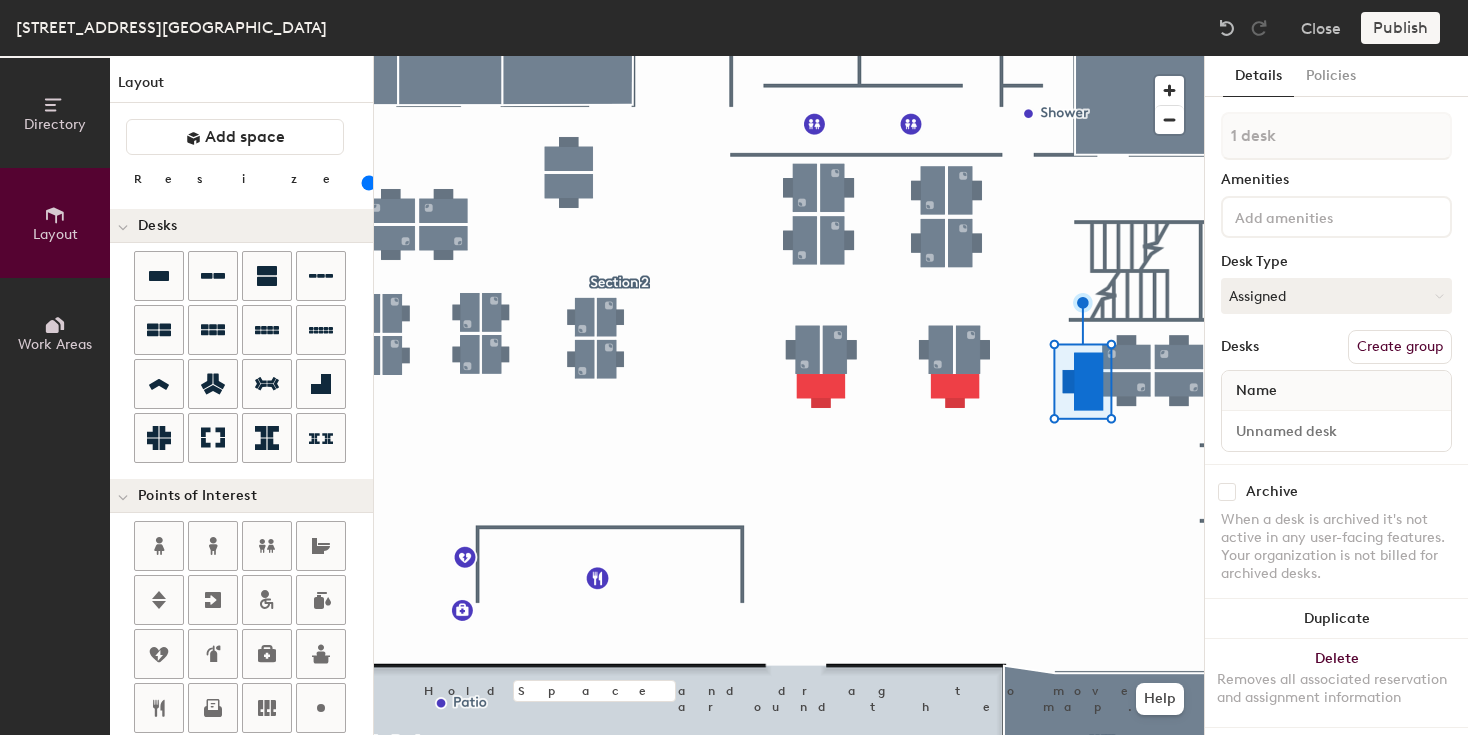 click 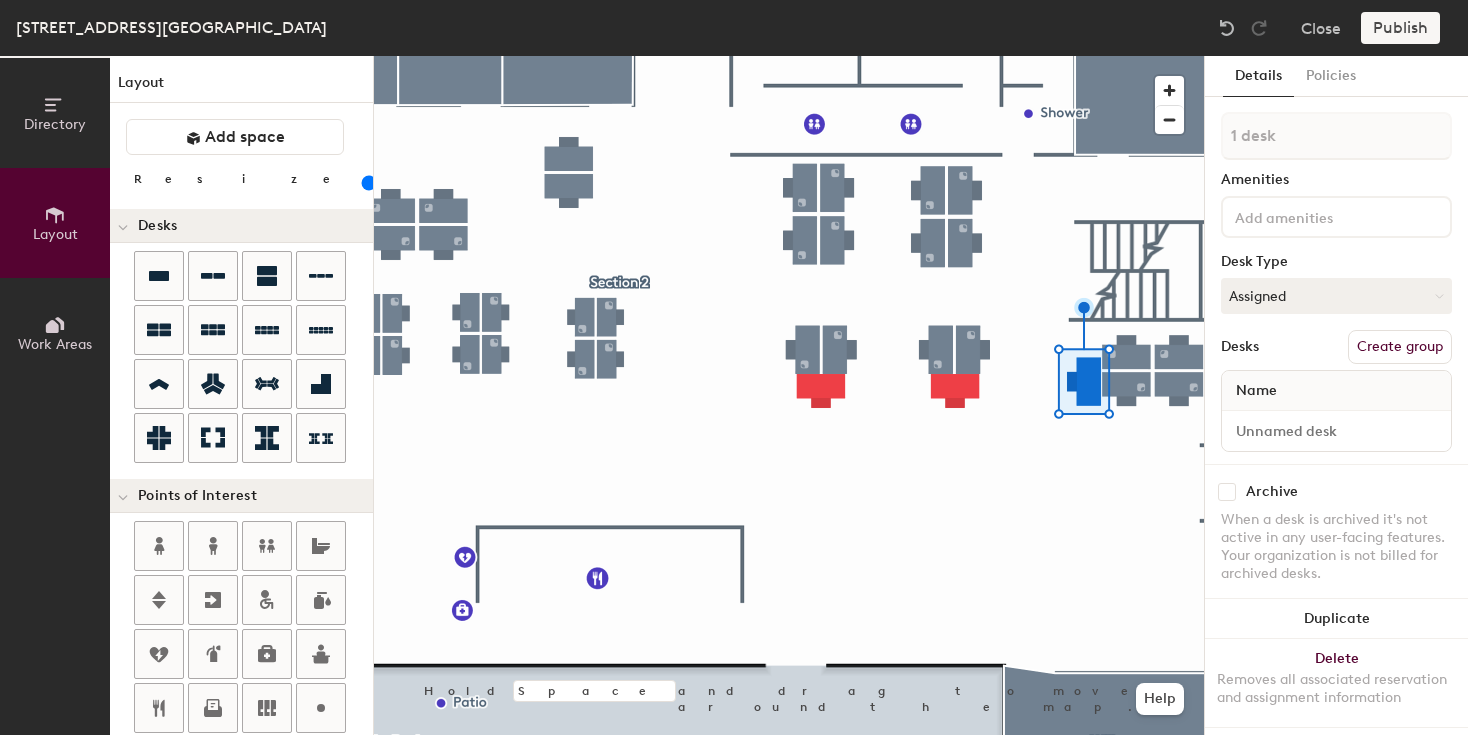click 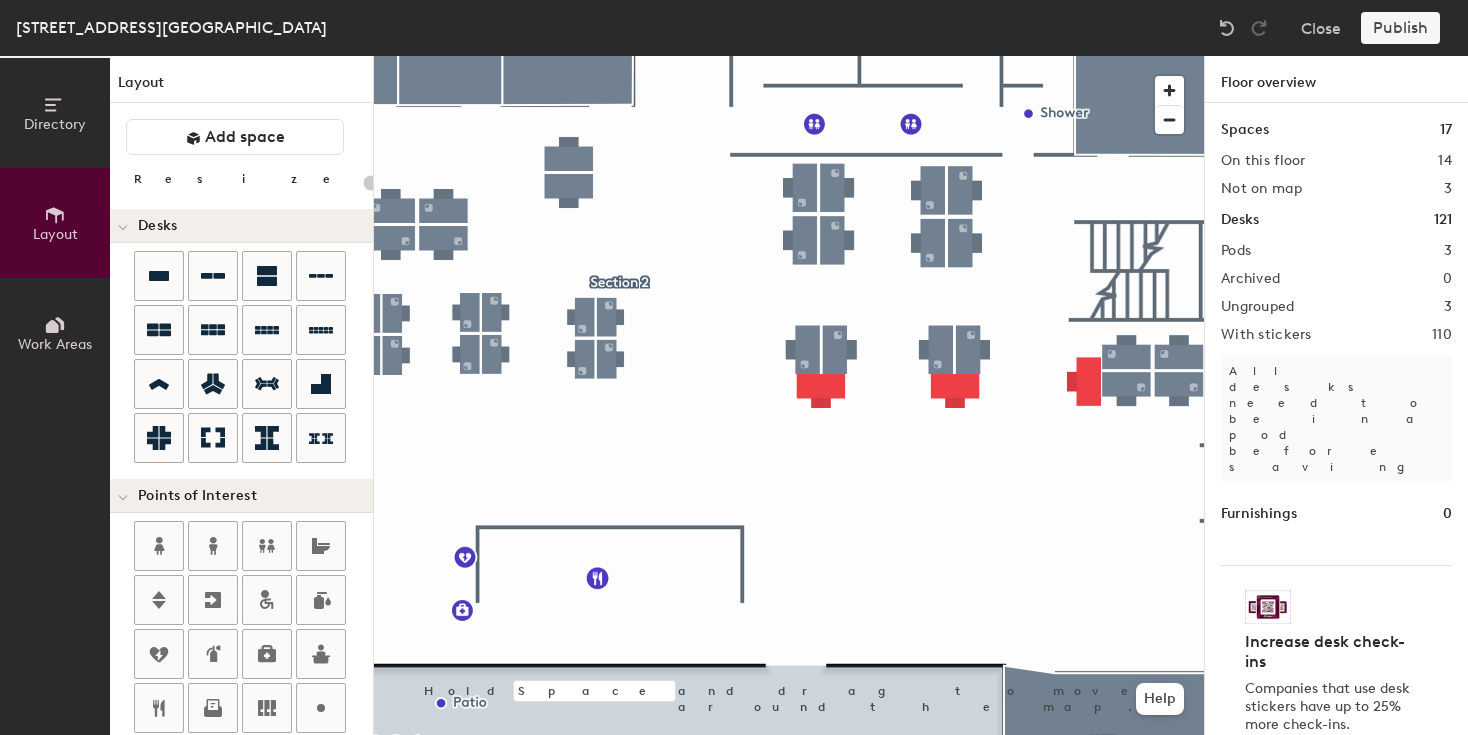 click 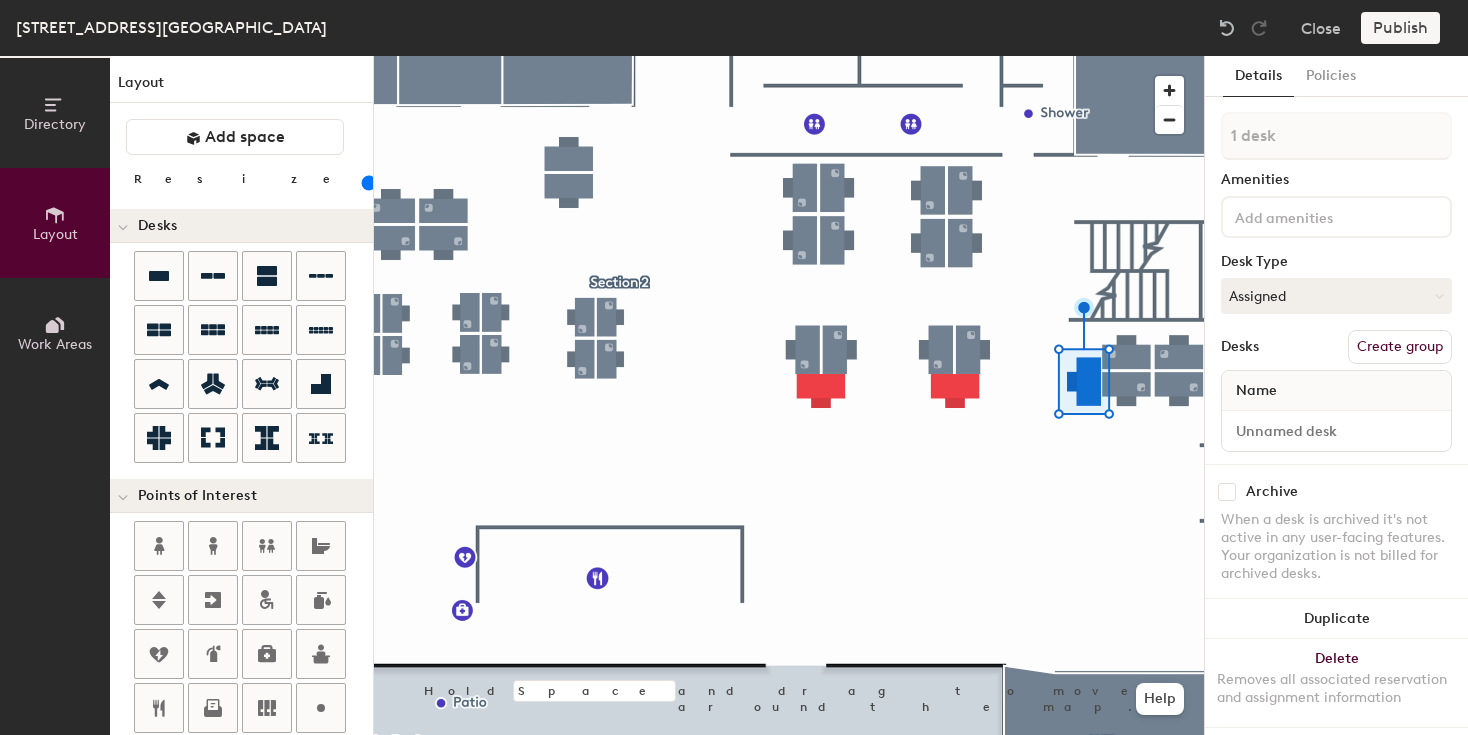 click 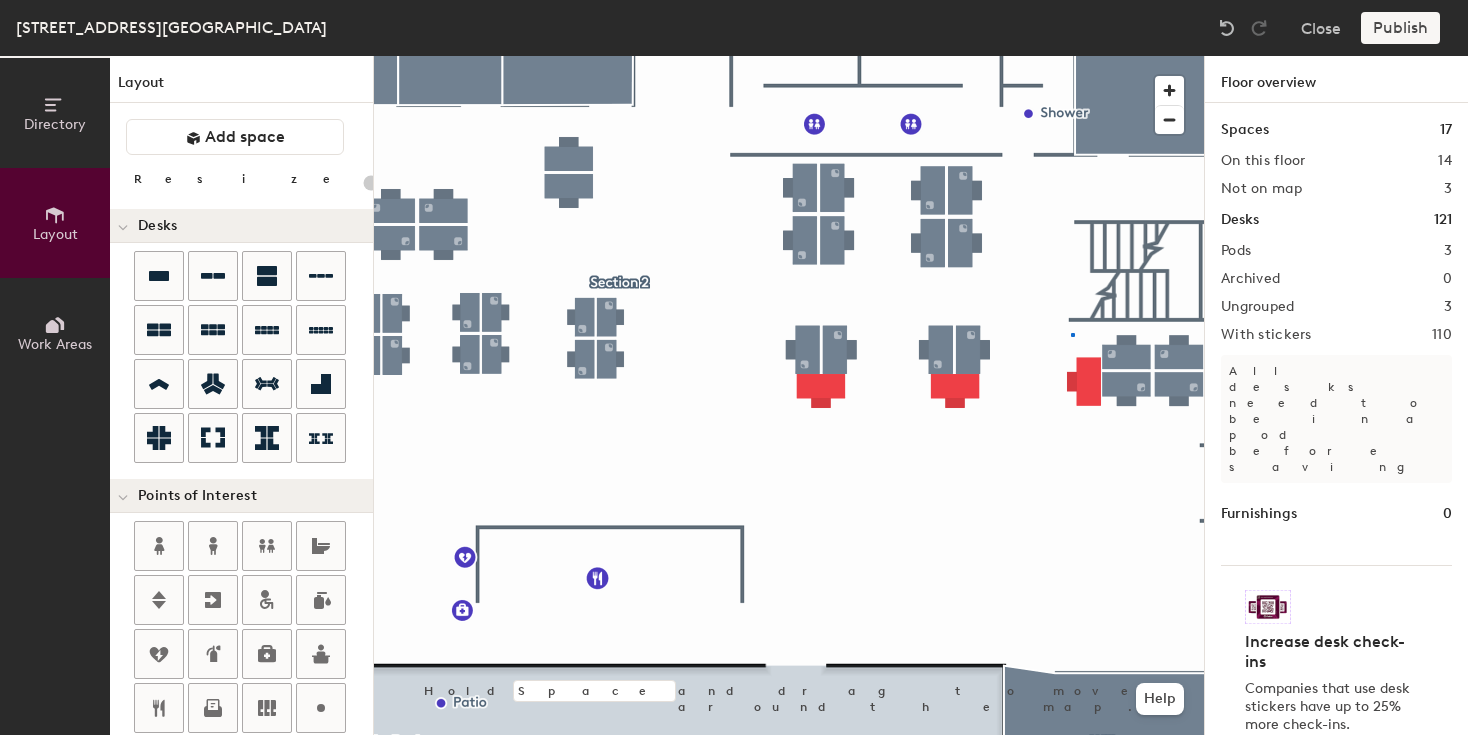 click 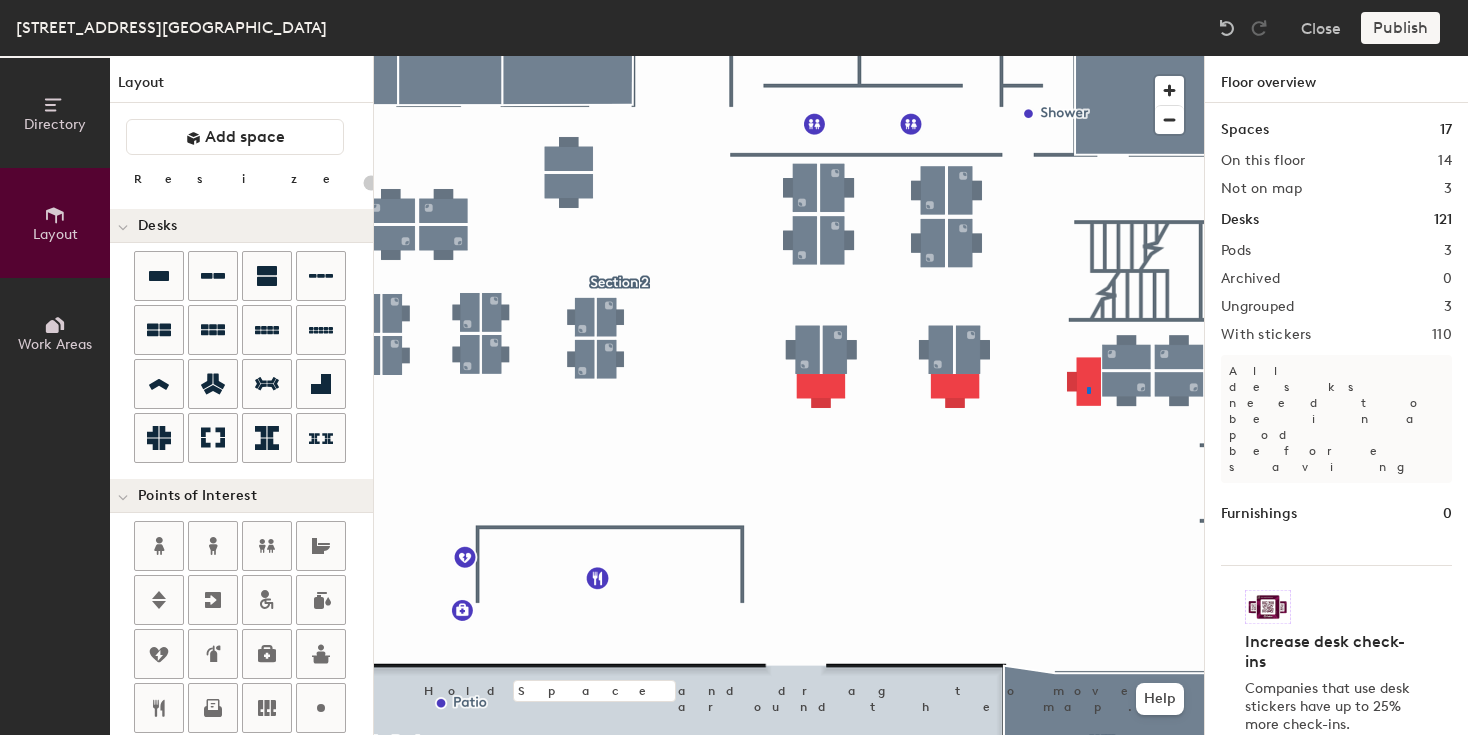 click 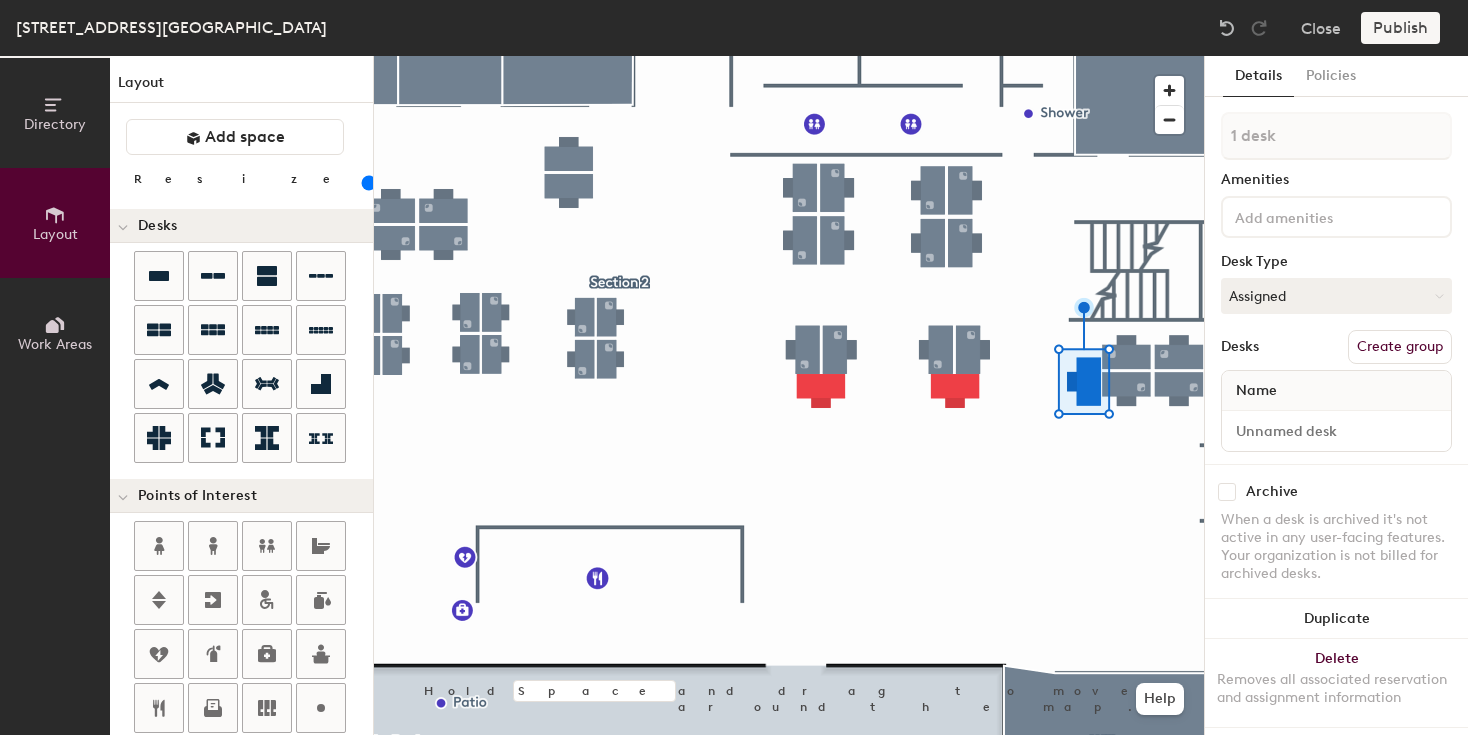 click 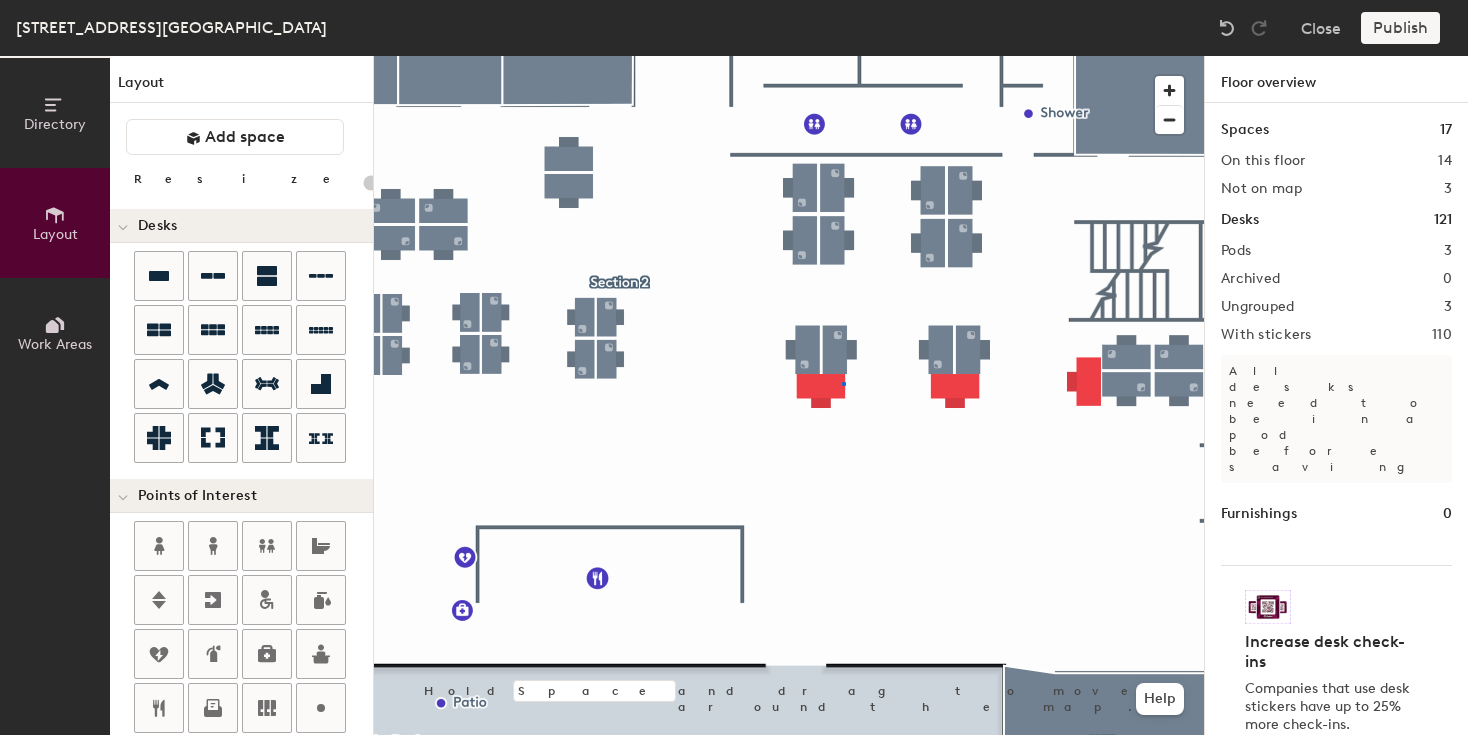 click 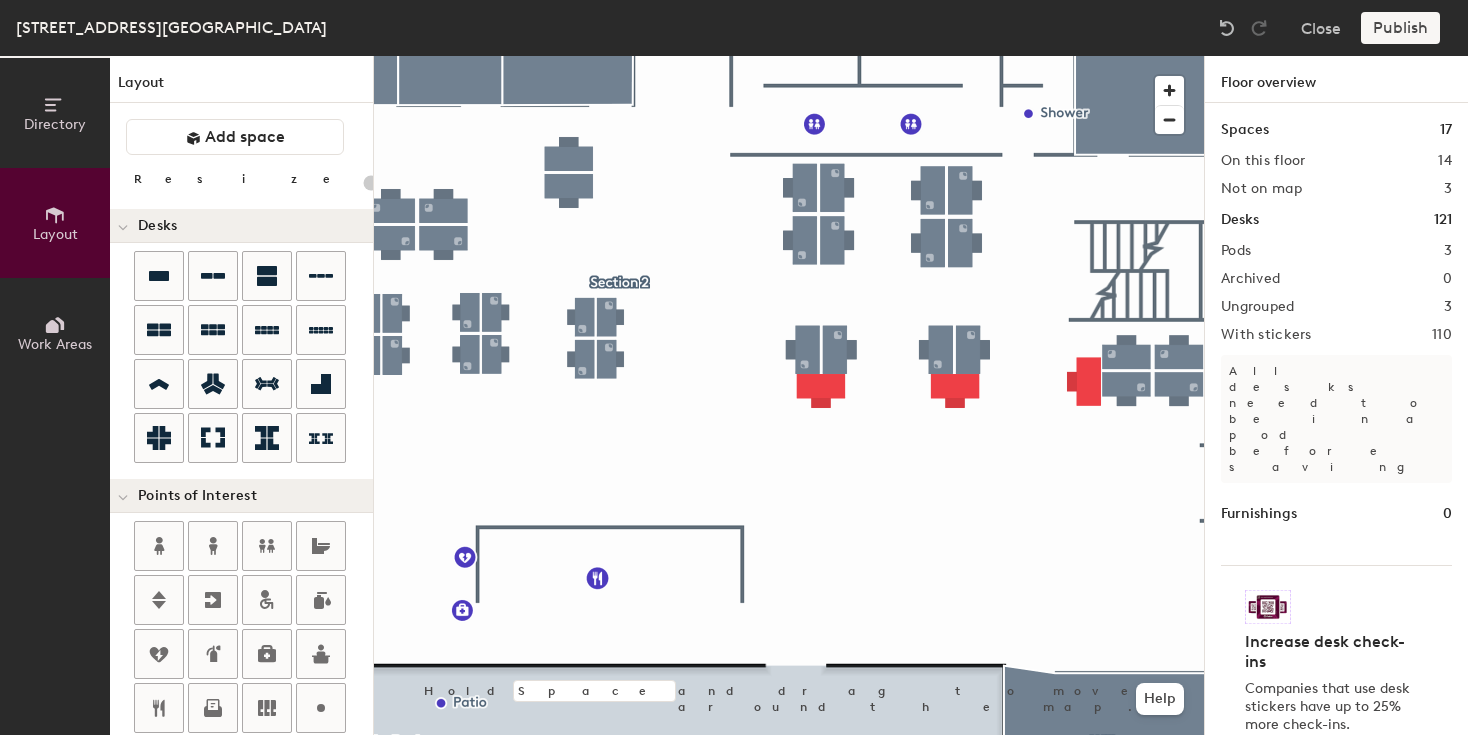click 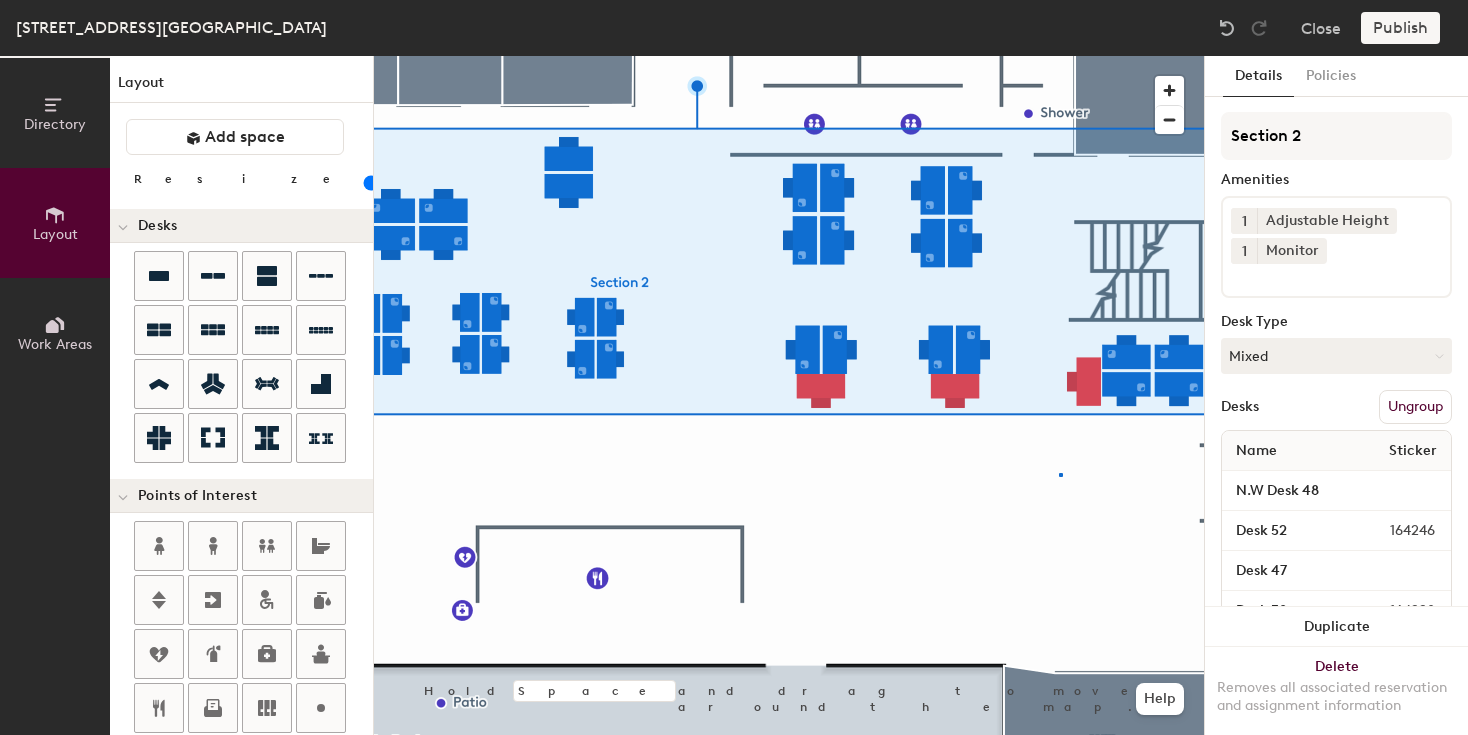 click 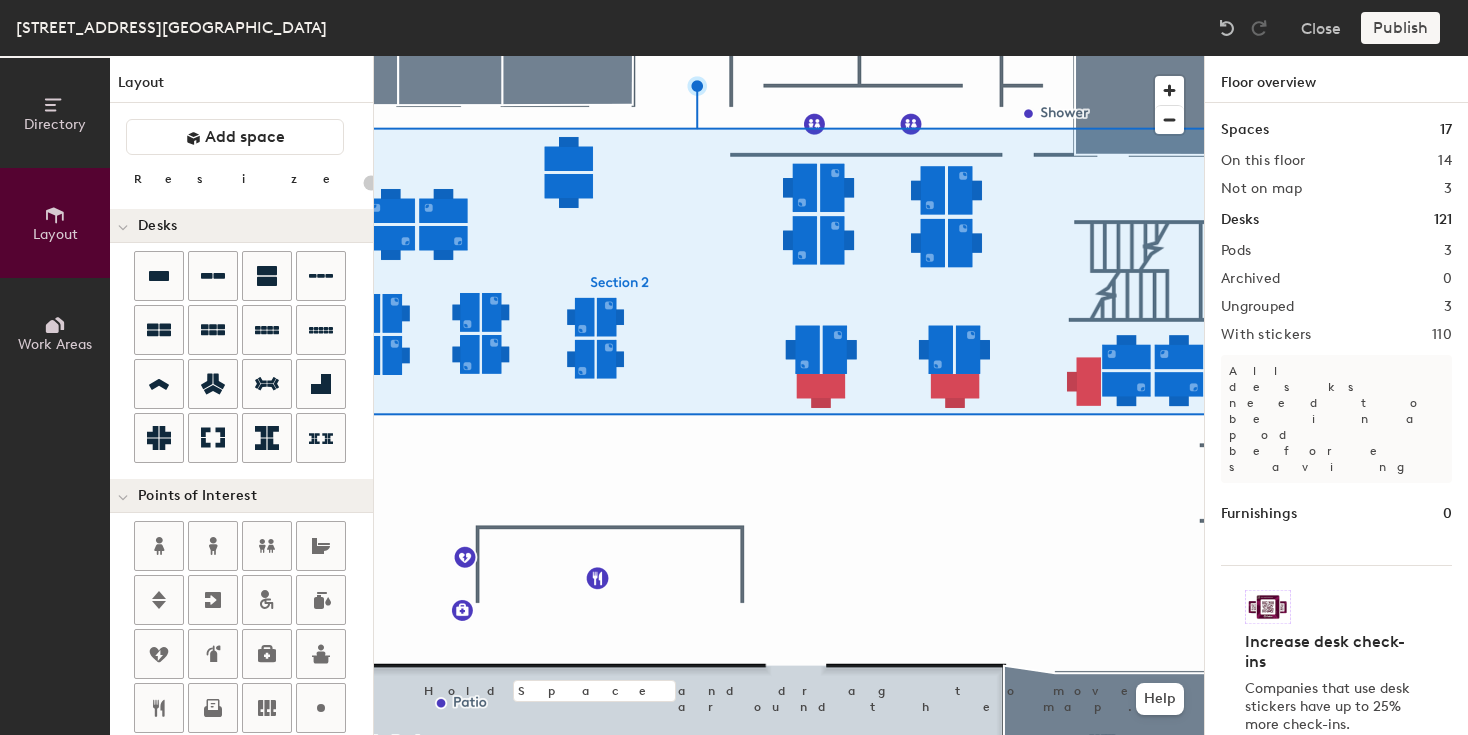 click 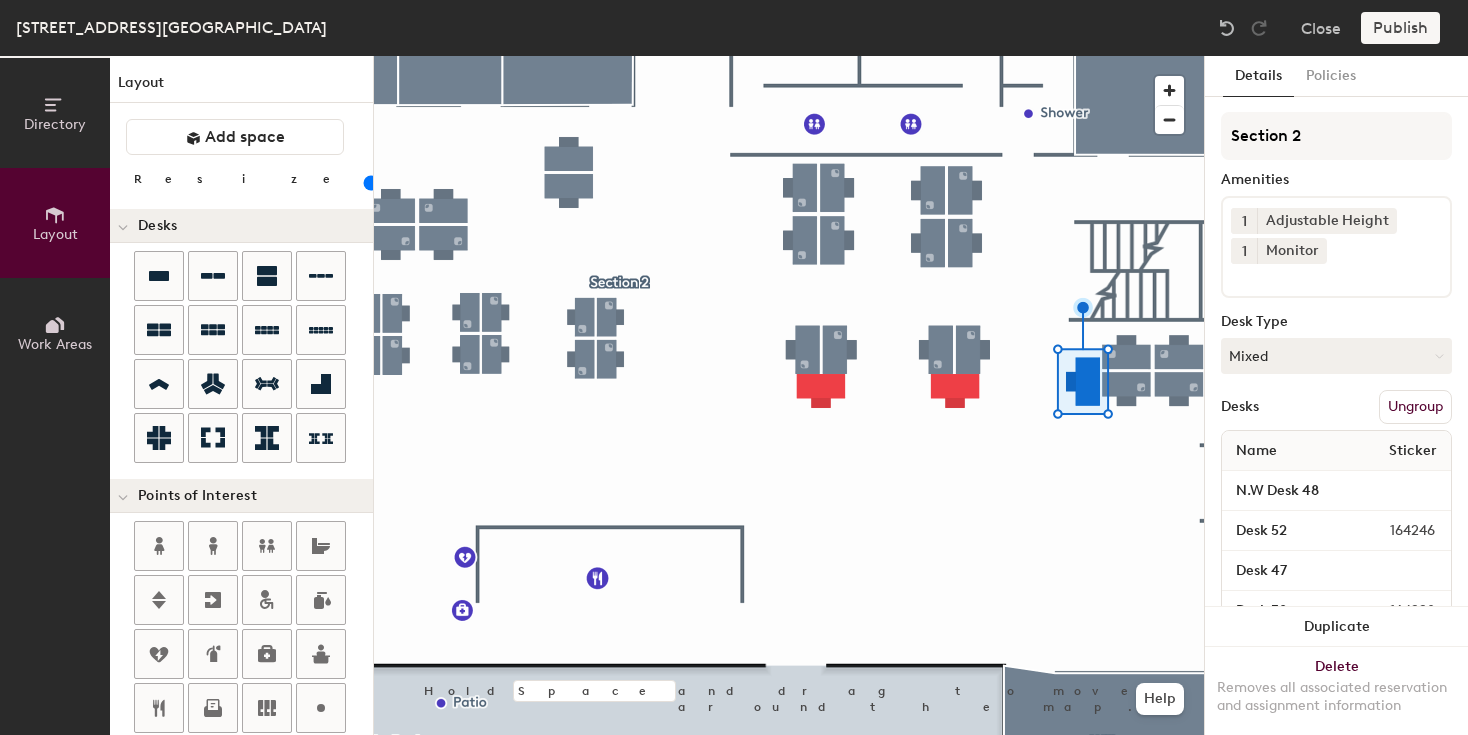 type on "20" 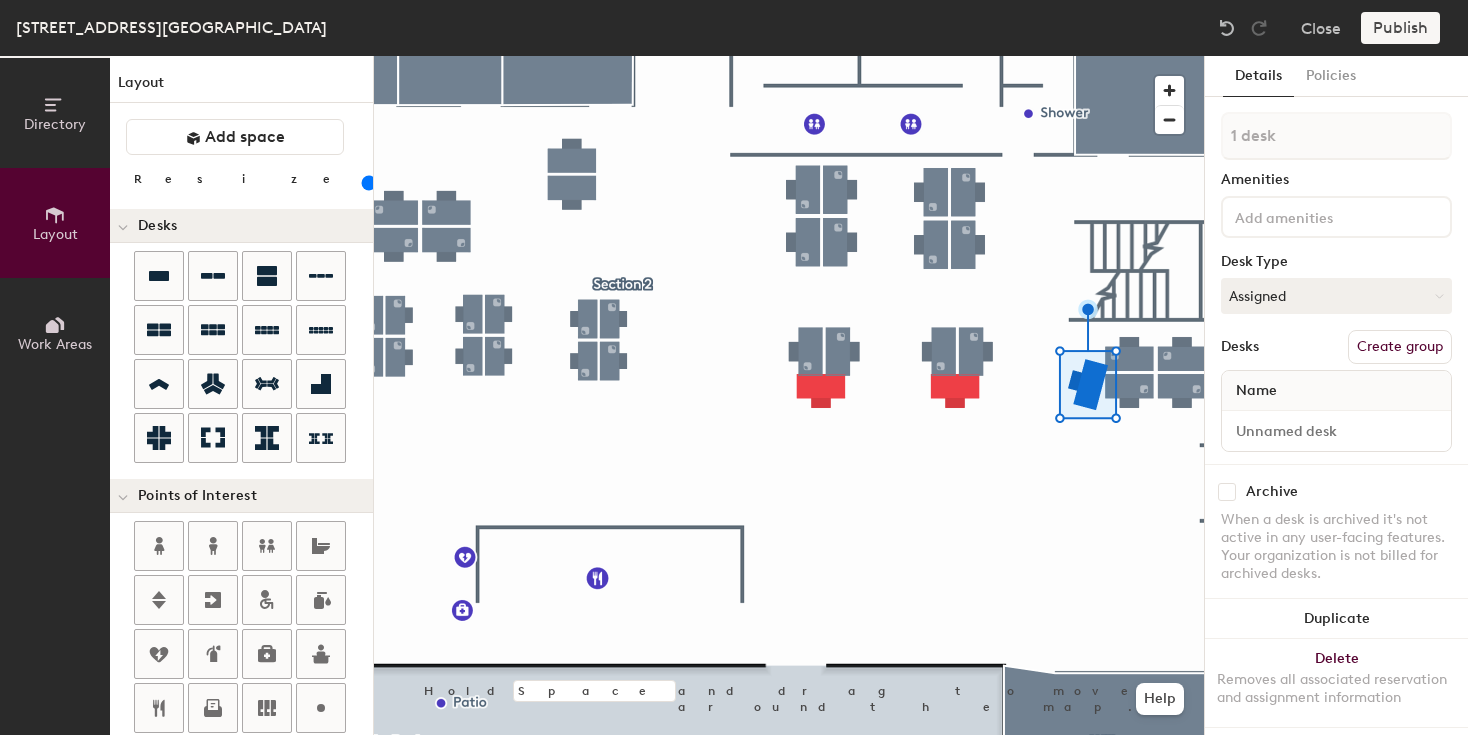 scroll, scrollTop: 0, scrollLeft: 0, axis: both 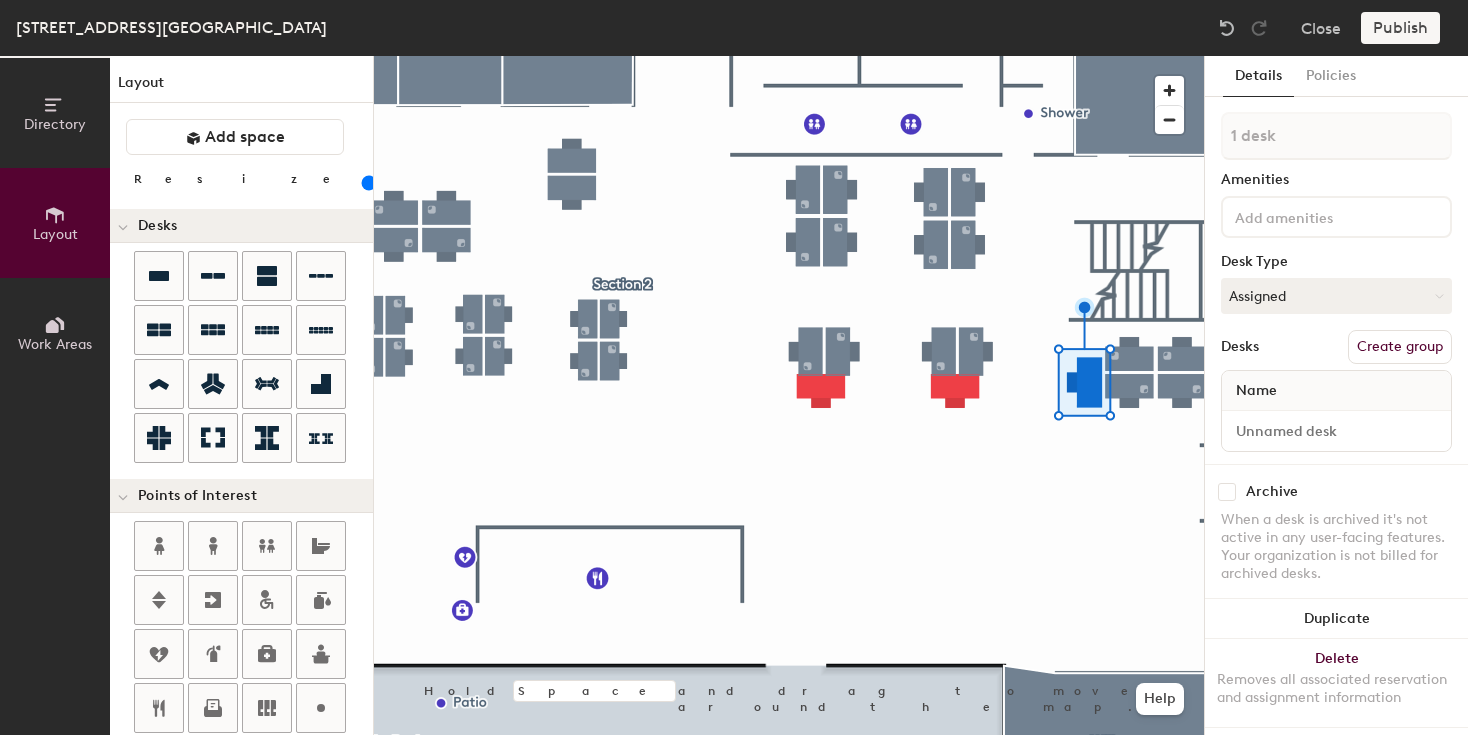 click 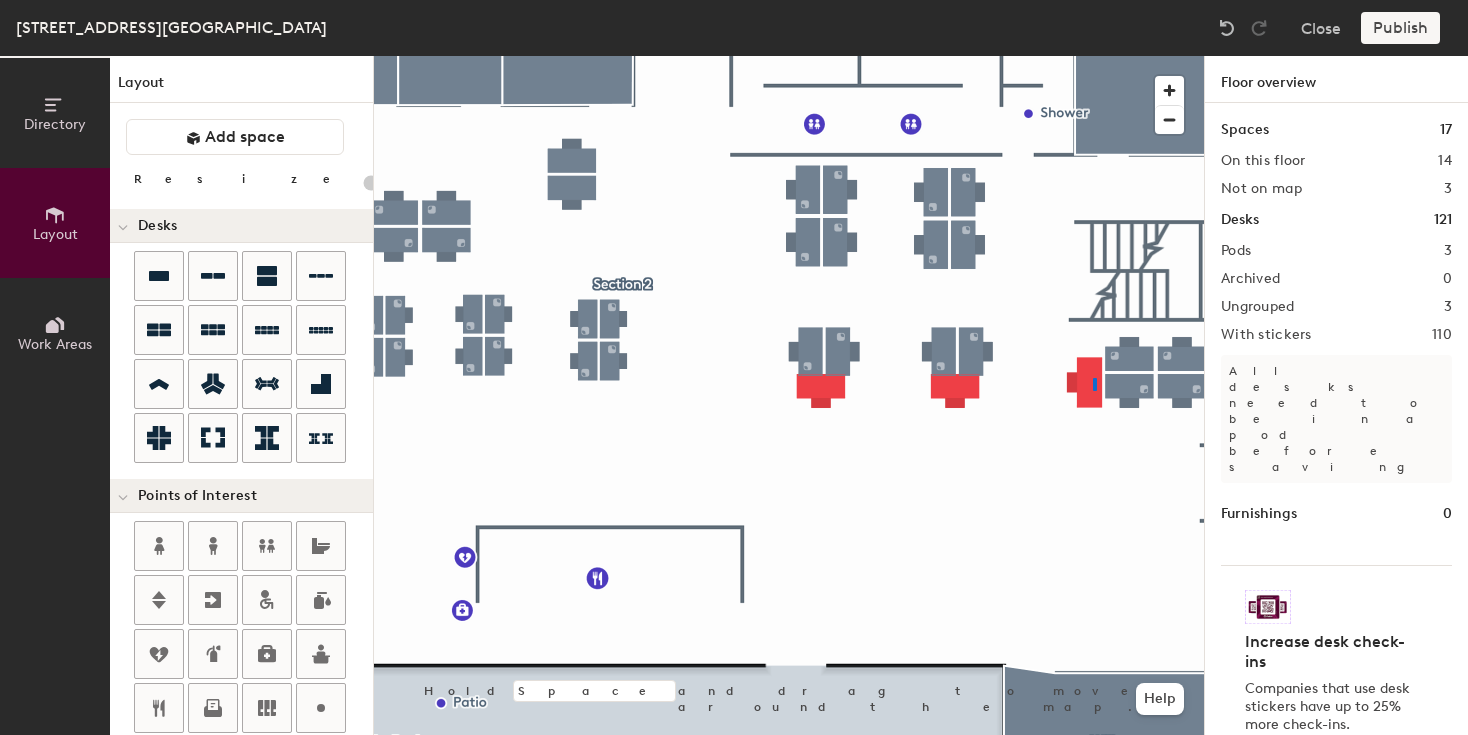 click 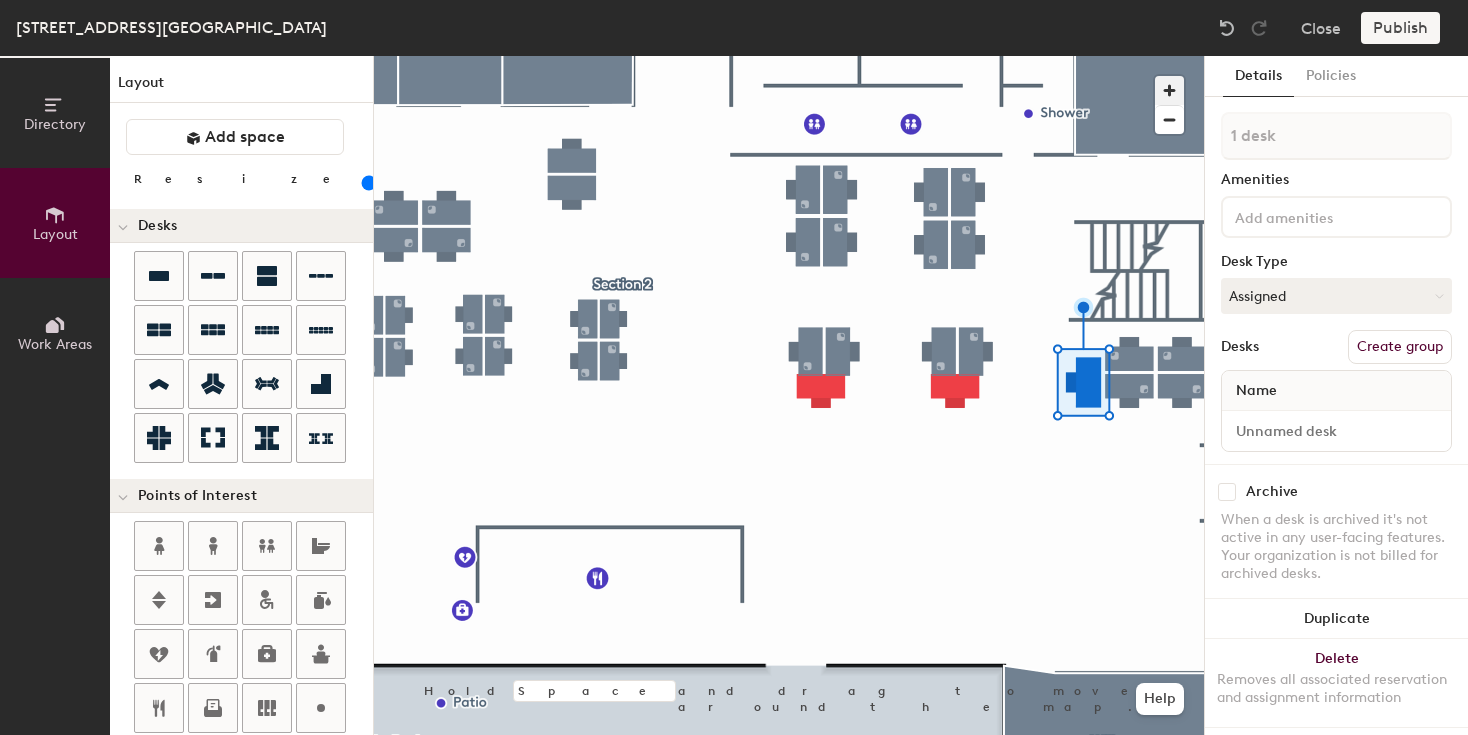 click 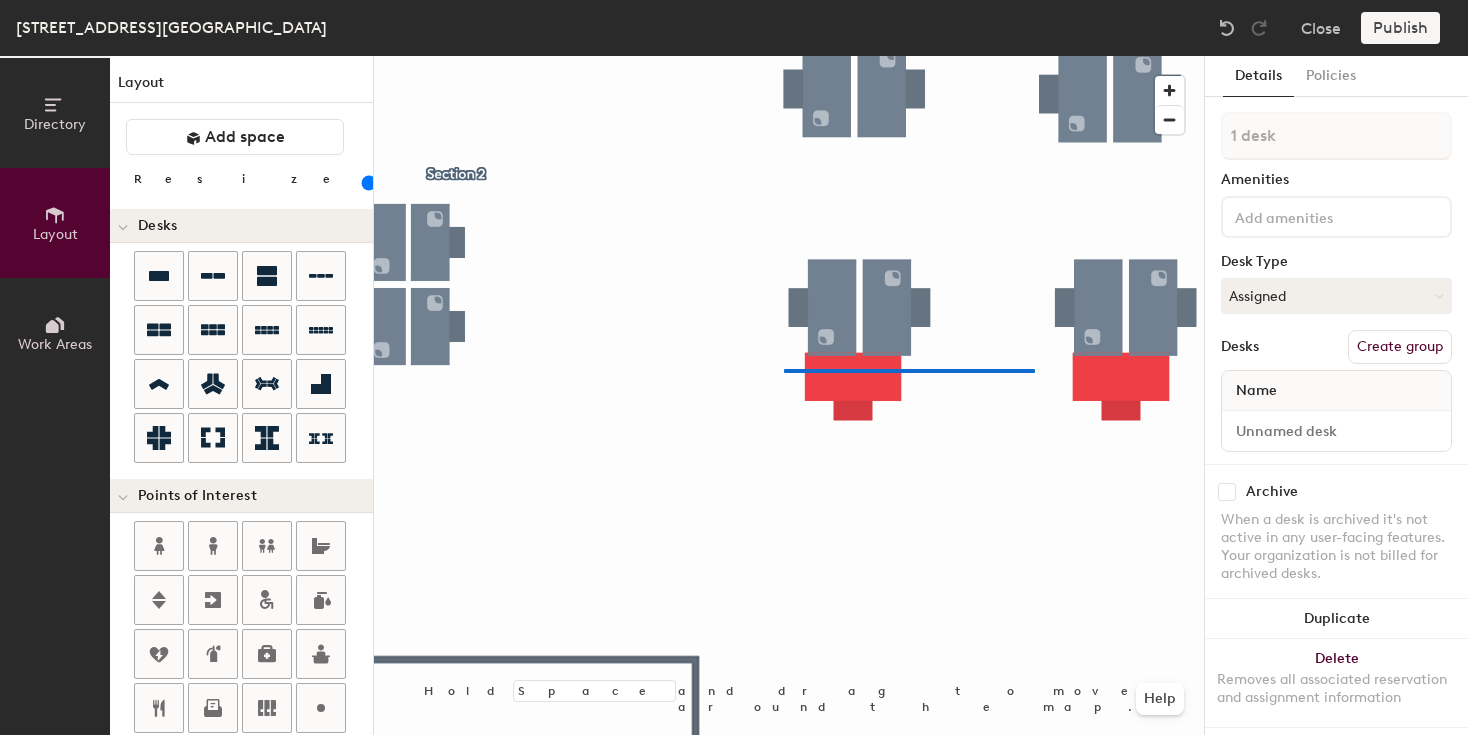 click 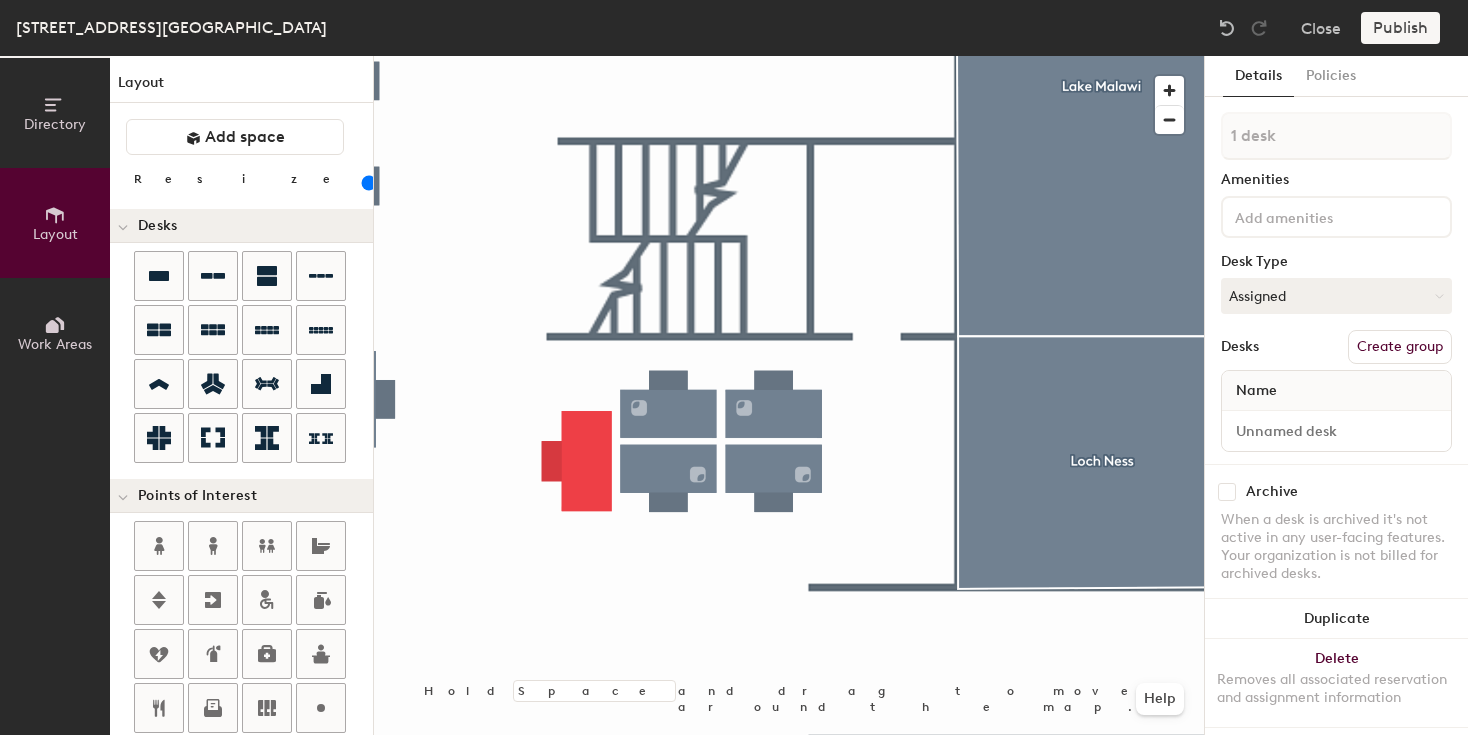 click 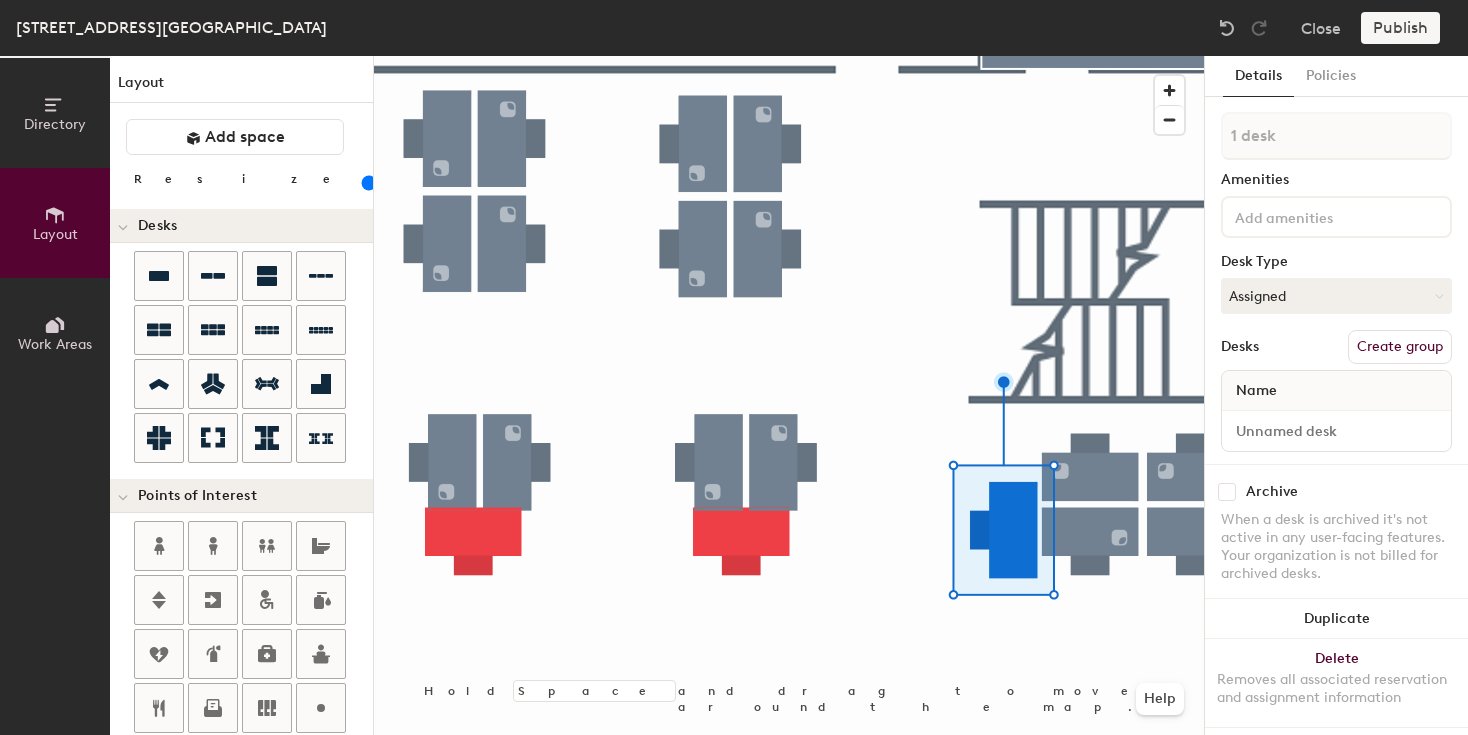 click 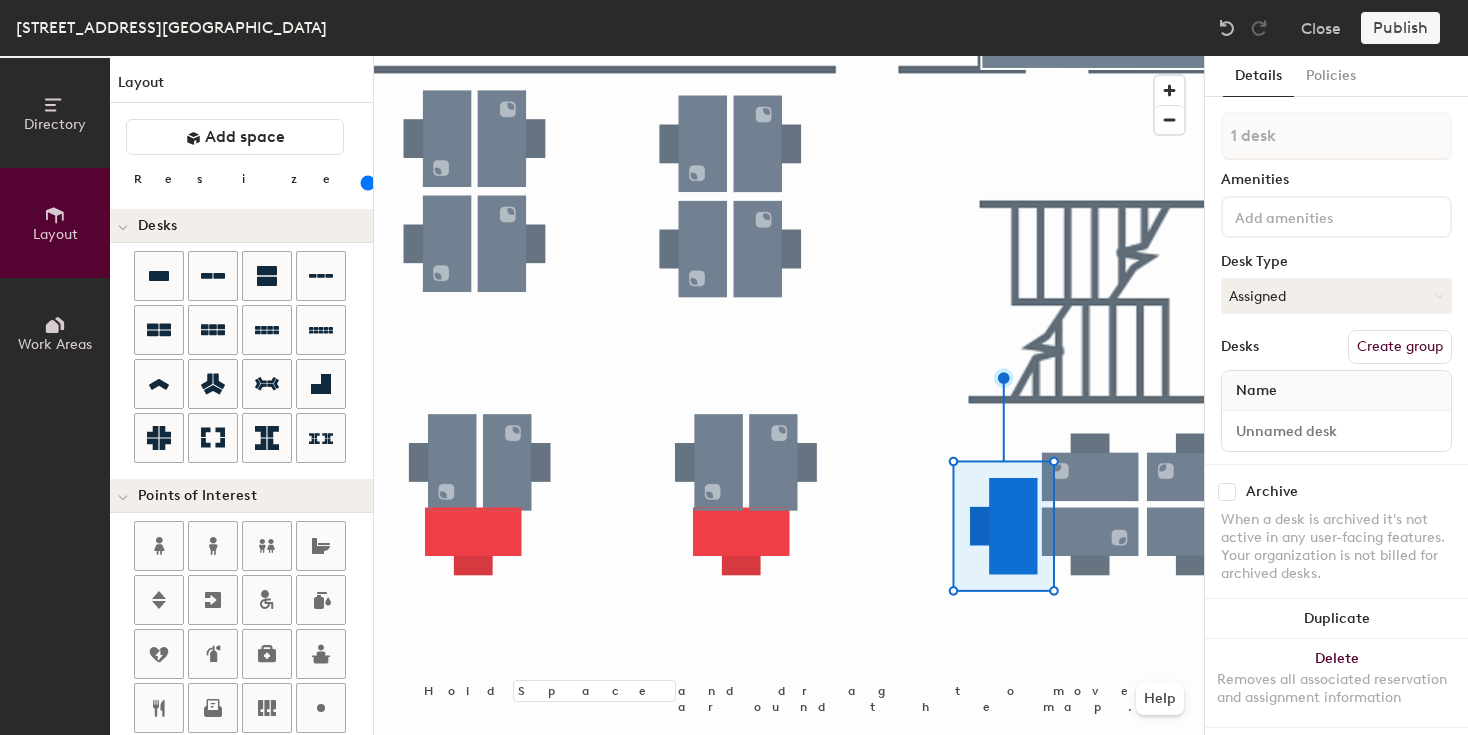 click 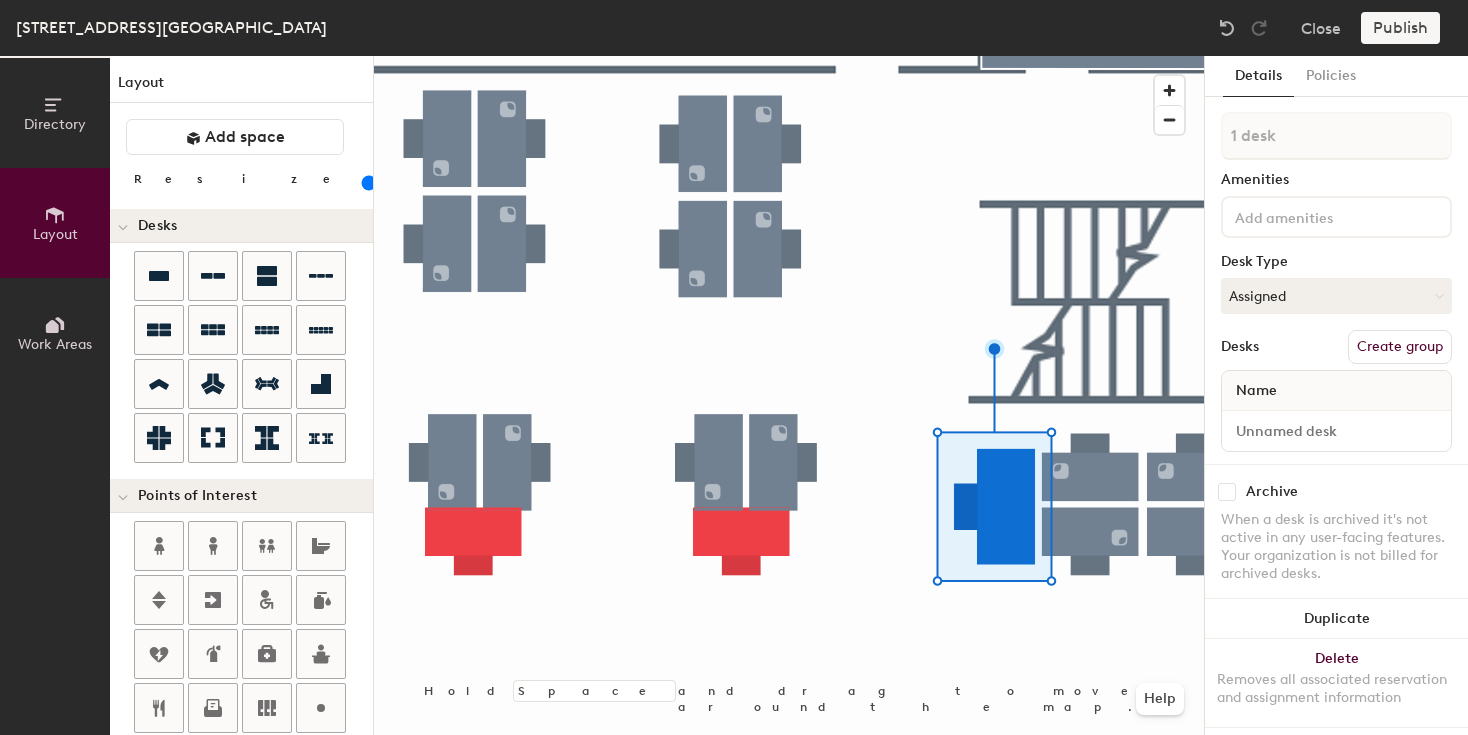 drag, startPoint x: 220, startPoint y: 185, endPoint x: 208, endPoint y: 185, distance: 12 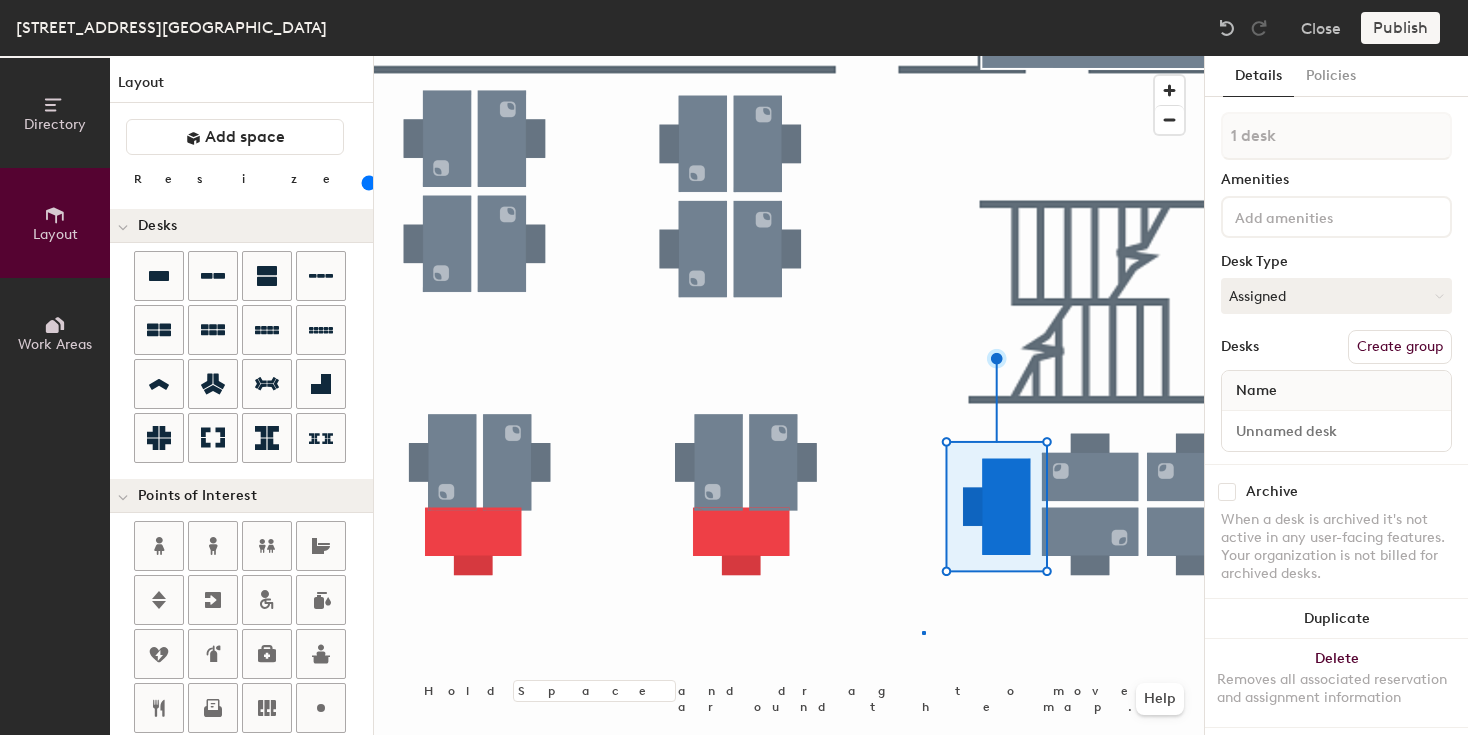 click 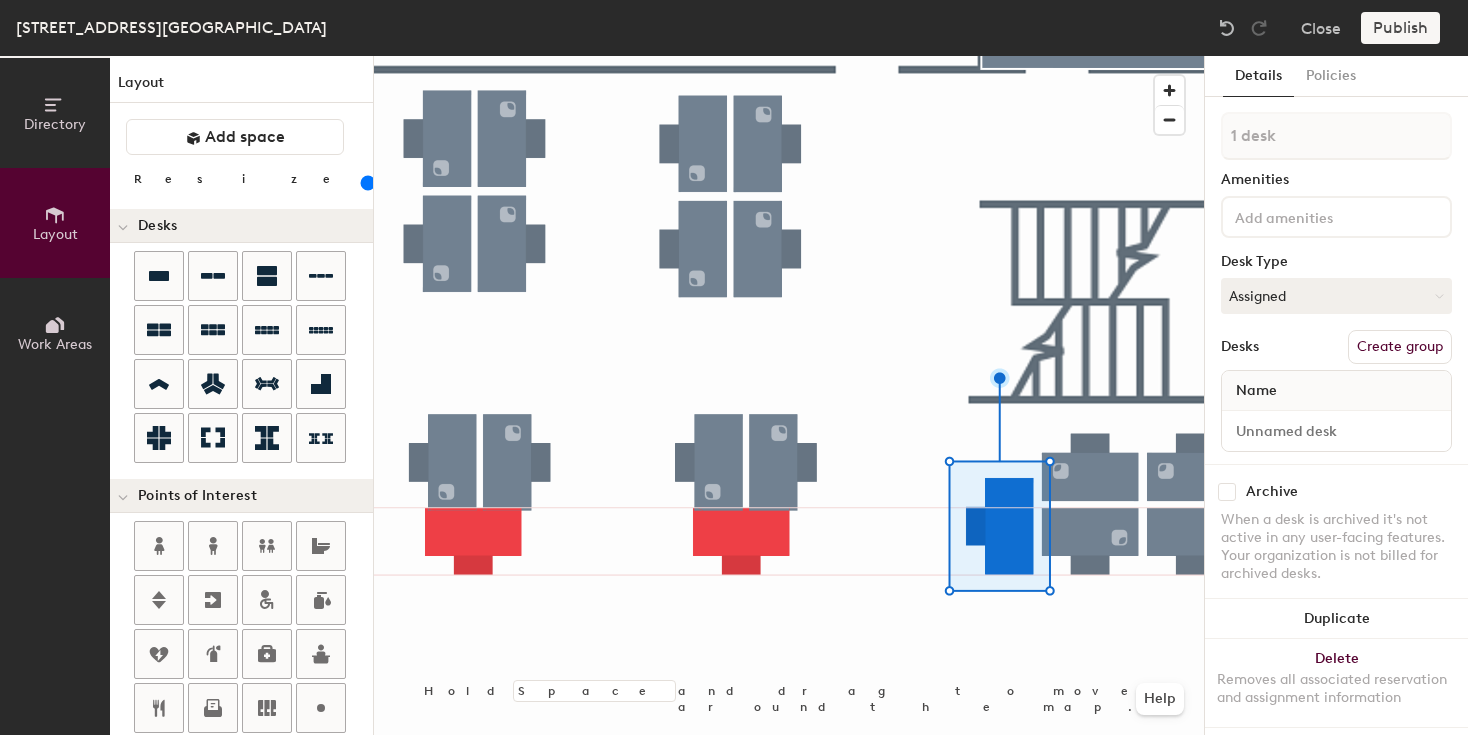click 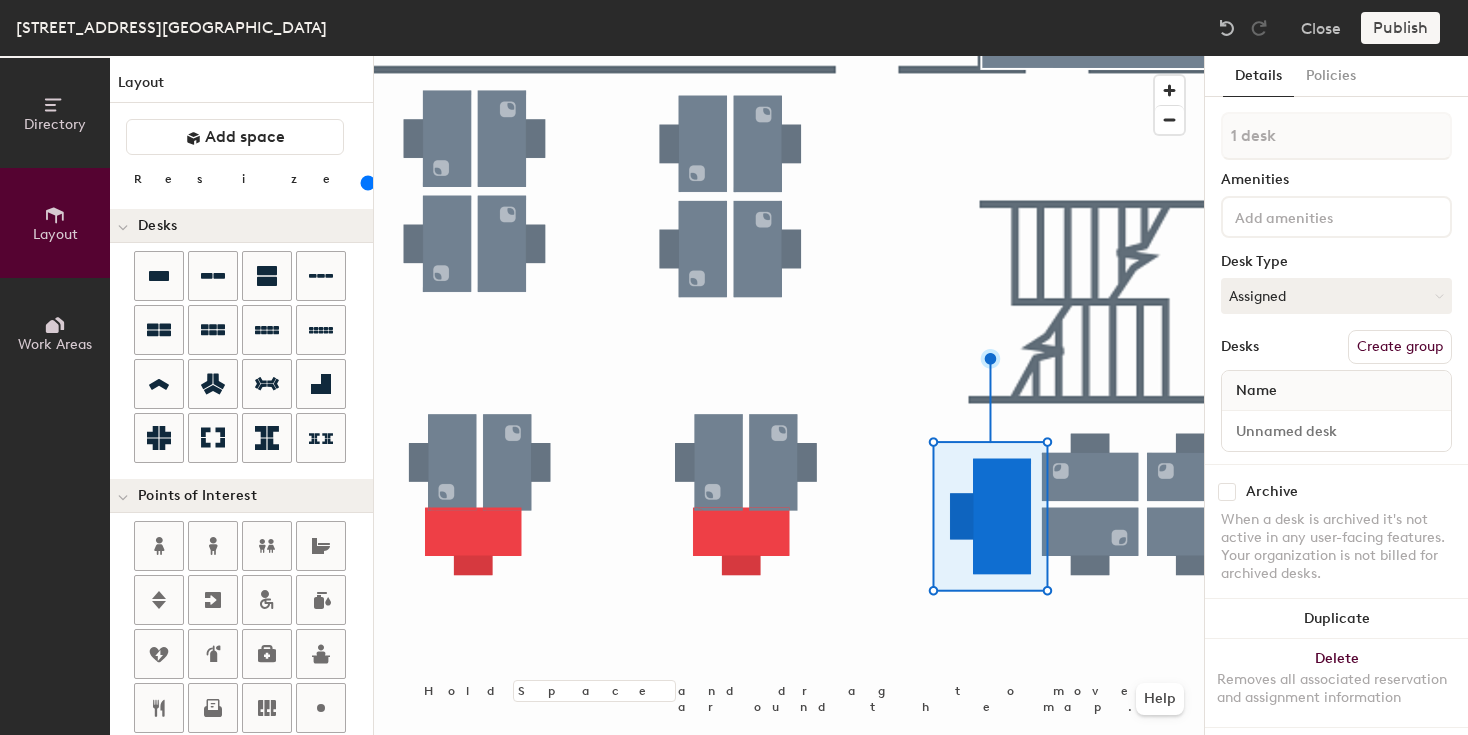 click 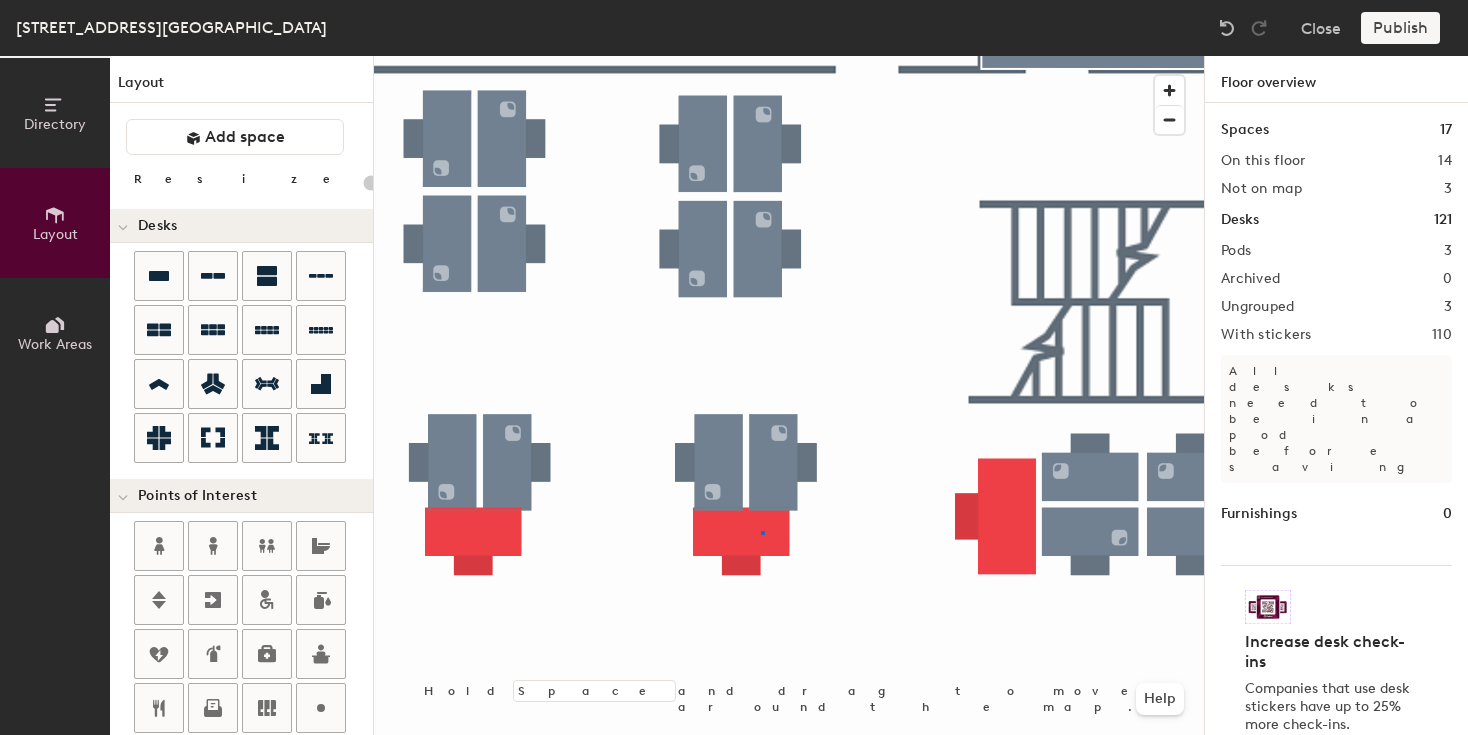 click 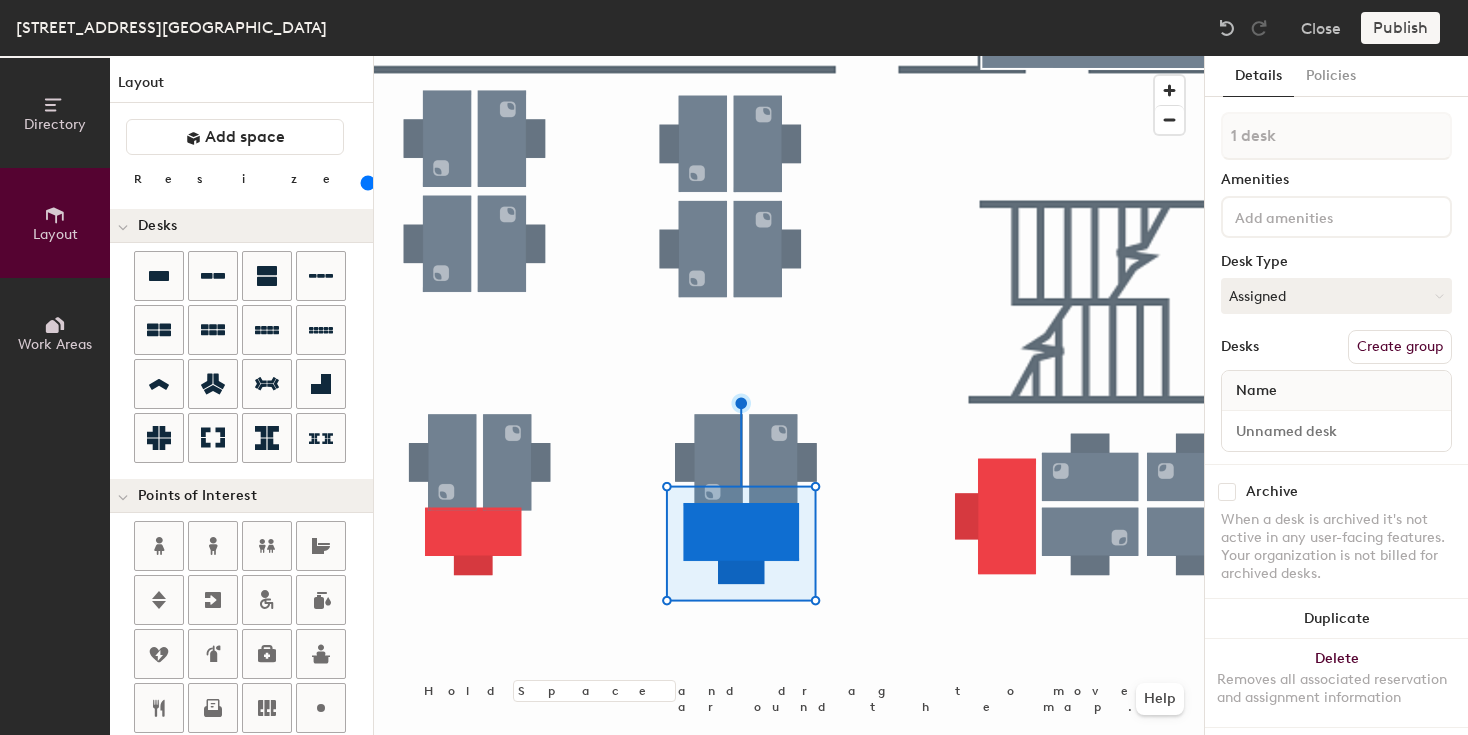 click 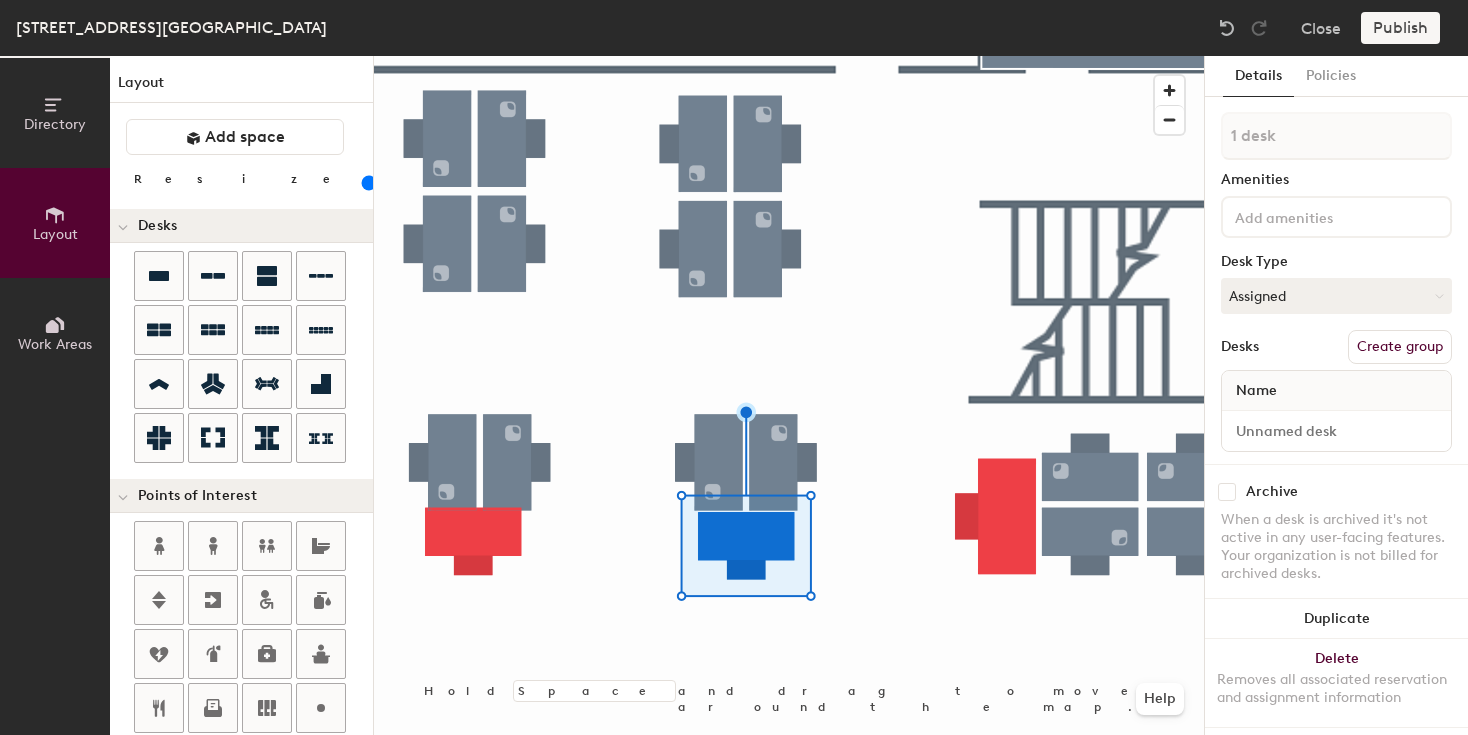 click 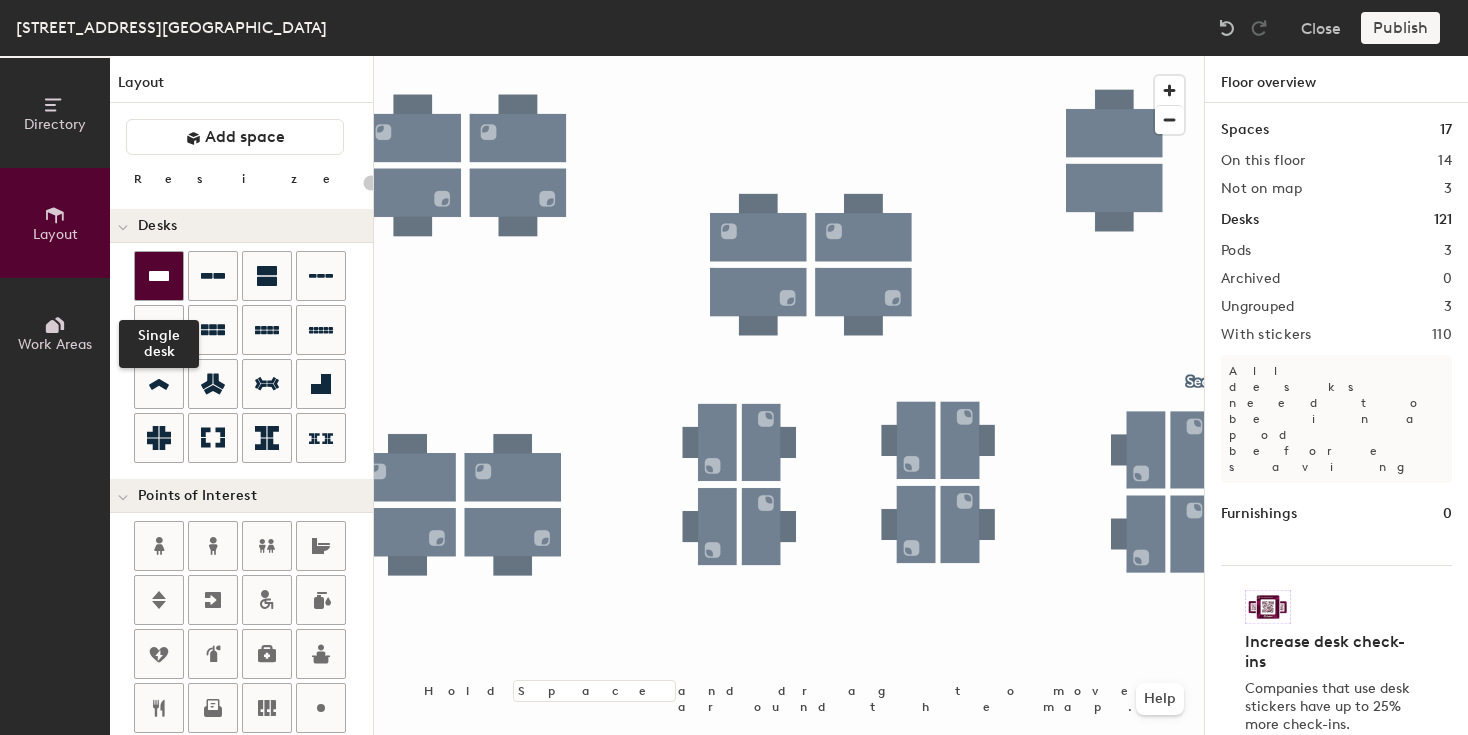 click 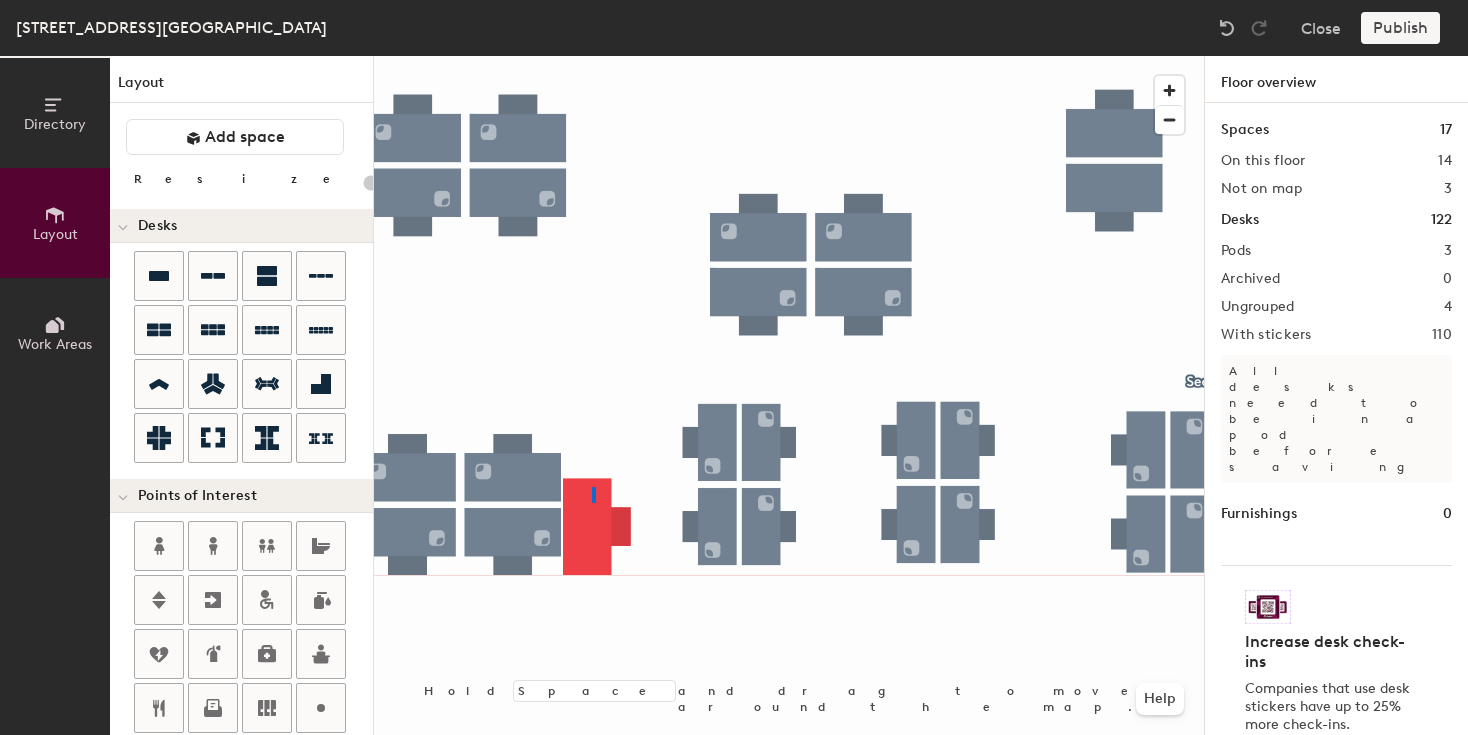 click 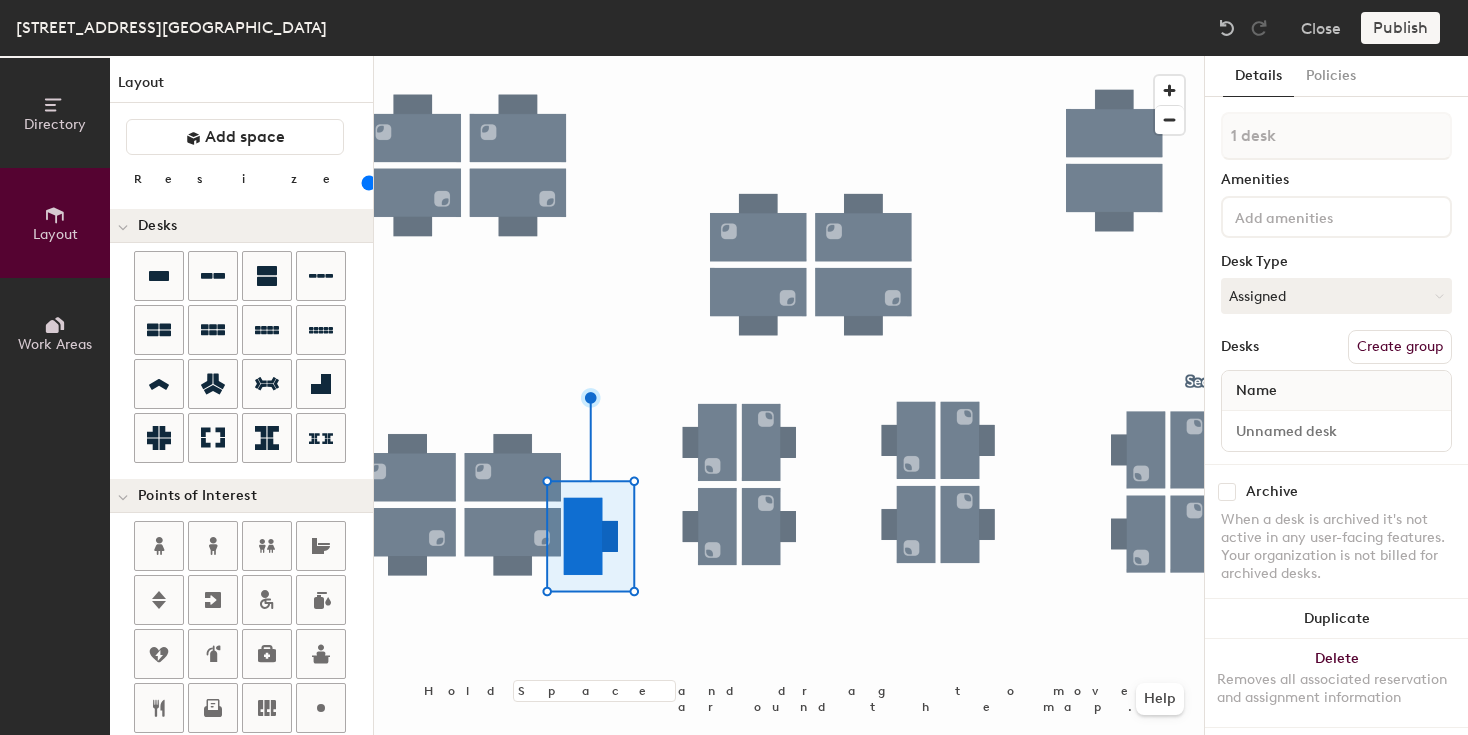 scroll, scrollTop: 0, scrollLeft: 0, axis: both 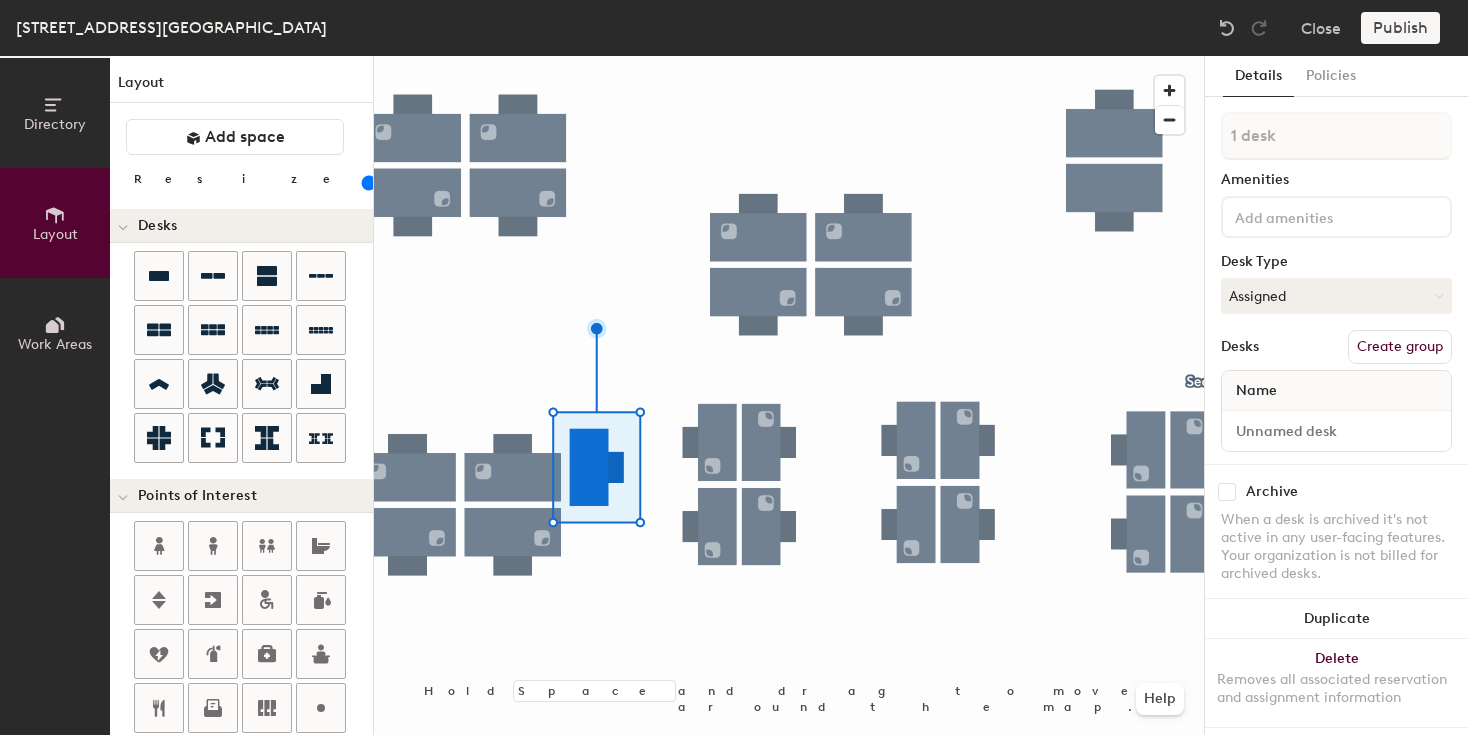 click 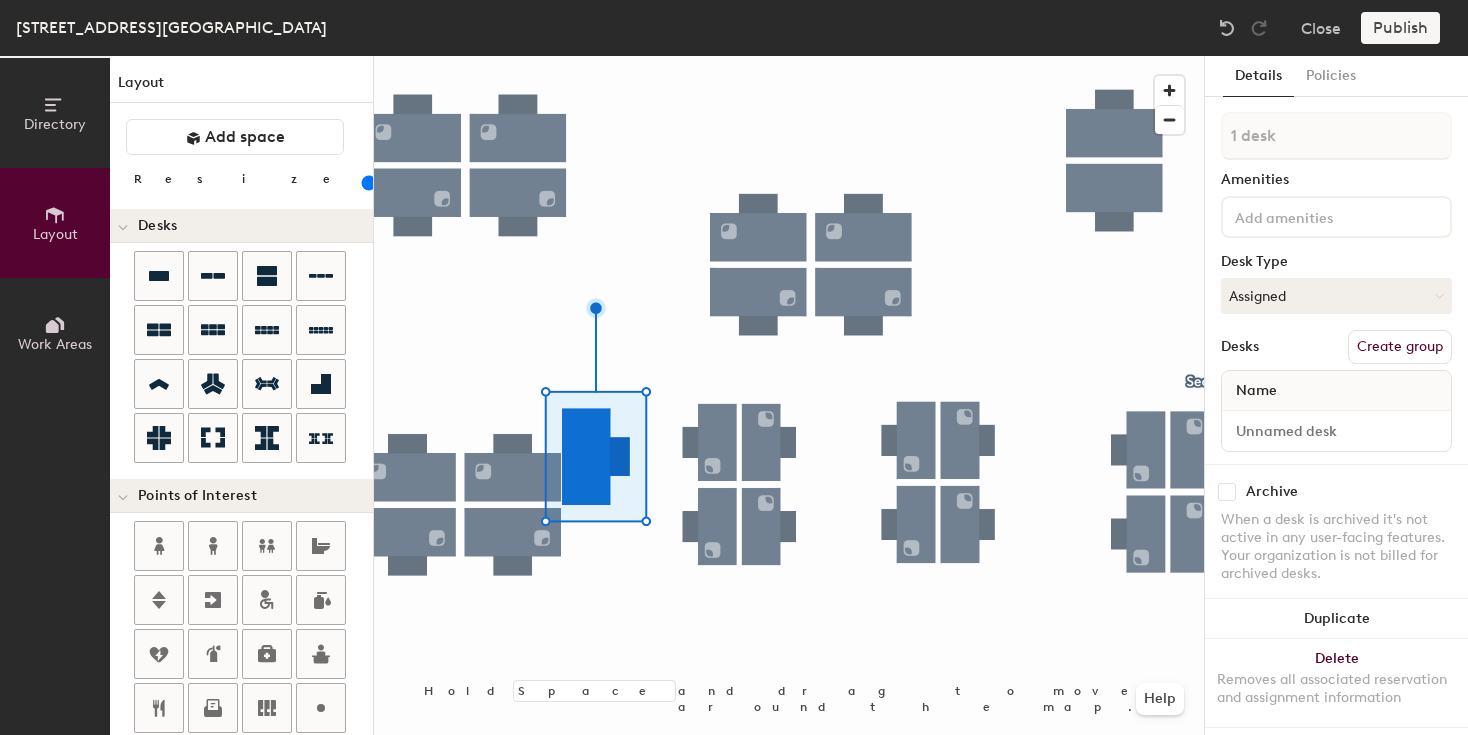 click 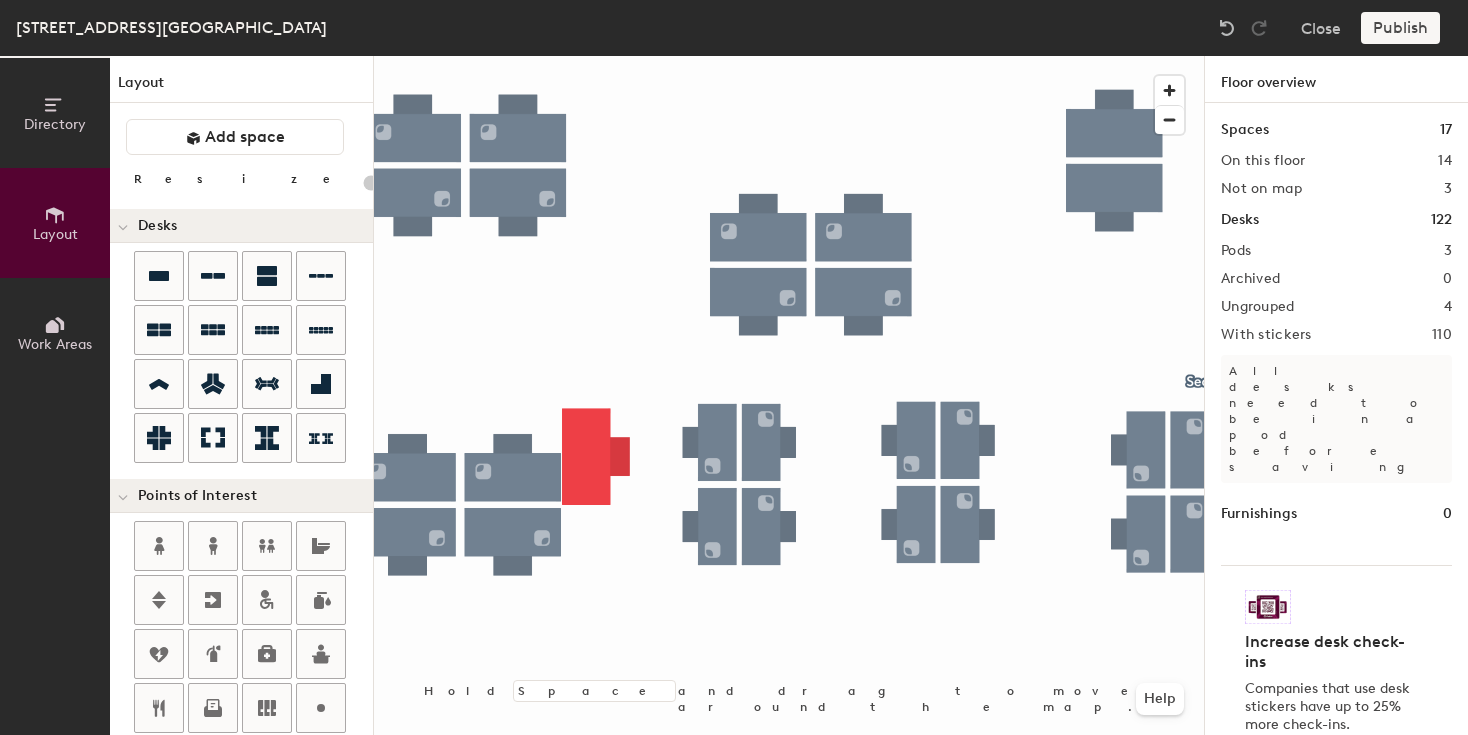 click 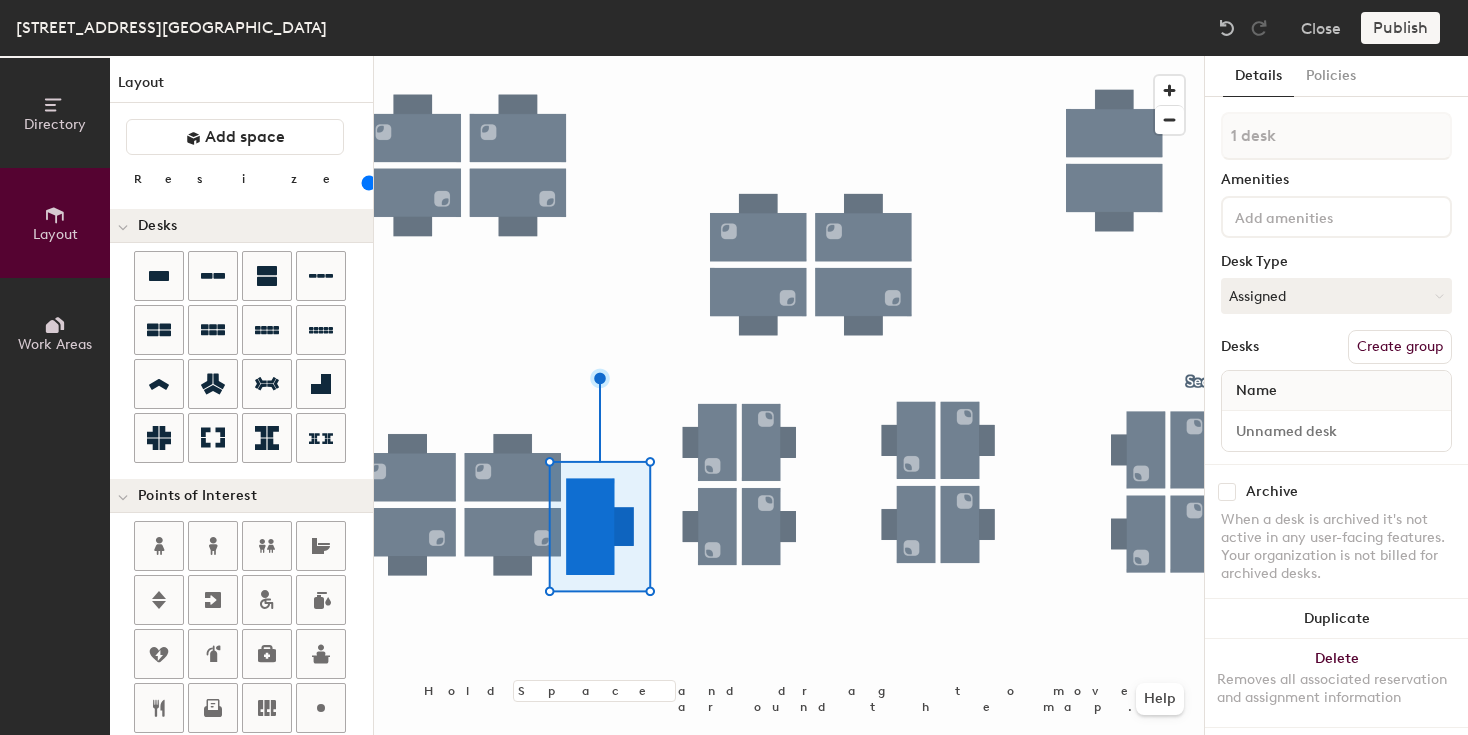 click 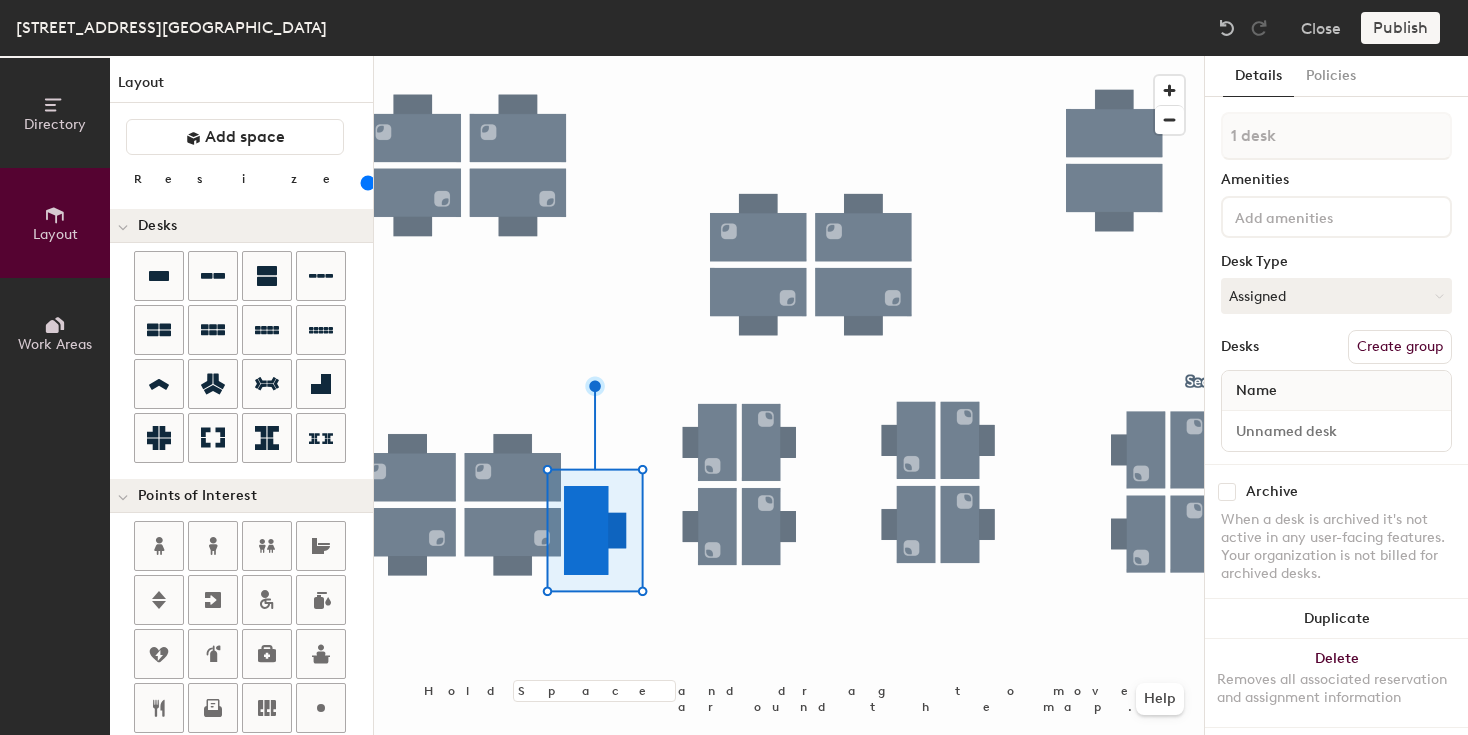 click 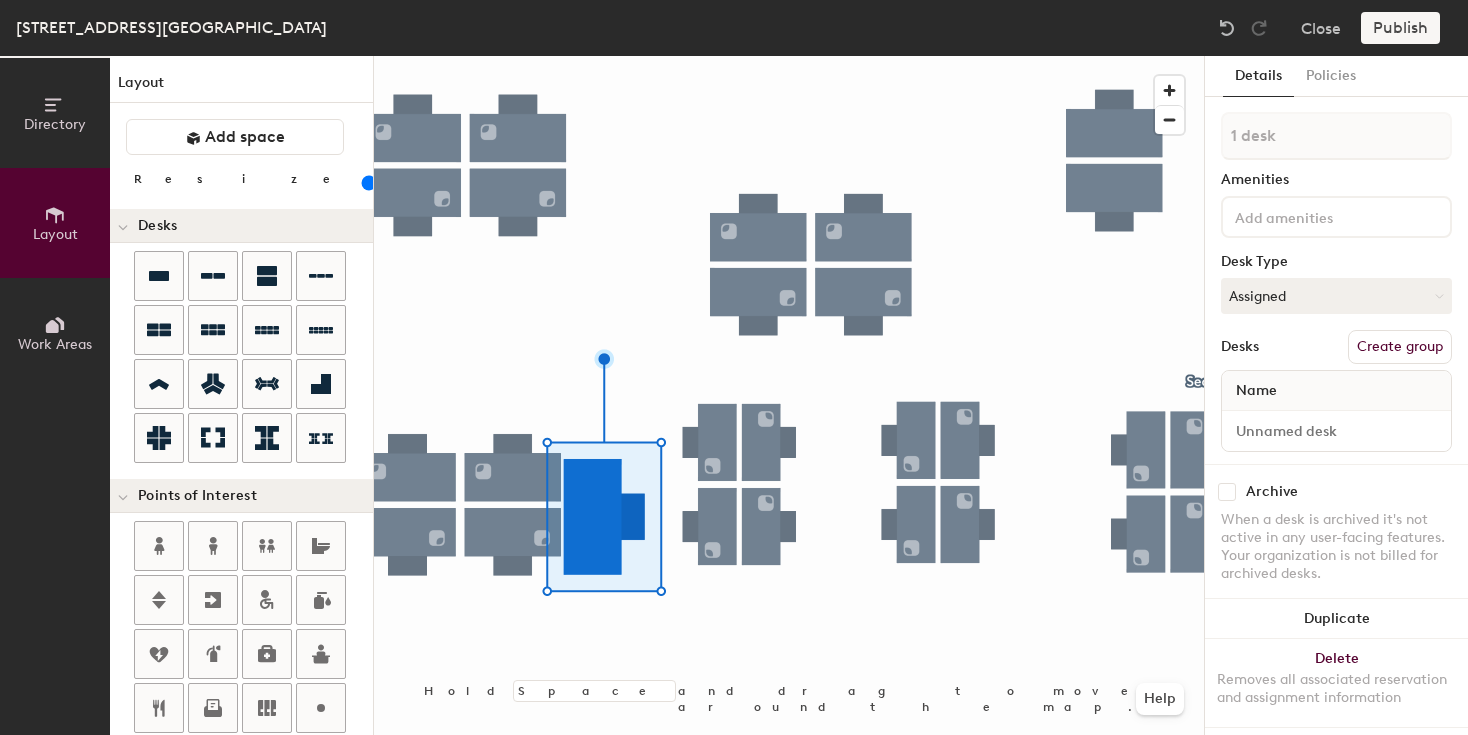 click 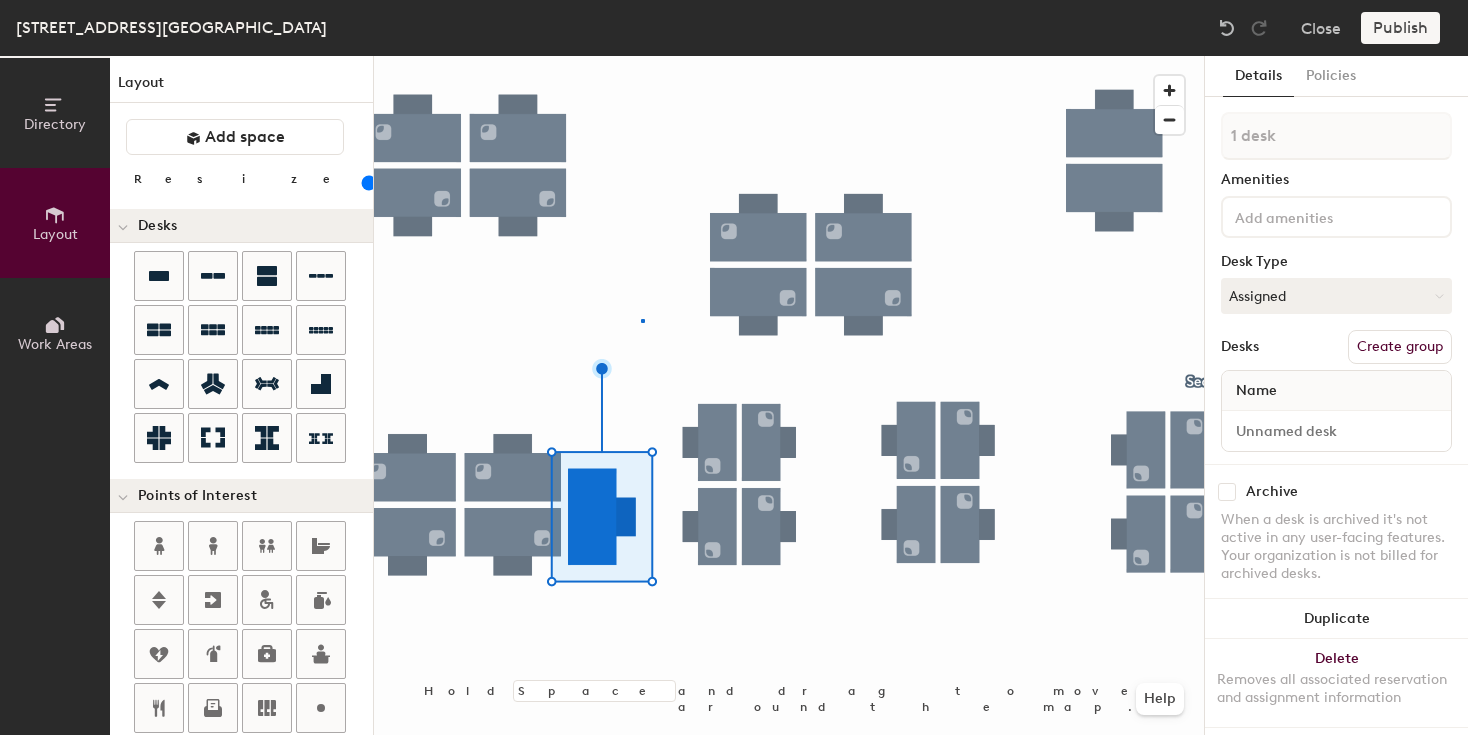 click 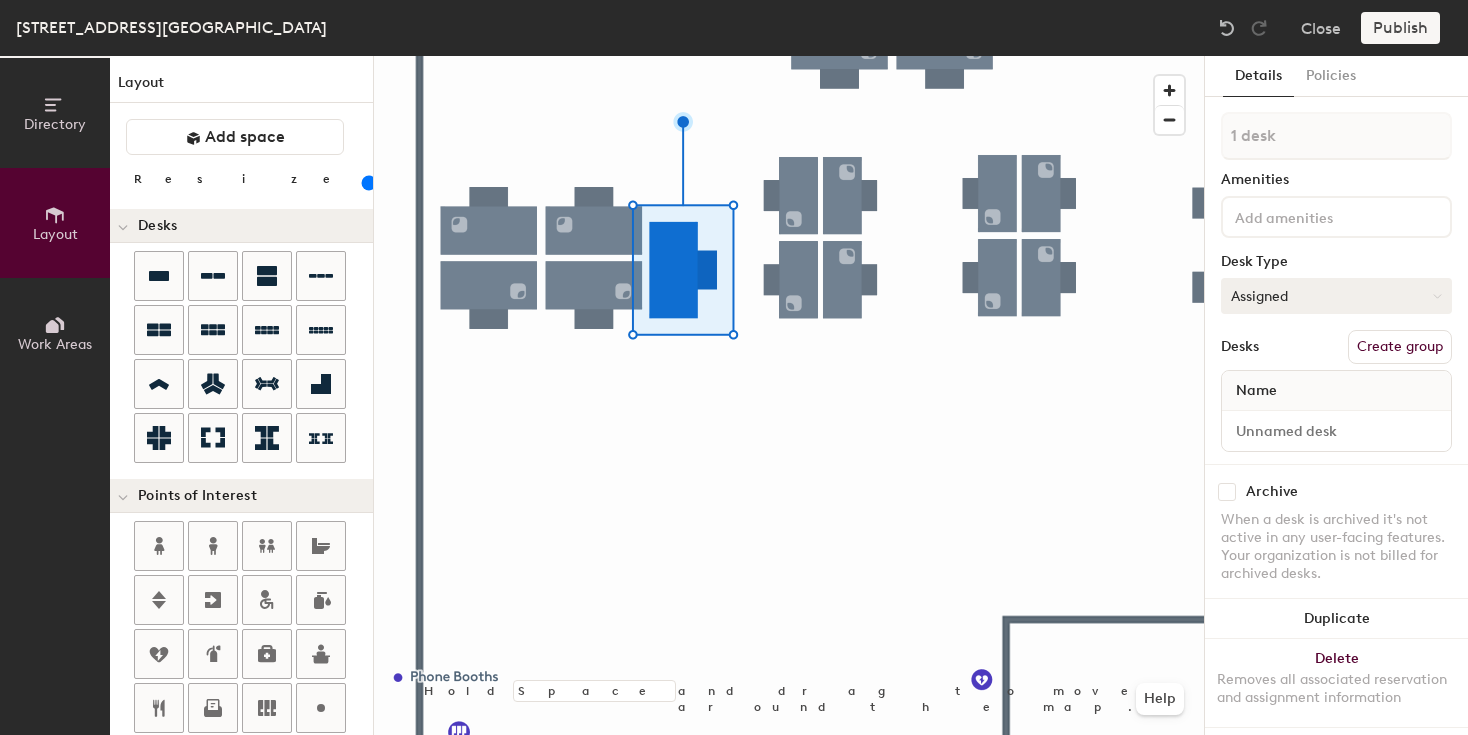 scroll, scrollTop: 8, scrollLeft: 0, axis: vertical 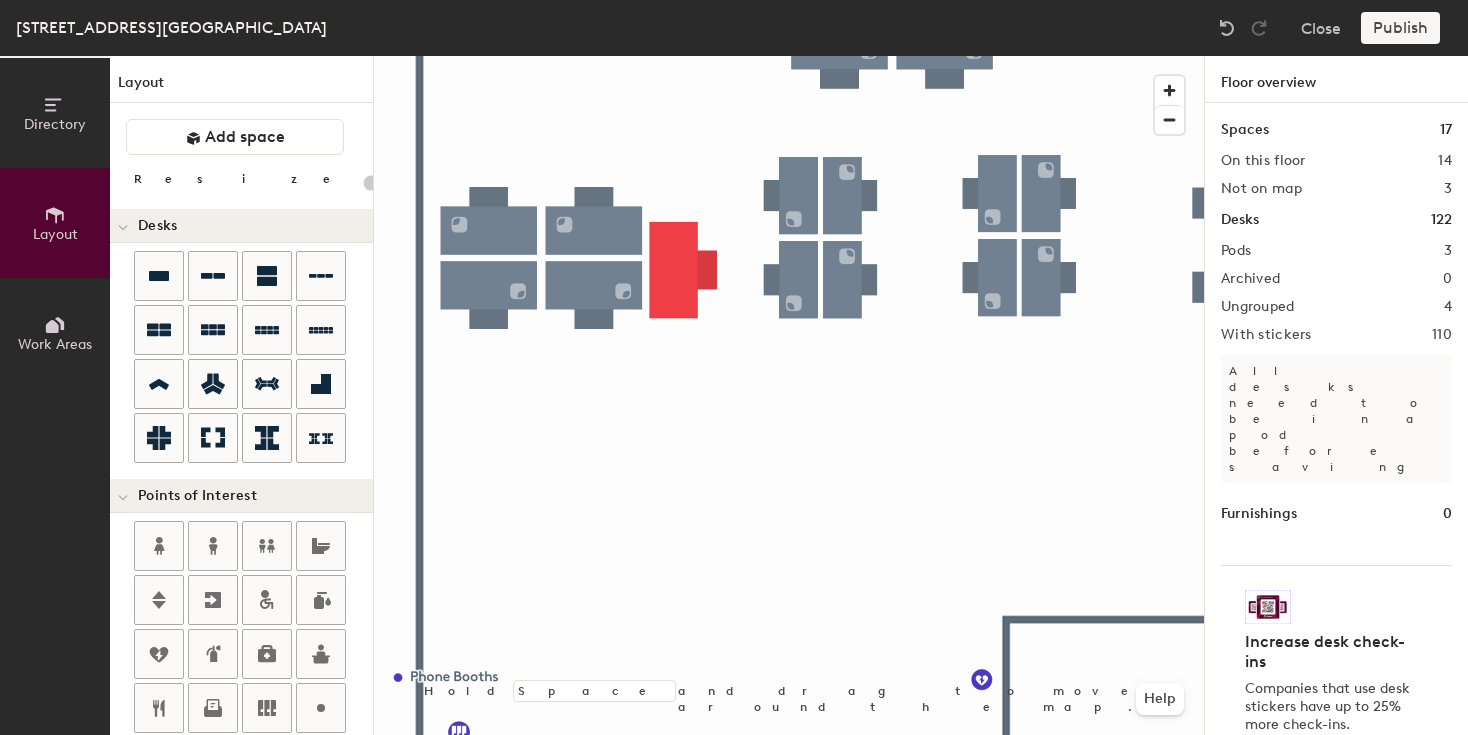 click on "Publish" 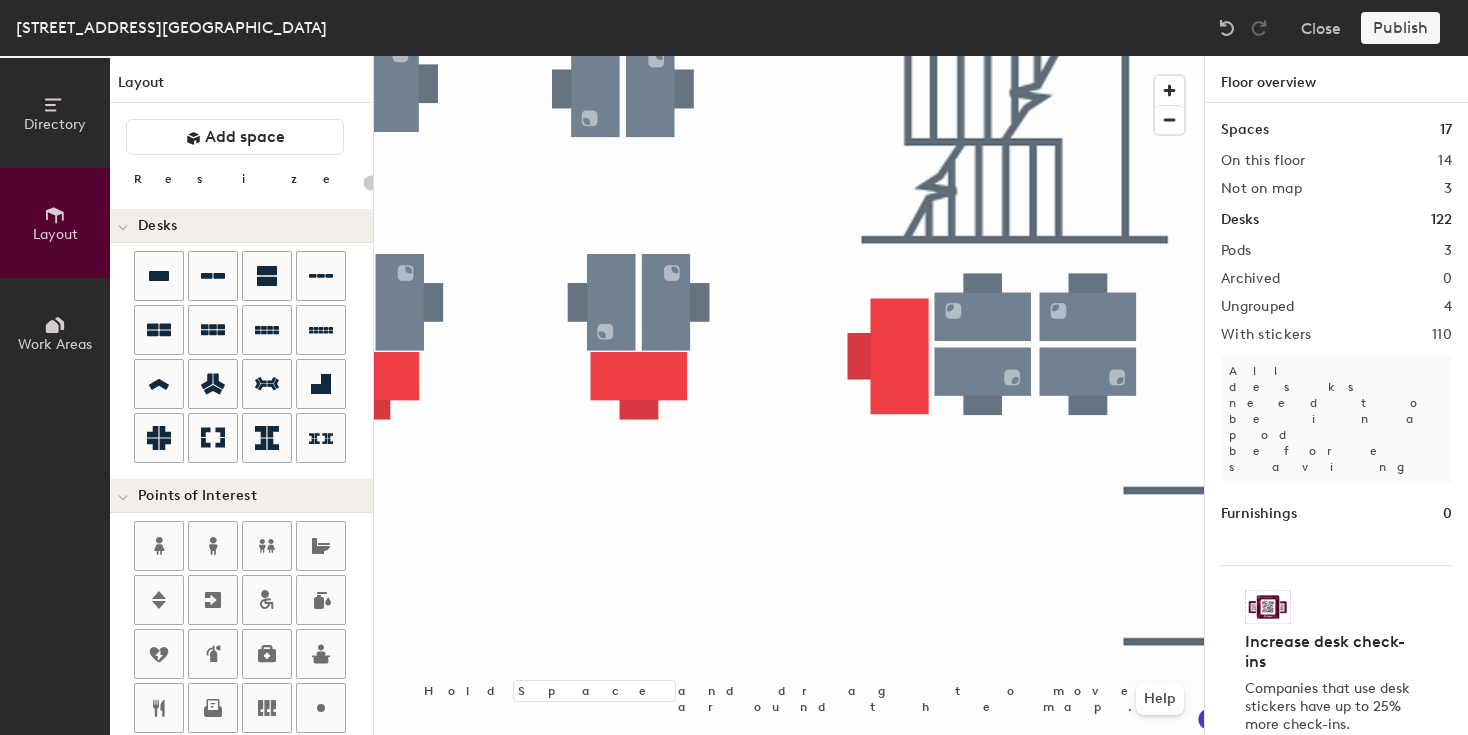 click on "Publish" 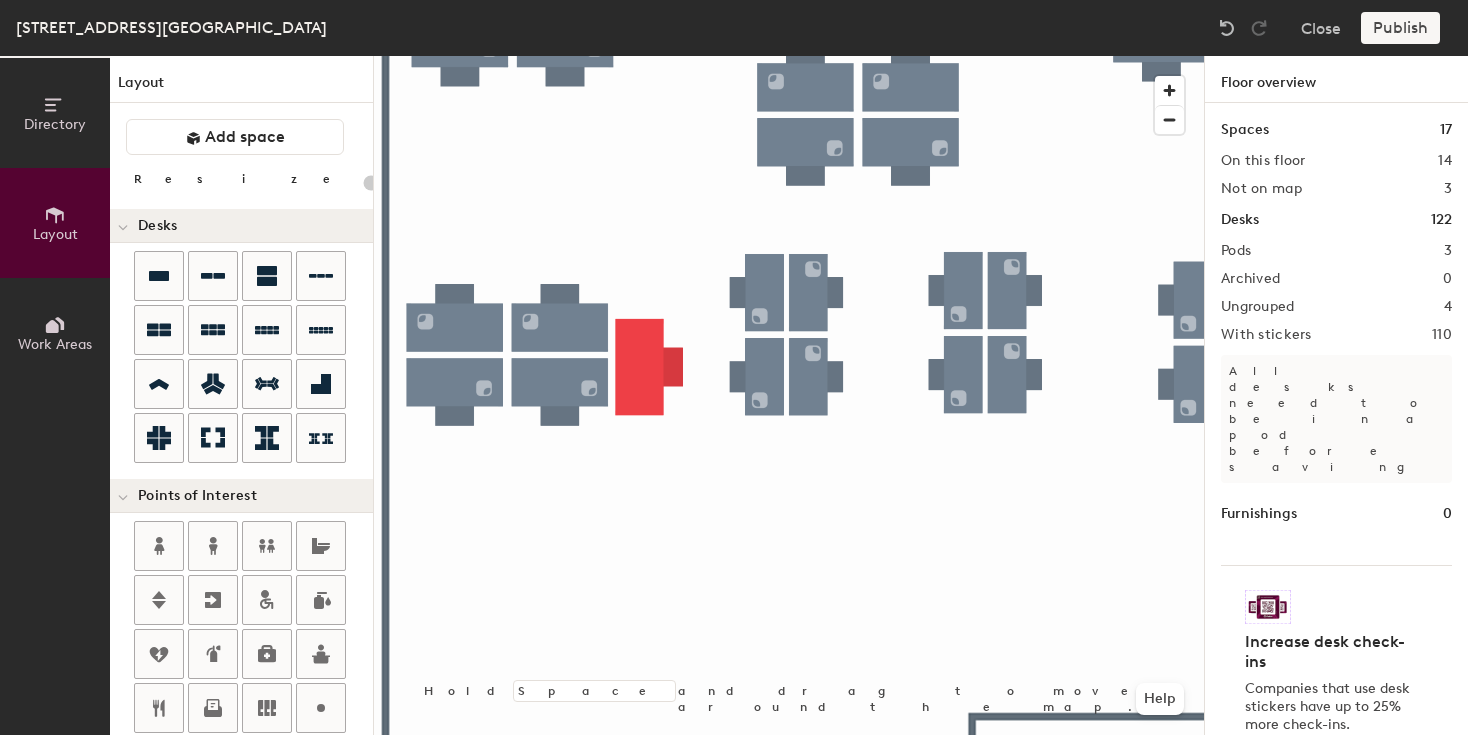 click on "Publish" 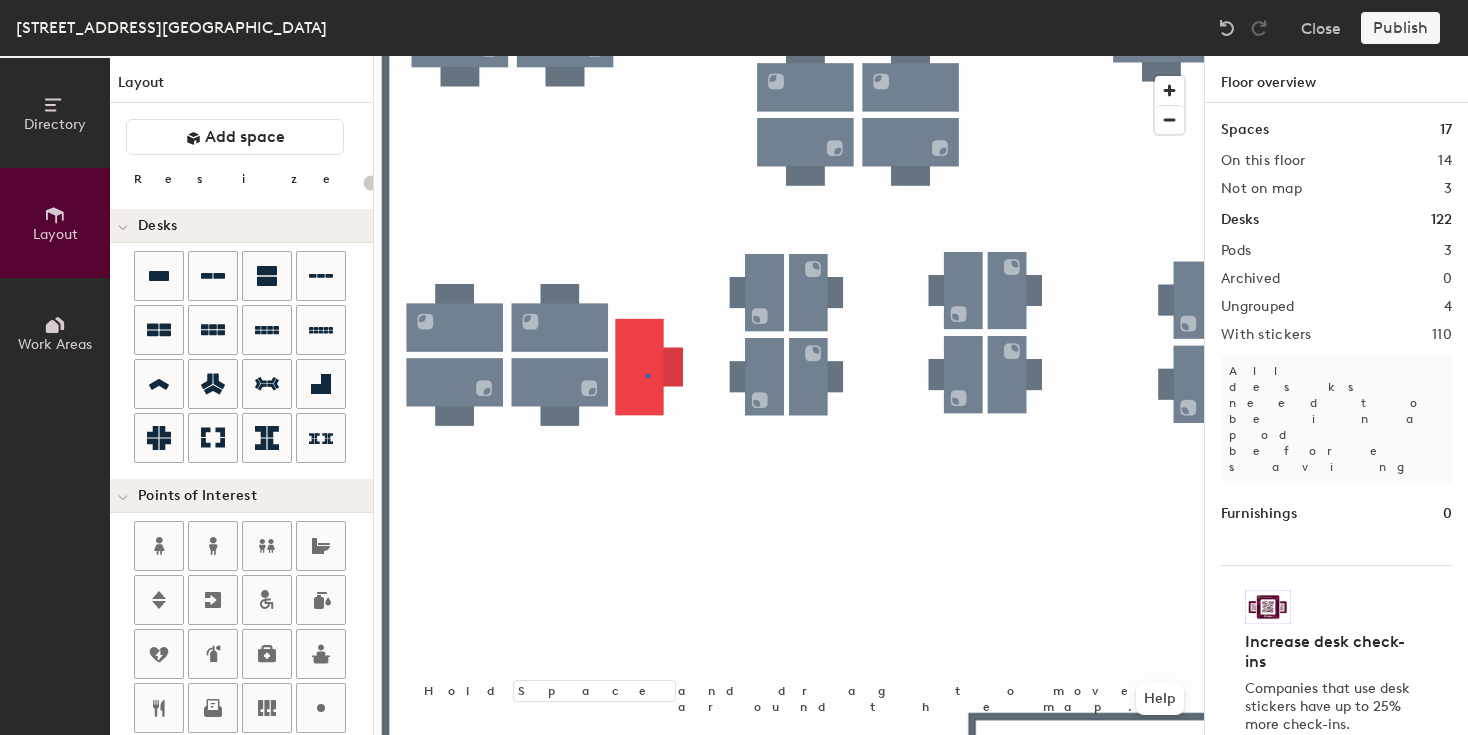 click 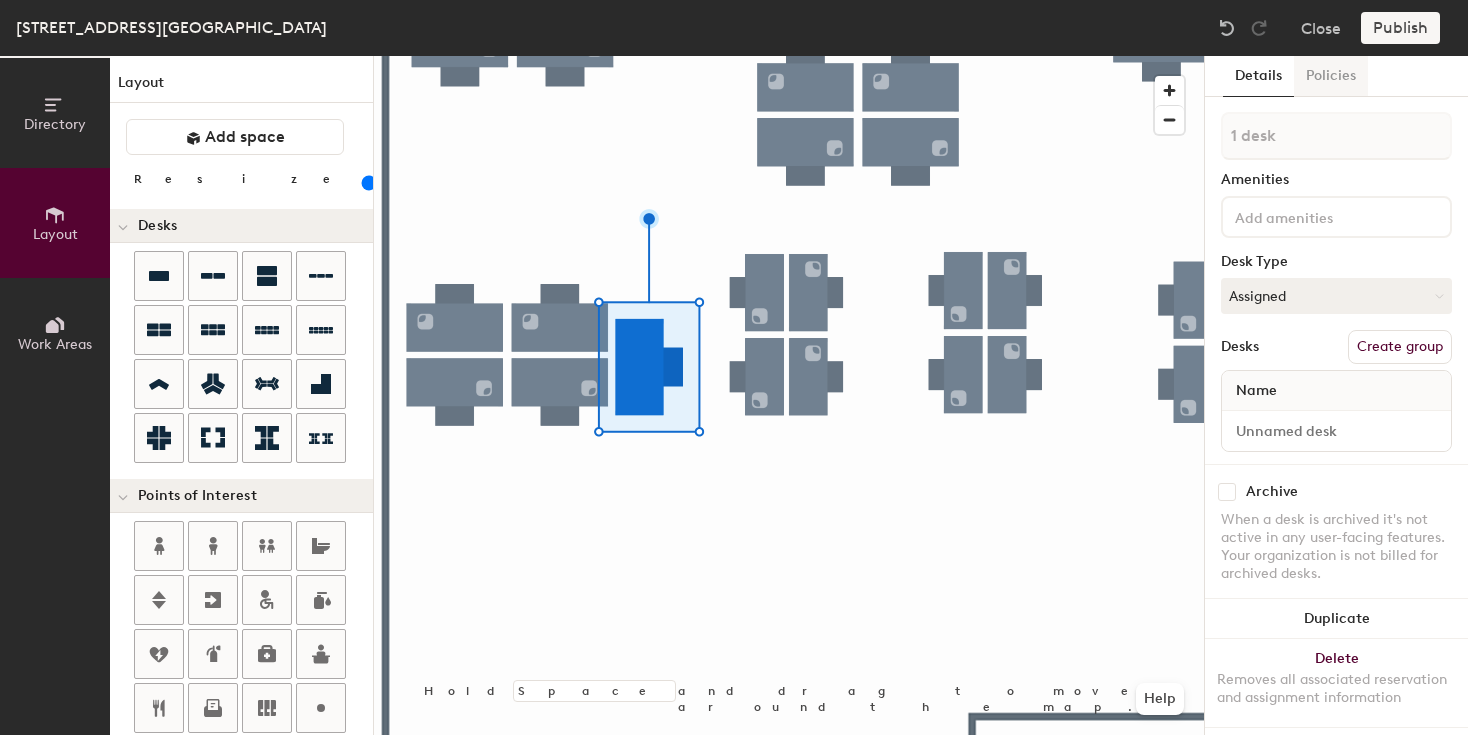 click on "Policies" 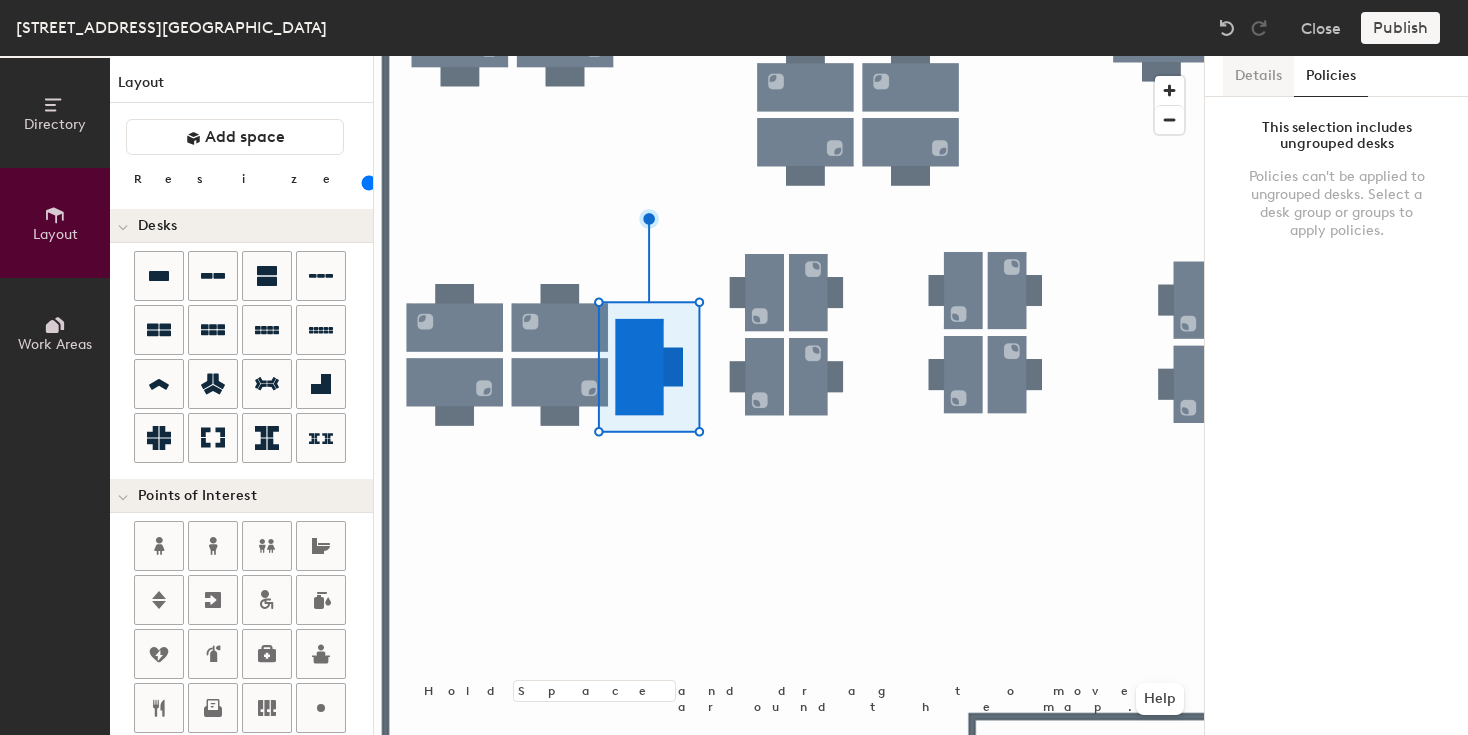 click on "Details" 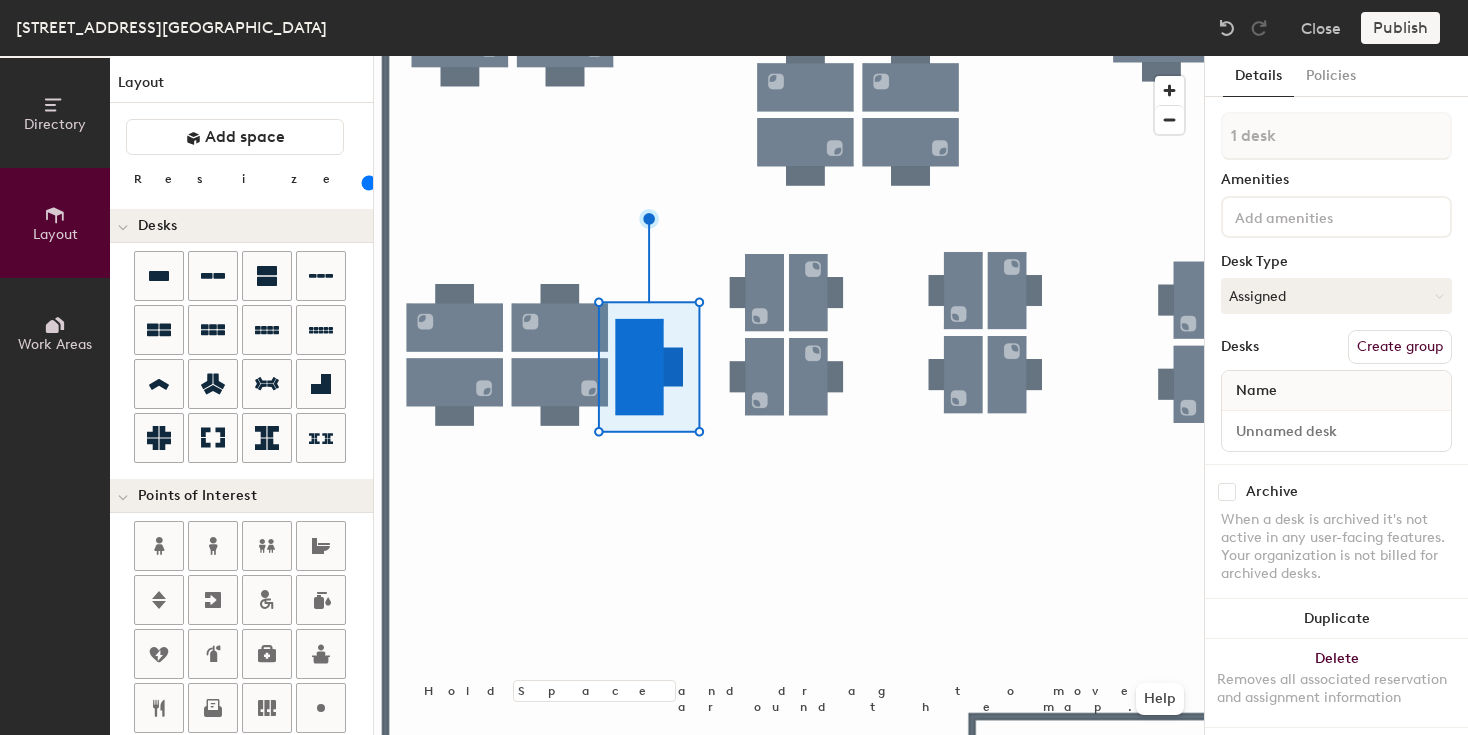 click 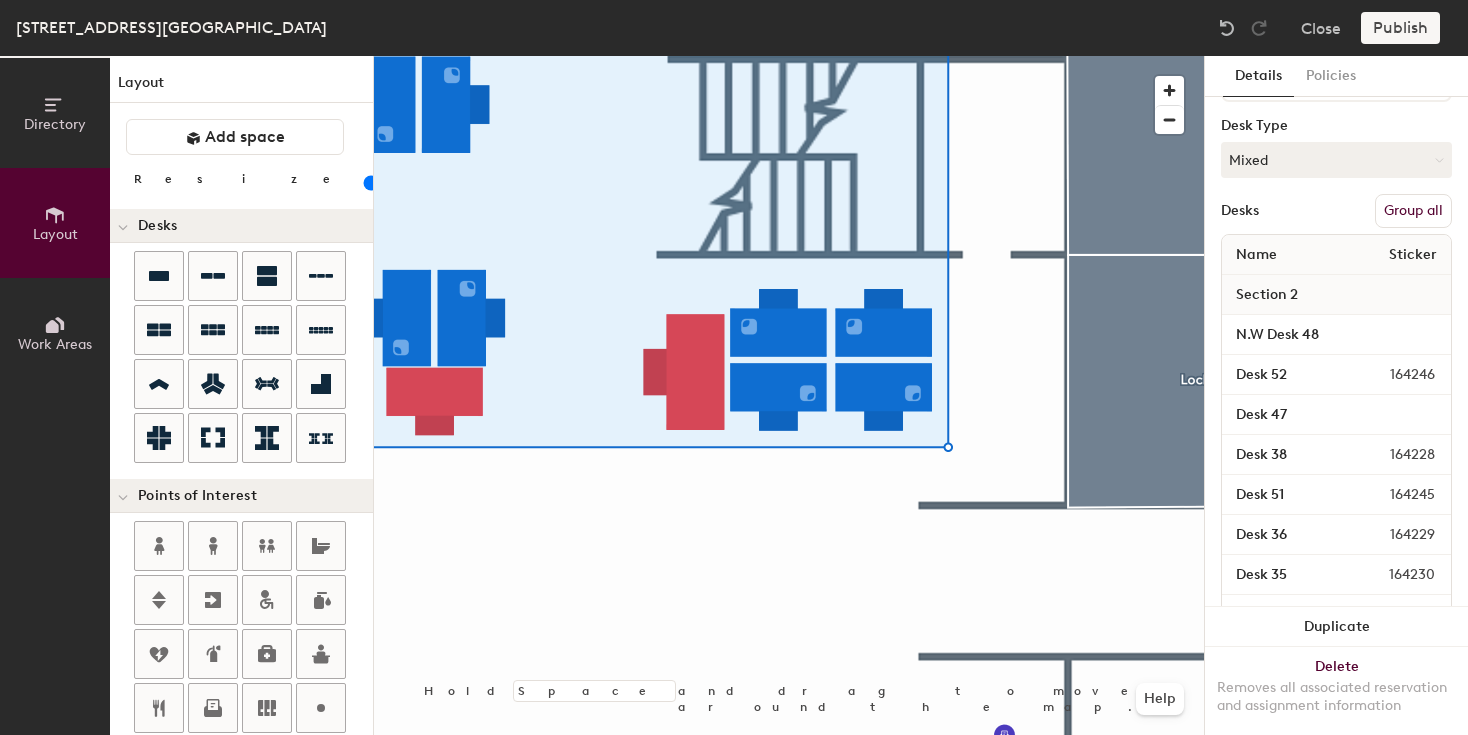 scroll, scrollTop: 206, scrollLeft: 0, axis: vertical 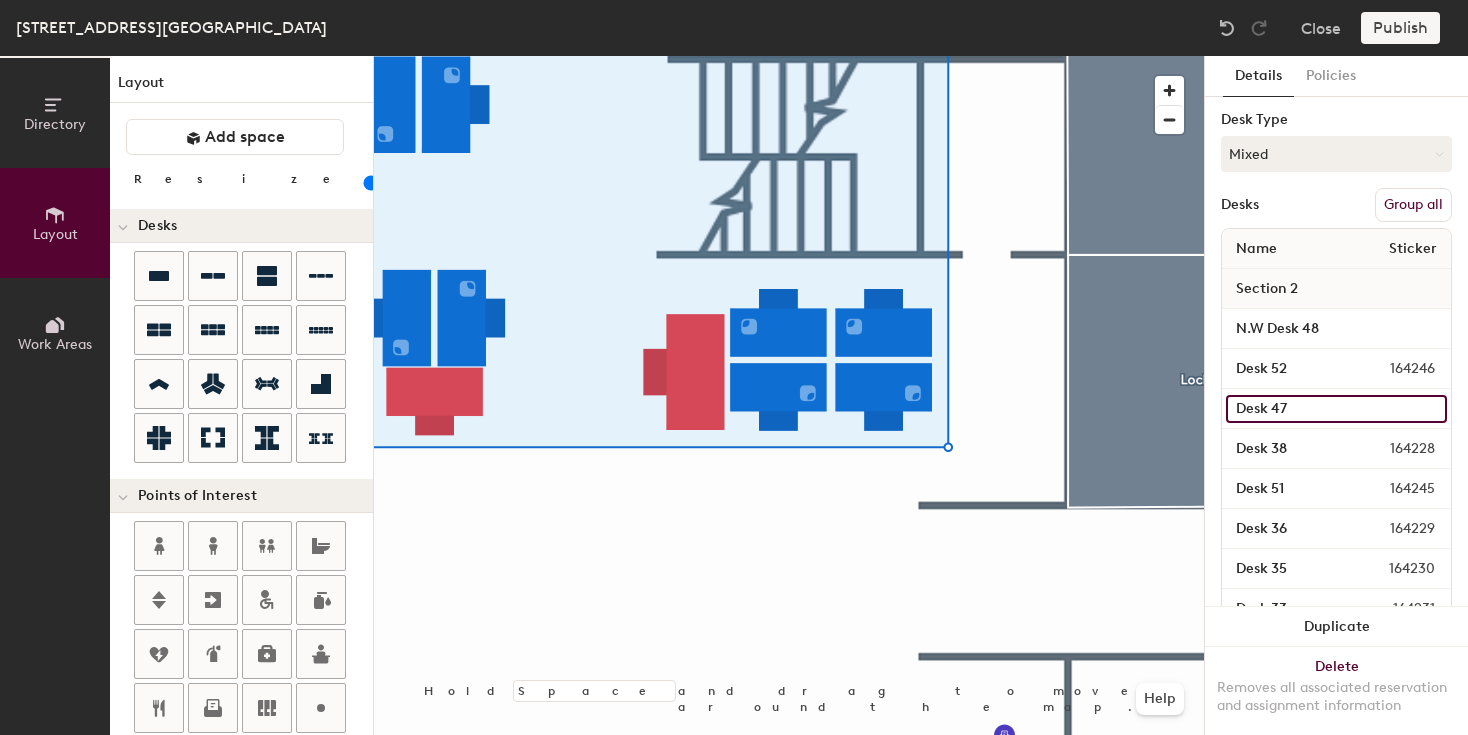 click on "Desk 47" 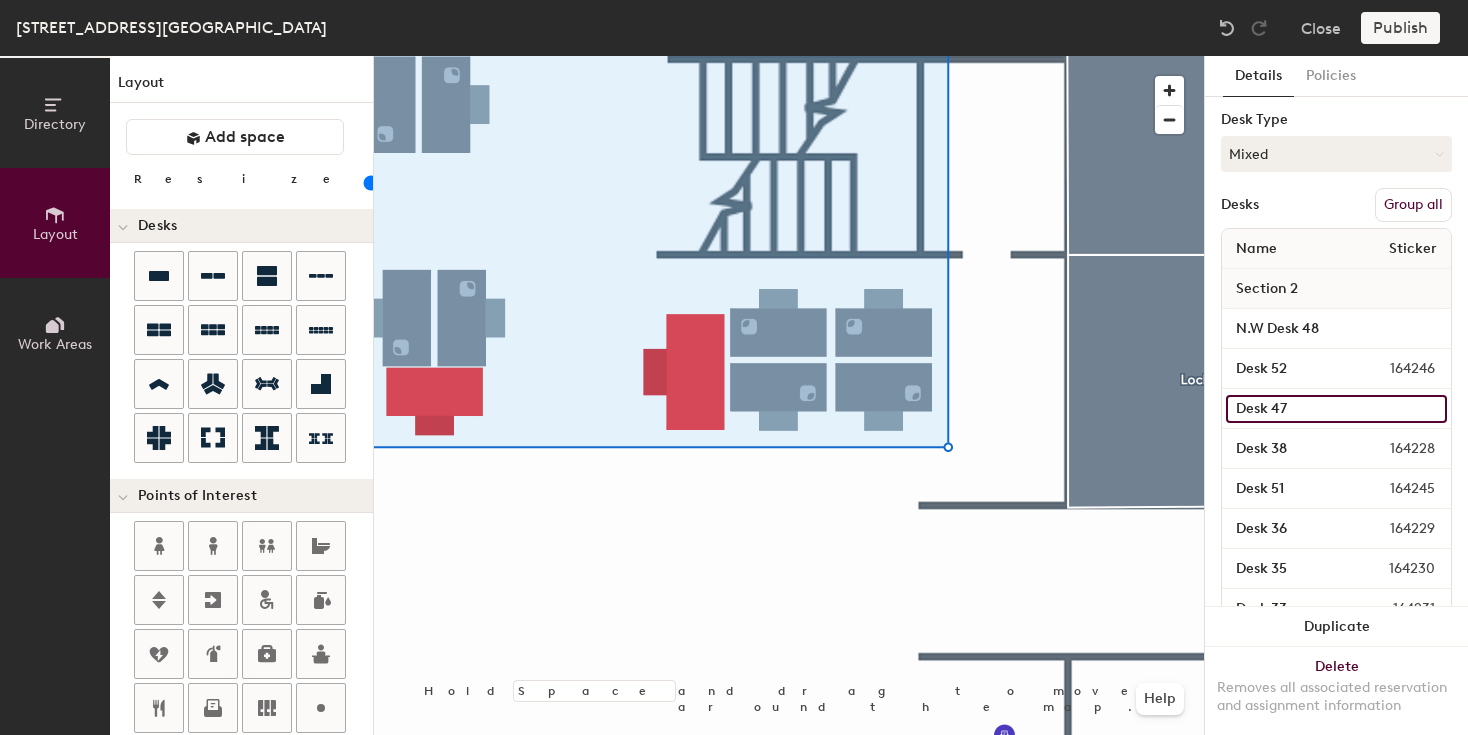 click on "Desk 47" 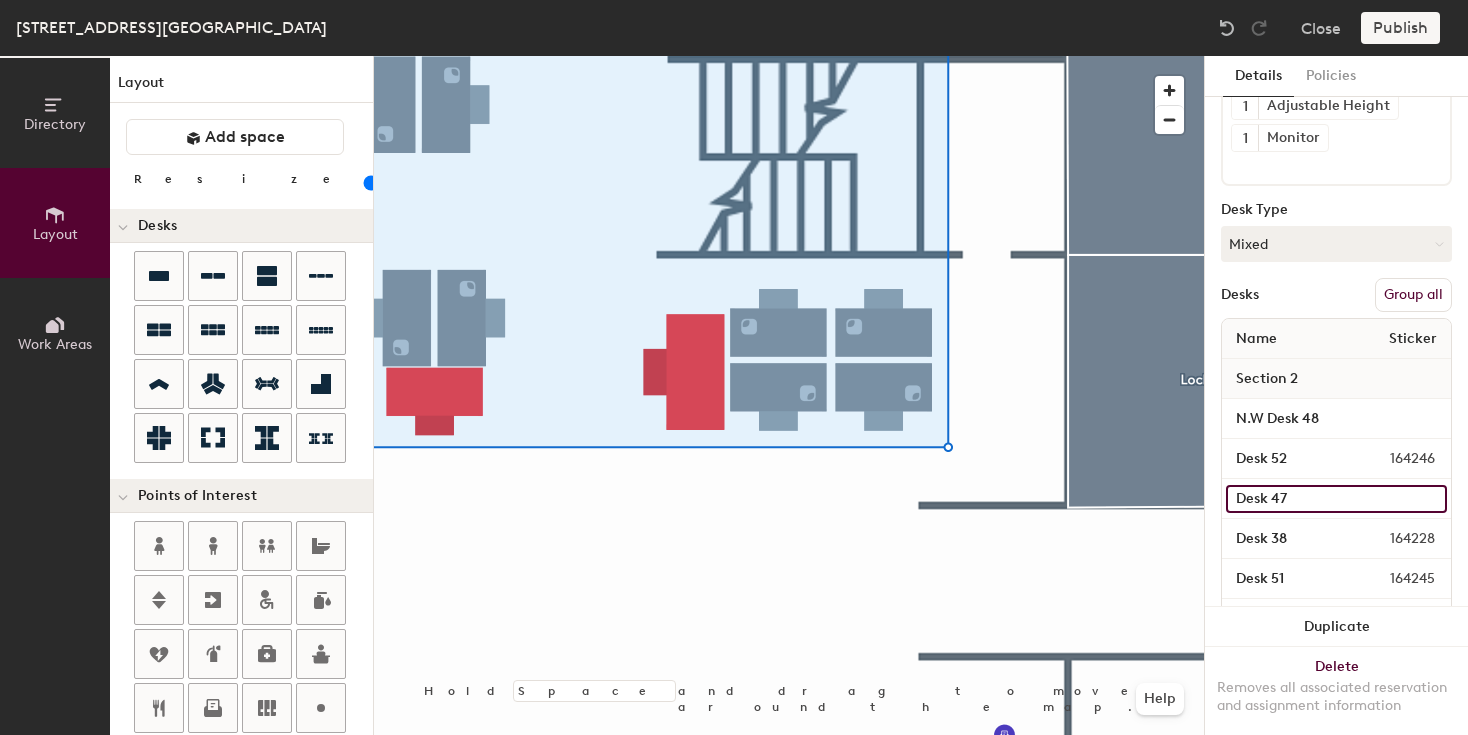 scroll, scrollTop: 127, scrollLeft: 0, axis: vertical 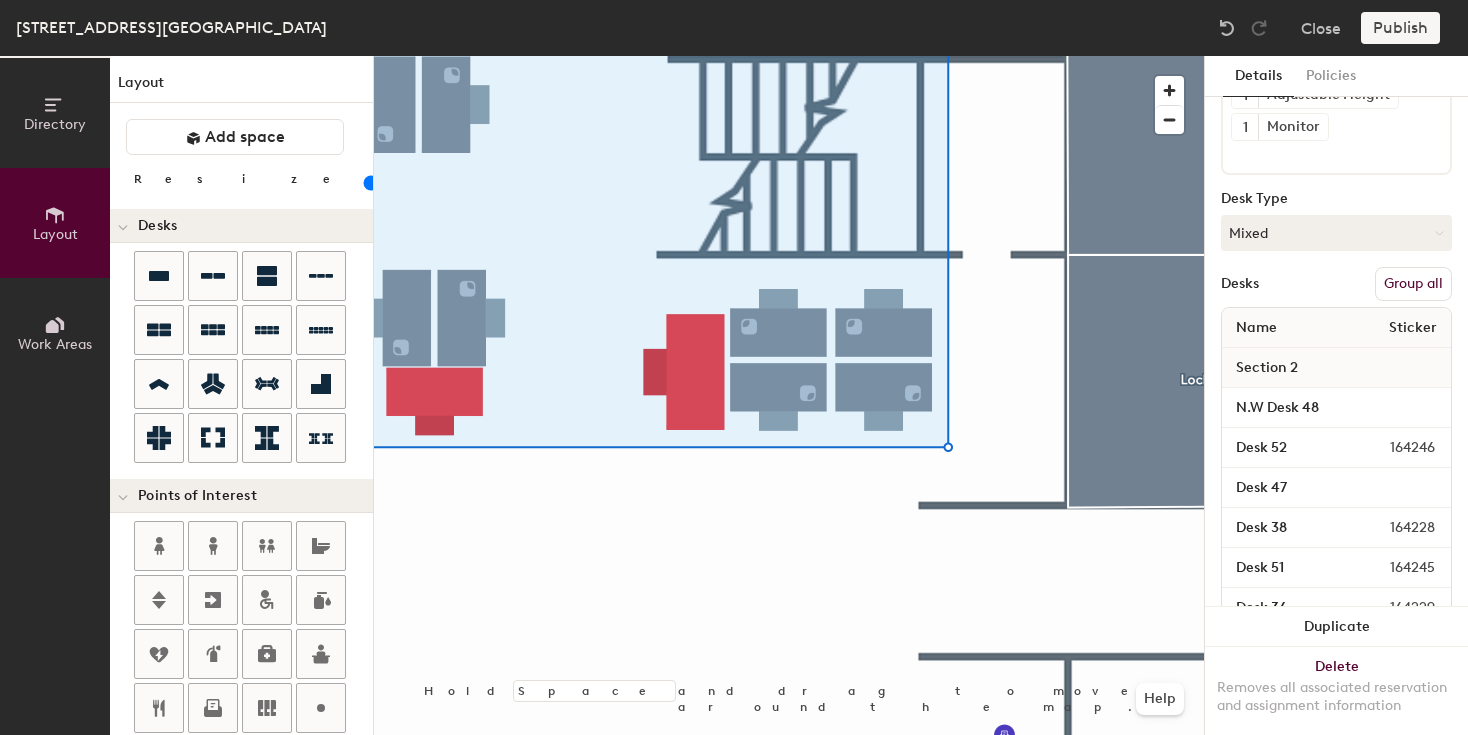 click on "Publish" 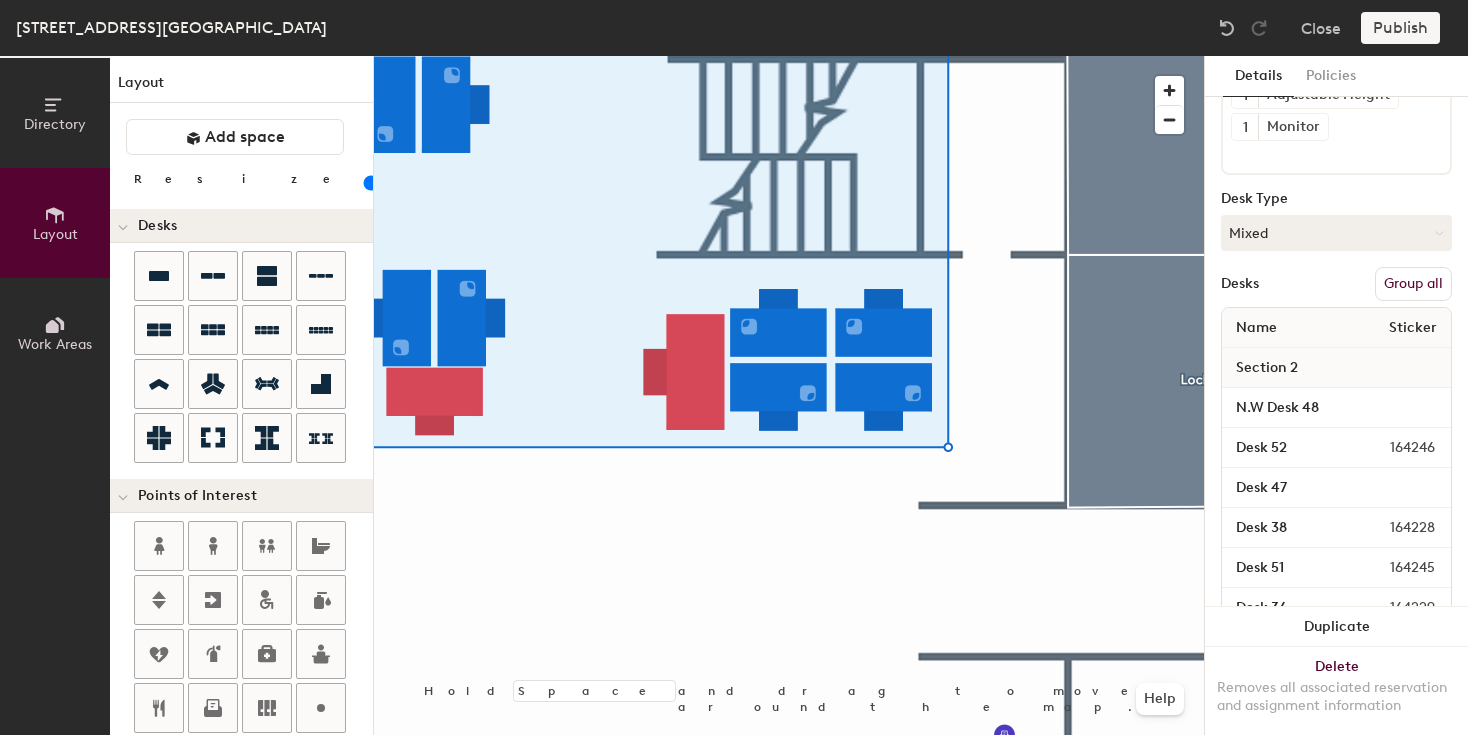 click on "Publish" 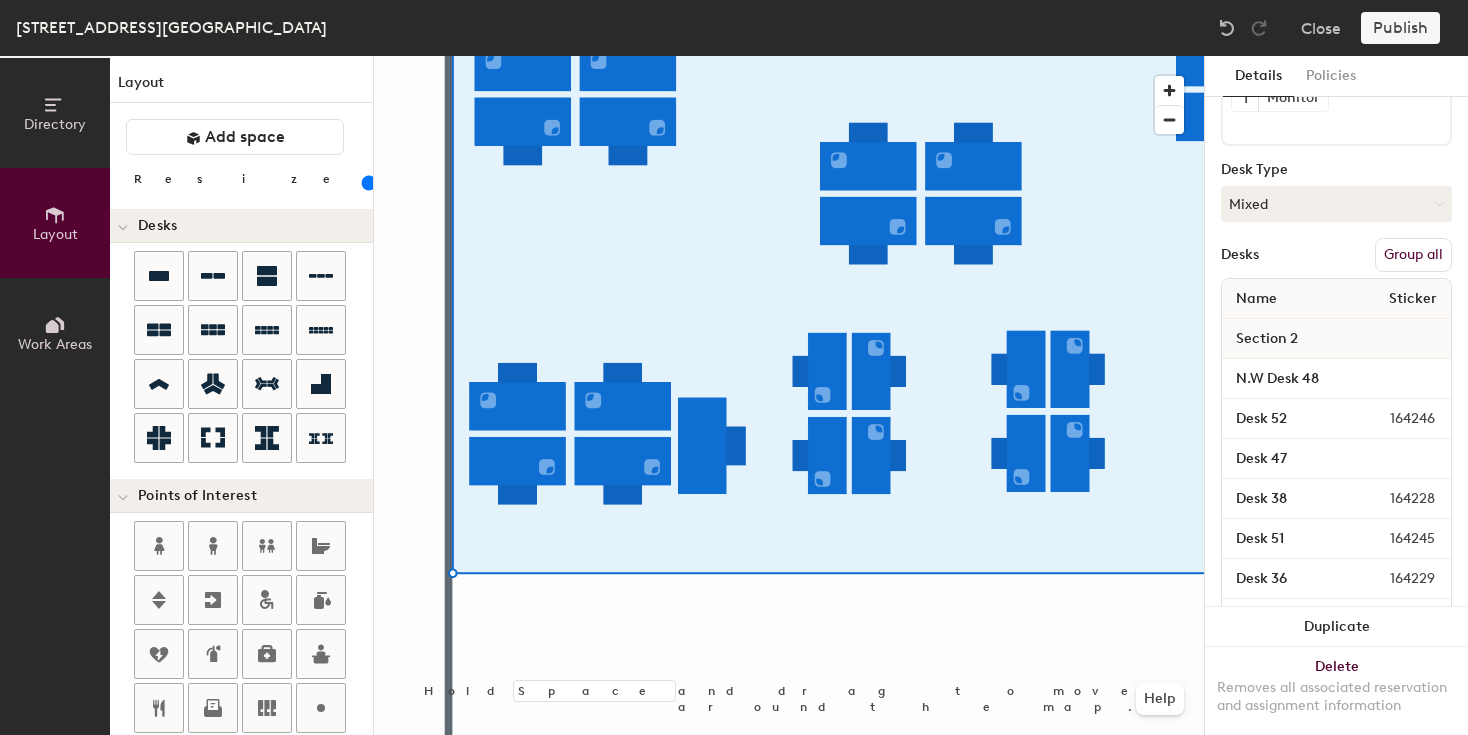 scroll, scrollTop: 8, scrollLeft: 0, axis: vertical 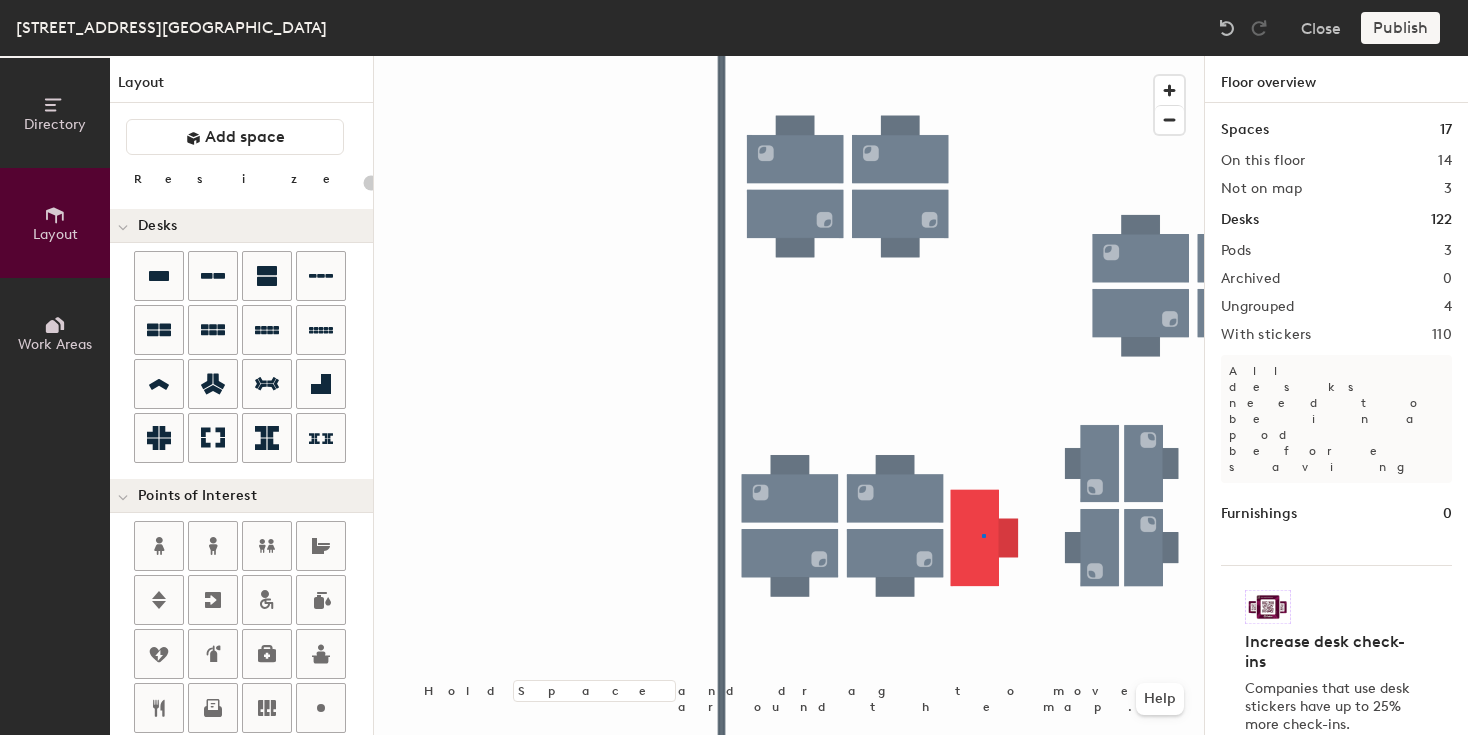 click 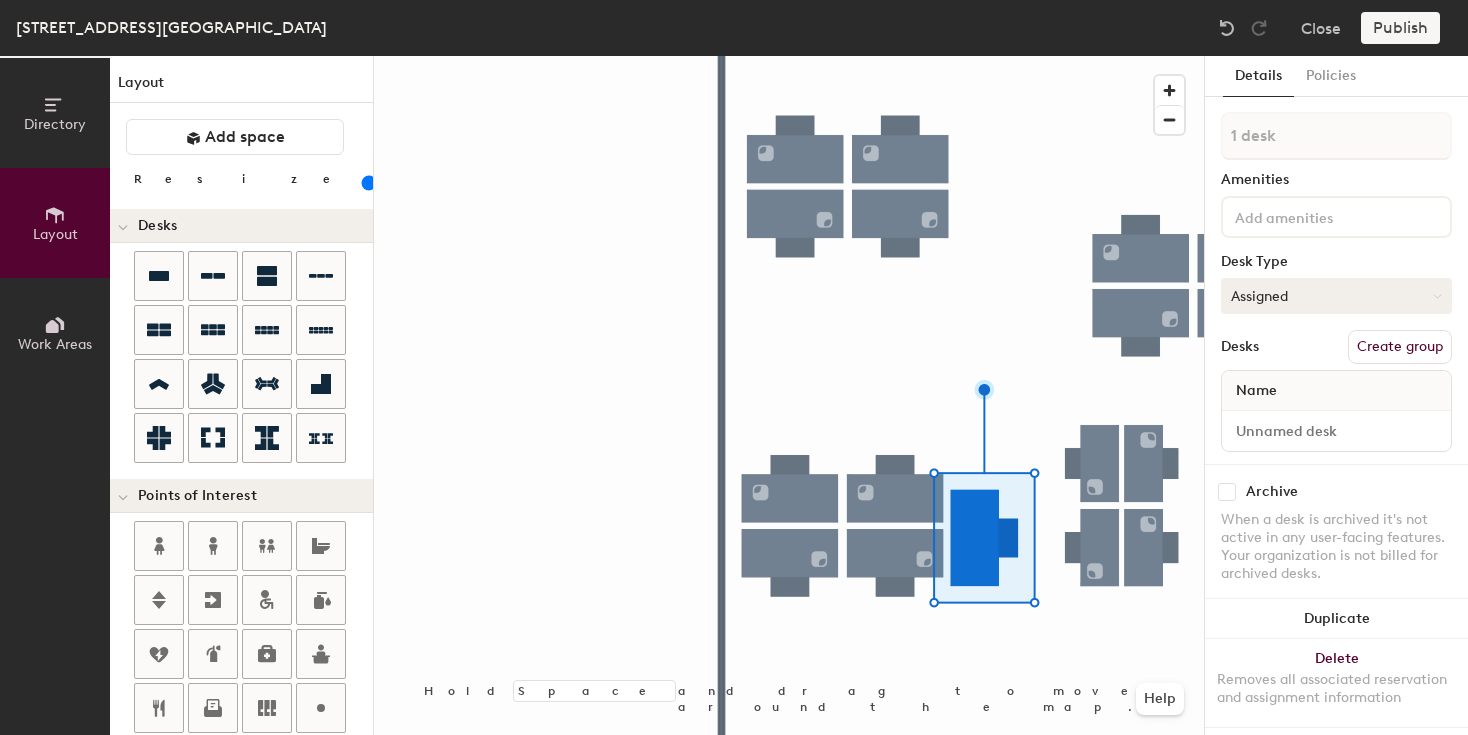 click on "Assigned" 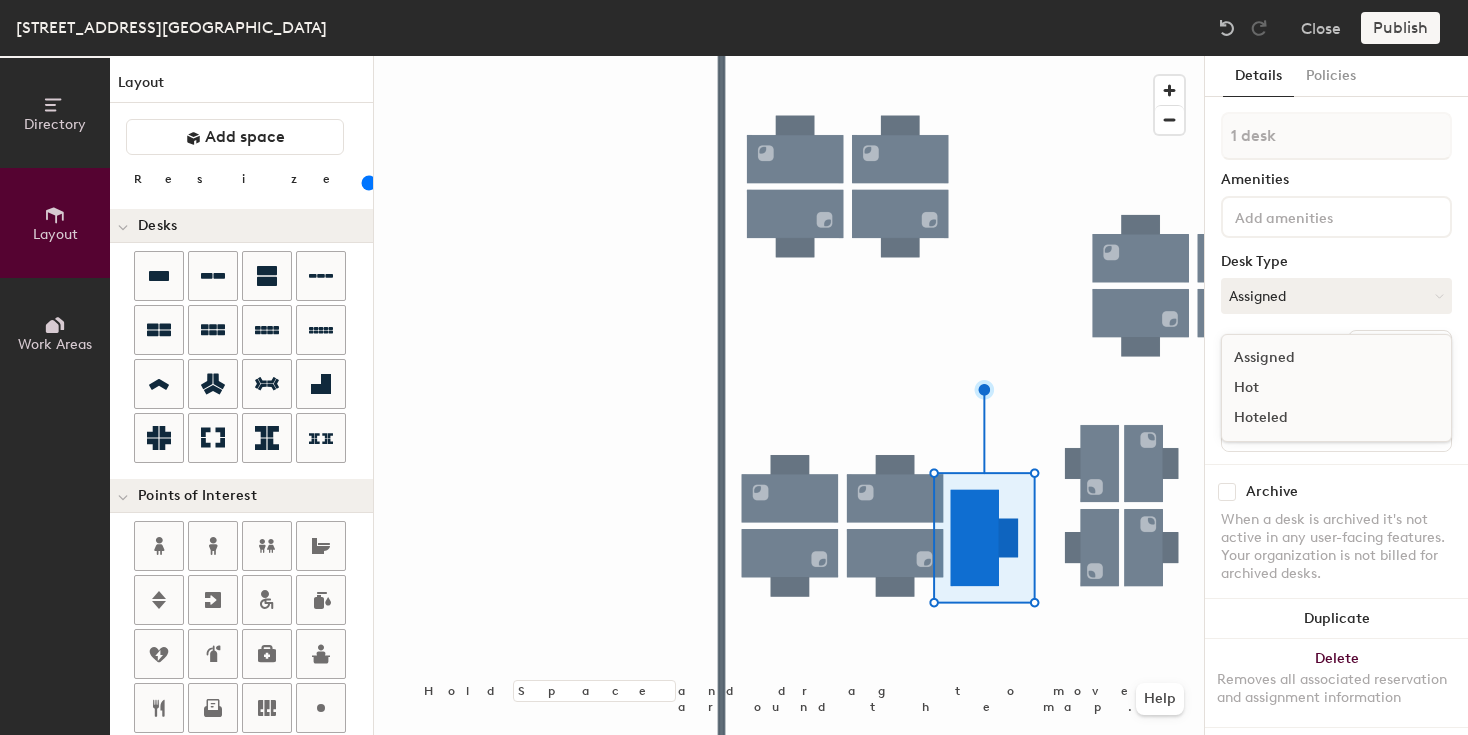 click on "Hoteled" 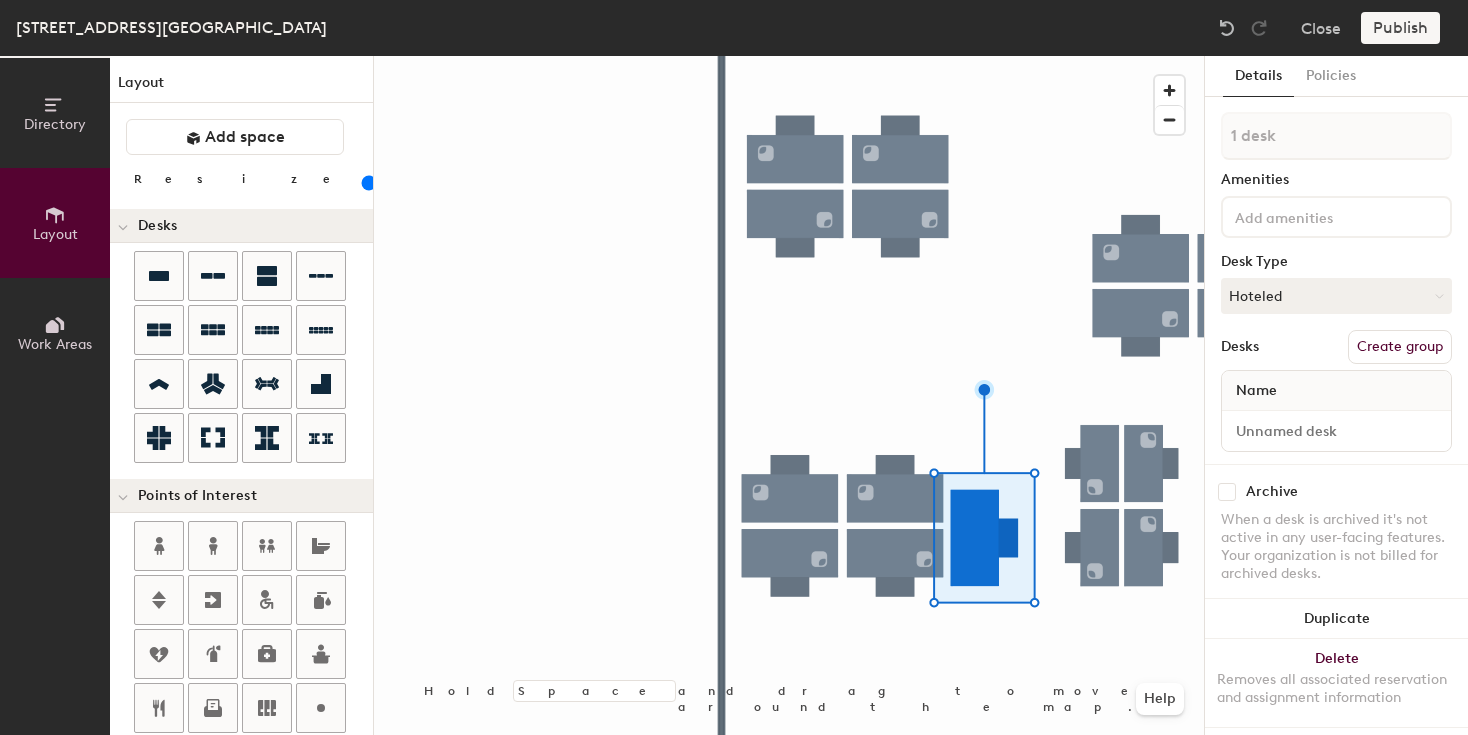scroll, scrollTop: 8, scrollLeft: 0, axis: vertical 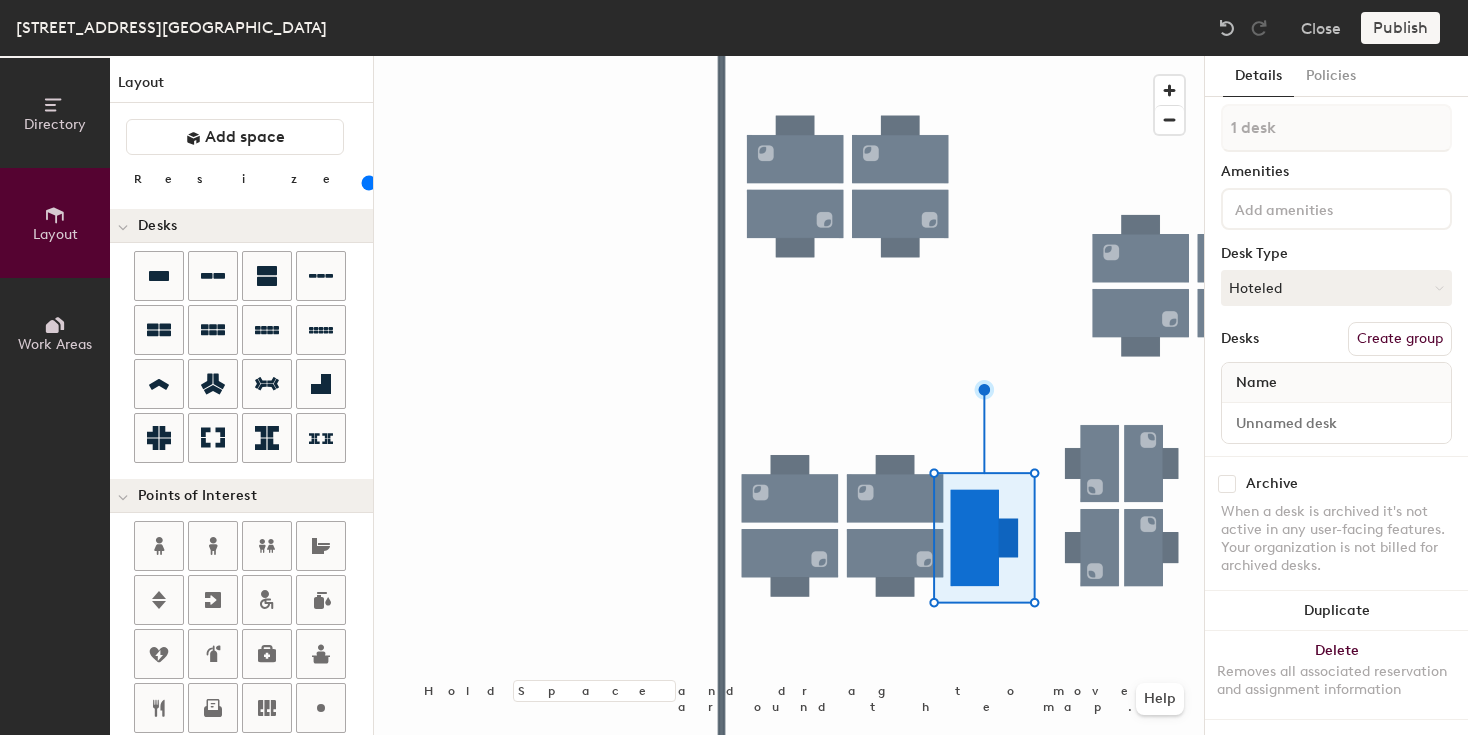 click 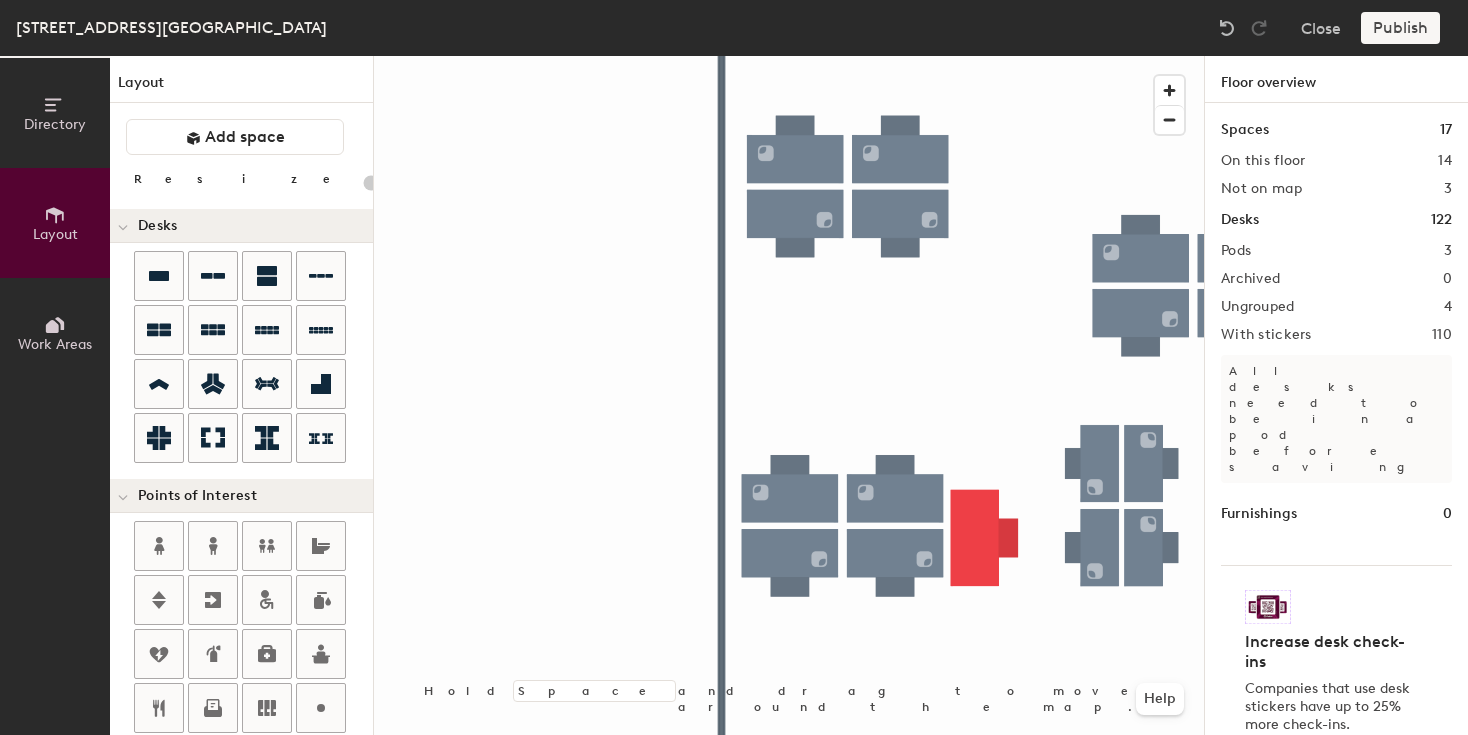 click 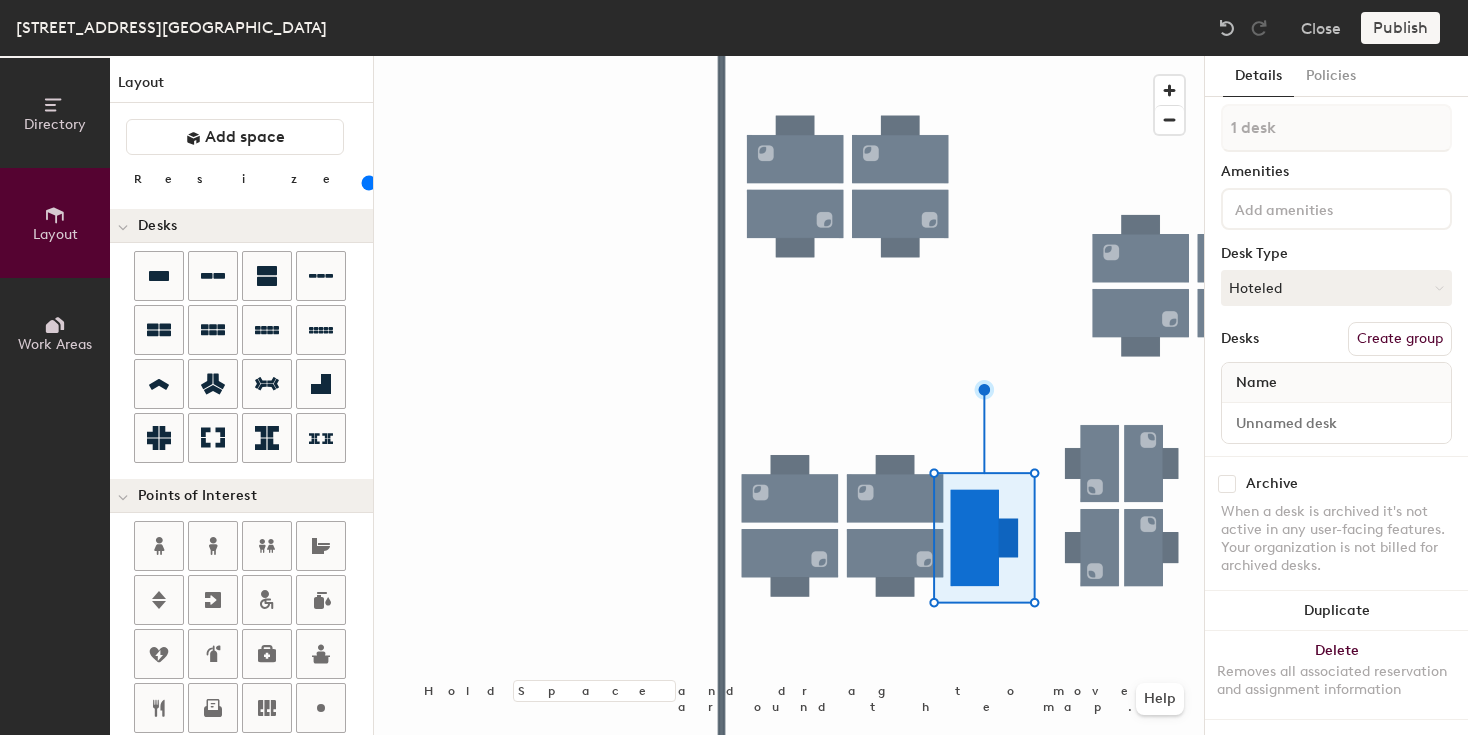 scroll, scrollTop: 0, scrollLeft: 0, axis: both 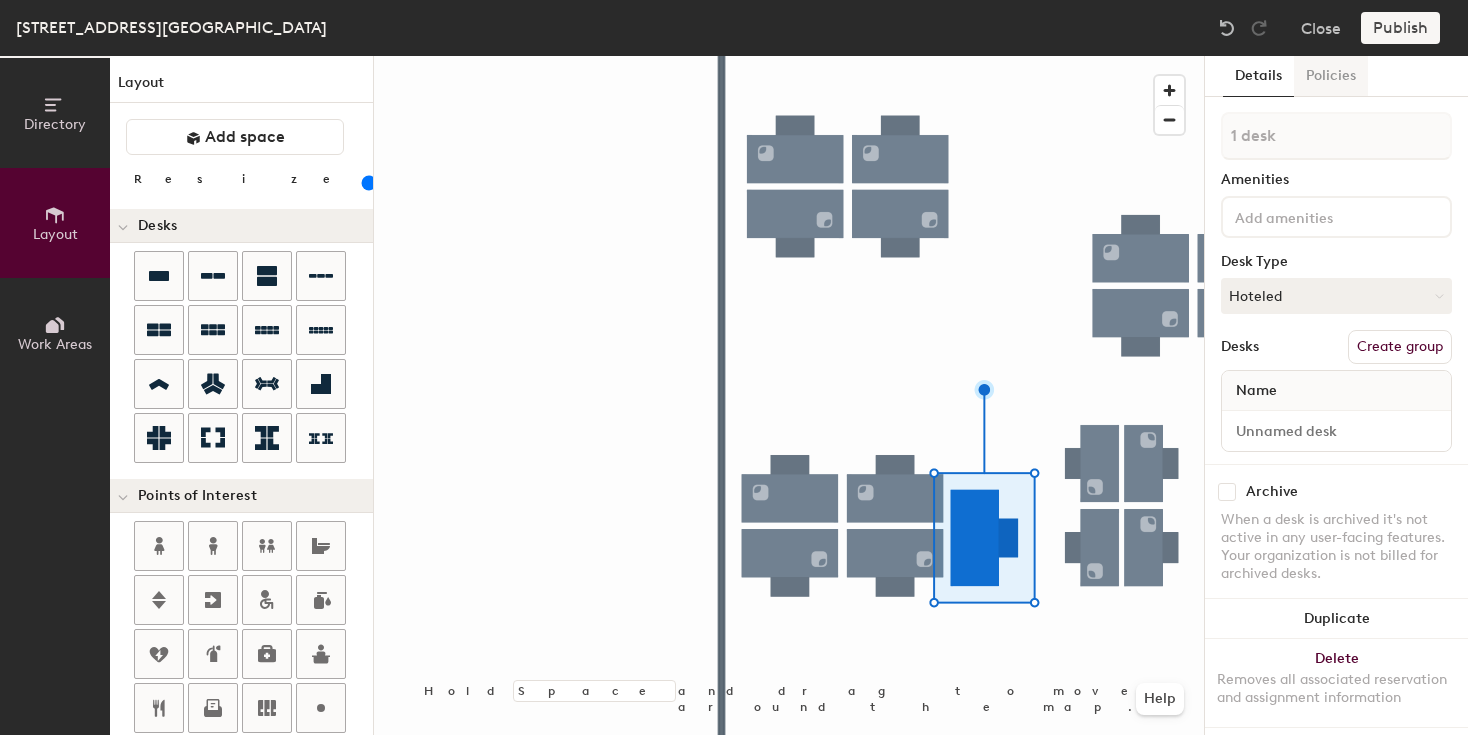click on "Policies" 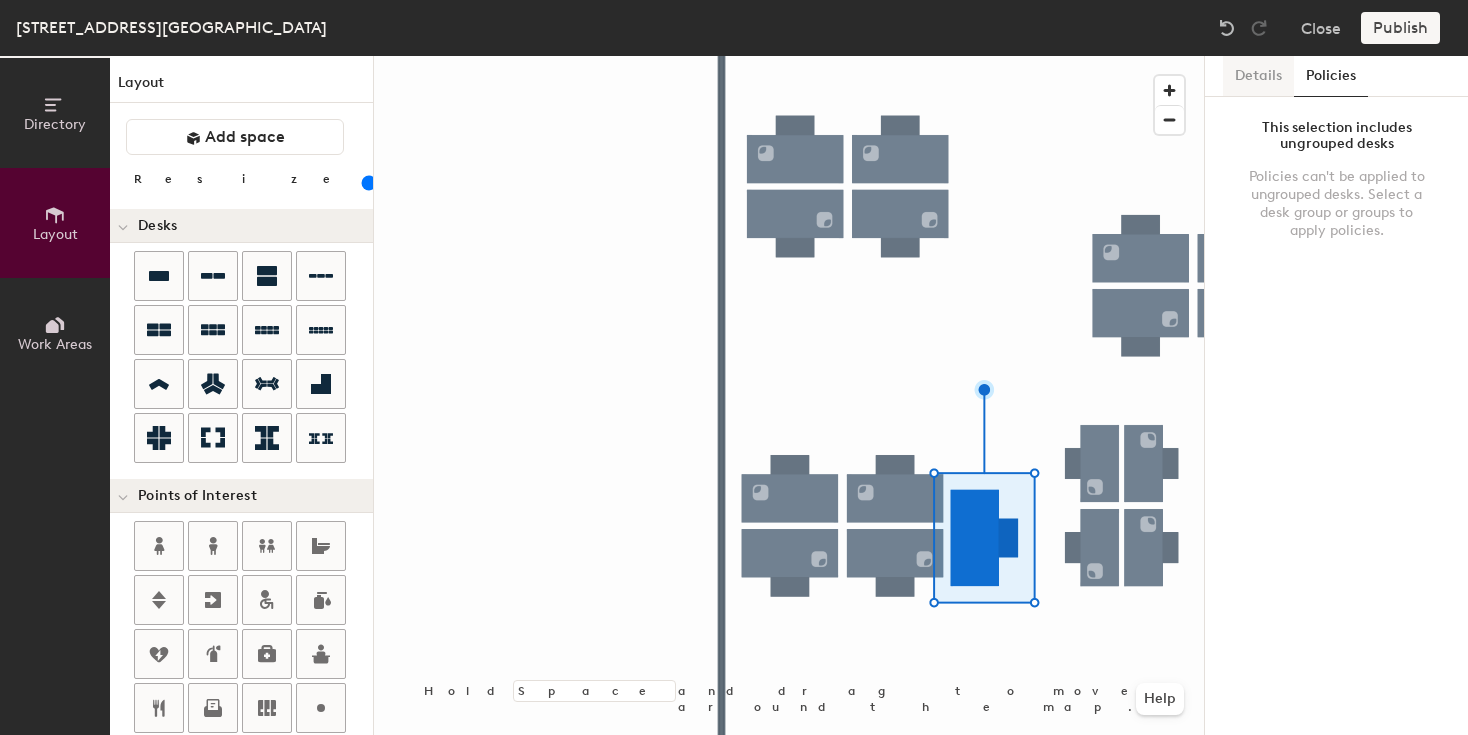 click on "Details" 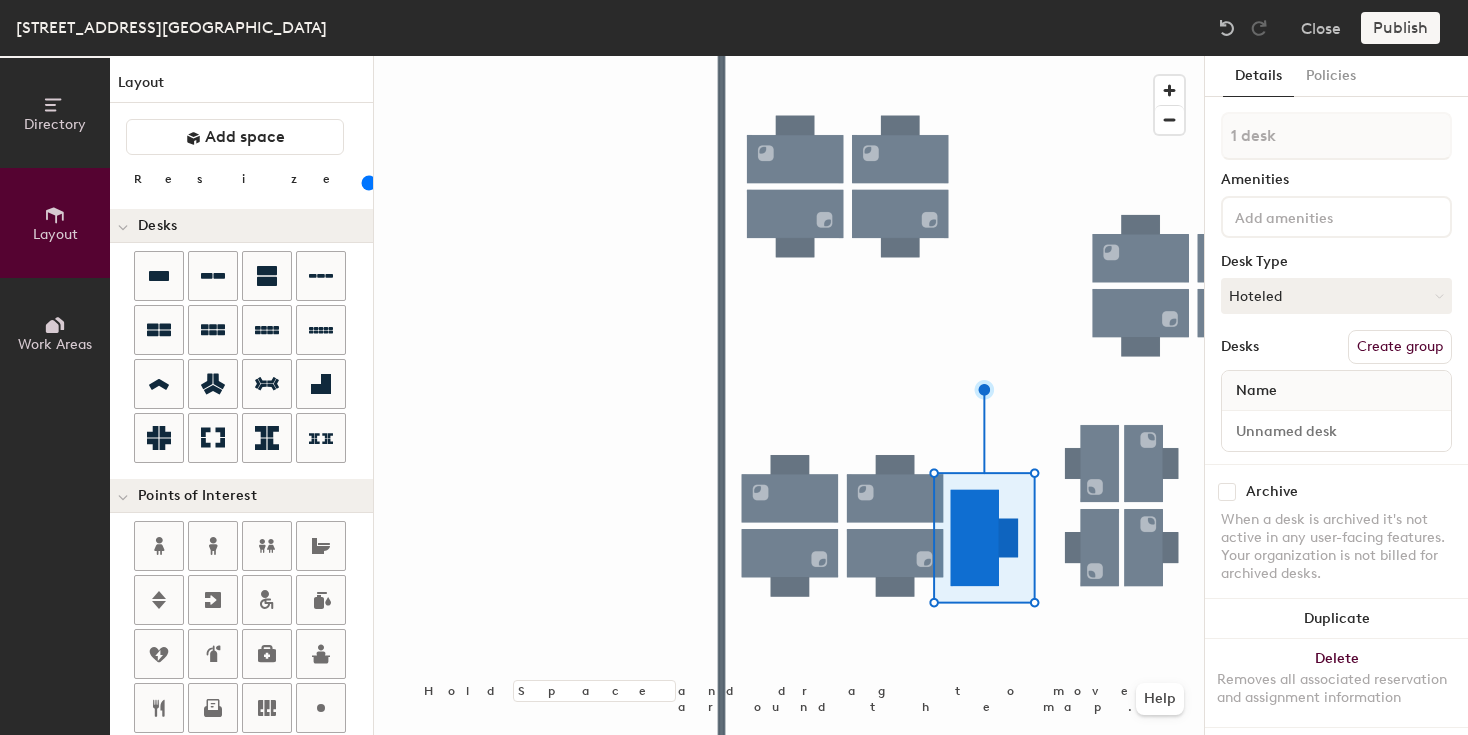 click on "Publish" 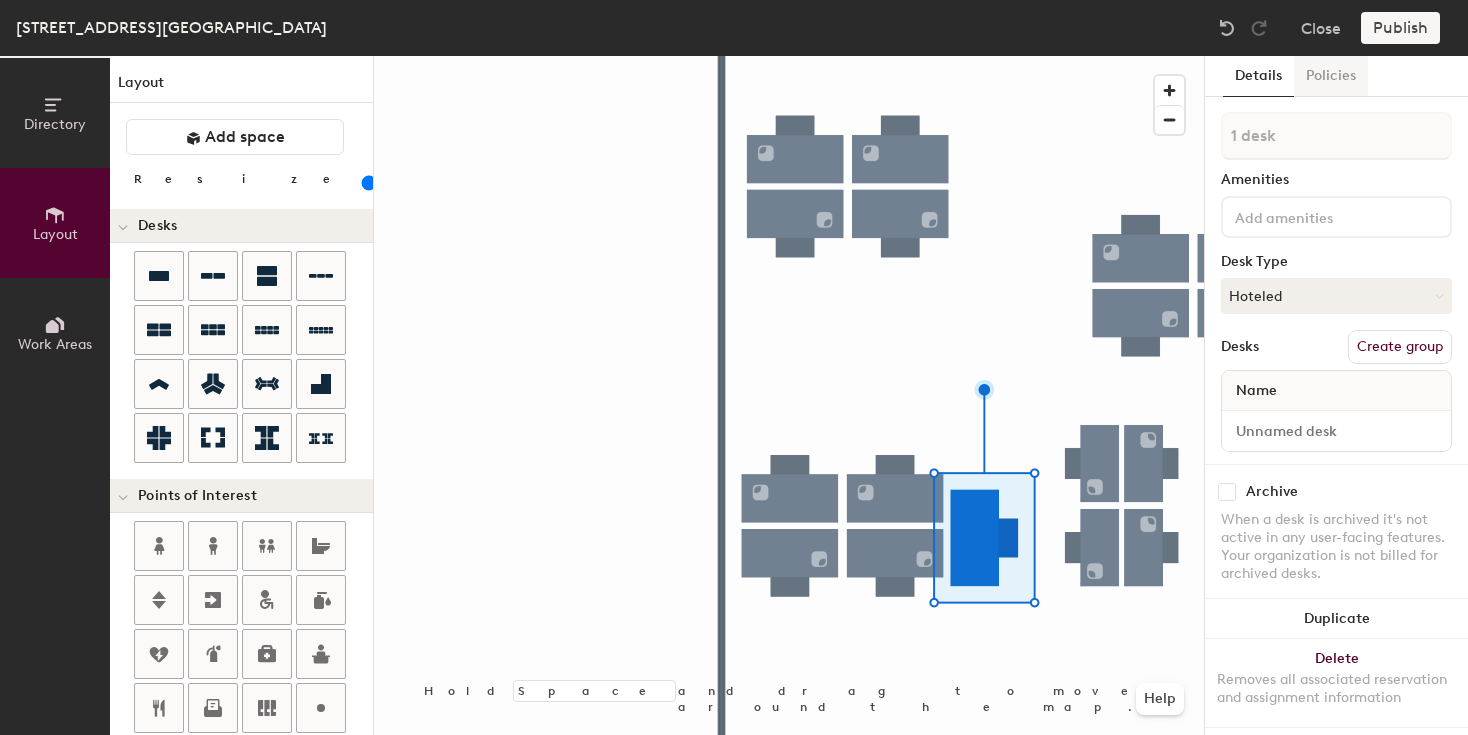 click on "Policies" 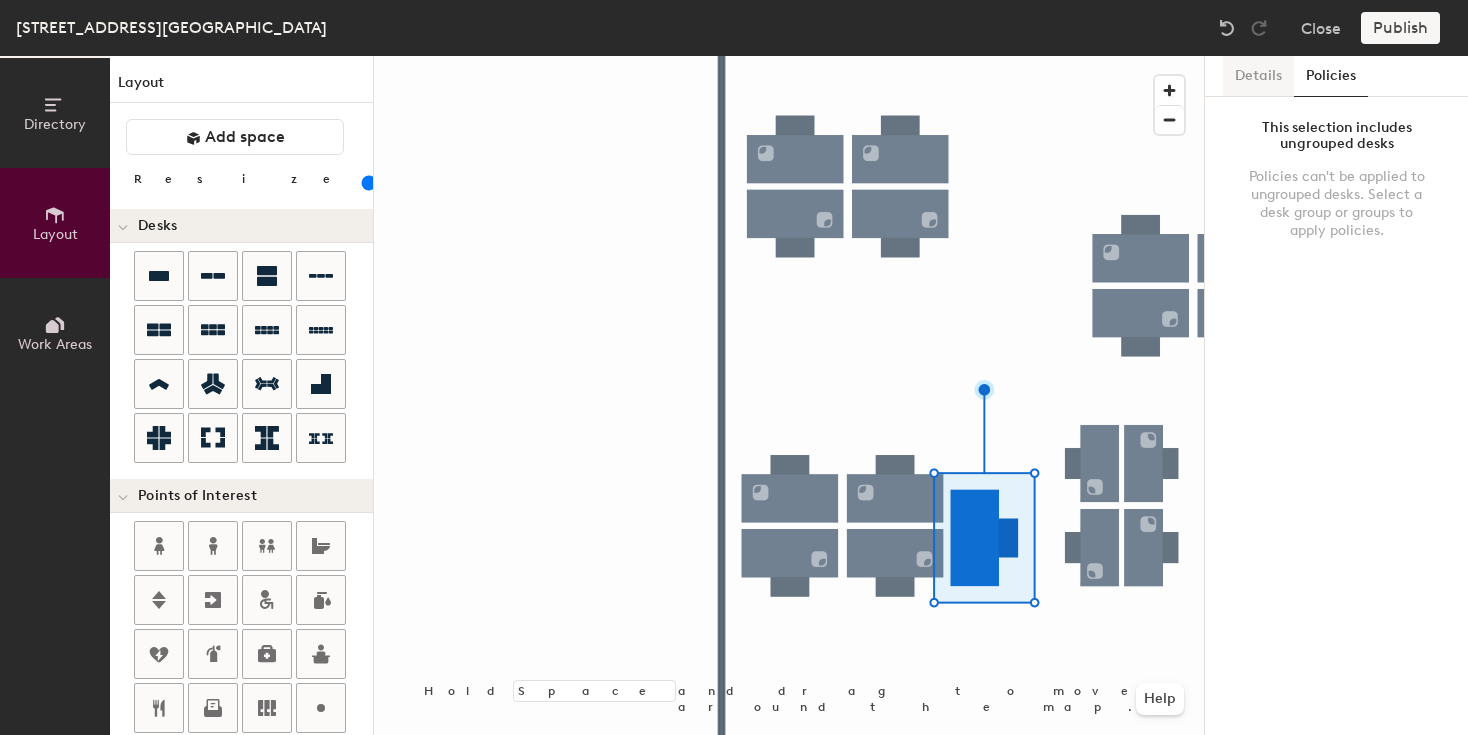 click on "Details" 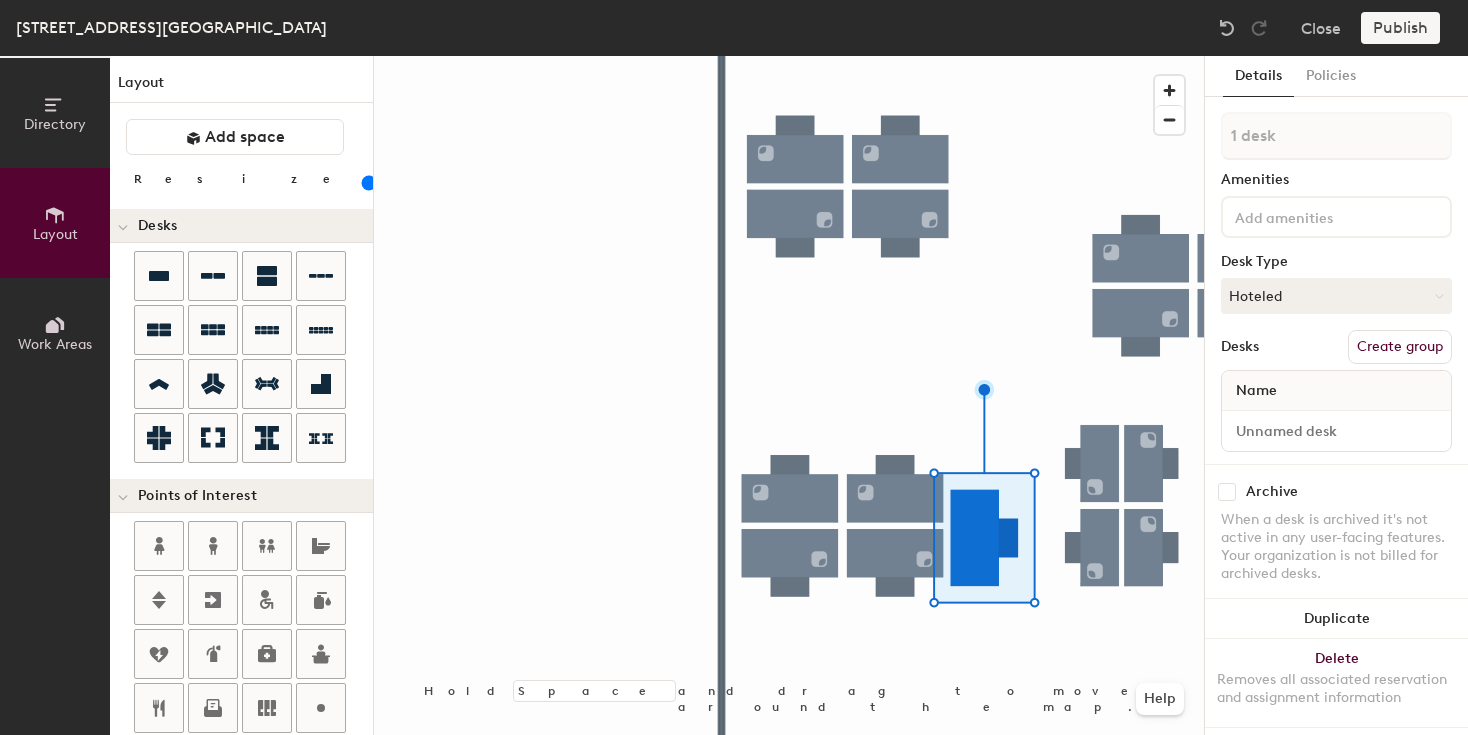 click 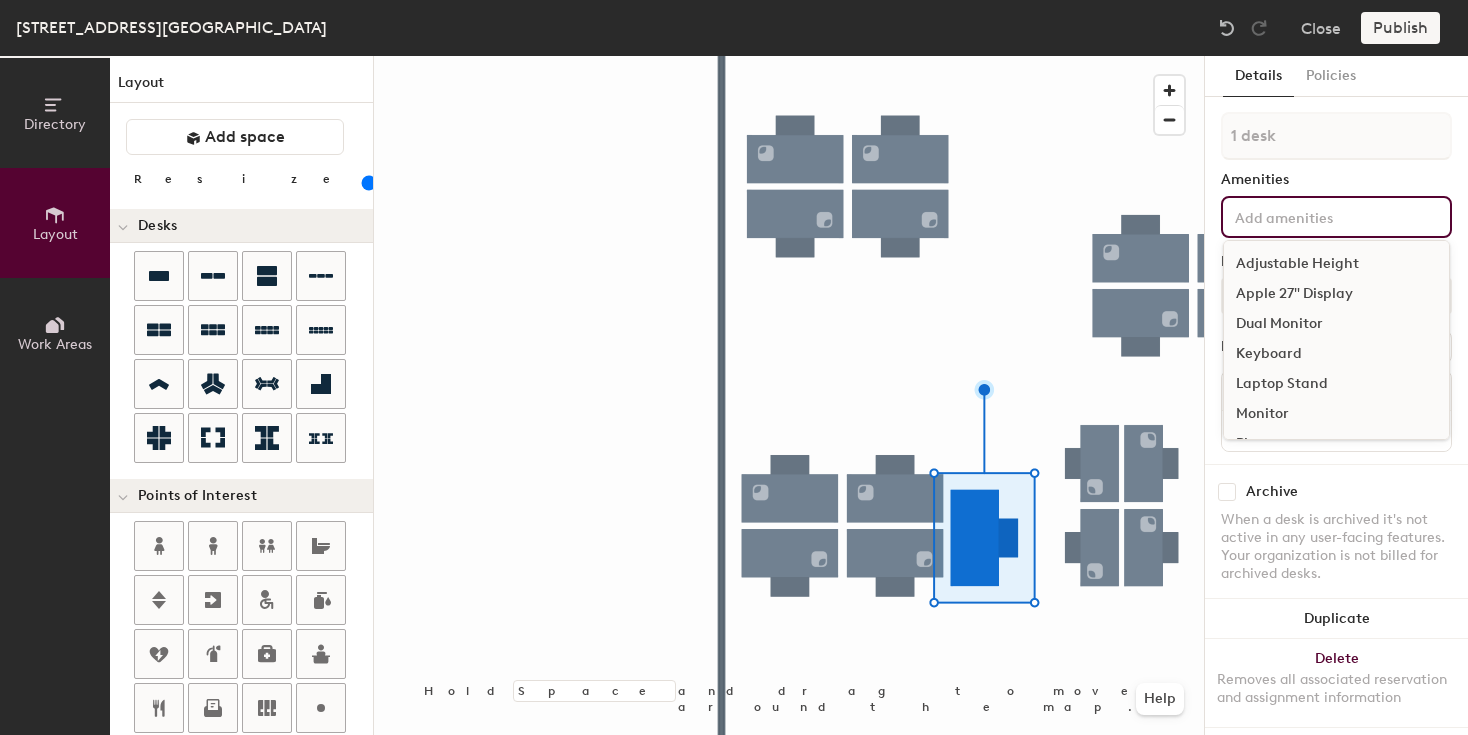 click on "Adjustable Height" 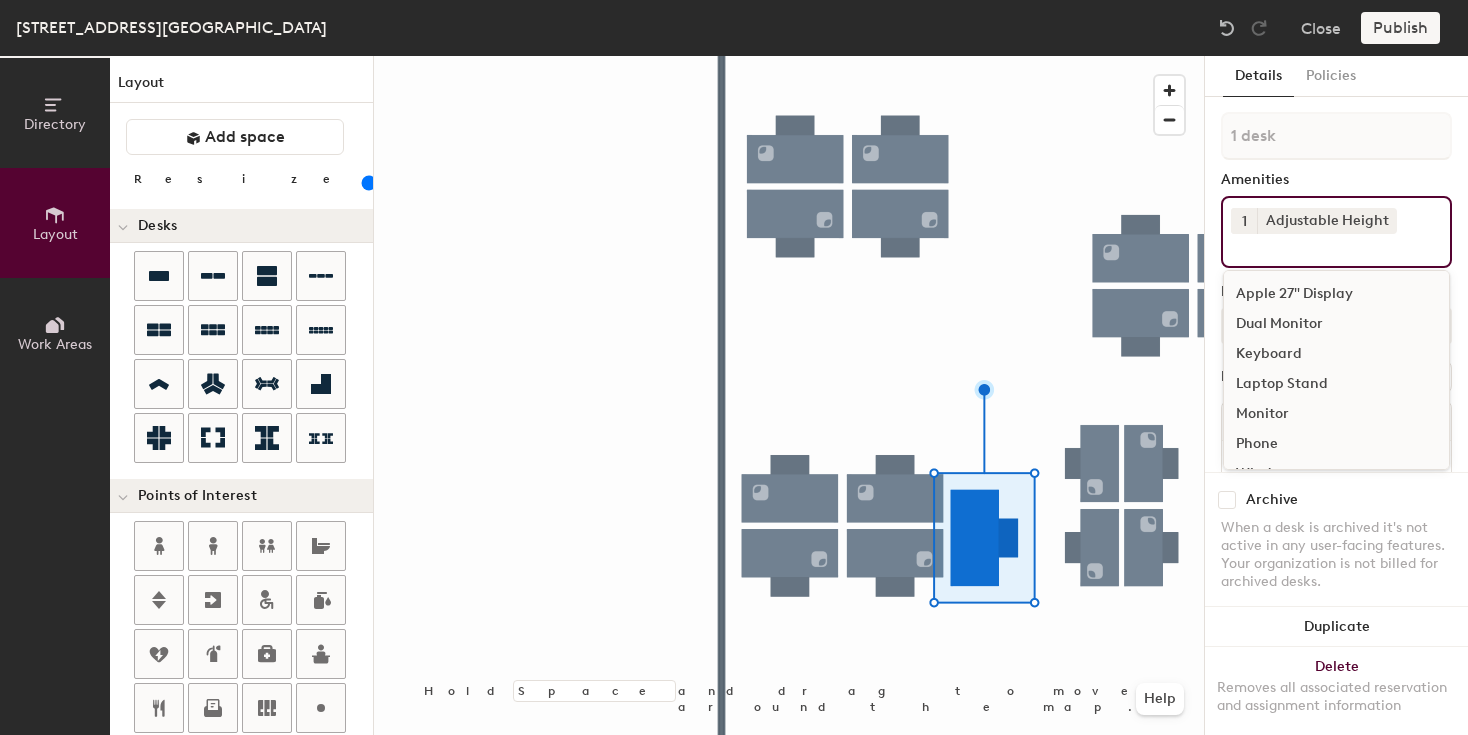 click on "Monitor" 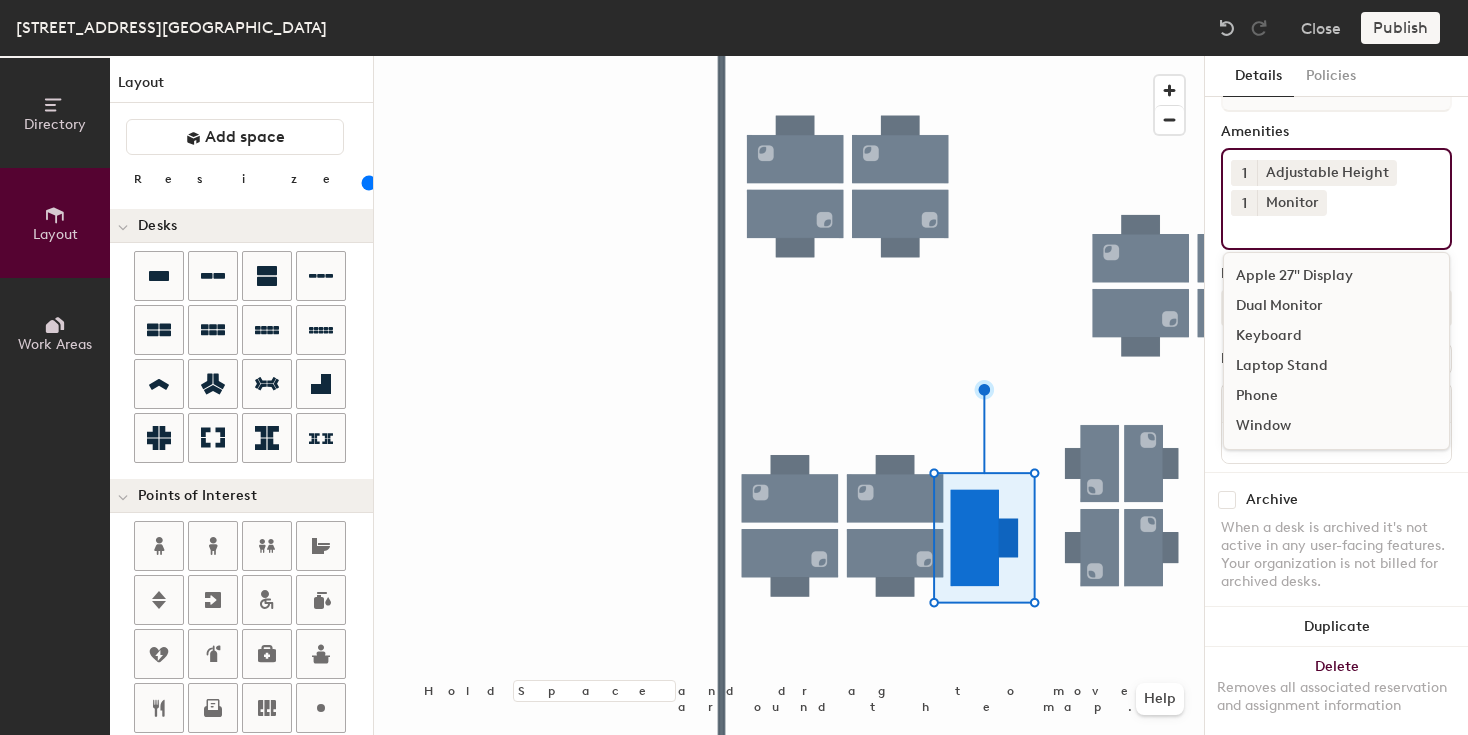 scroll, scrollTop: 58, scrollLeft: 0, axis: vertical 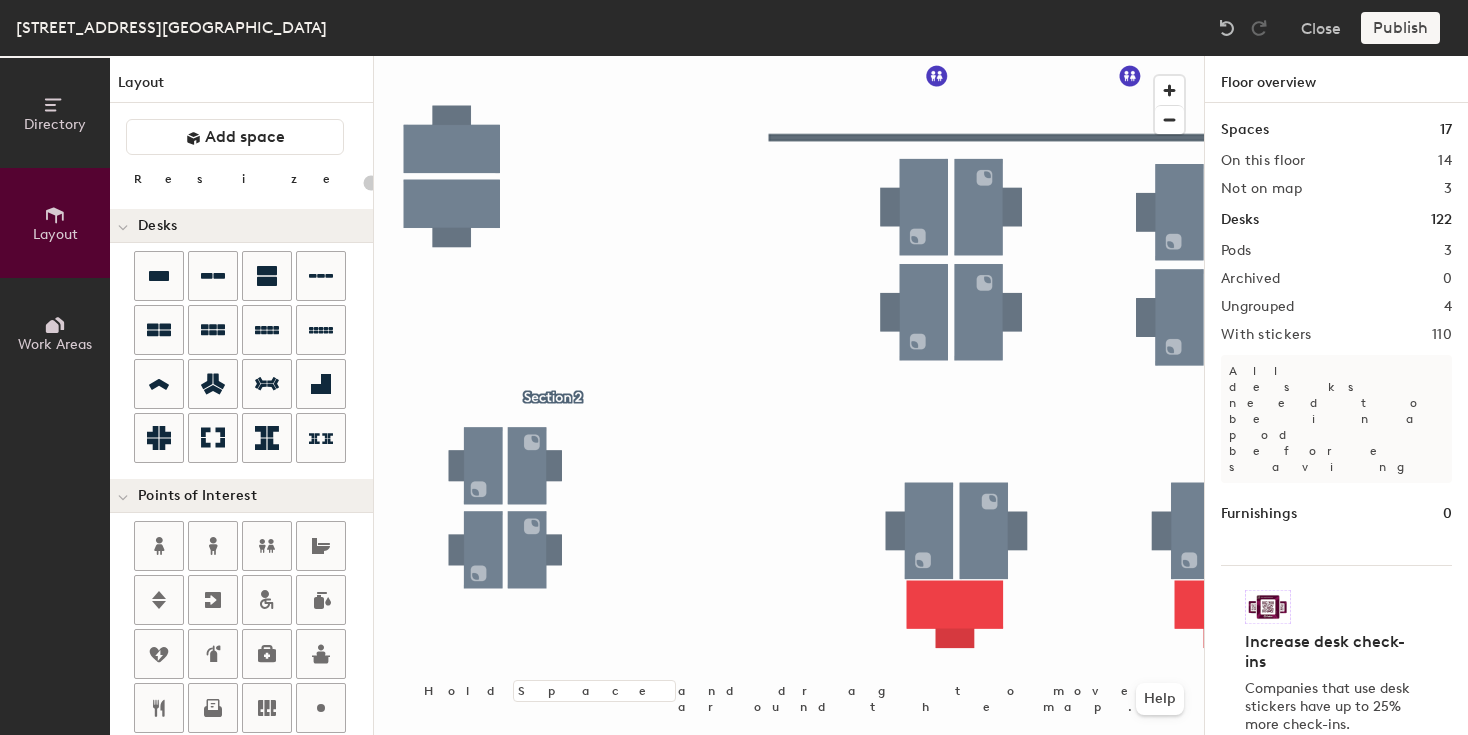 click 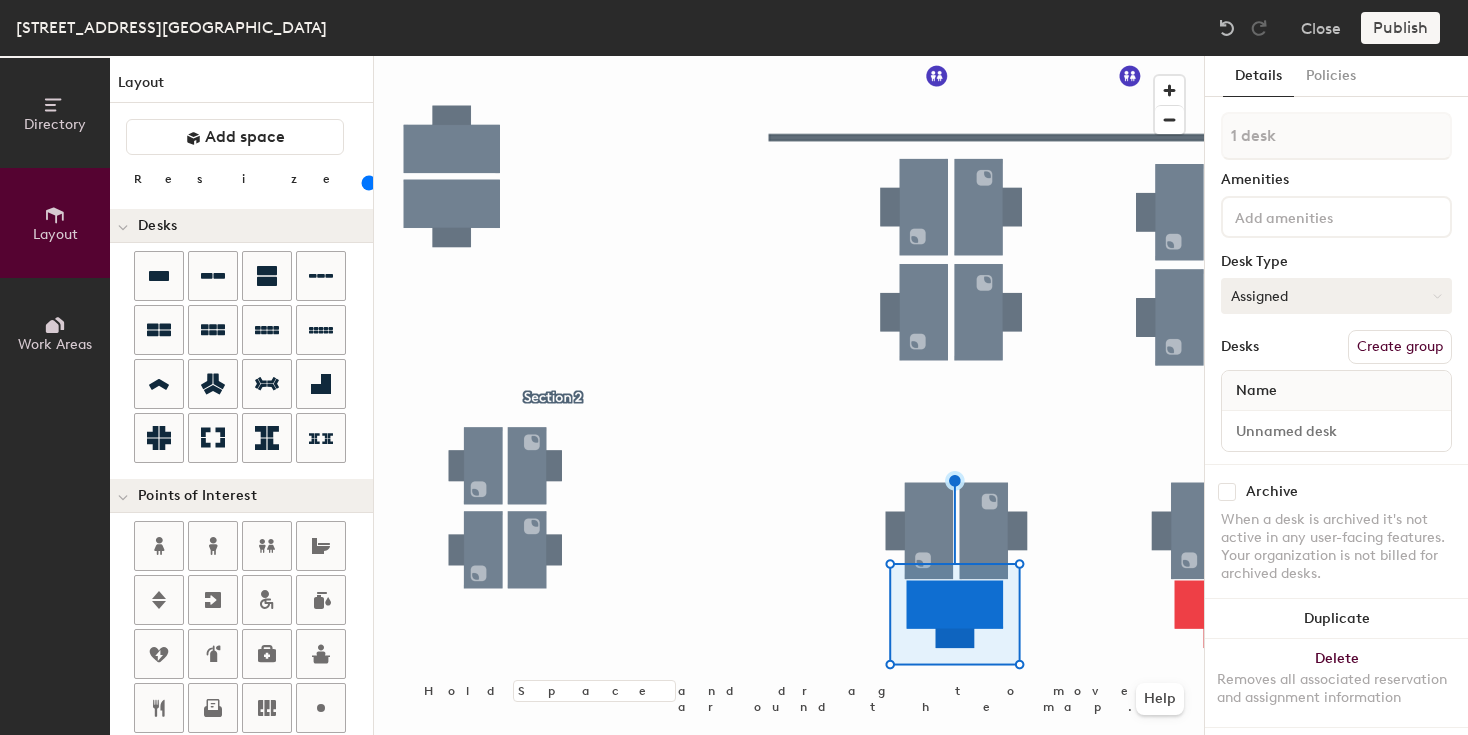 click on "Assigned" 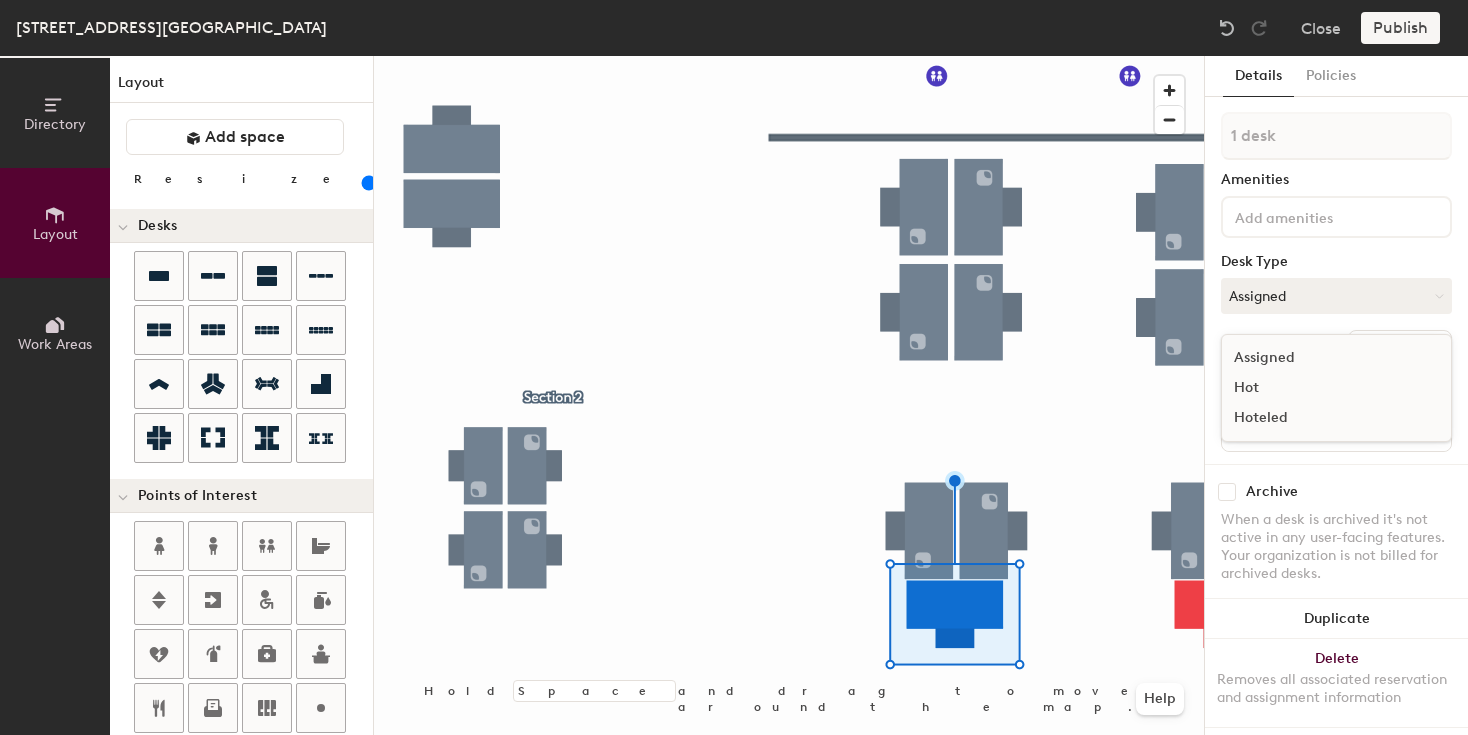 click on "Hoteled" 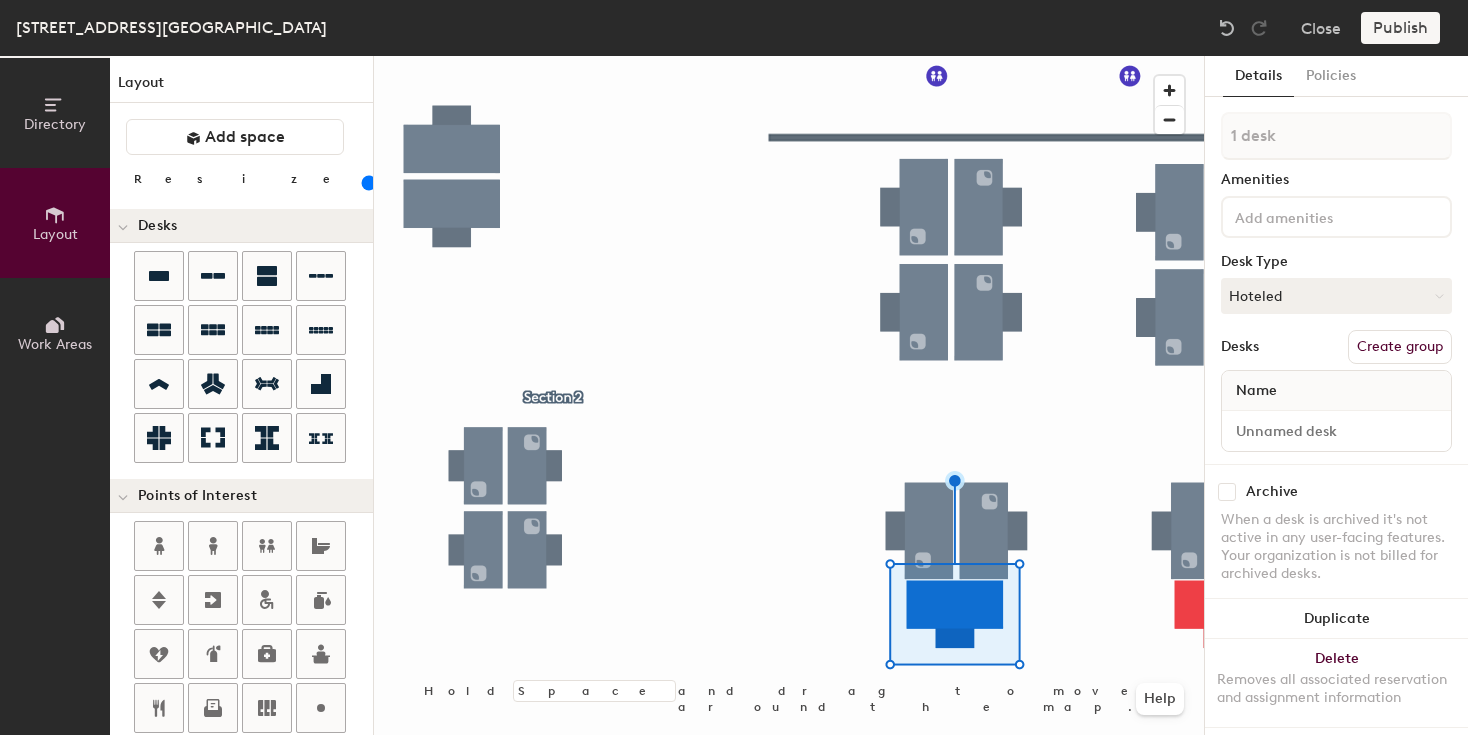 click on "Create group" 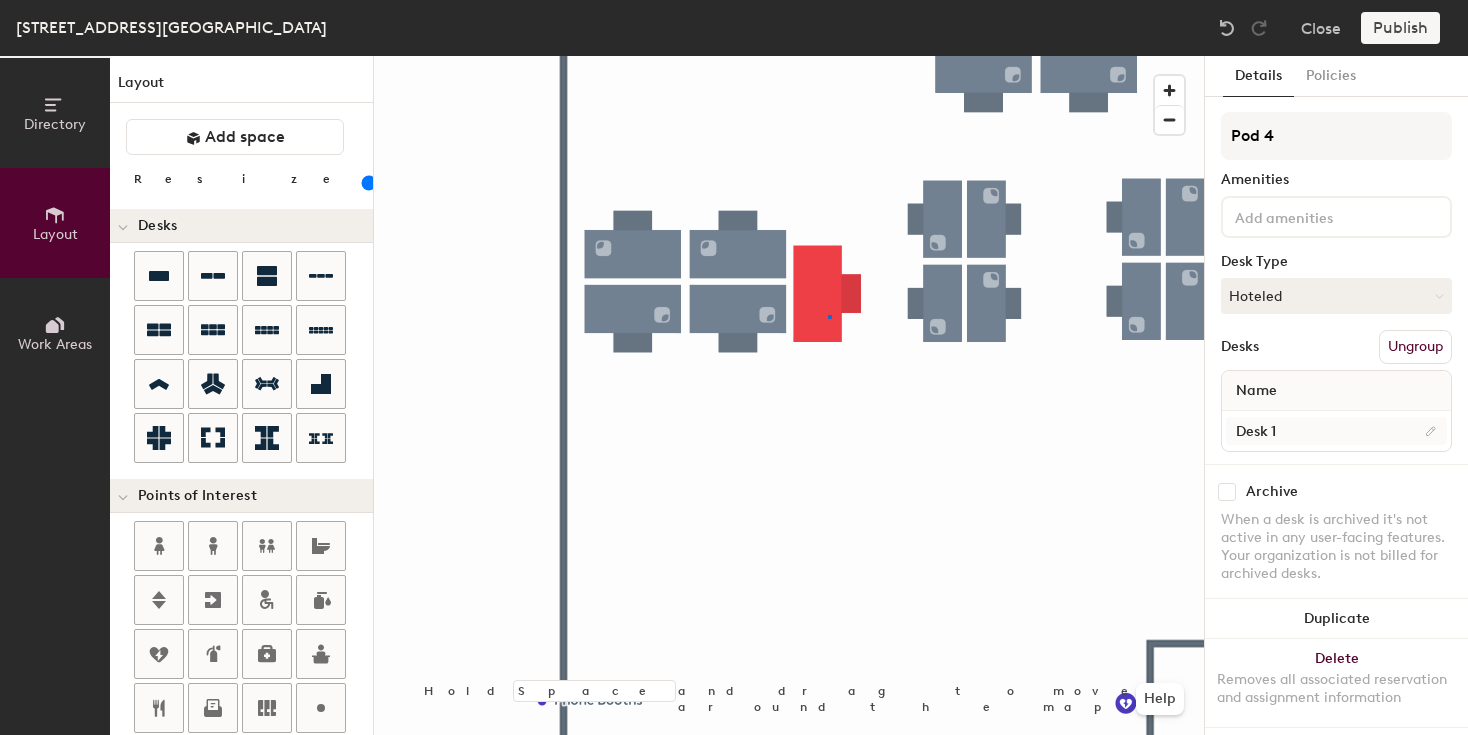 click 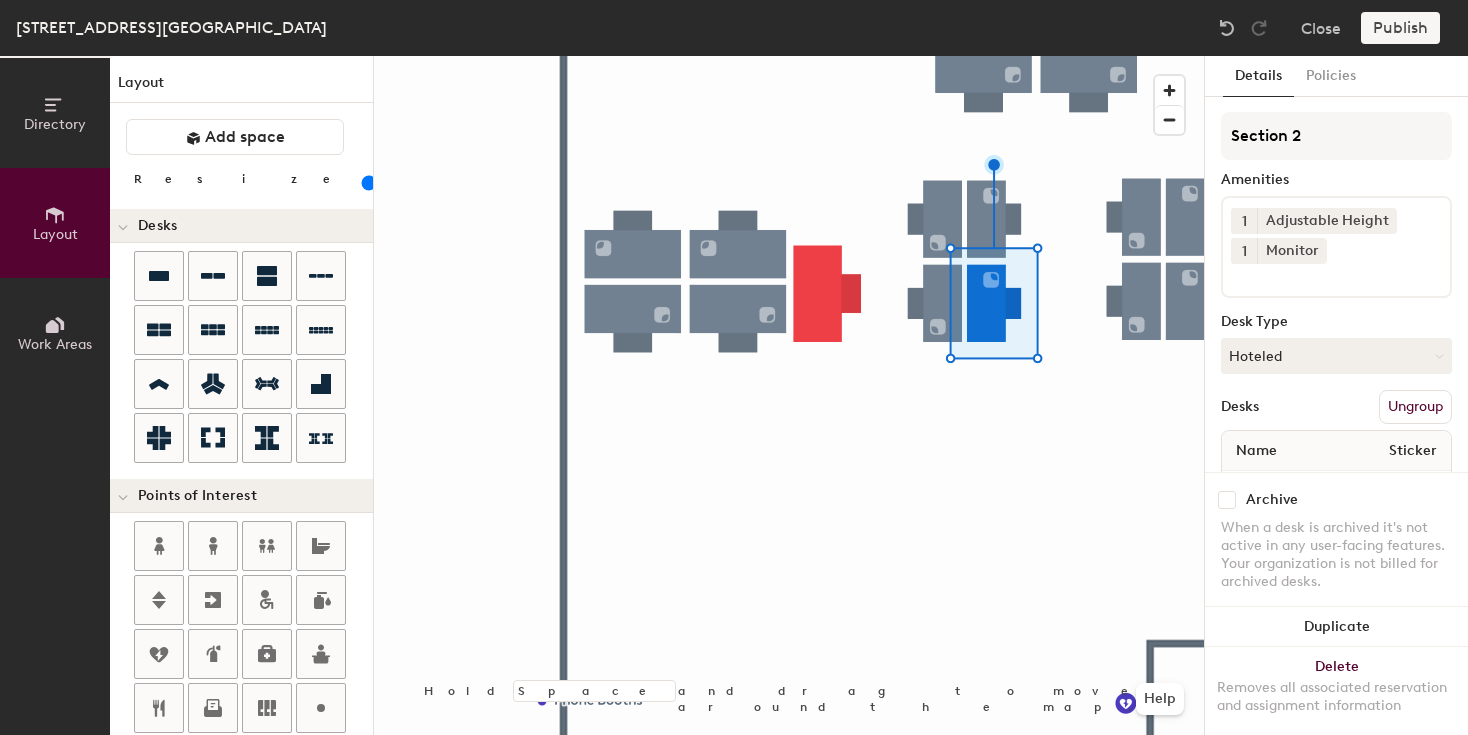 type on "100" 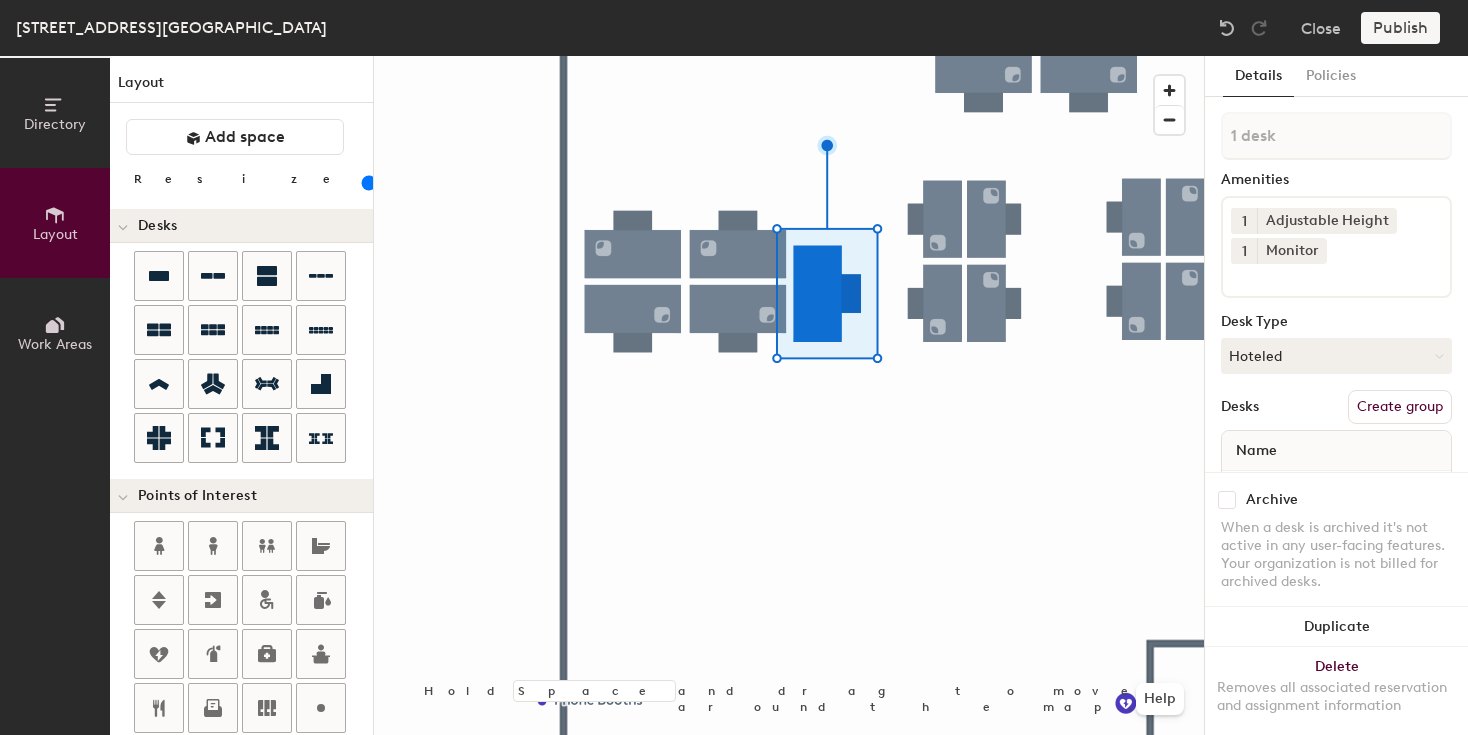 click on "Name" 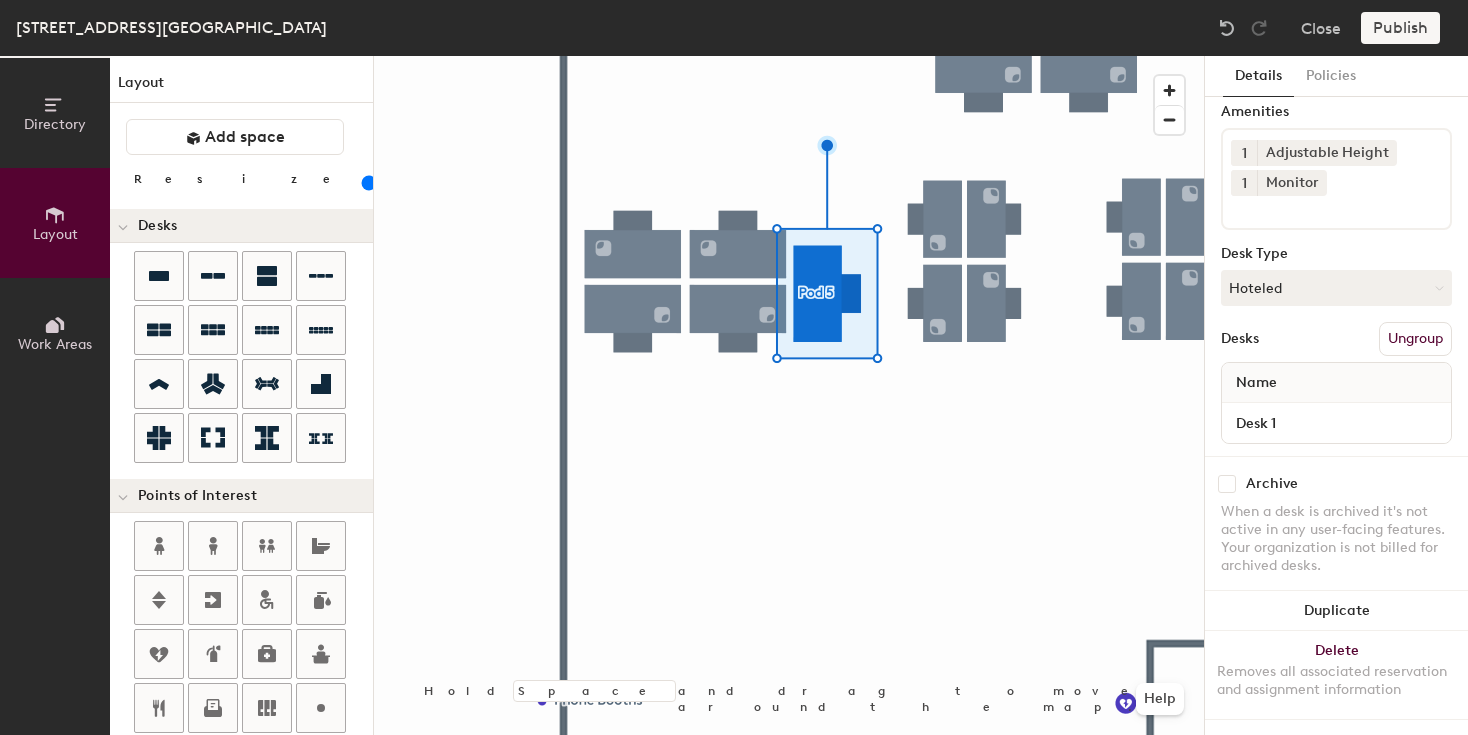 scroll, scrollTop: 0, scrollLeft: 0, axis: both 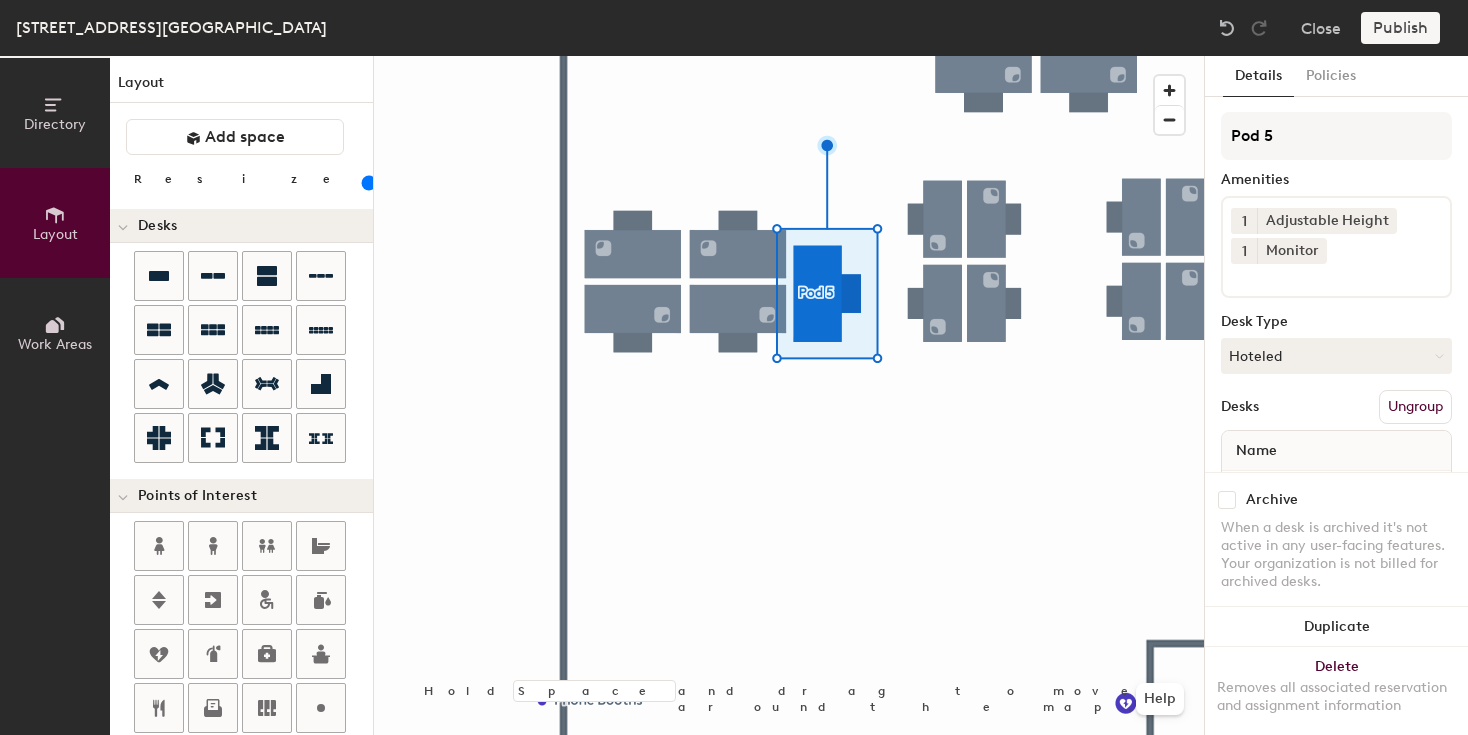 click on "Ungroup" 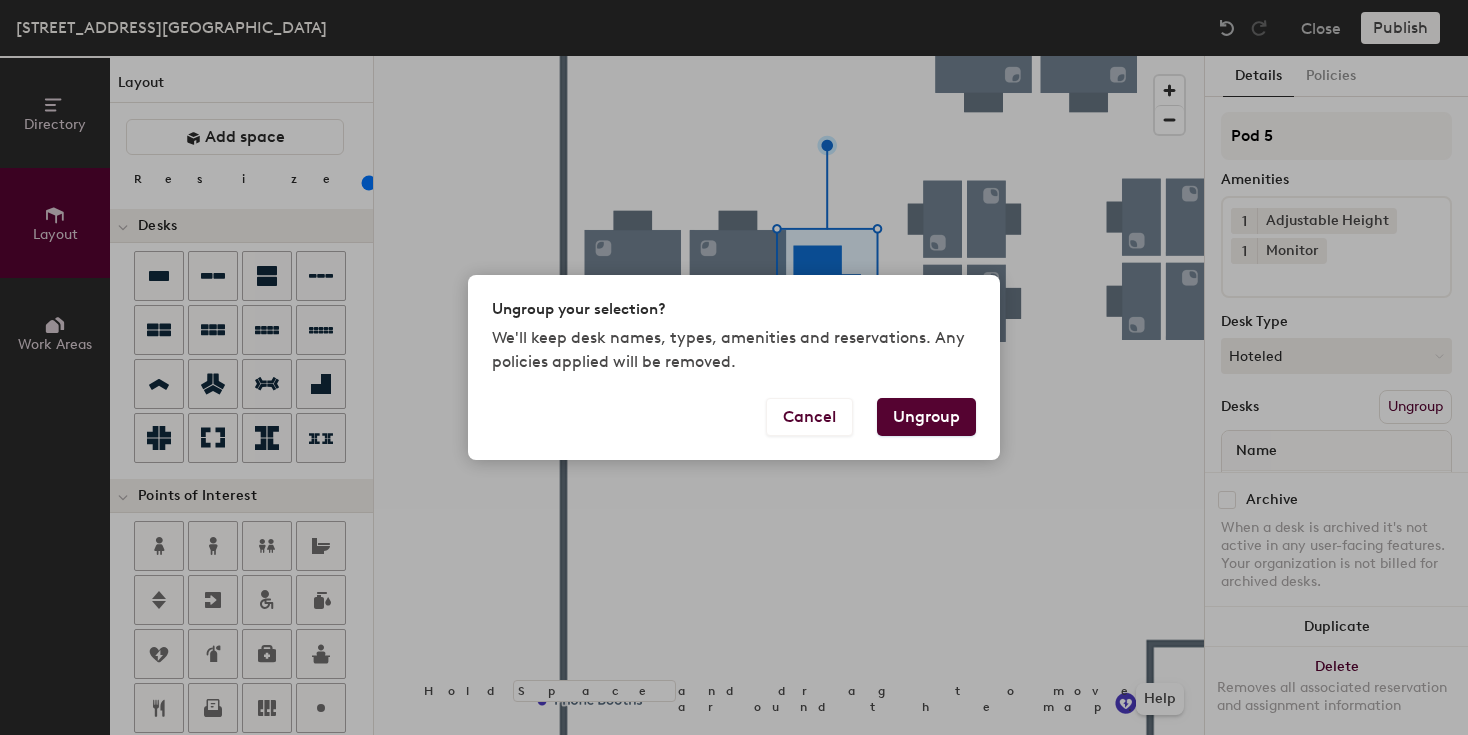 click on "Ungroup" at bounding box center (926, 417) 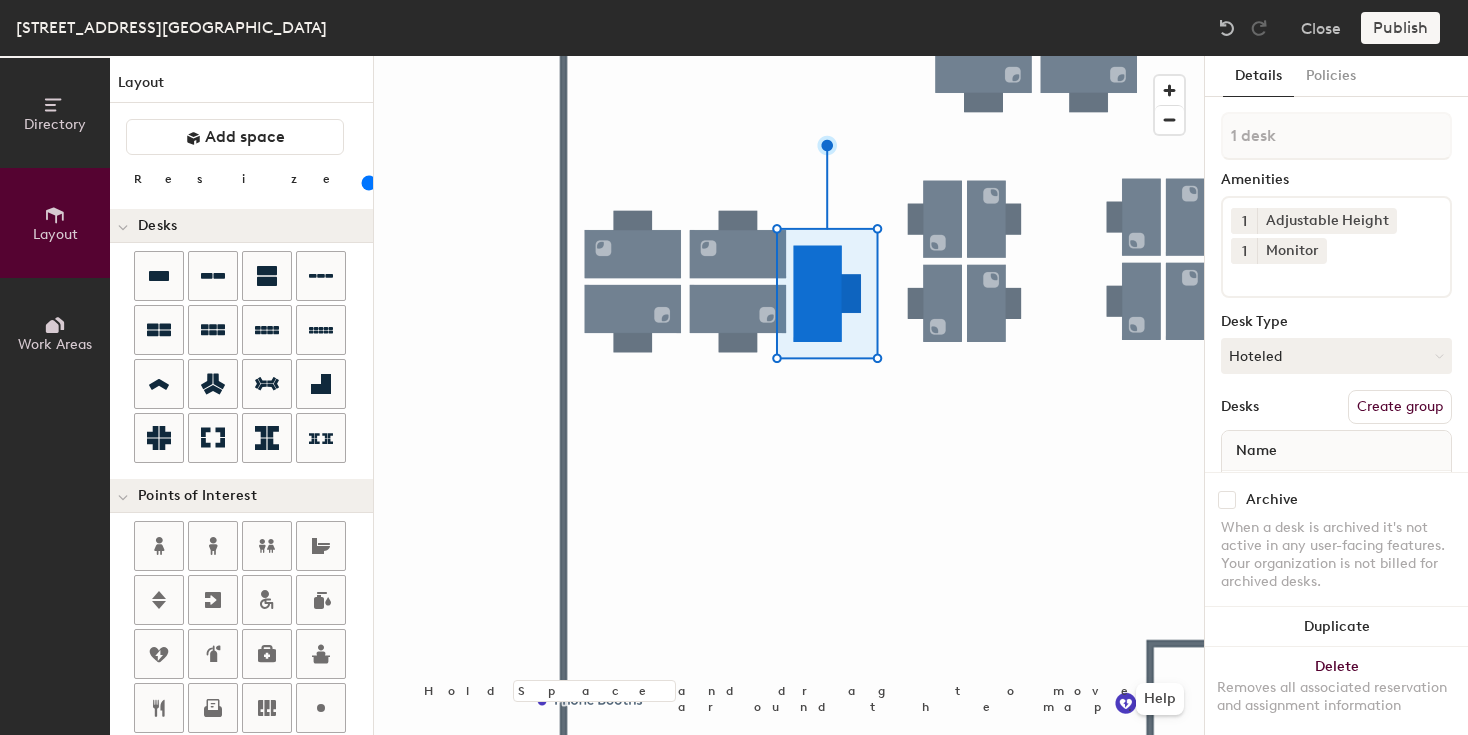 scroll, scrollTop: 8, scrollLeft: 0, axis: vertical 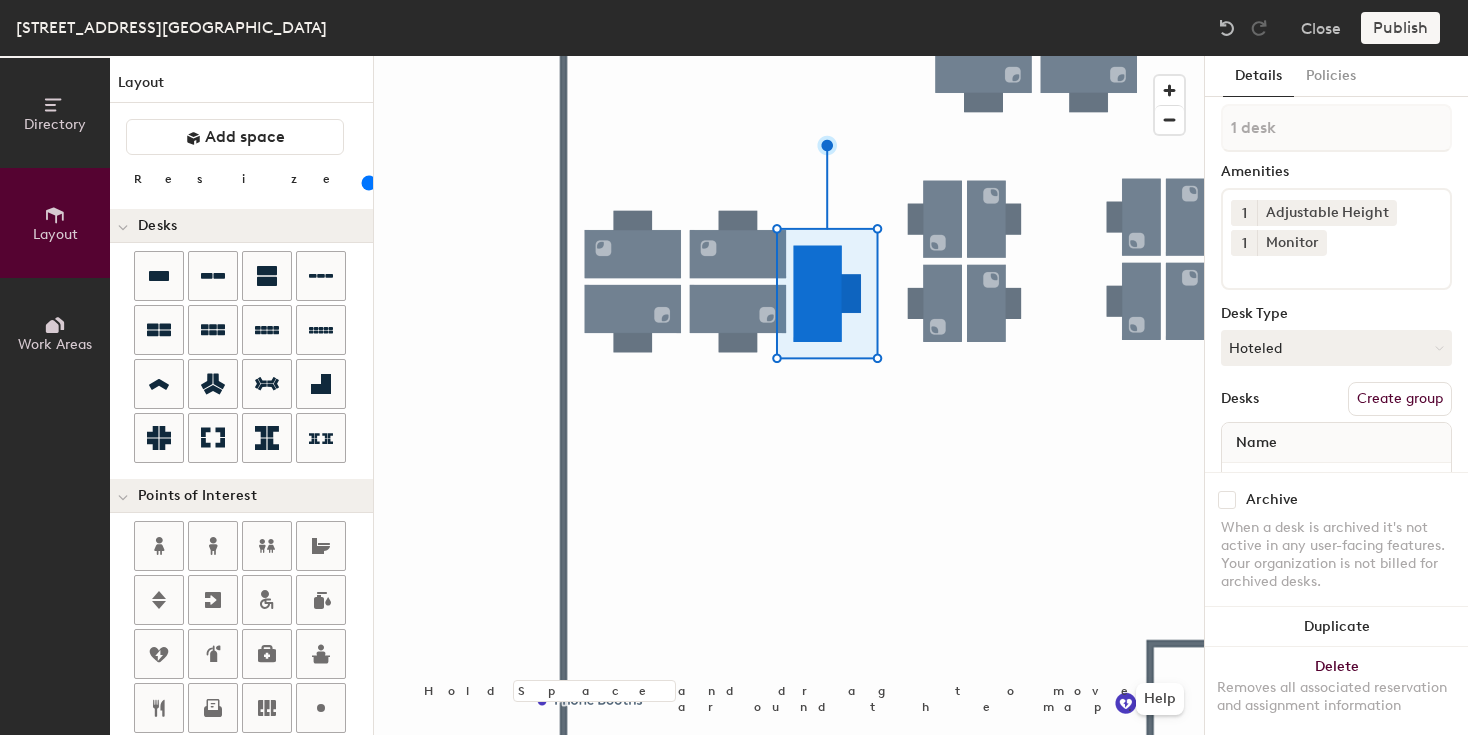 click on "Name" 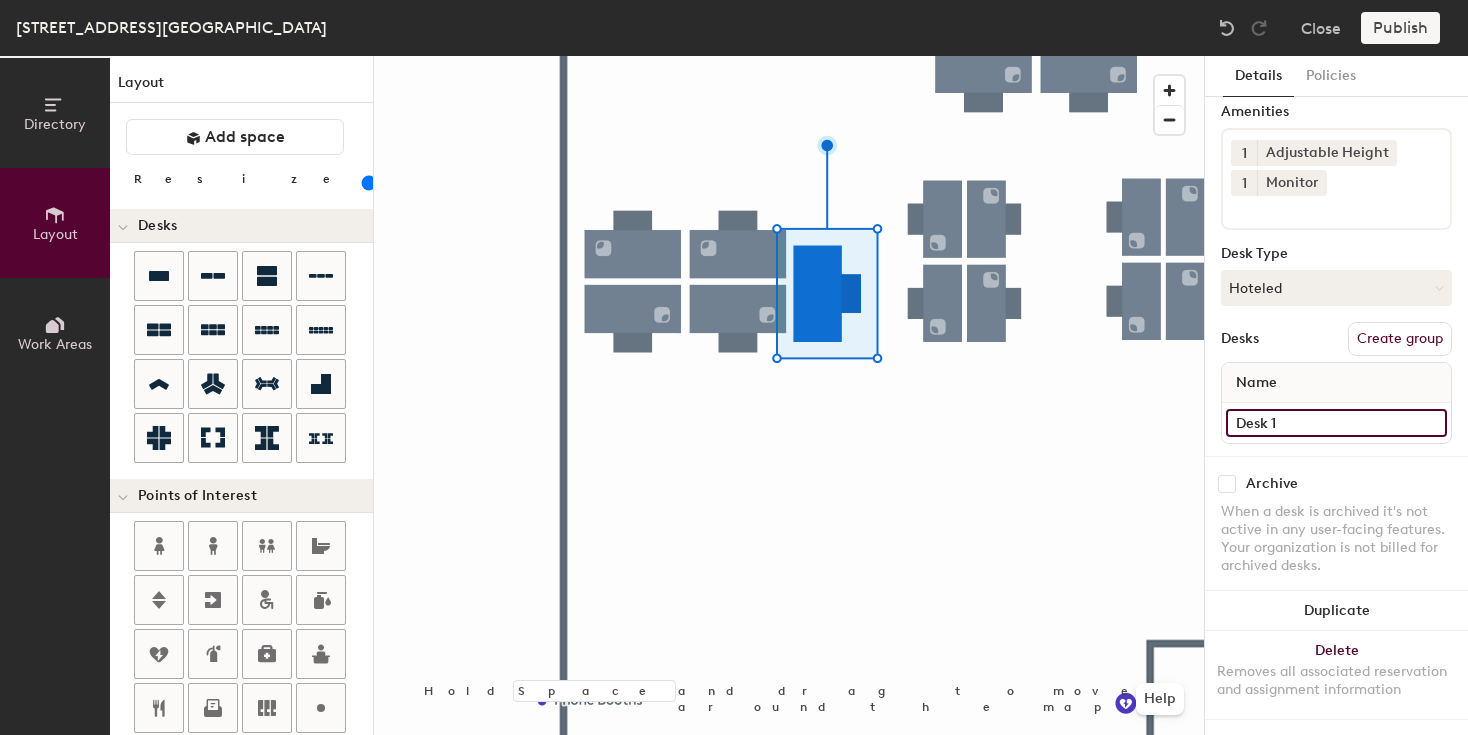 click on "Desk 1" 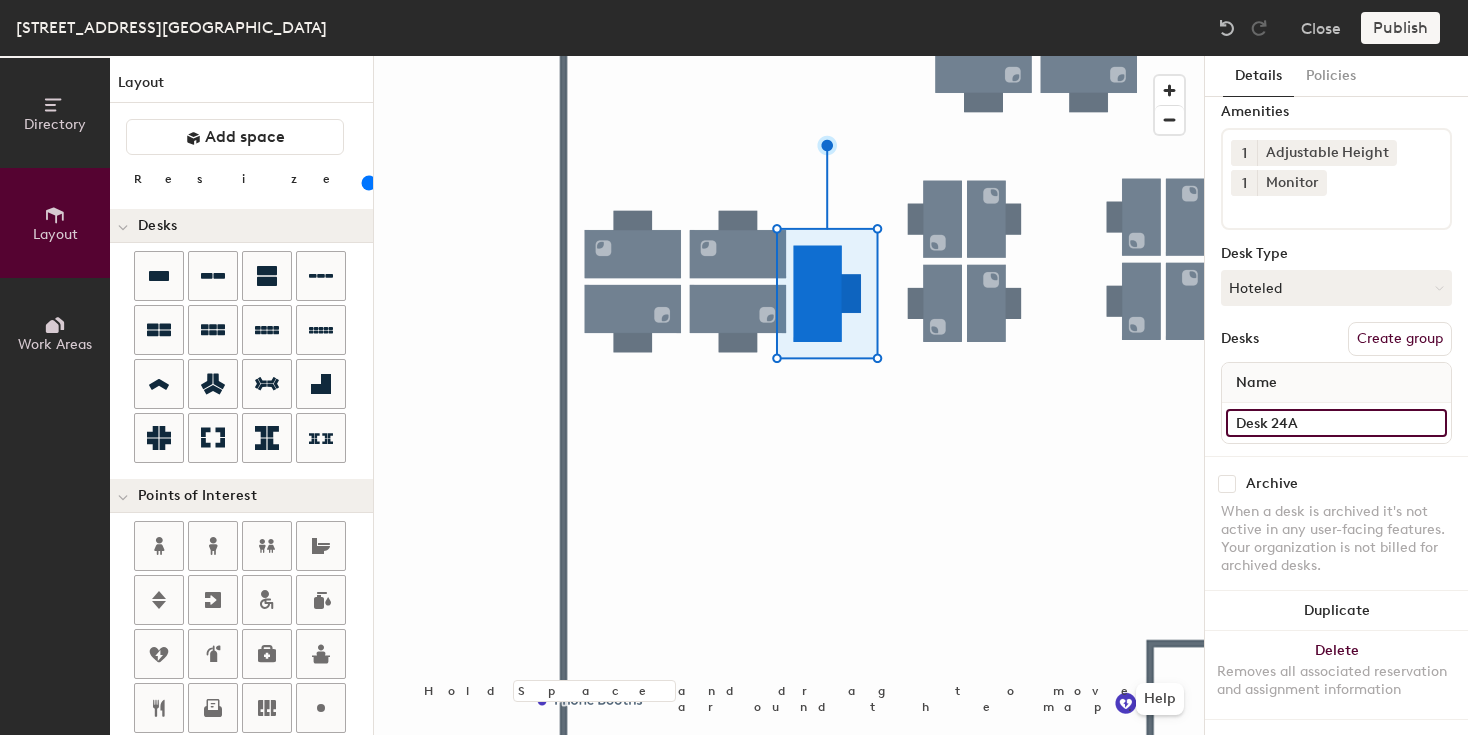 type on "Desk 24A" 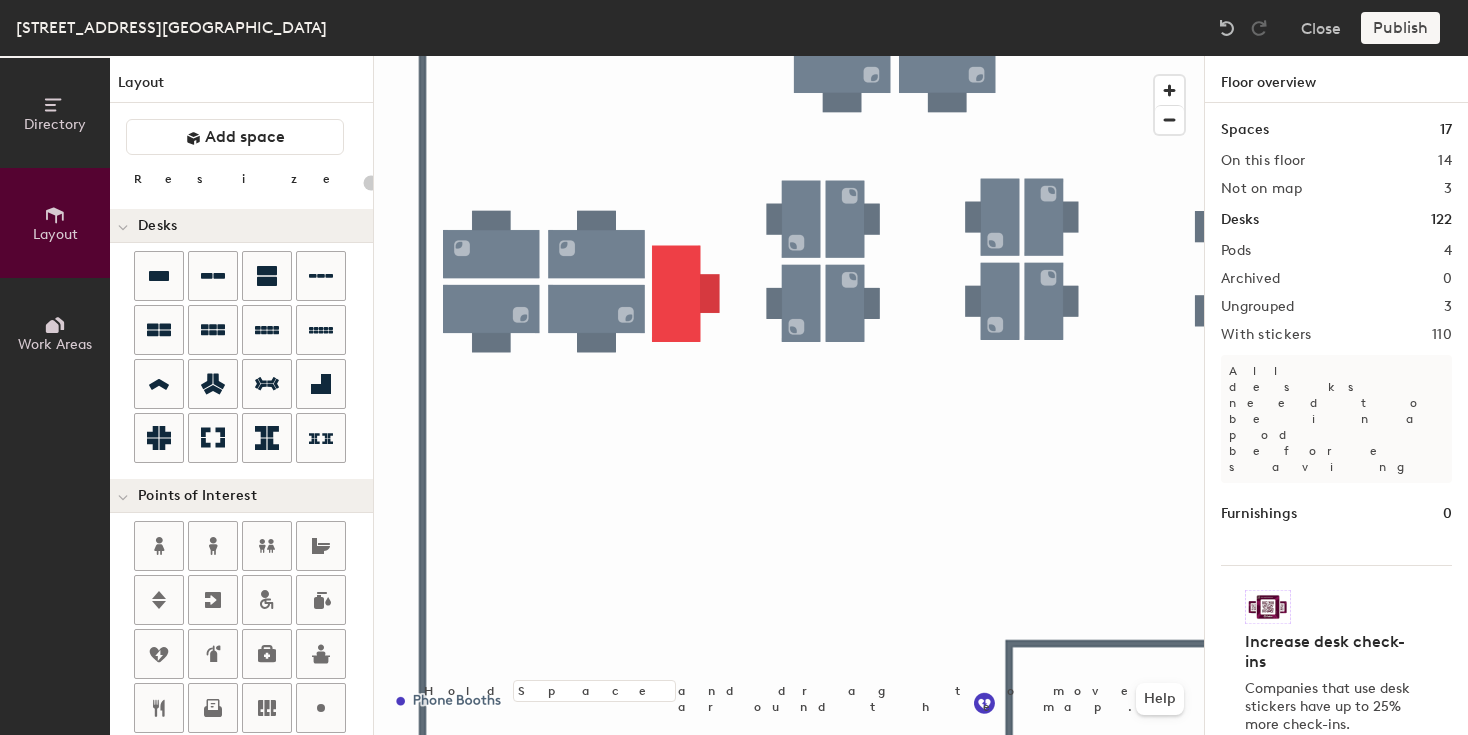 type on "100" 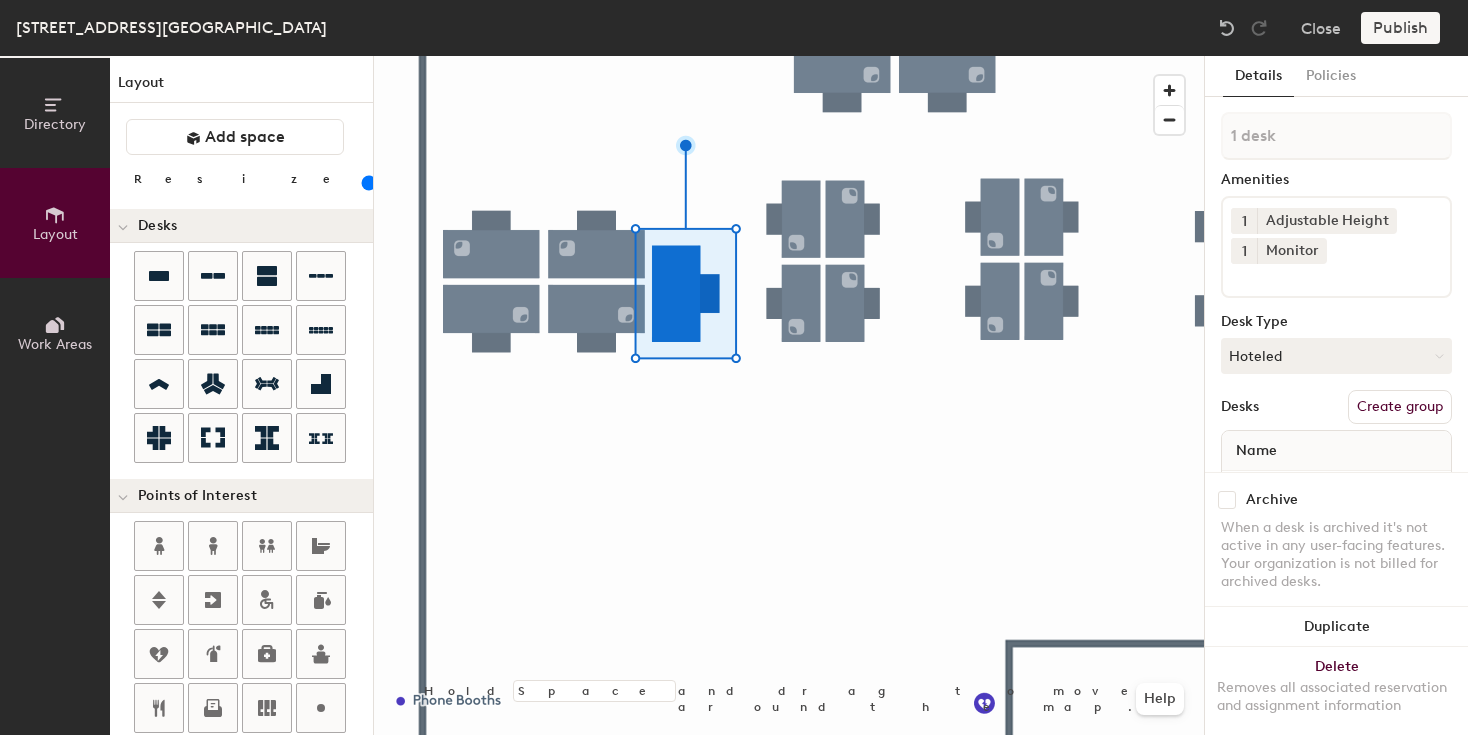 scroll, scrollTop: 68, scrollLeft: 0, axis: vertical 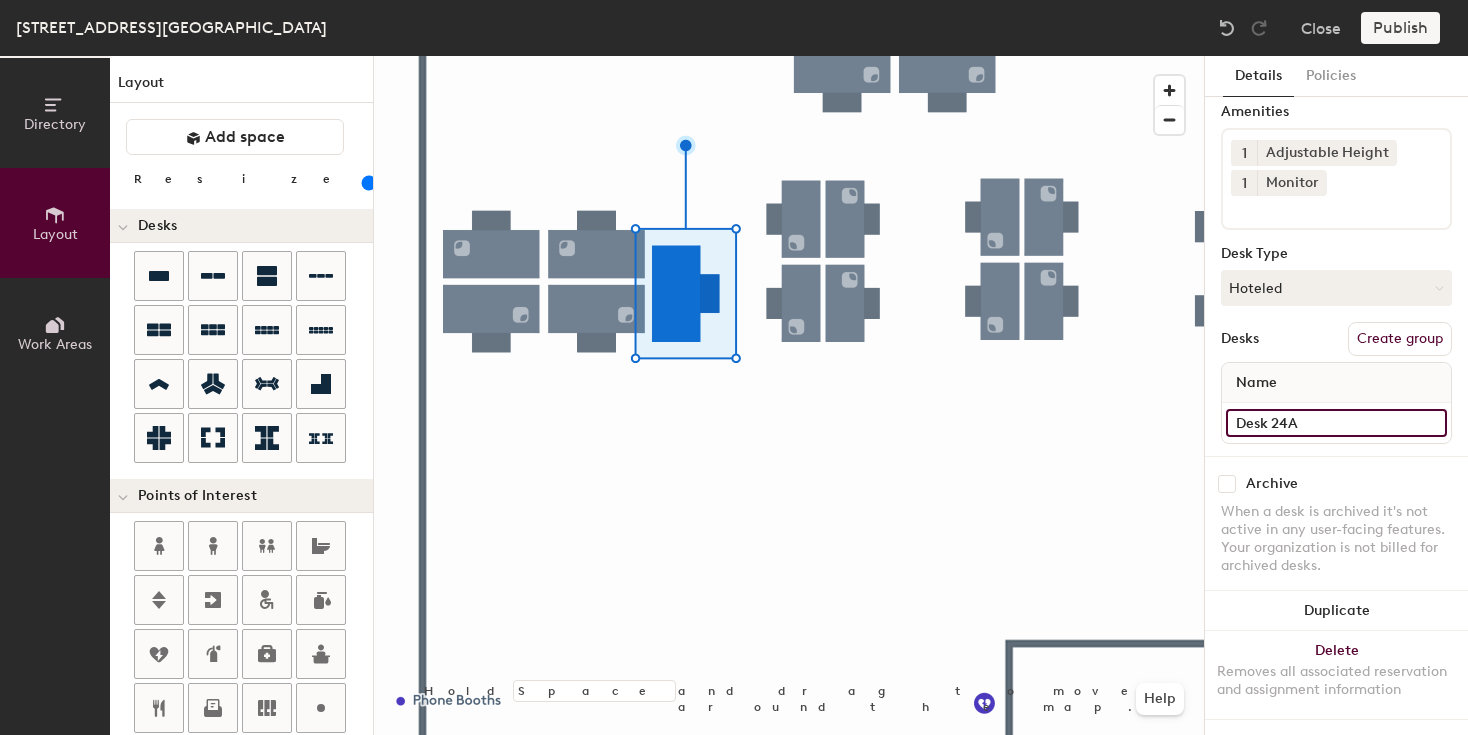 click on "Desk 24A" 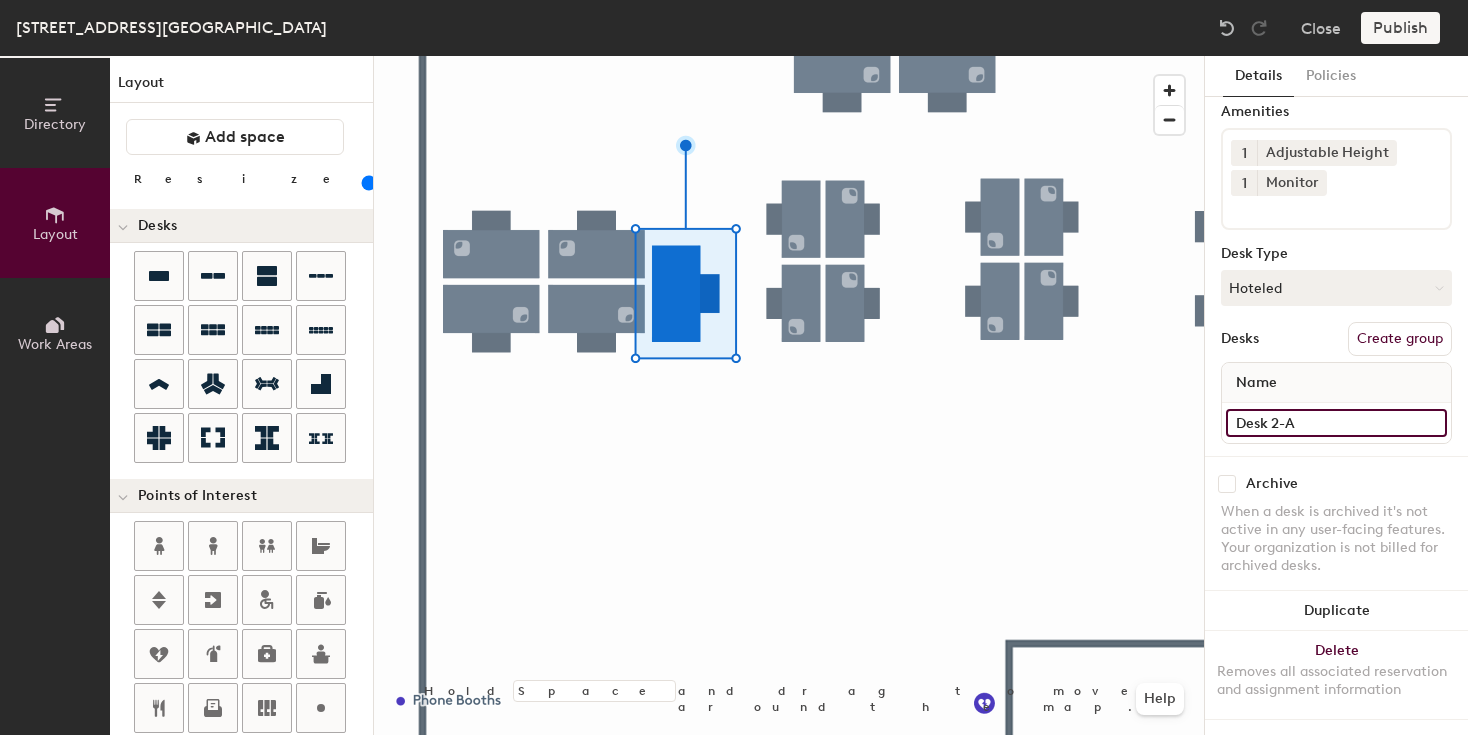 type on "Desk 2-A" 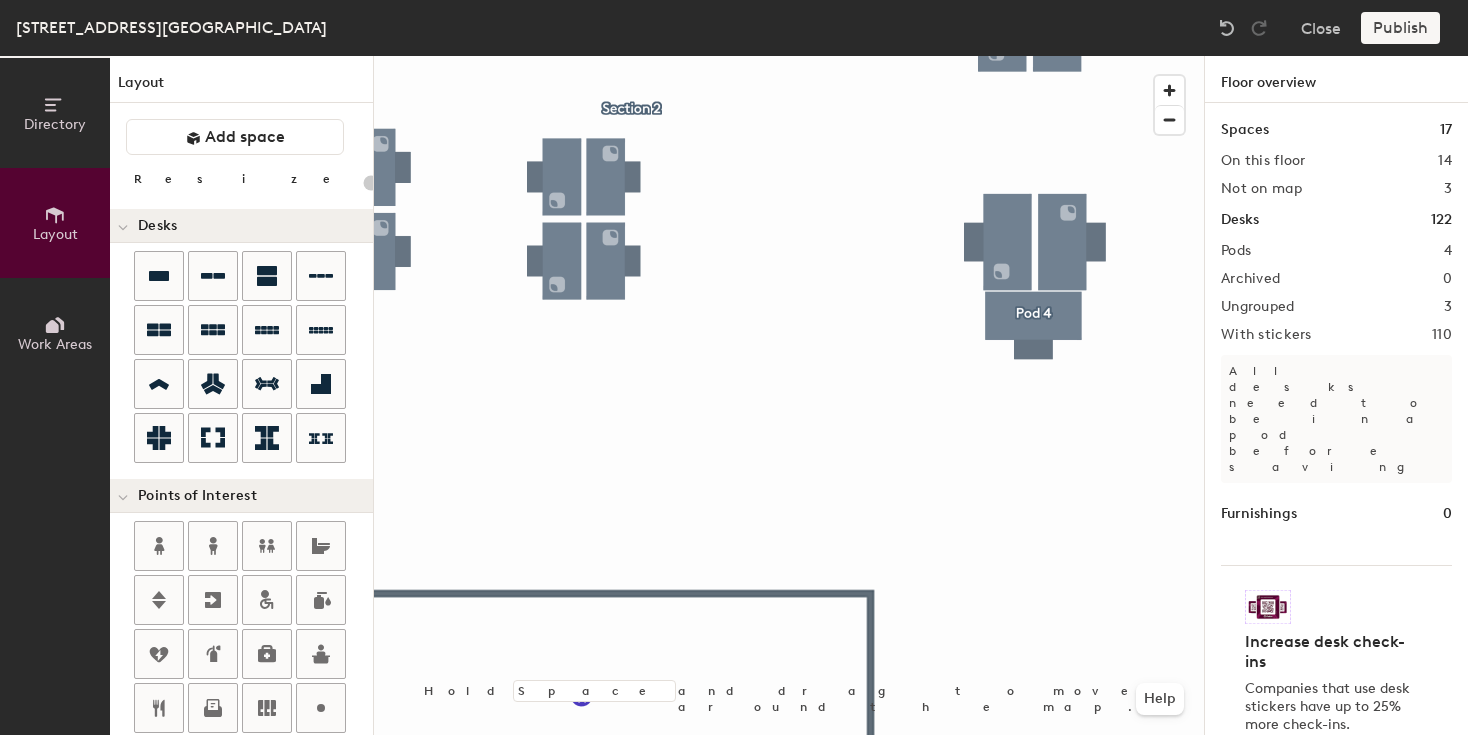 type on "100" 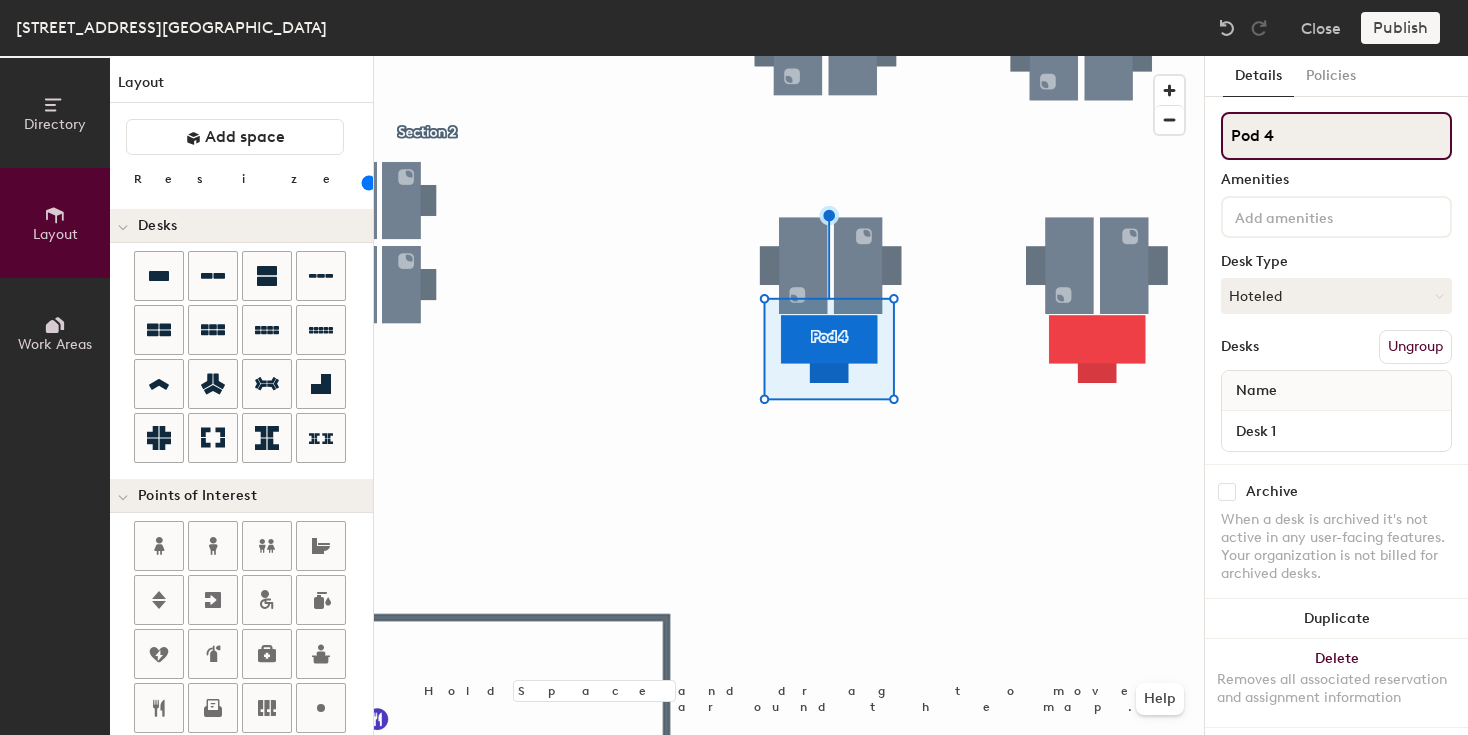 drag, startPoint x: 1314, startPoint y: 136, endPoint x: 1230, endPoint y: 131, distance: 84.14868 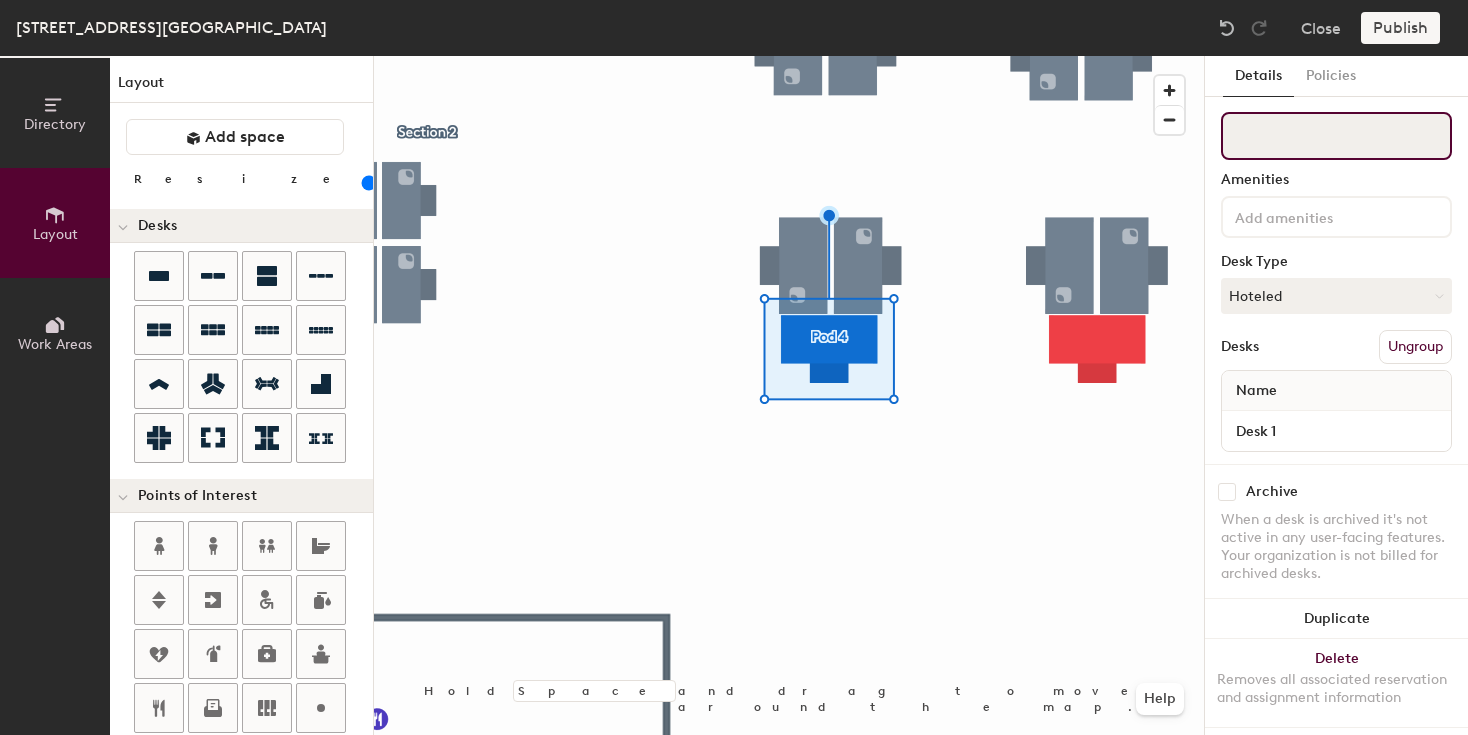 type 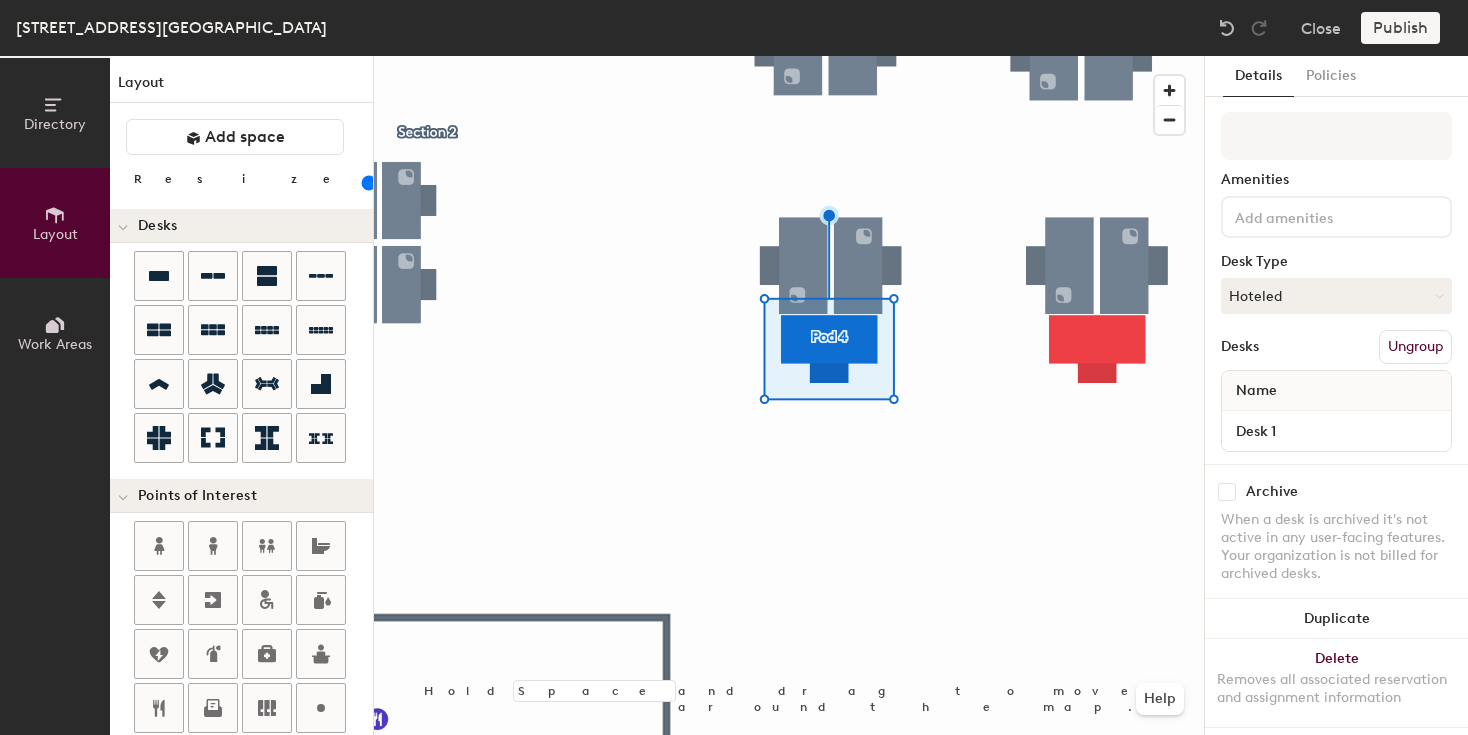 click on "Name" 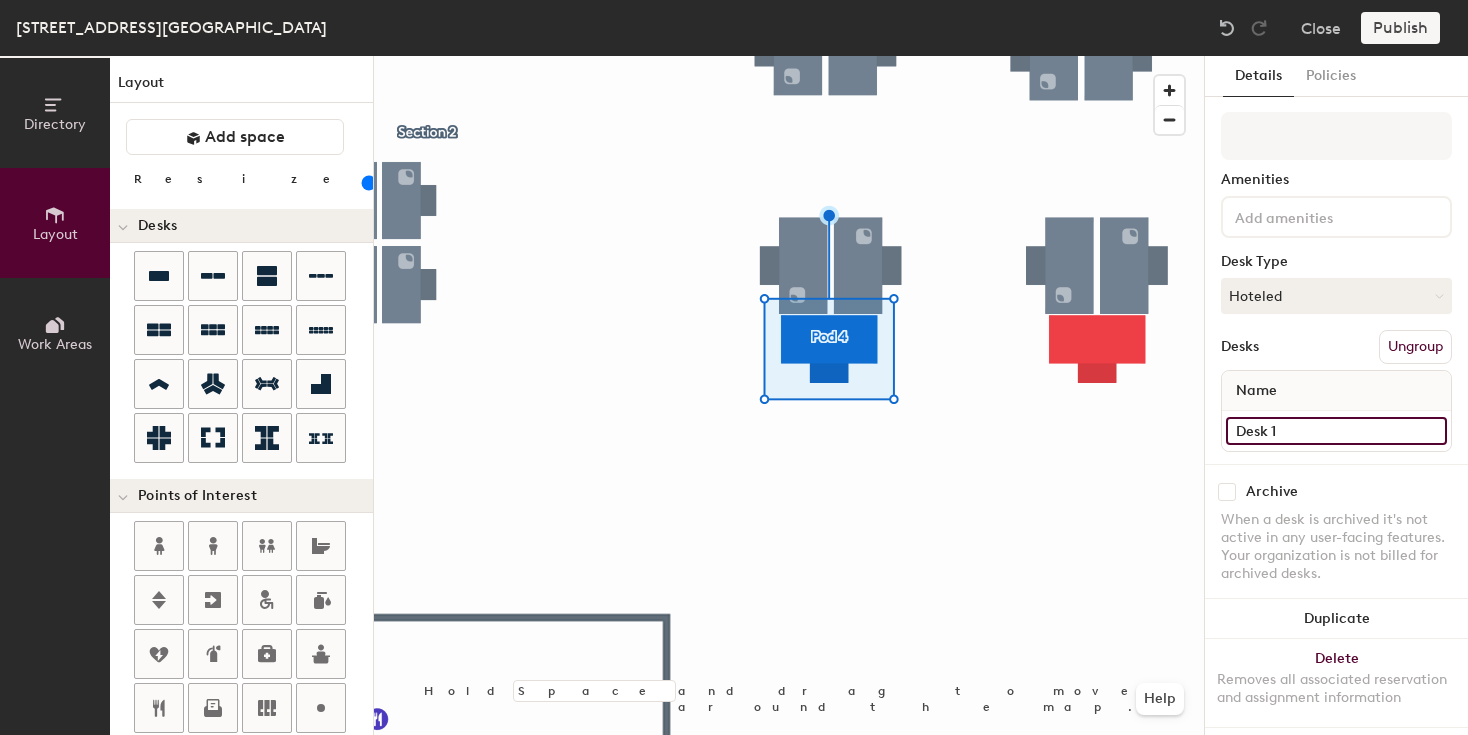 click on "Desk 1" 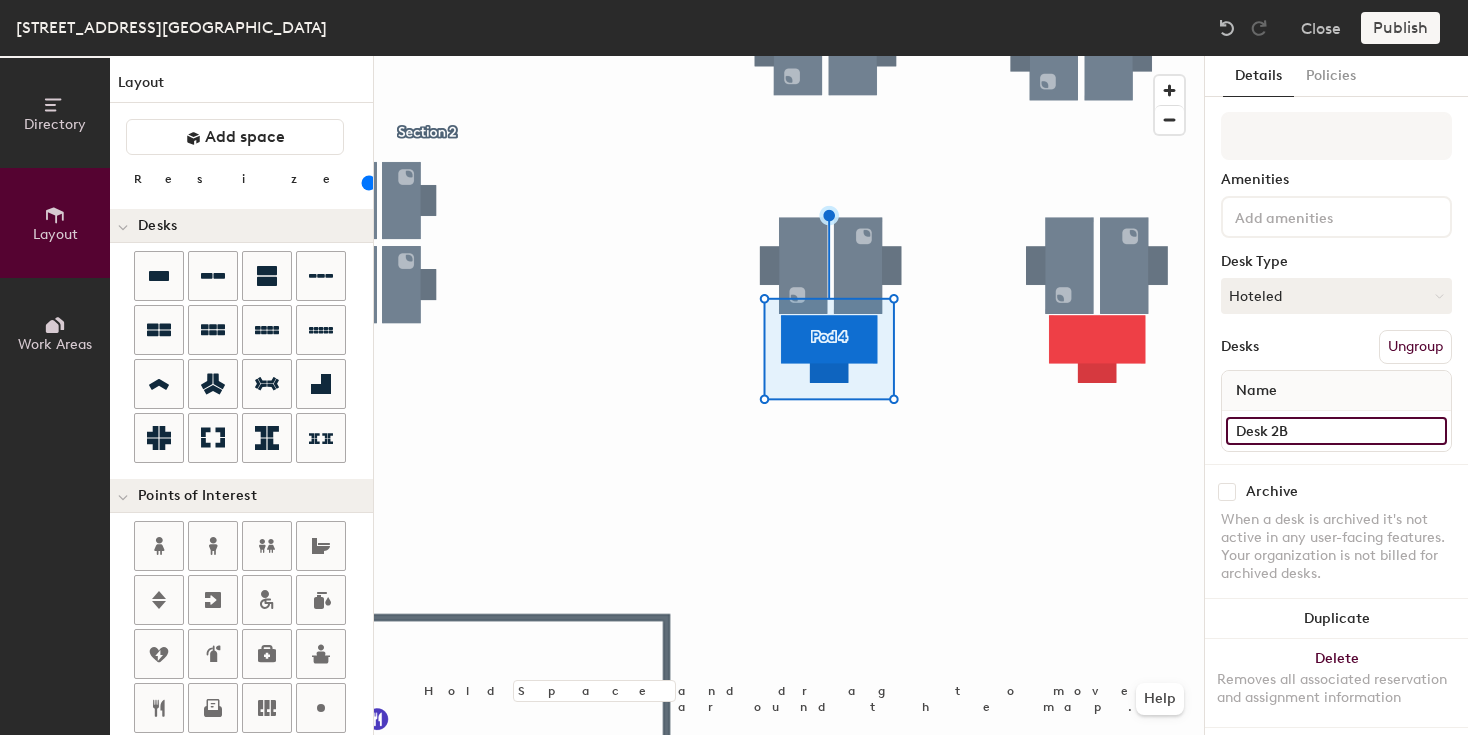 type on "Desk 2B" 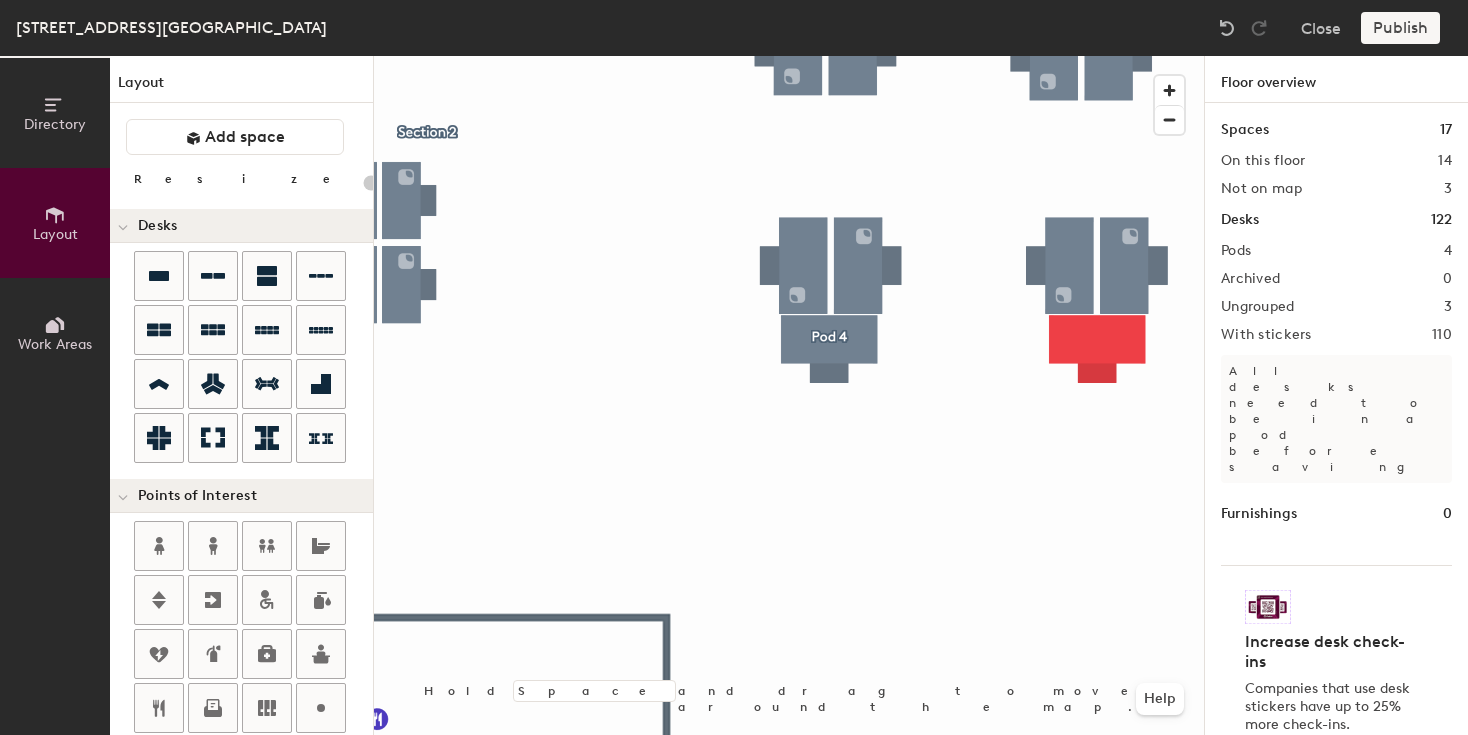 click 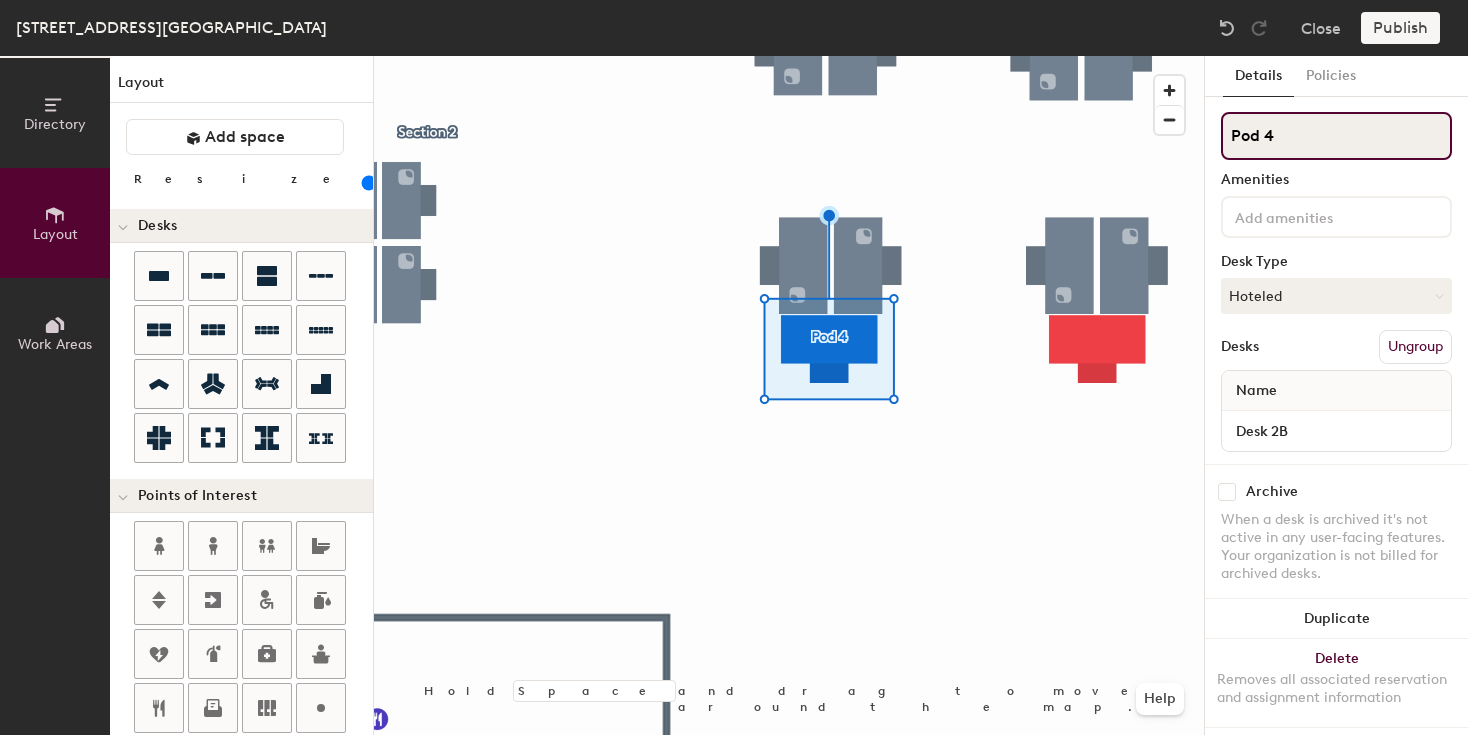 drag, startPoint x: 1318, startPoint y: 144, endPoint x: 1225, endPoint y: 140, distance: 93.08598 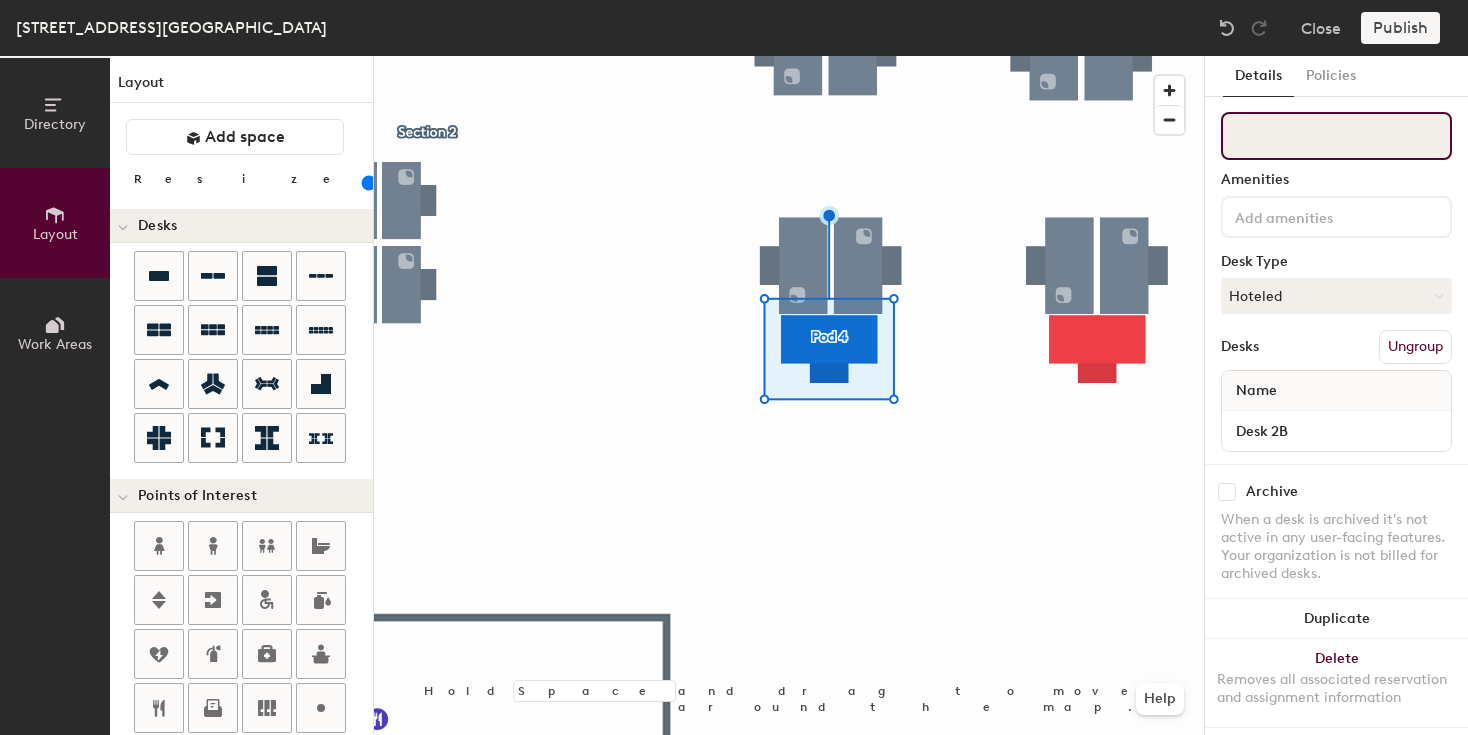 type 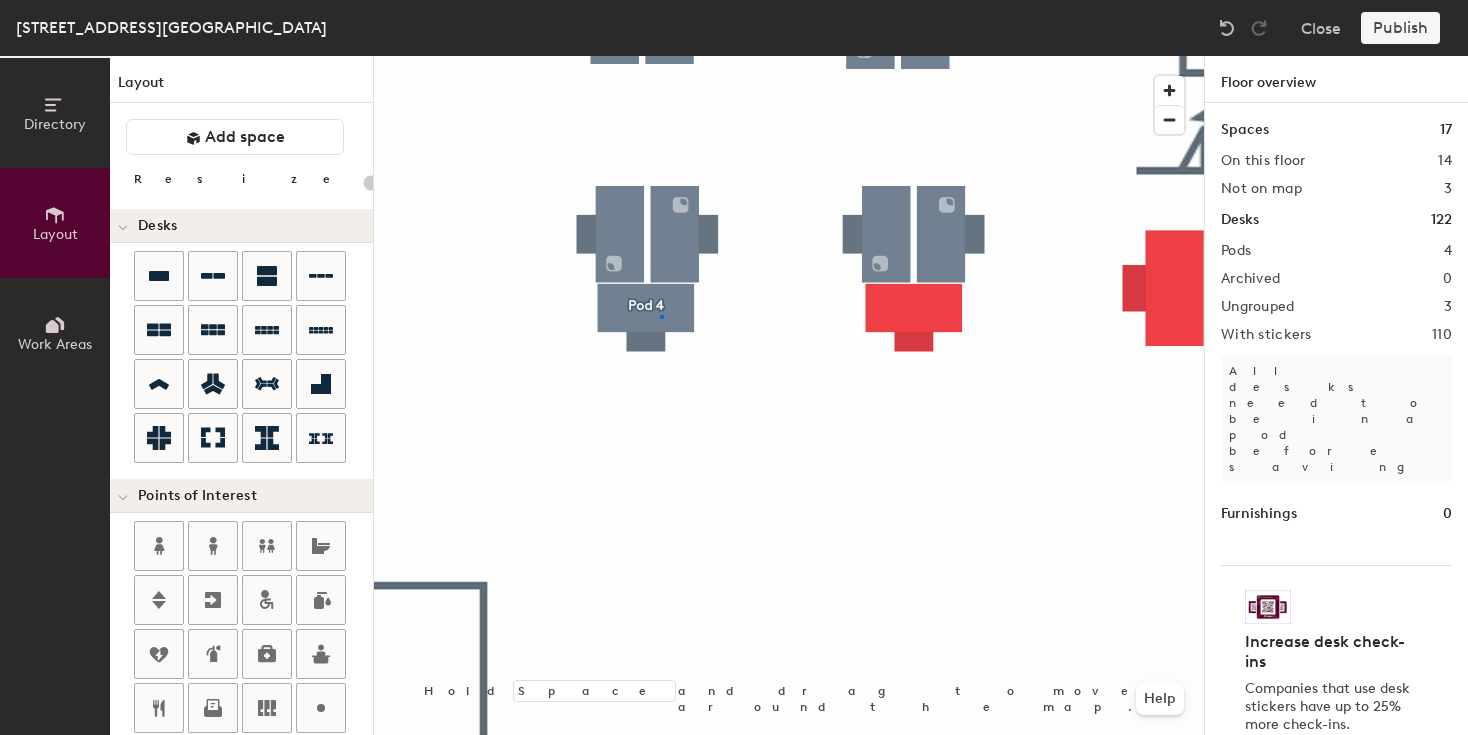 click 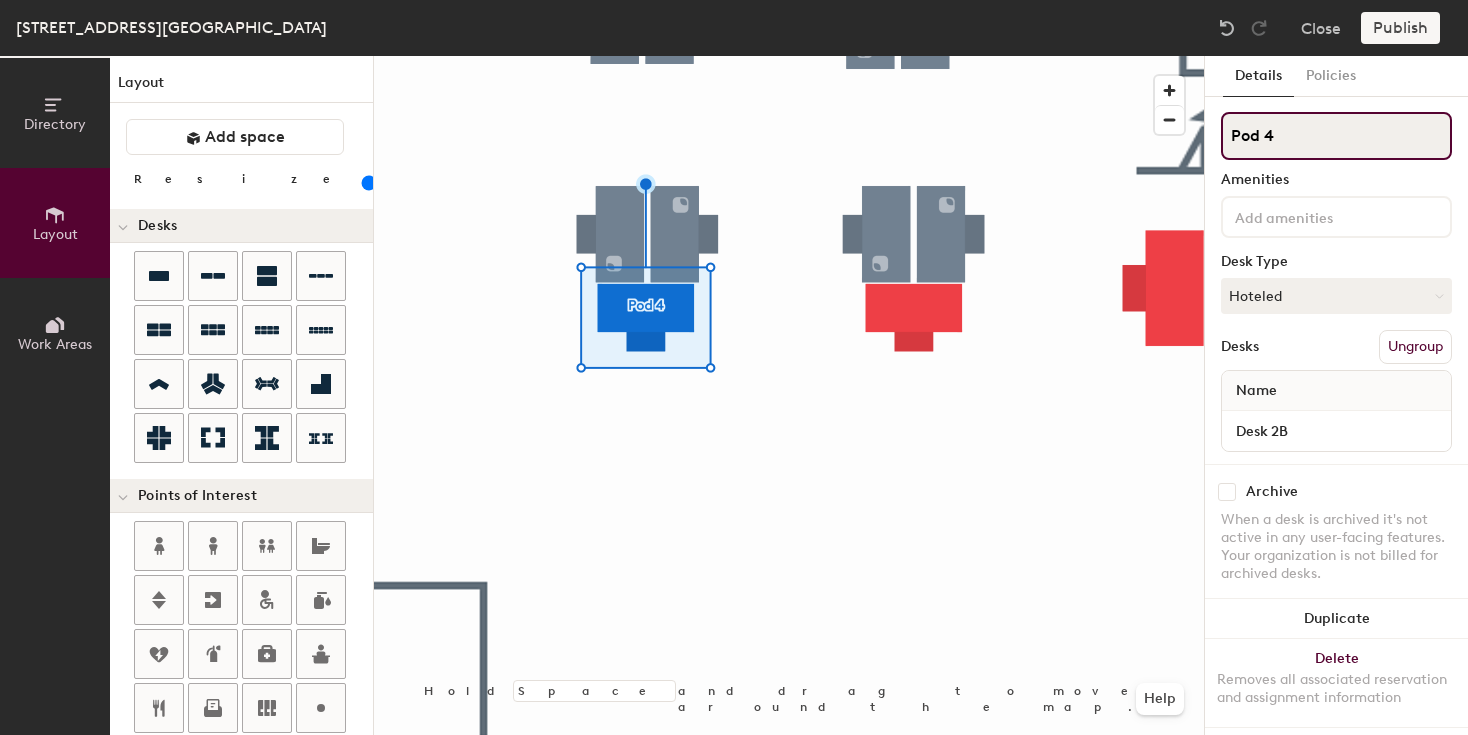 click on "Pod 4" 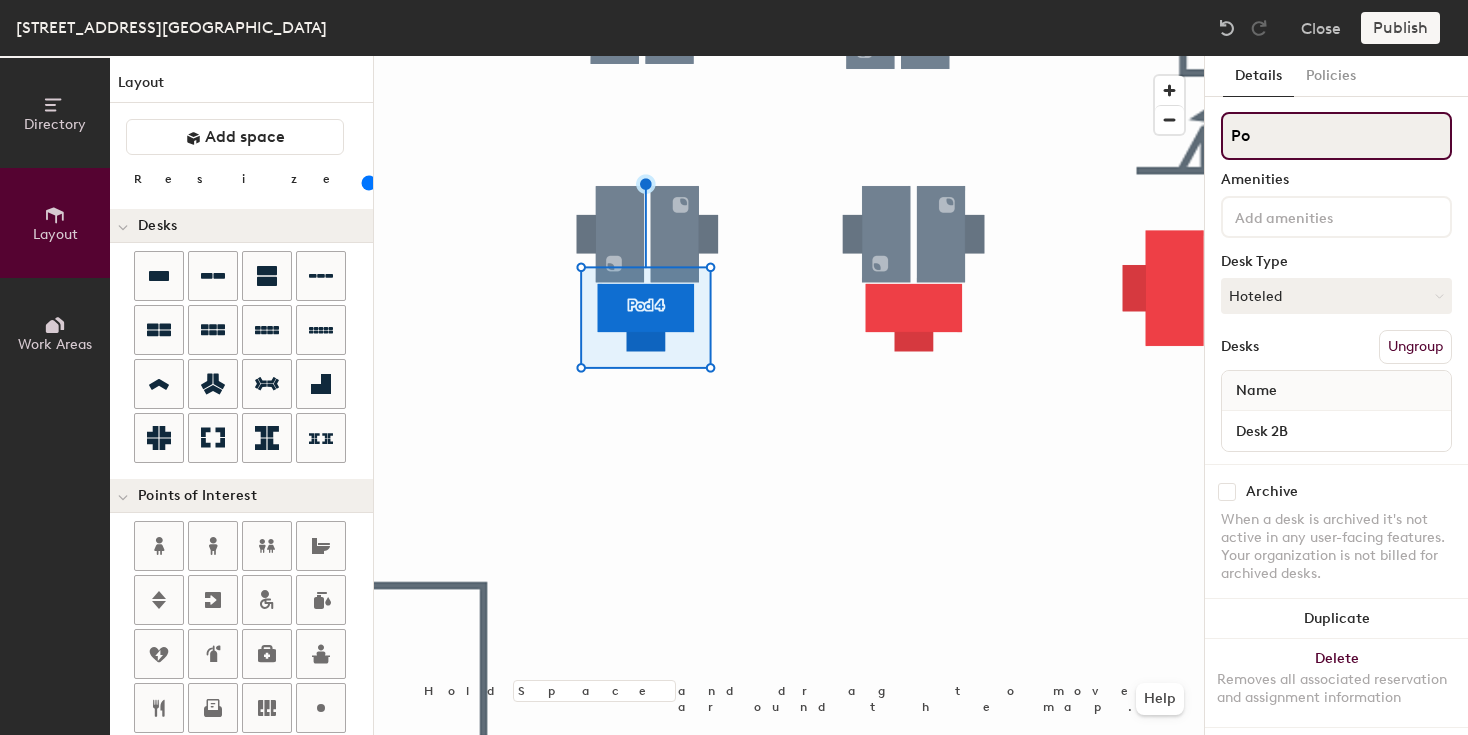 type on "P" 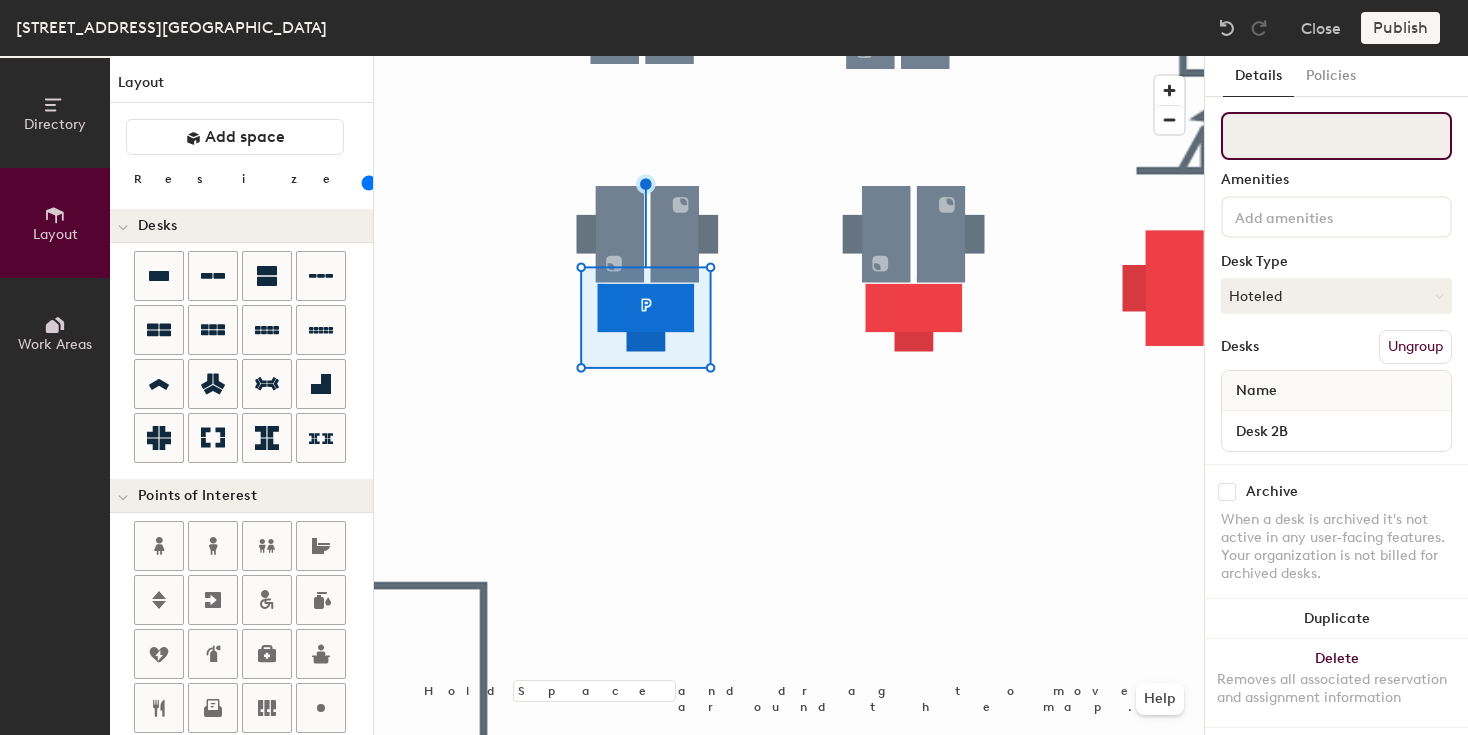 type 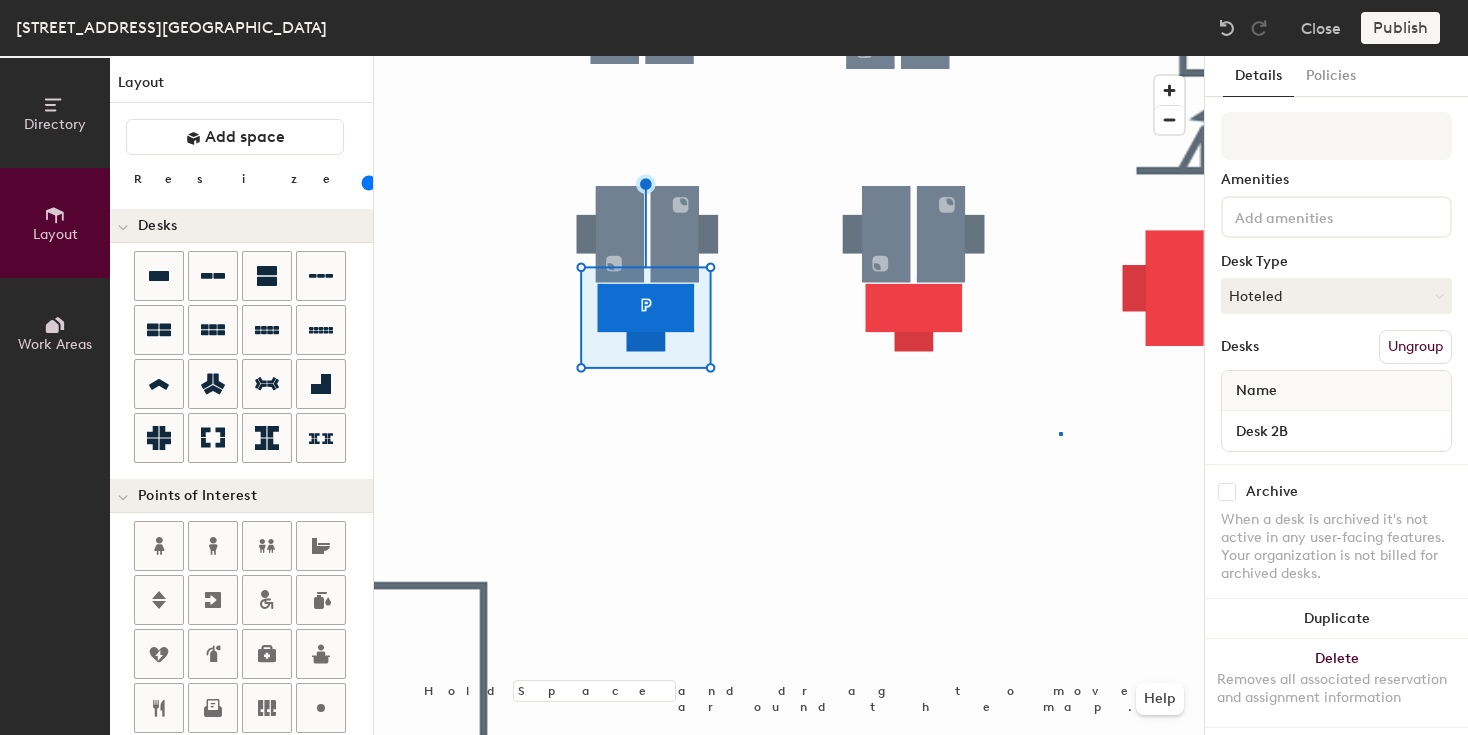 click 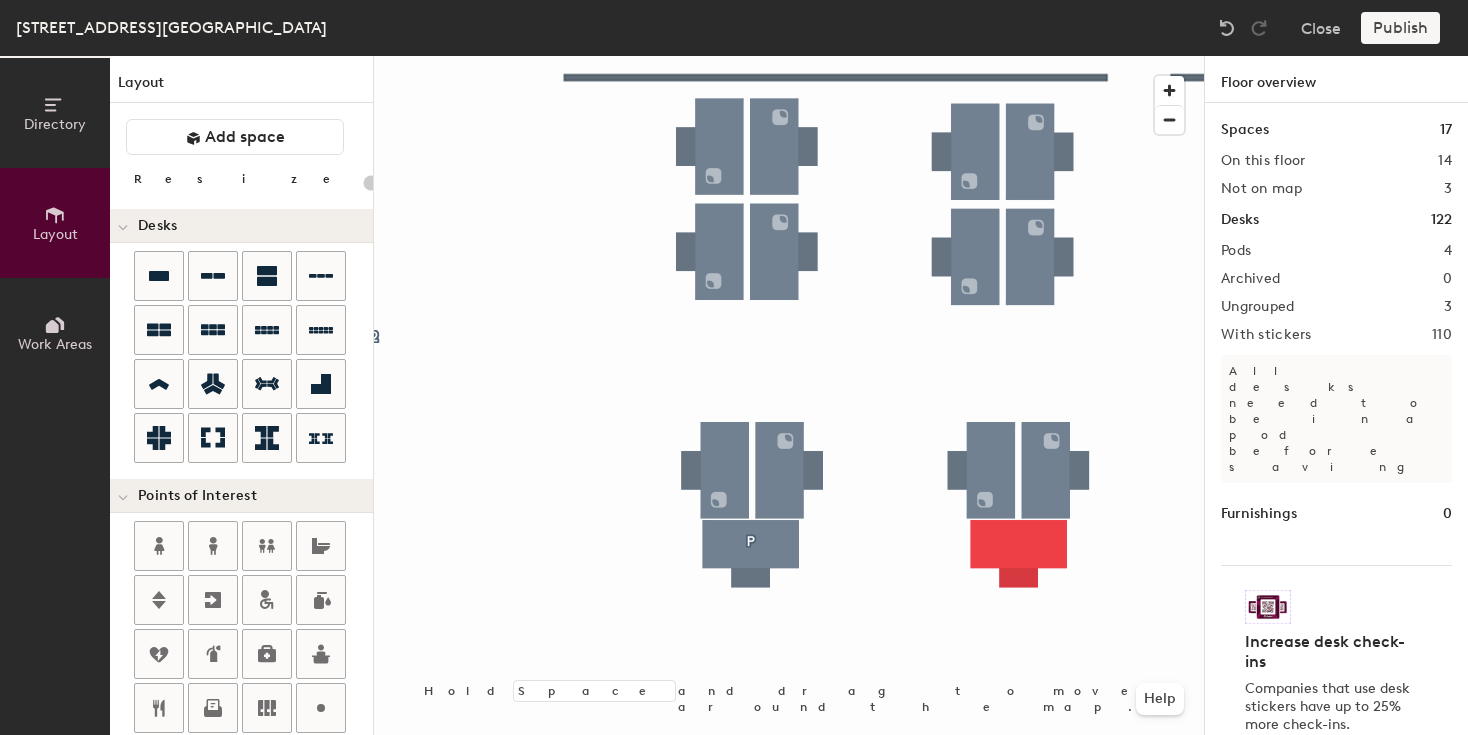 click 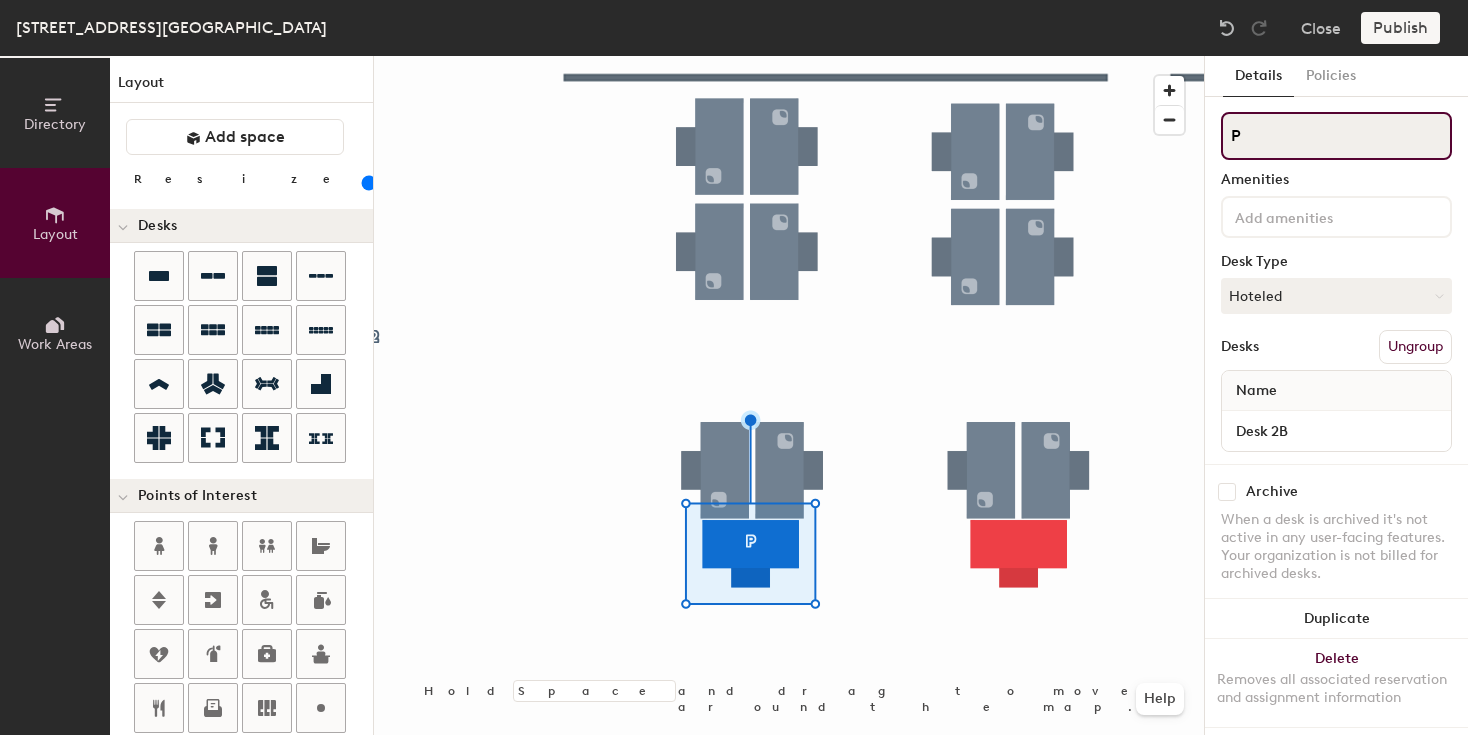click on "P" 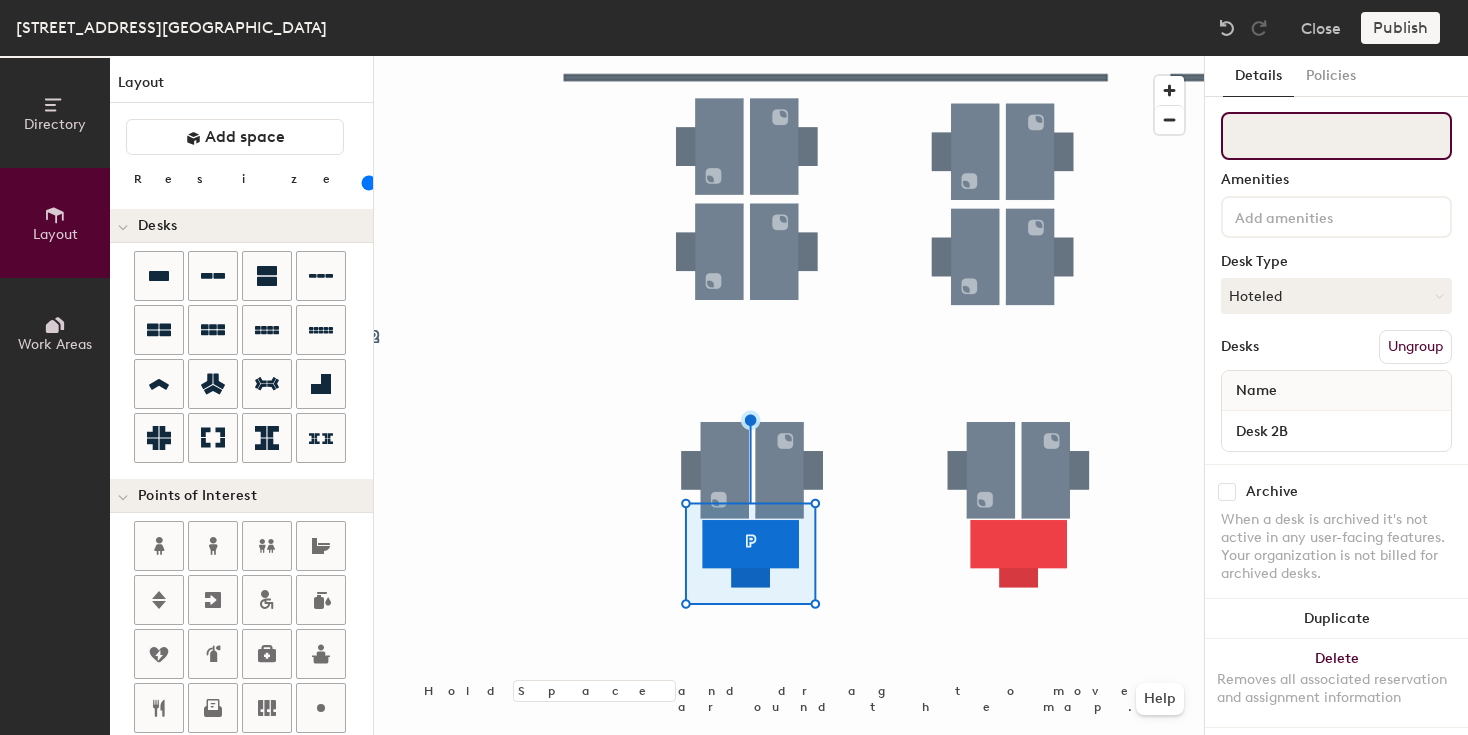 type 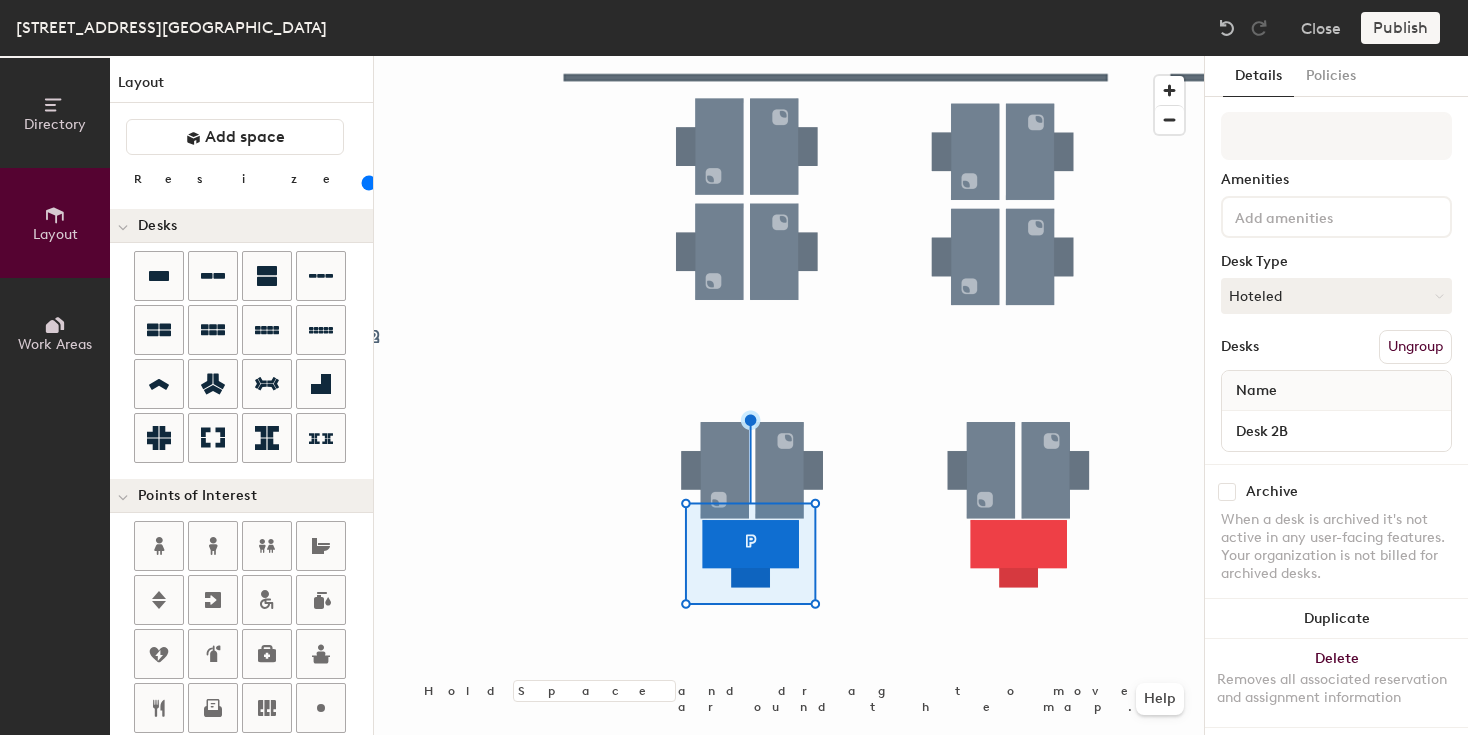 click 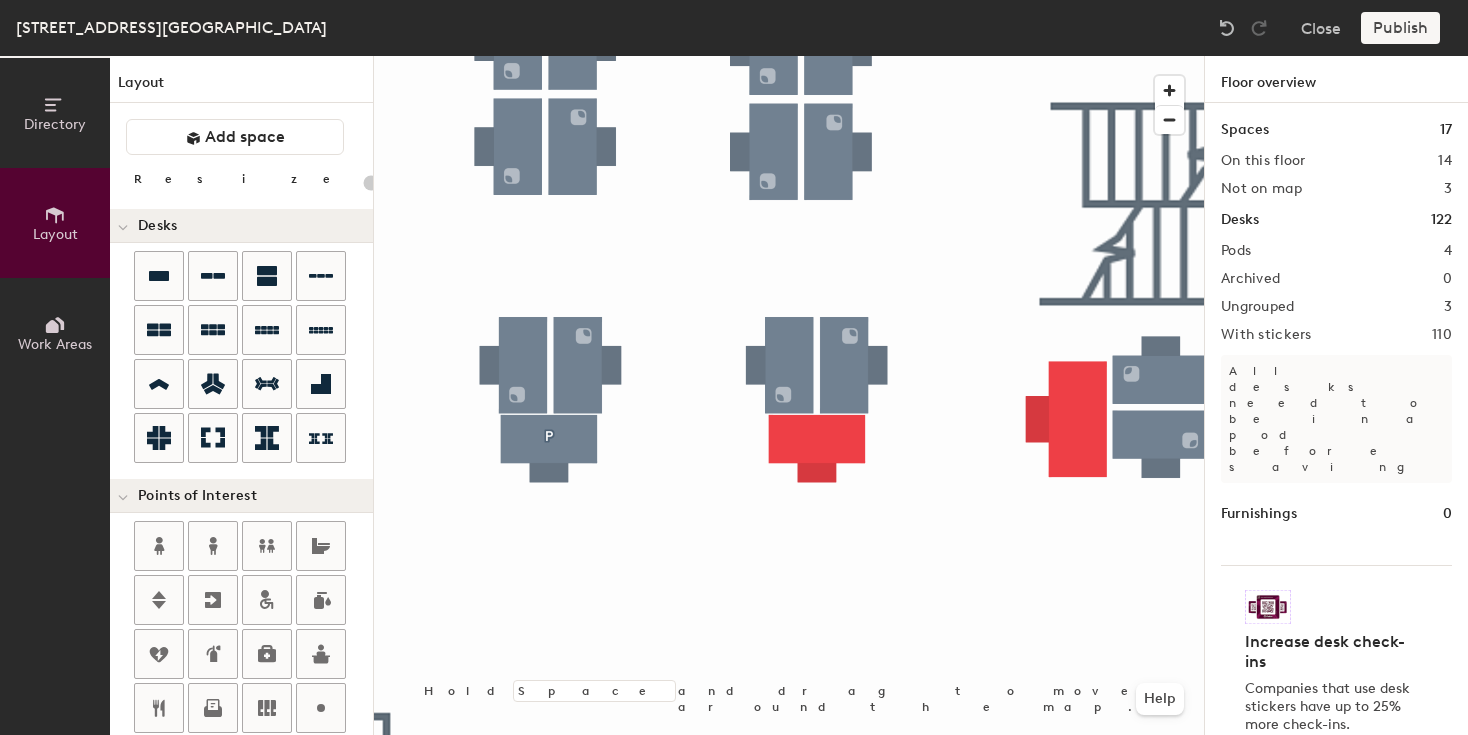click 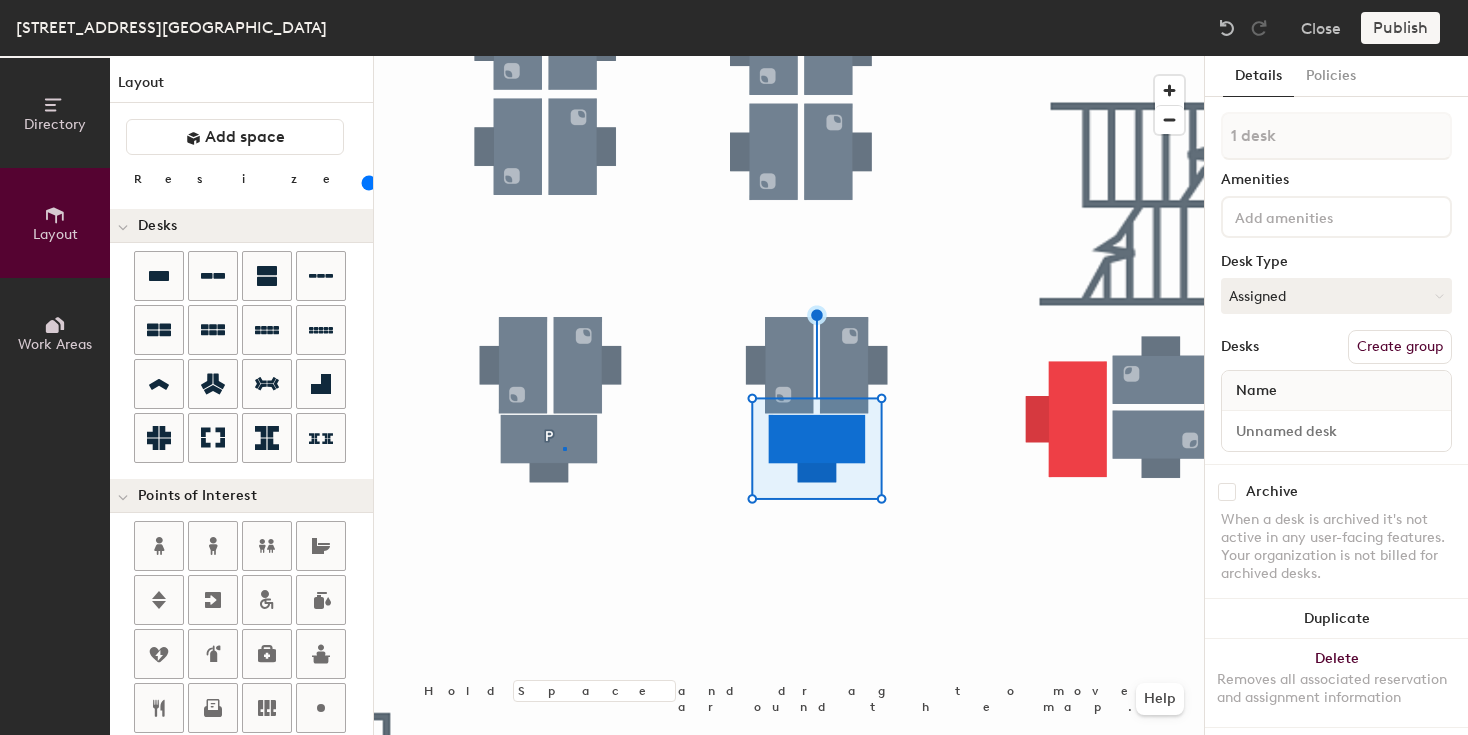 click 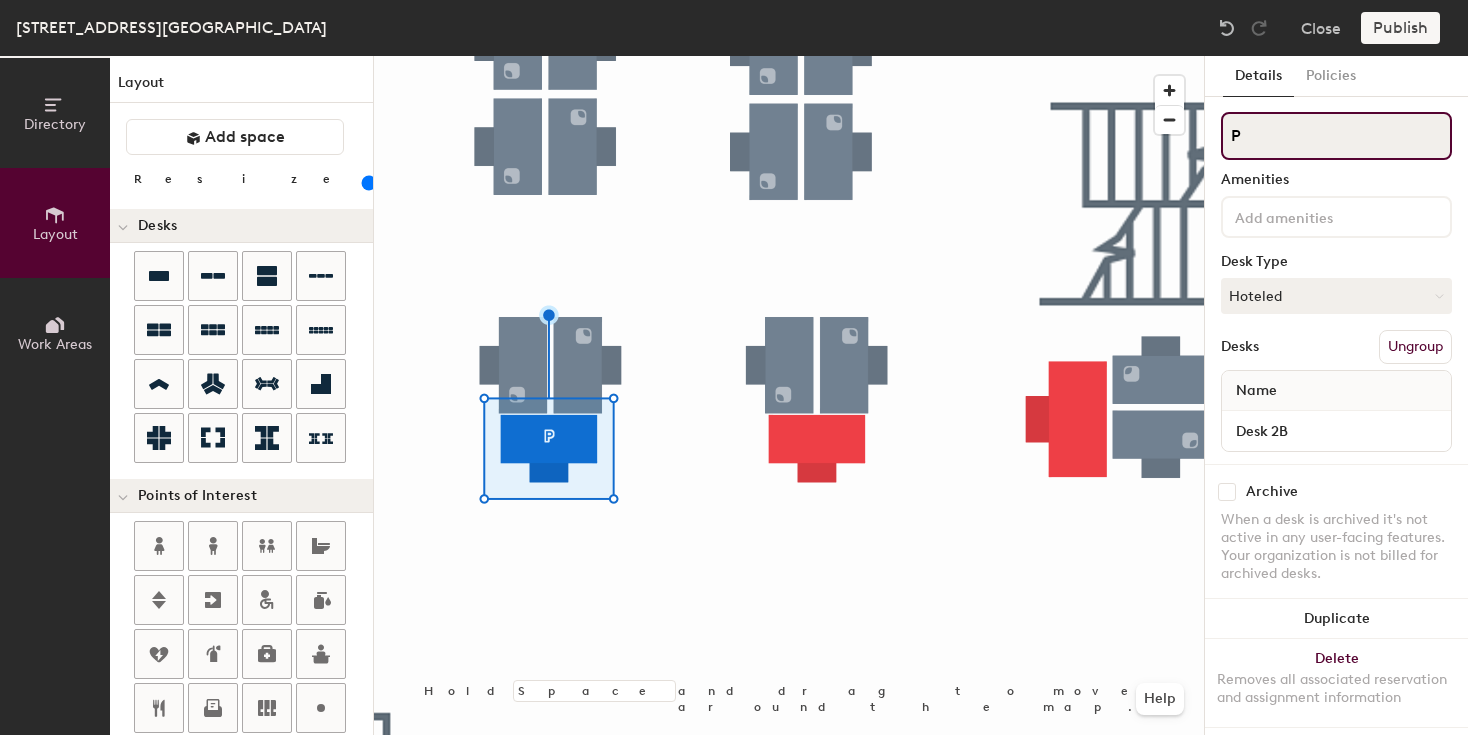 click on "P" 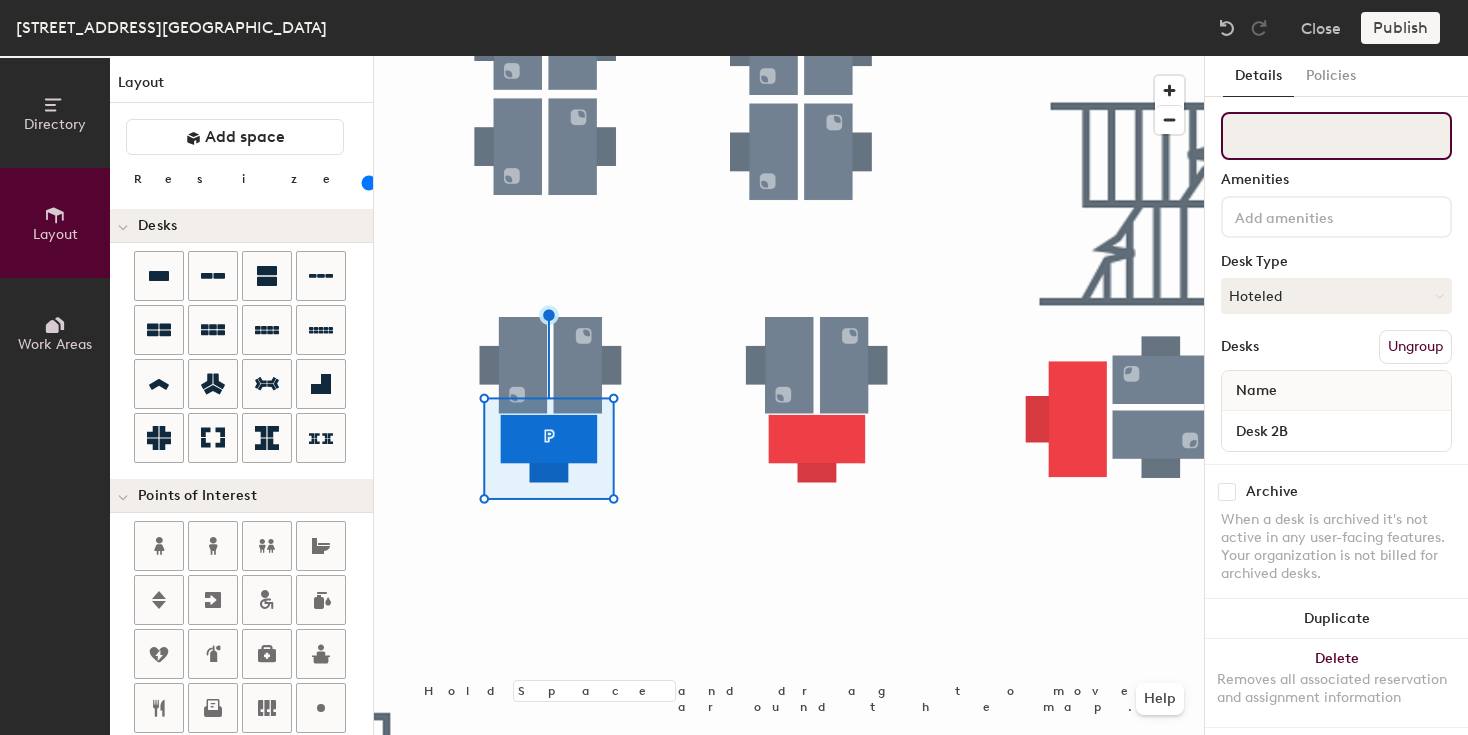 type 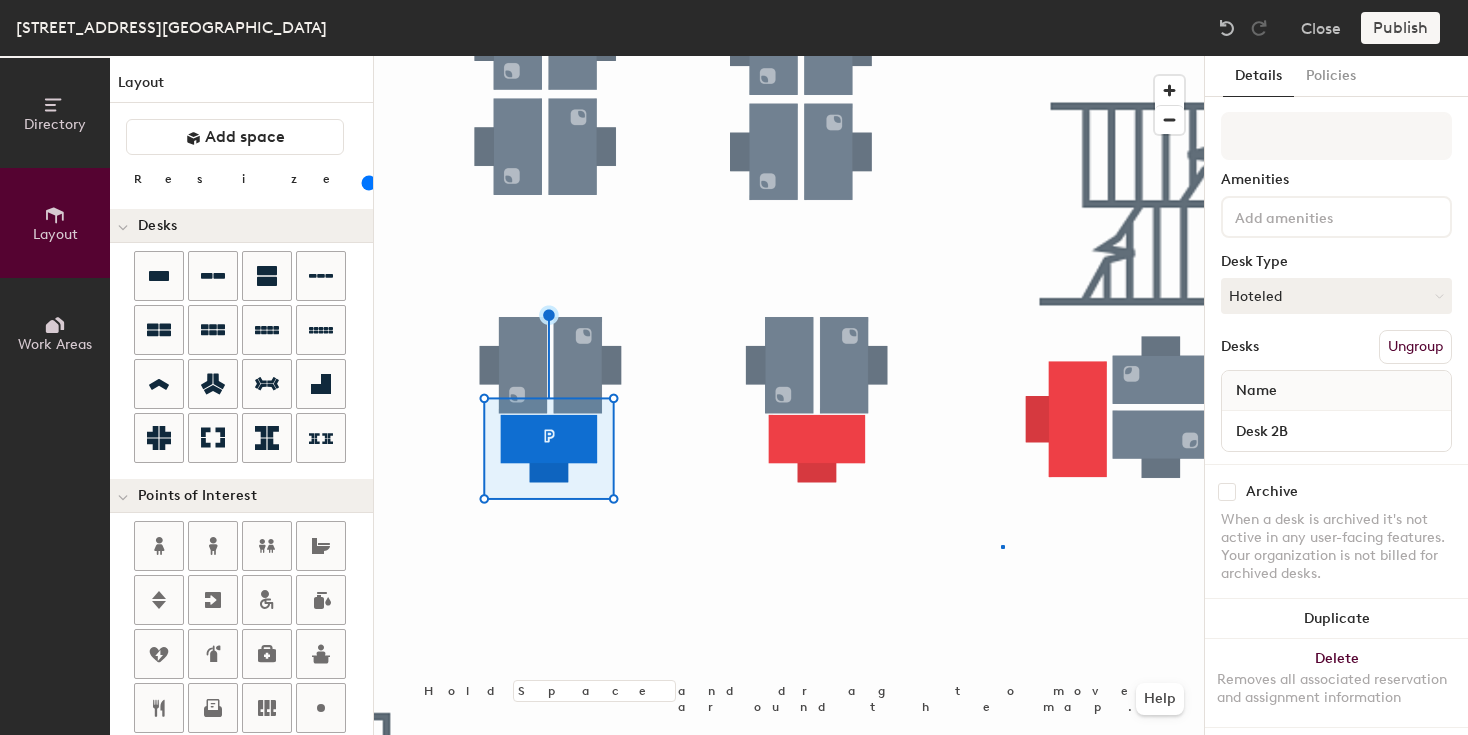 click 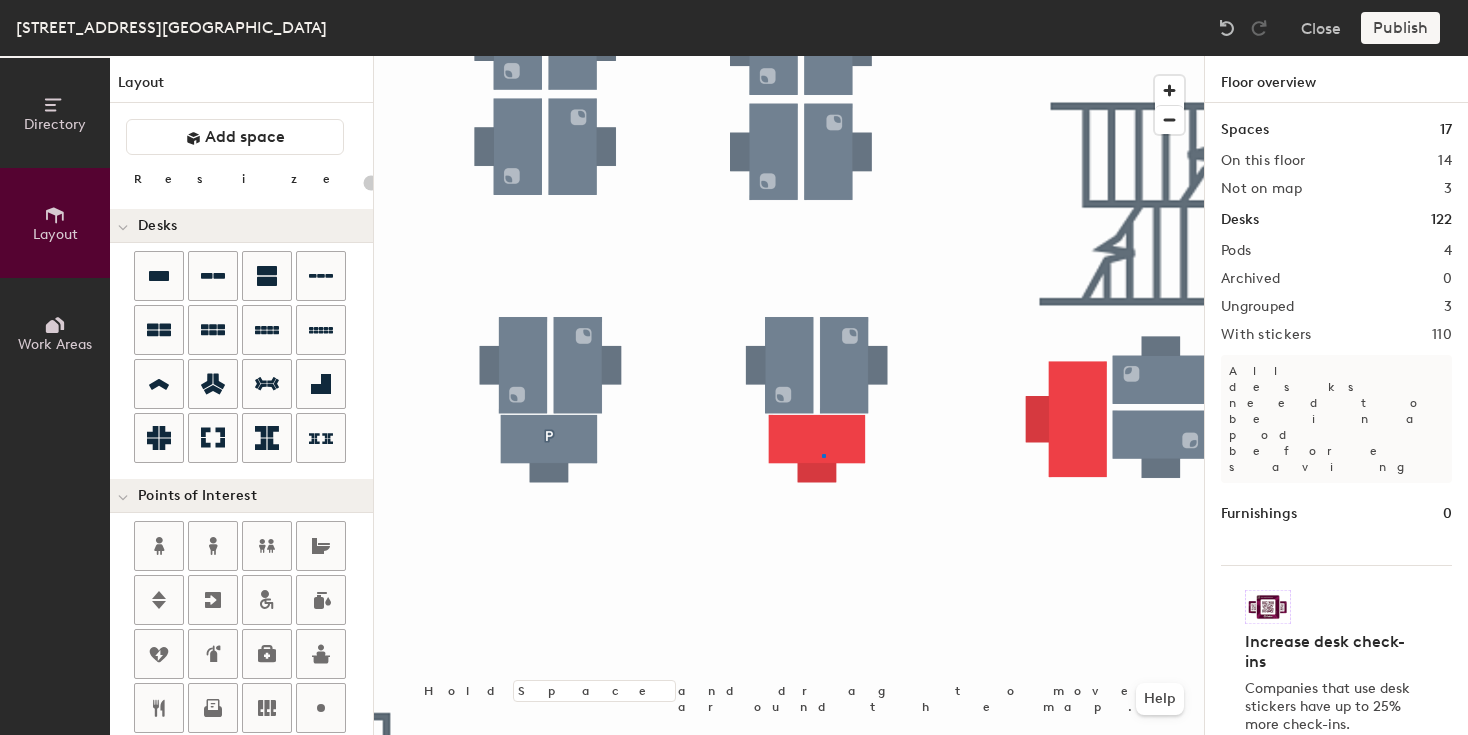 click 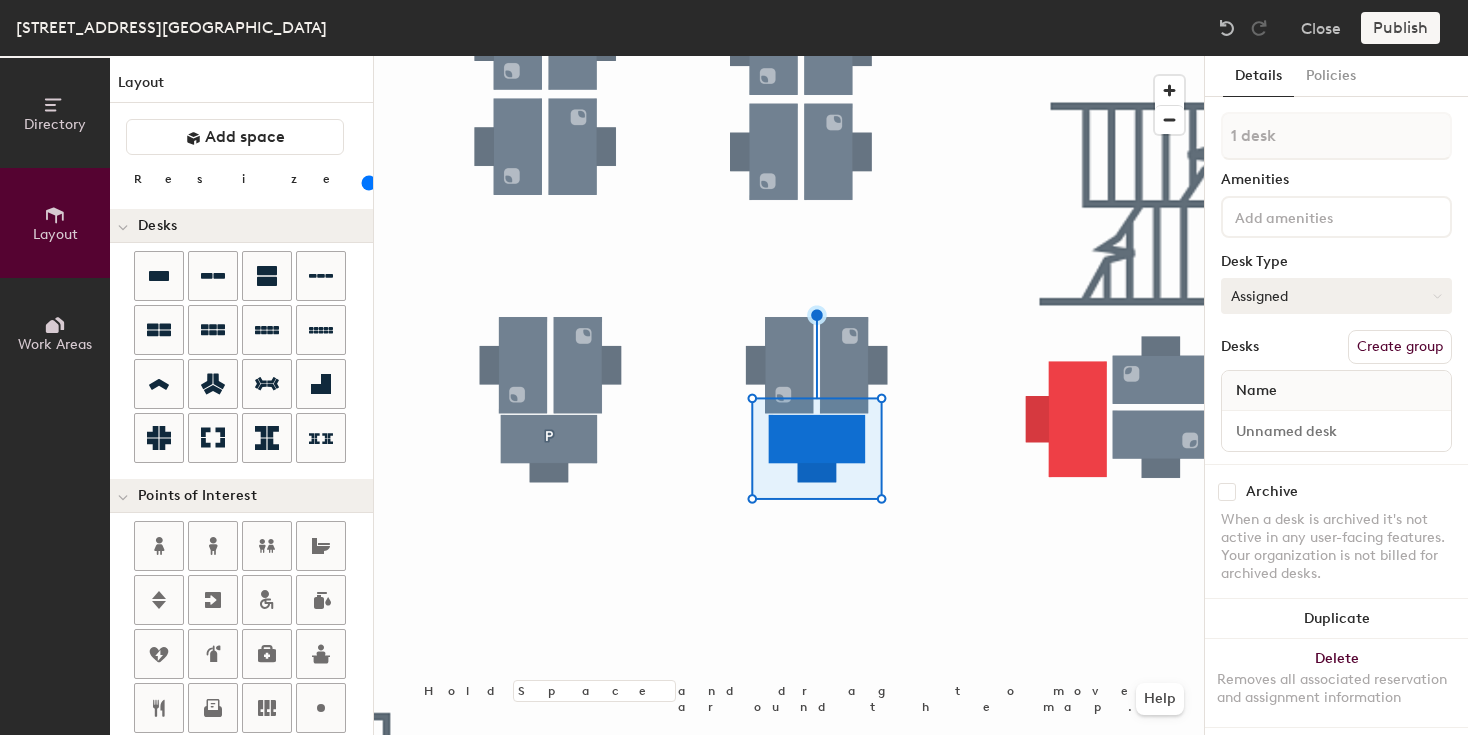 click on "Assigned" 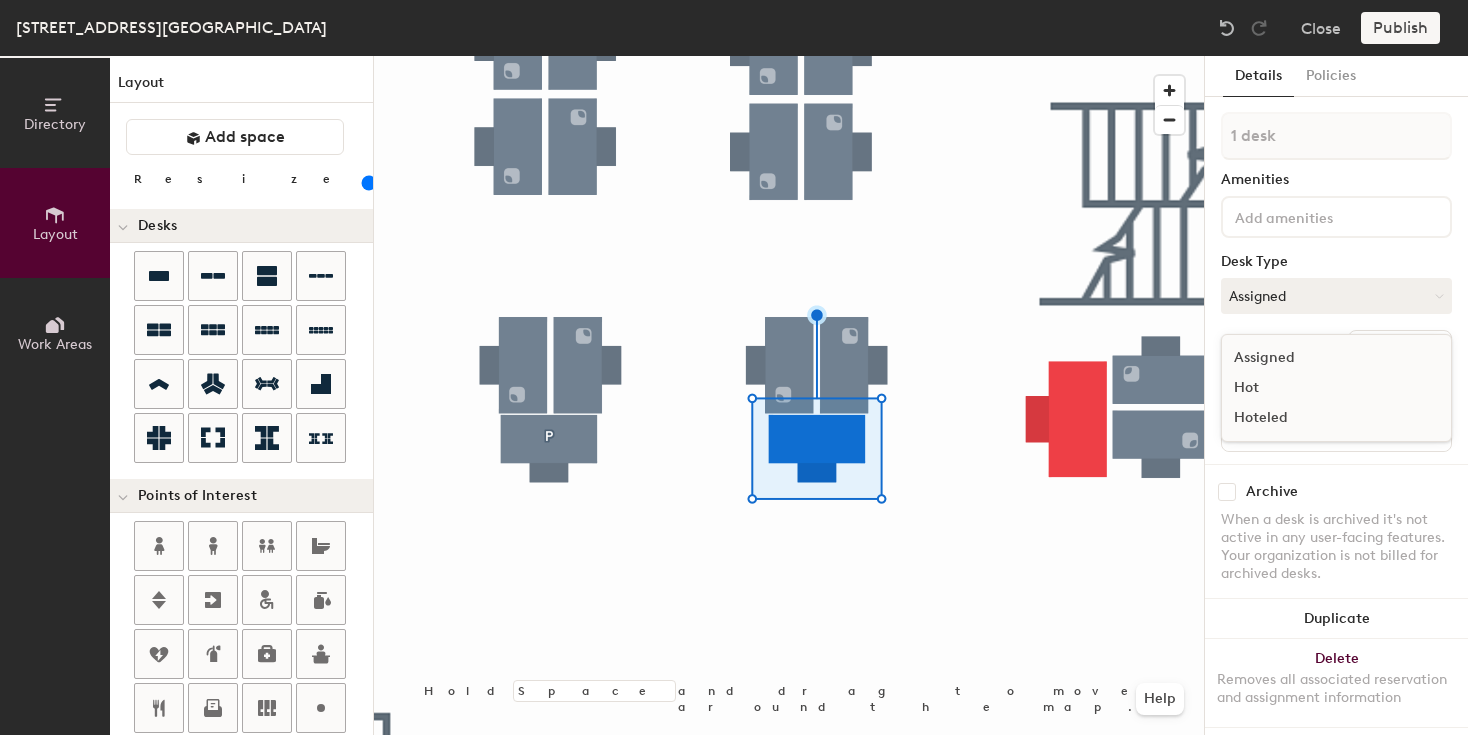 click on "Hoteled" 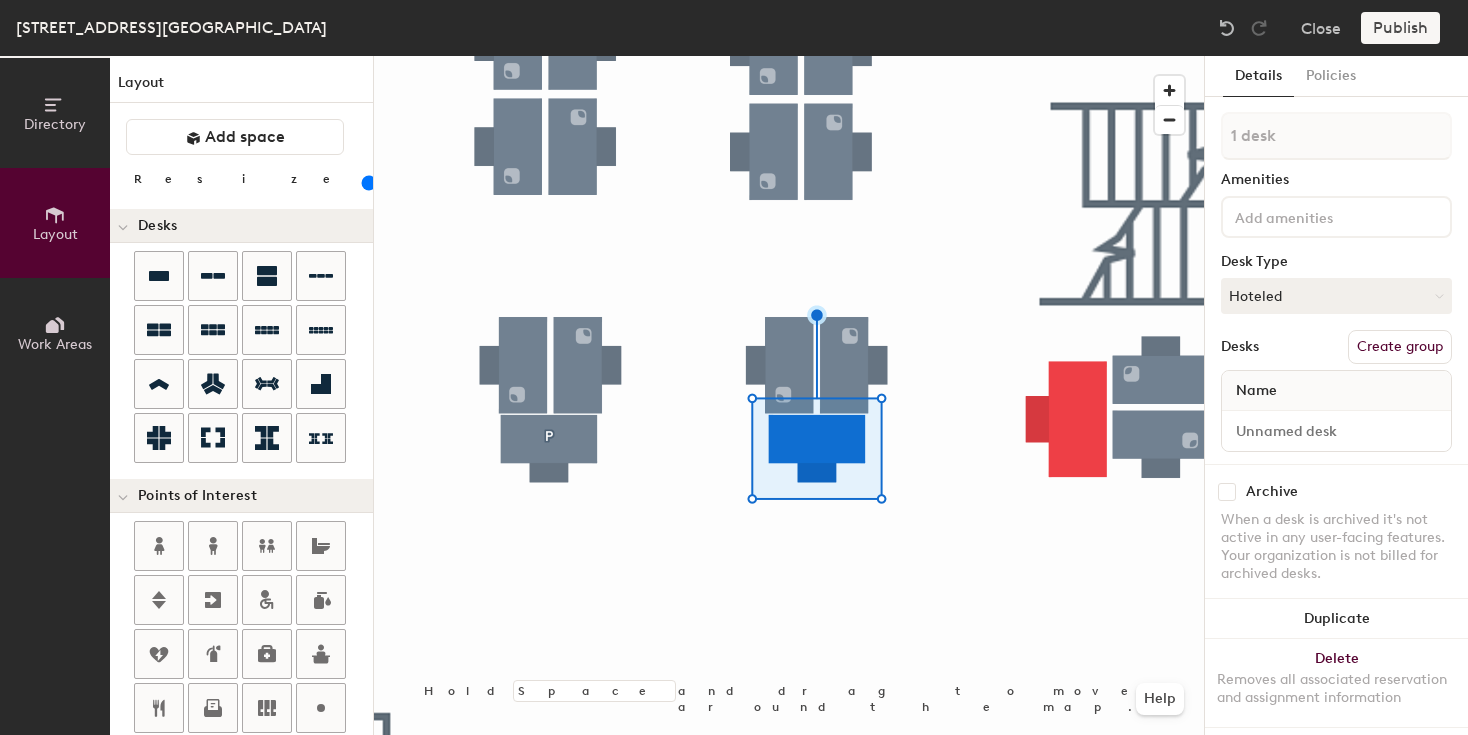 click on "Name" 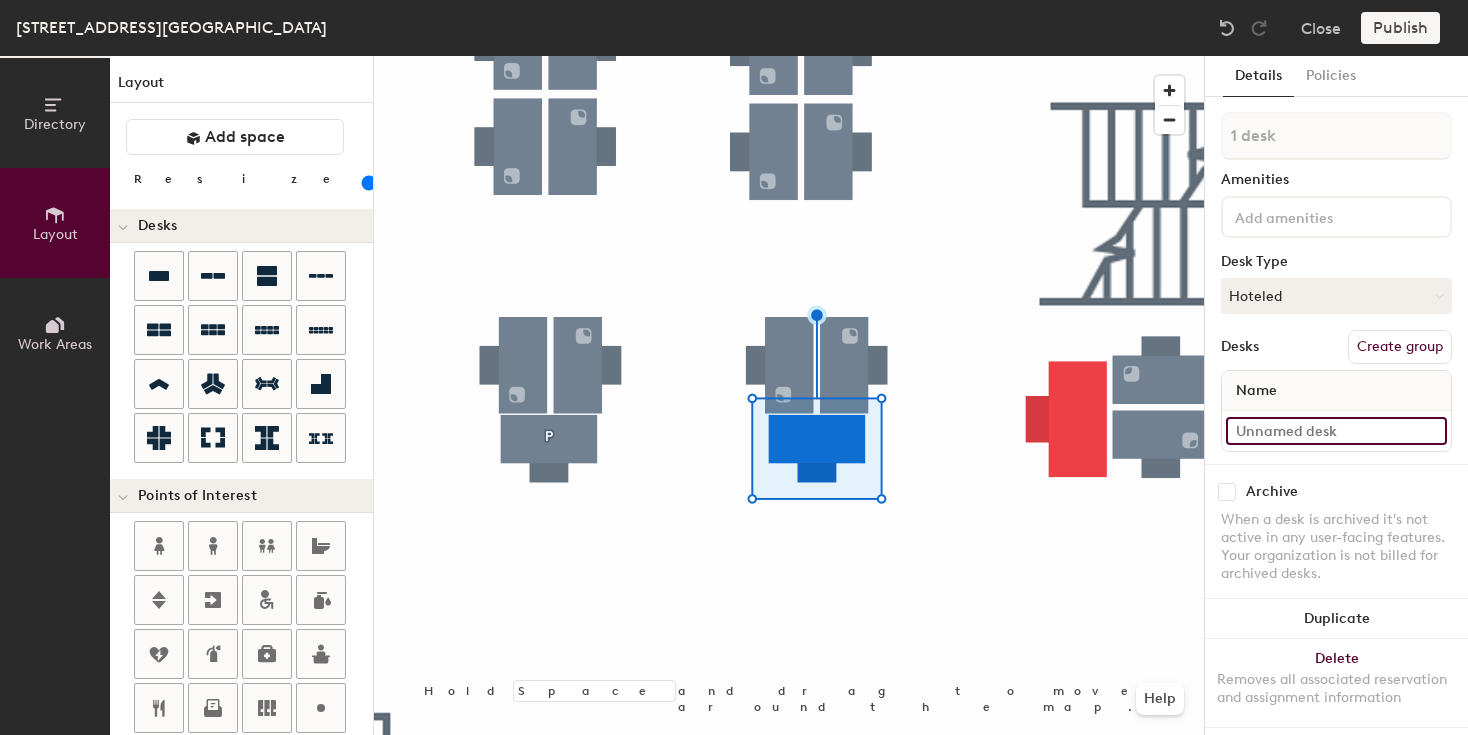 click 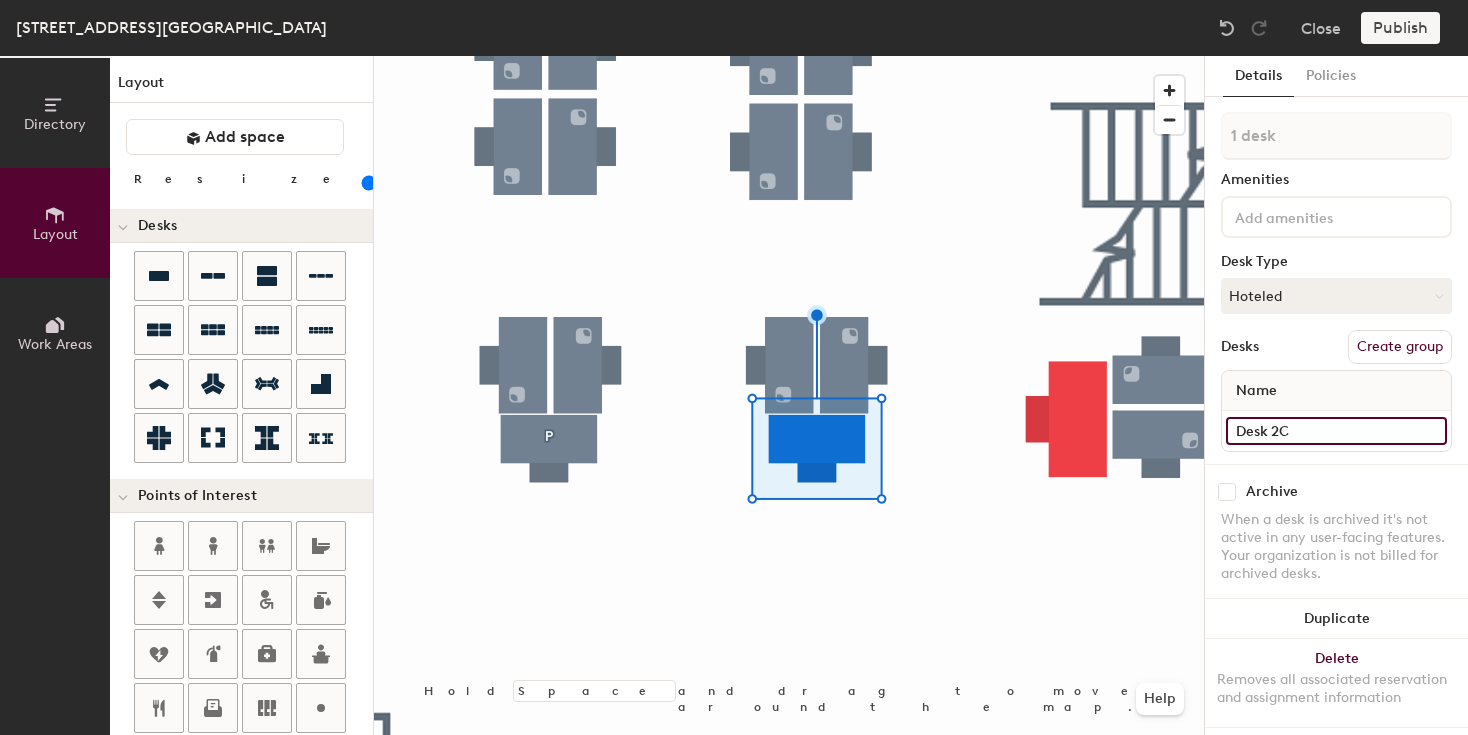type on "Desk 2C" 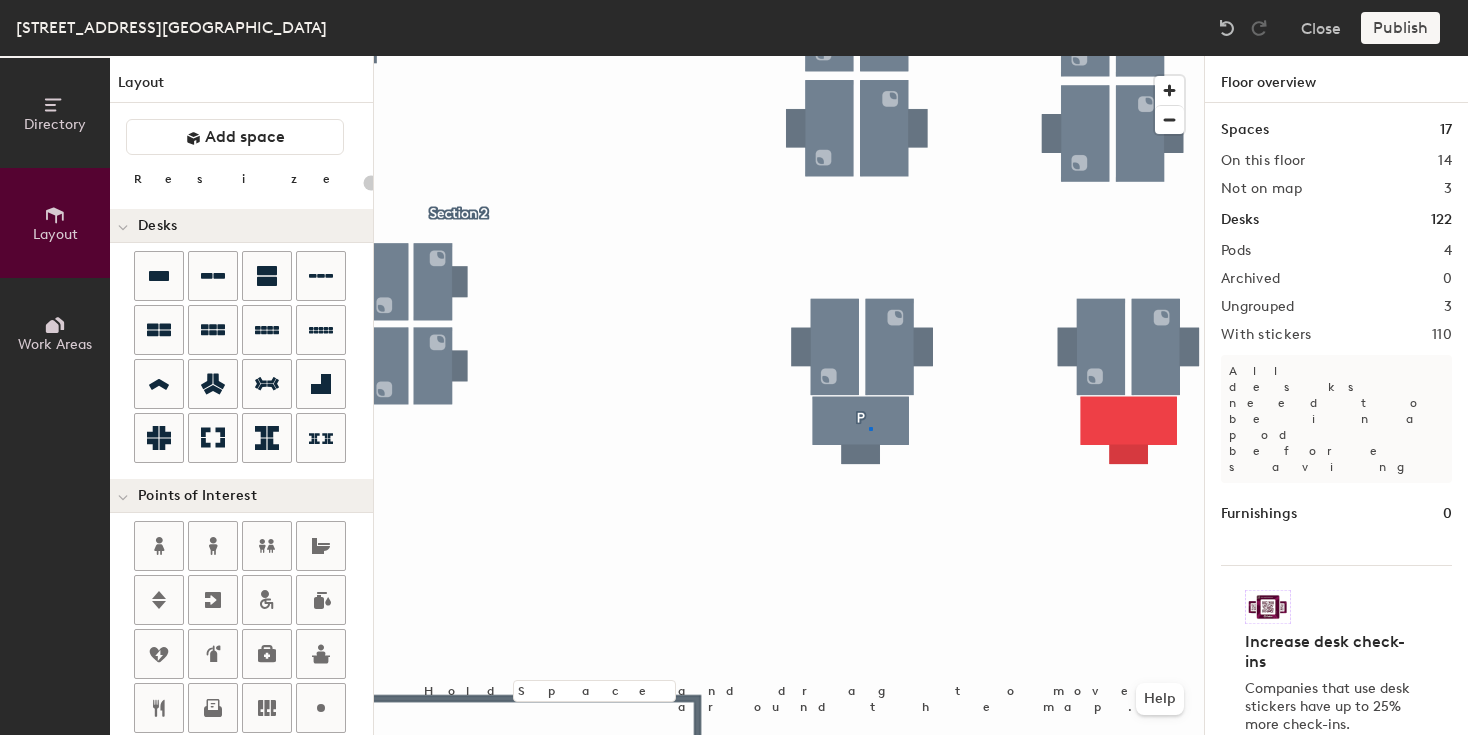 click 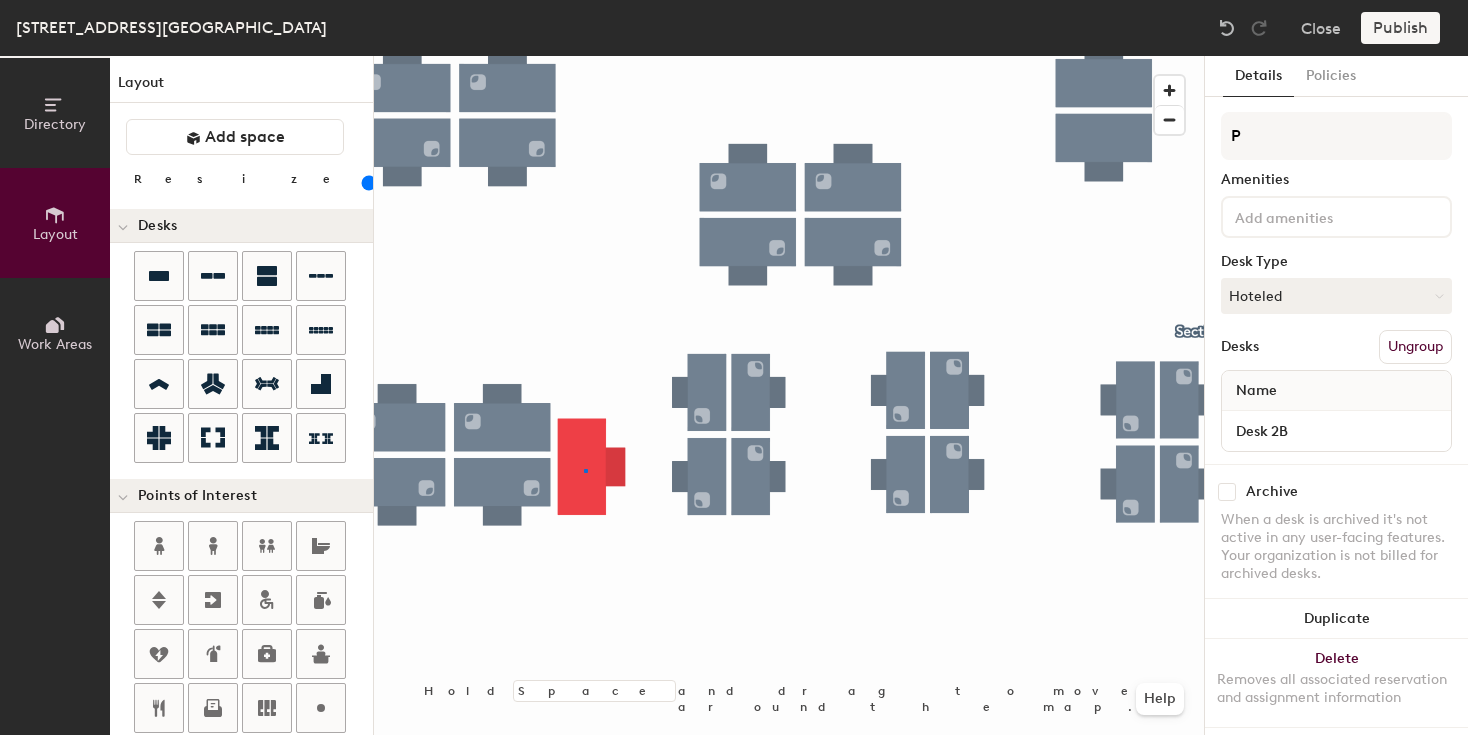 click 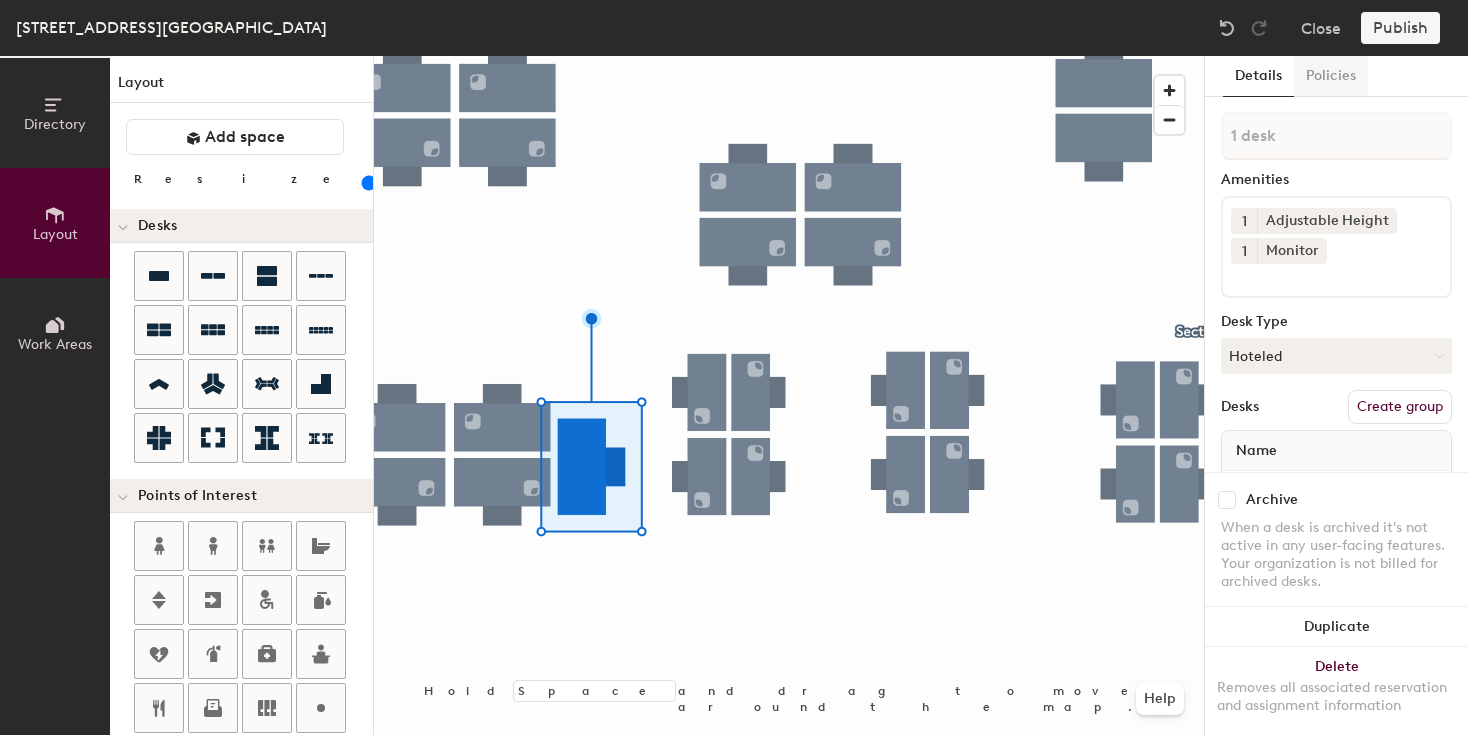 click on "Policies" 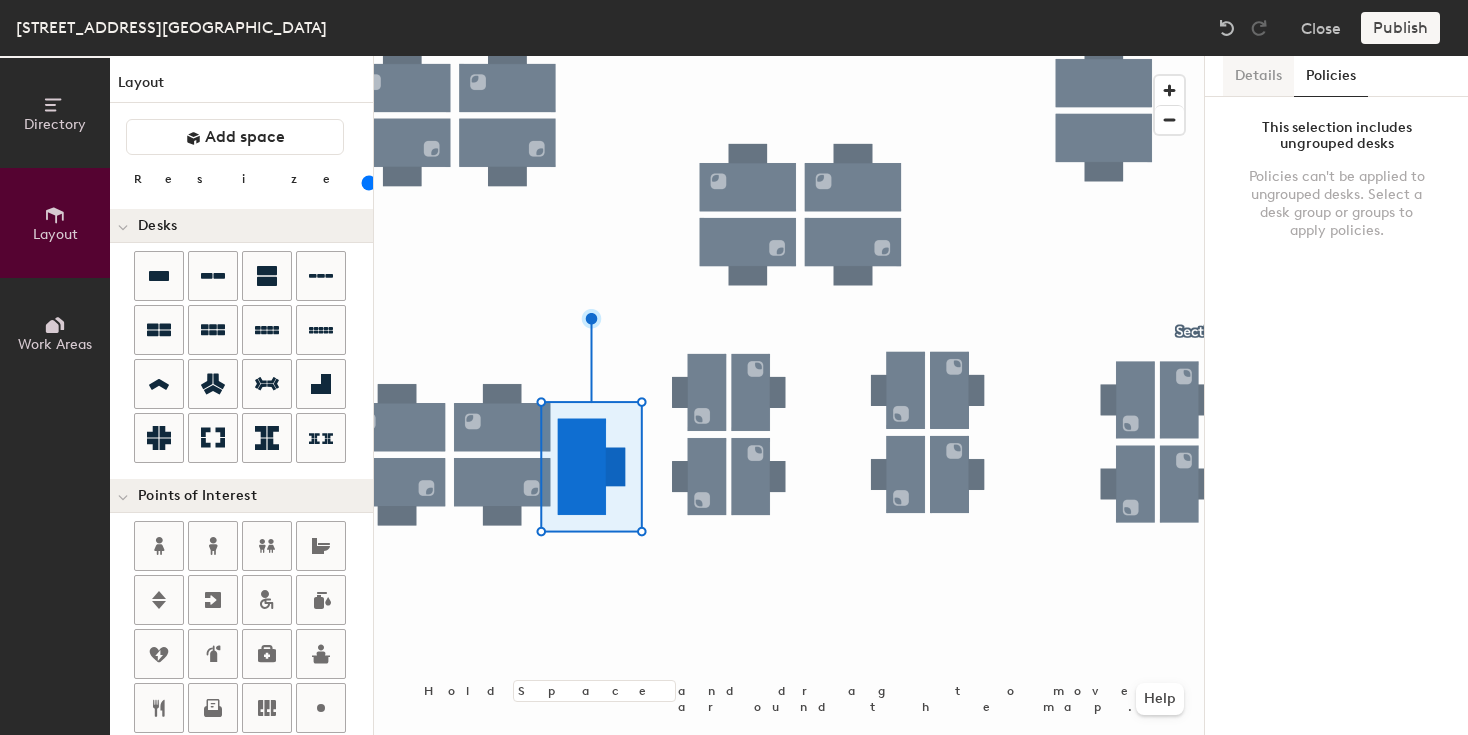 click on "Details" 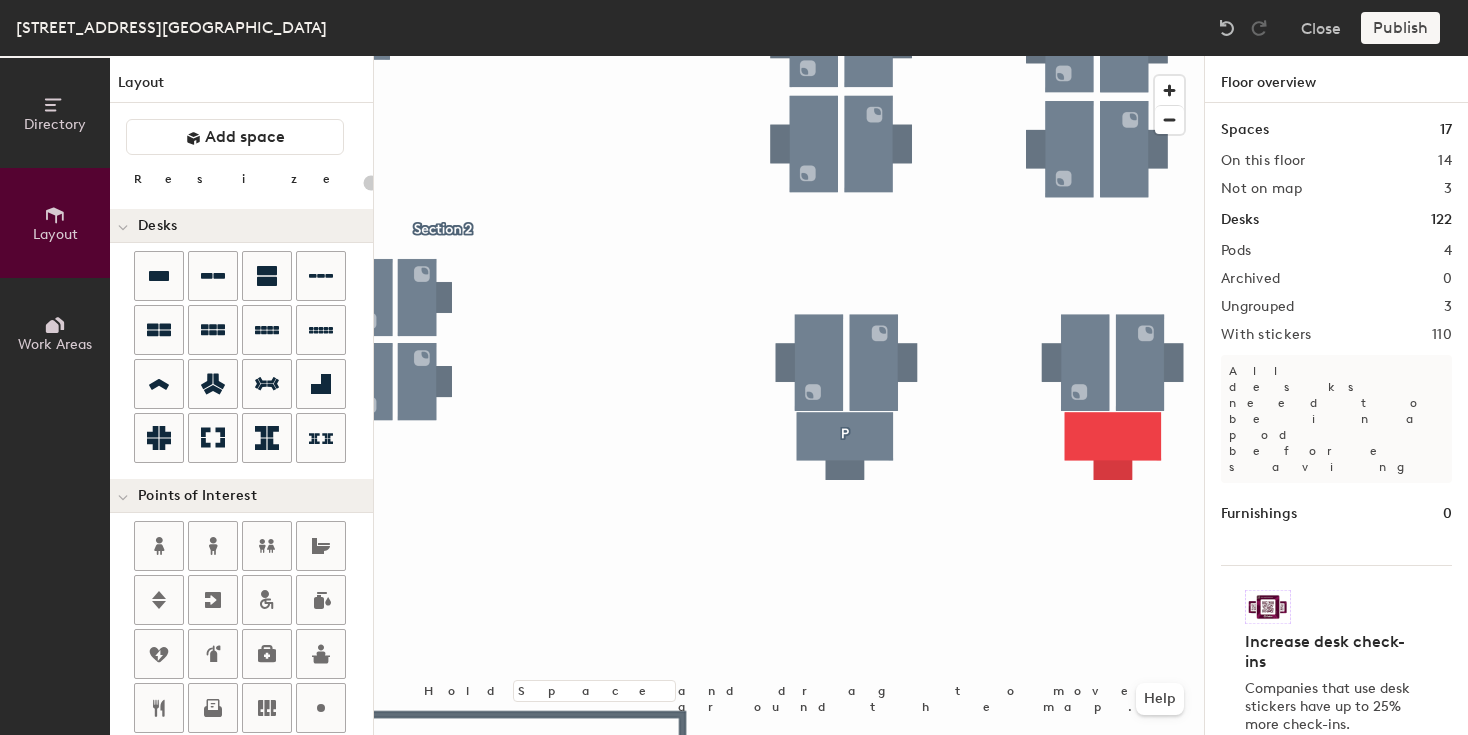 click 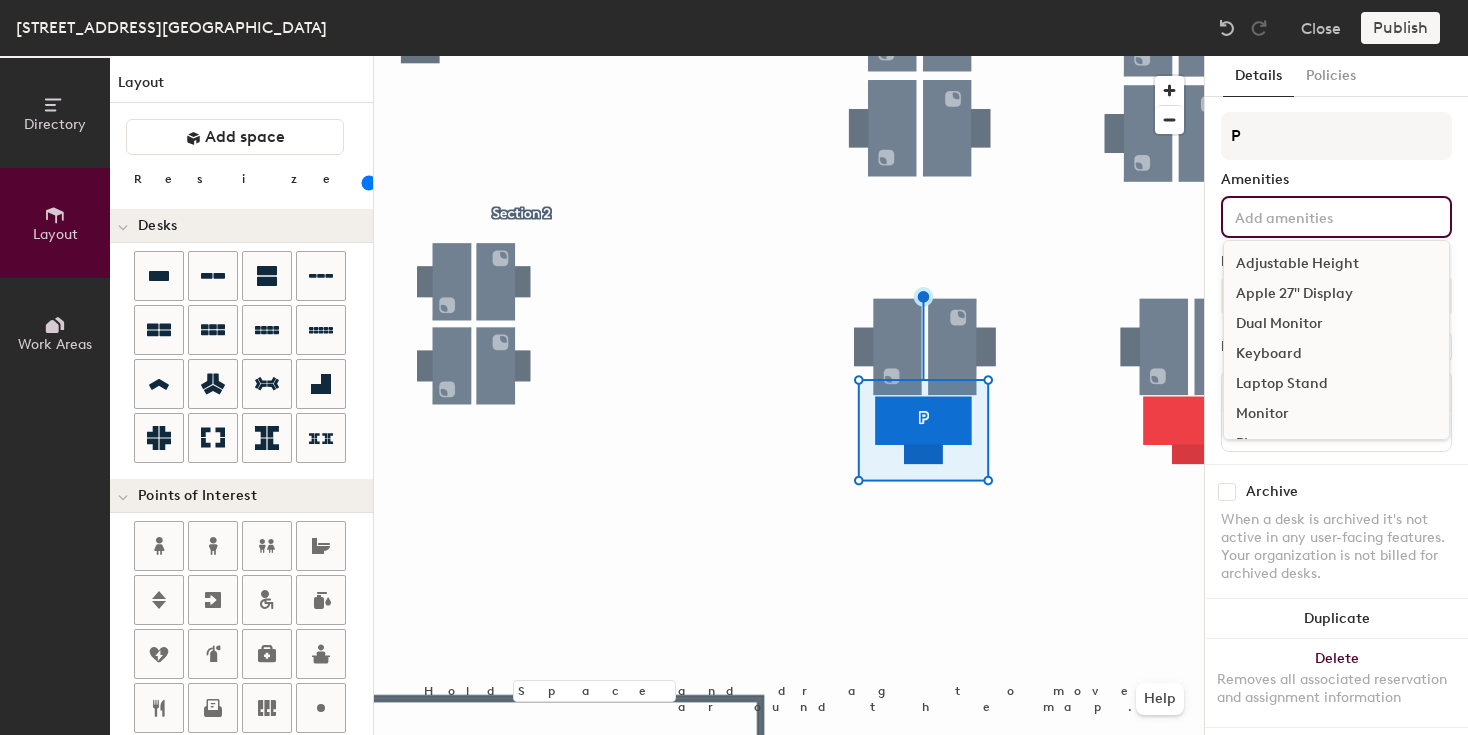 click 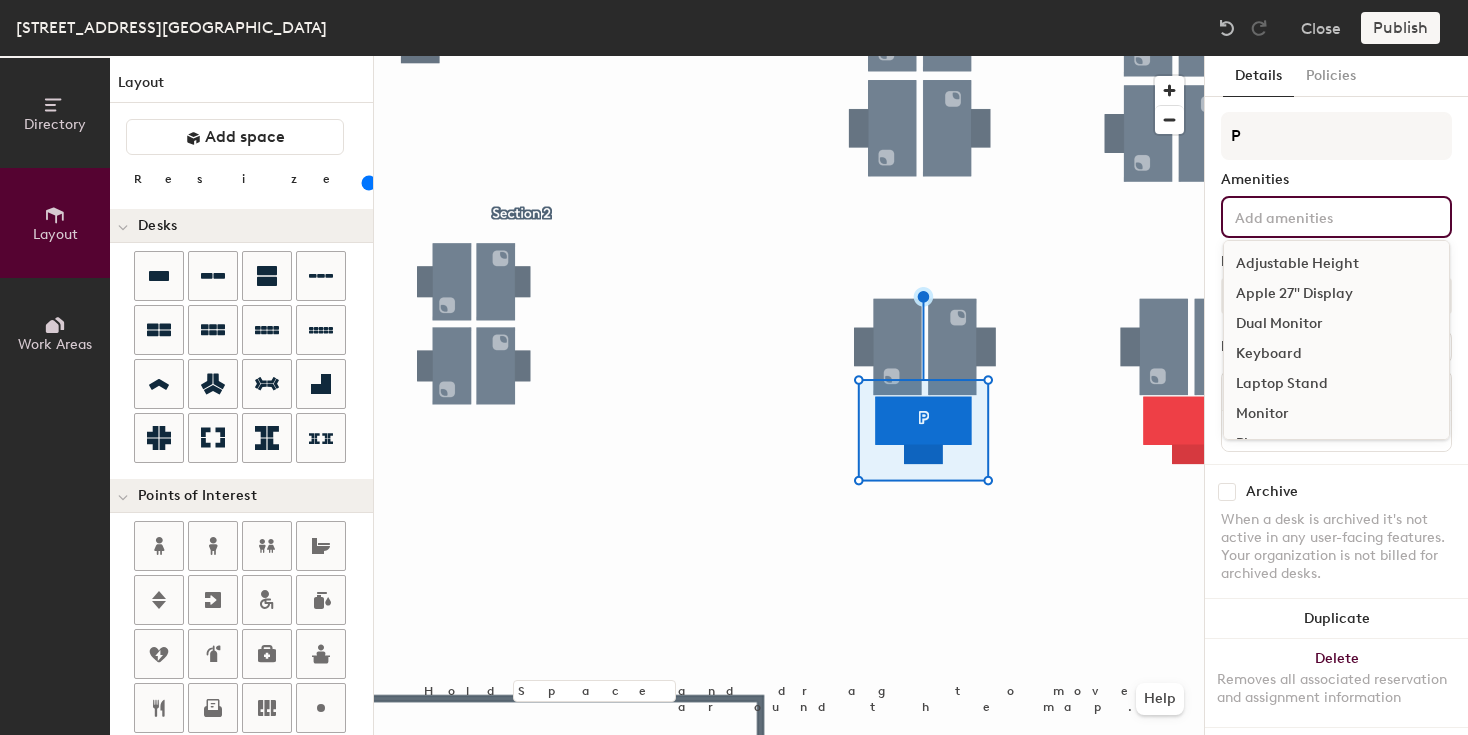 click on "Monitor" 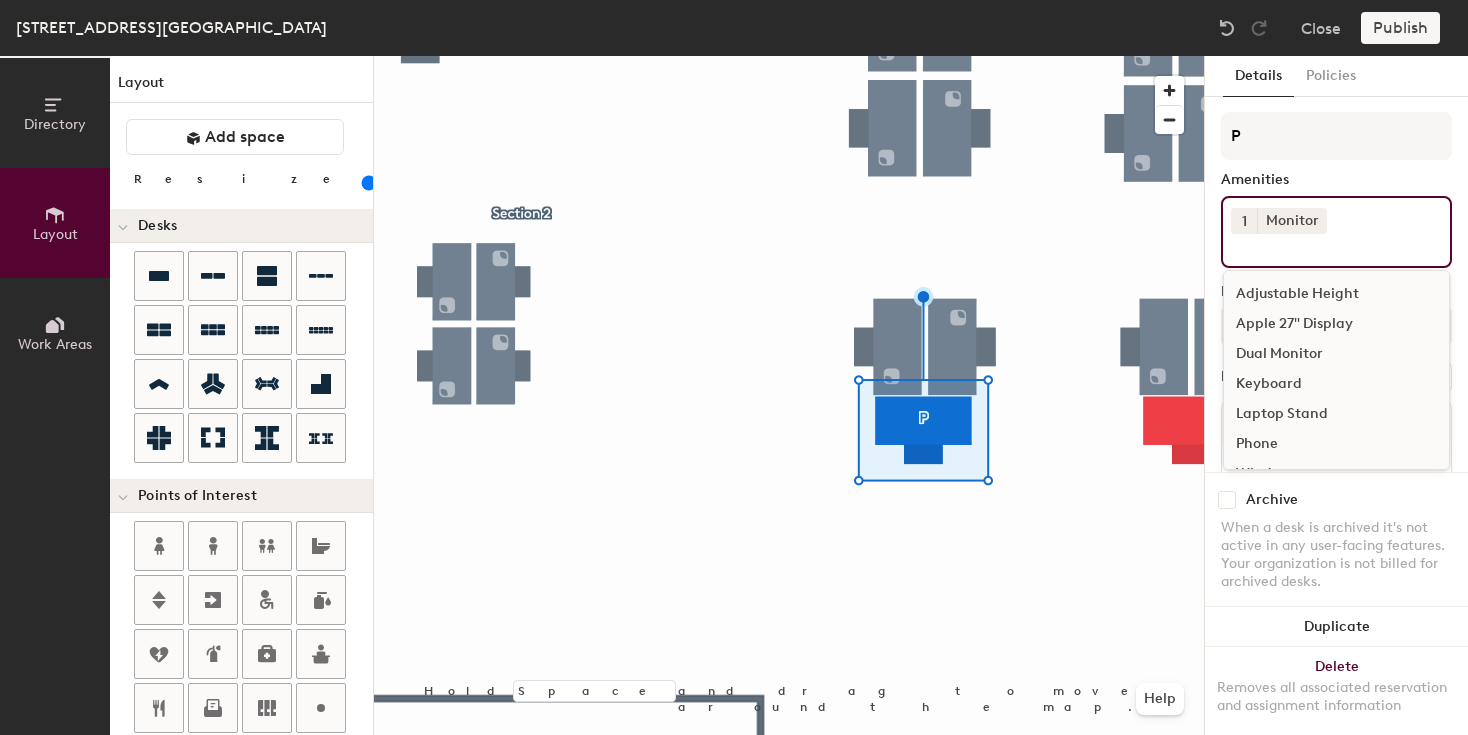 click on "Adjustable Height" 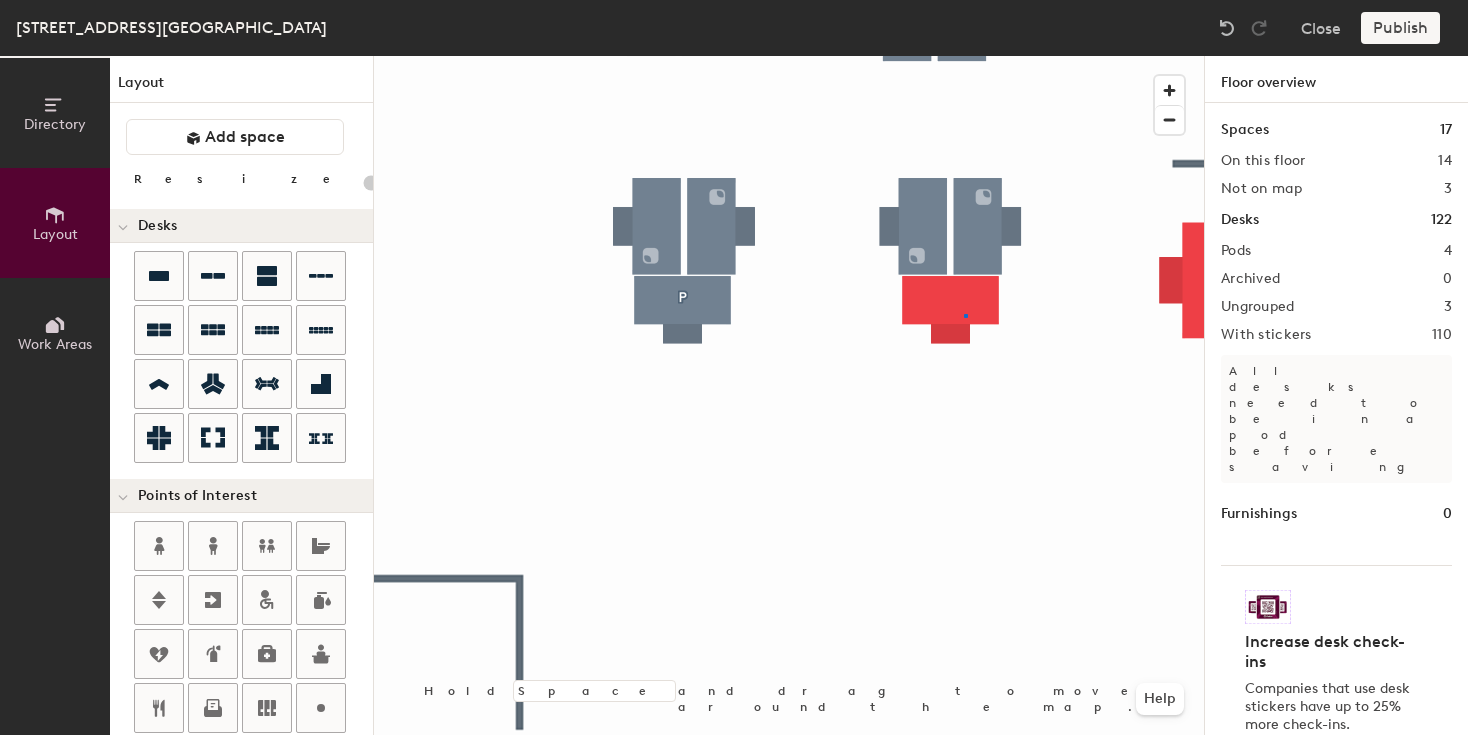 click 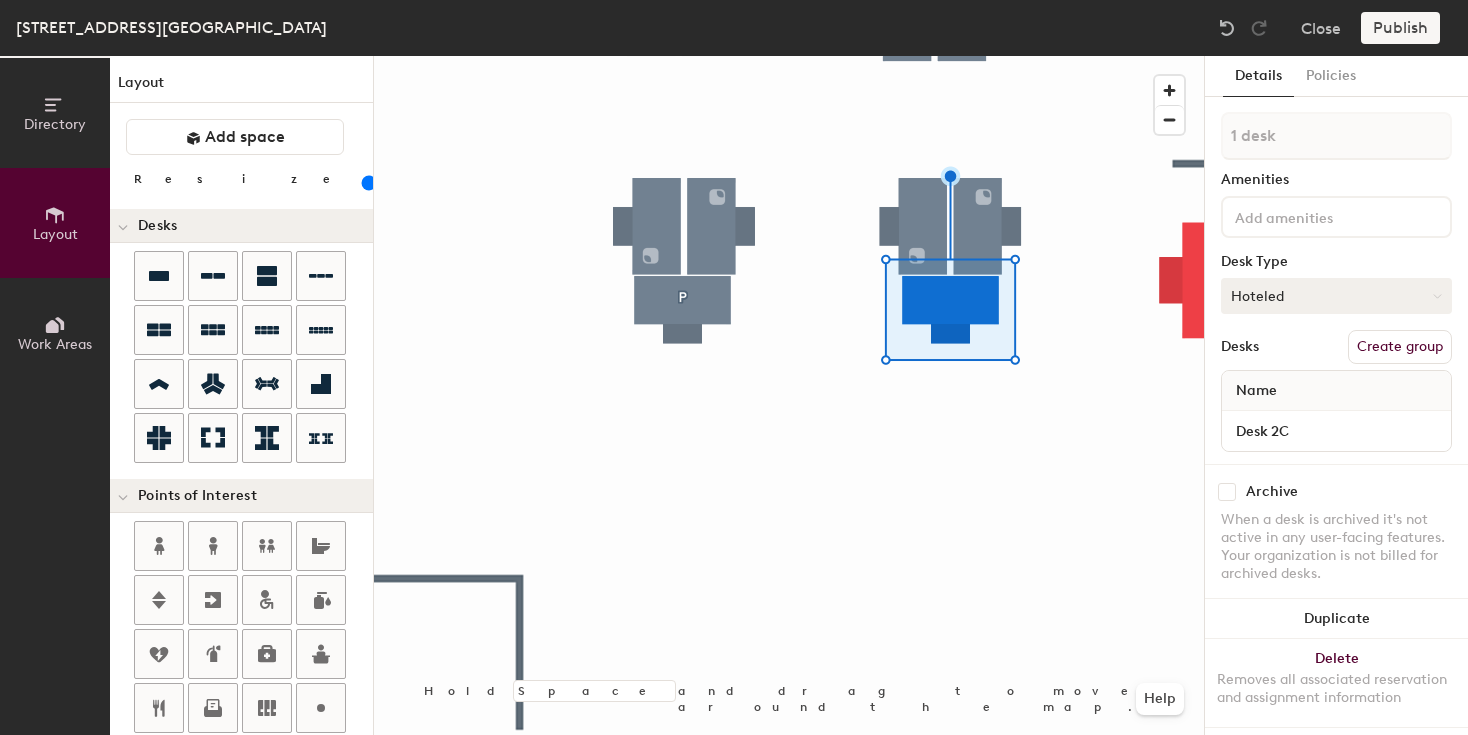 click on "Hoteled" 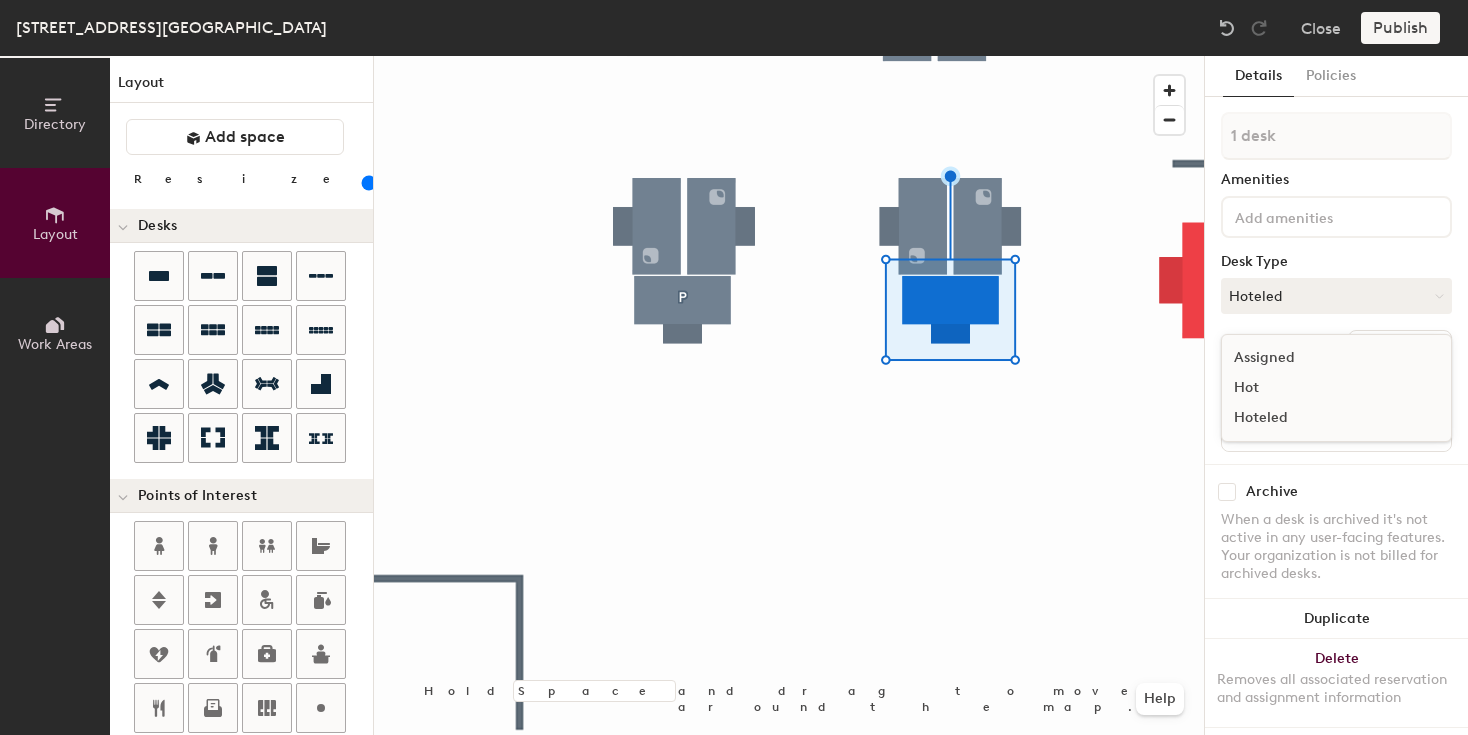 click on "Hoteled" 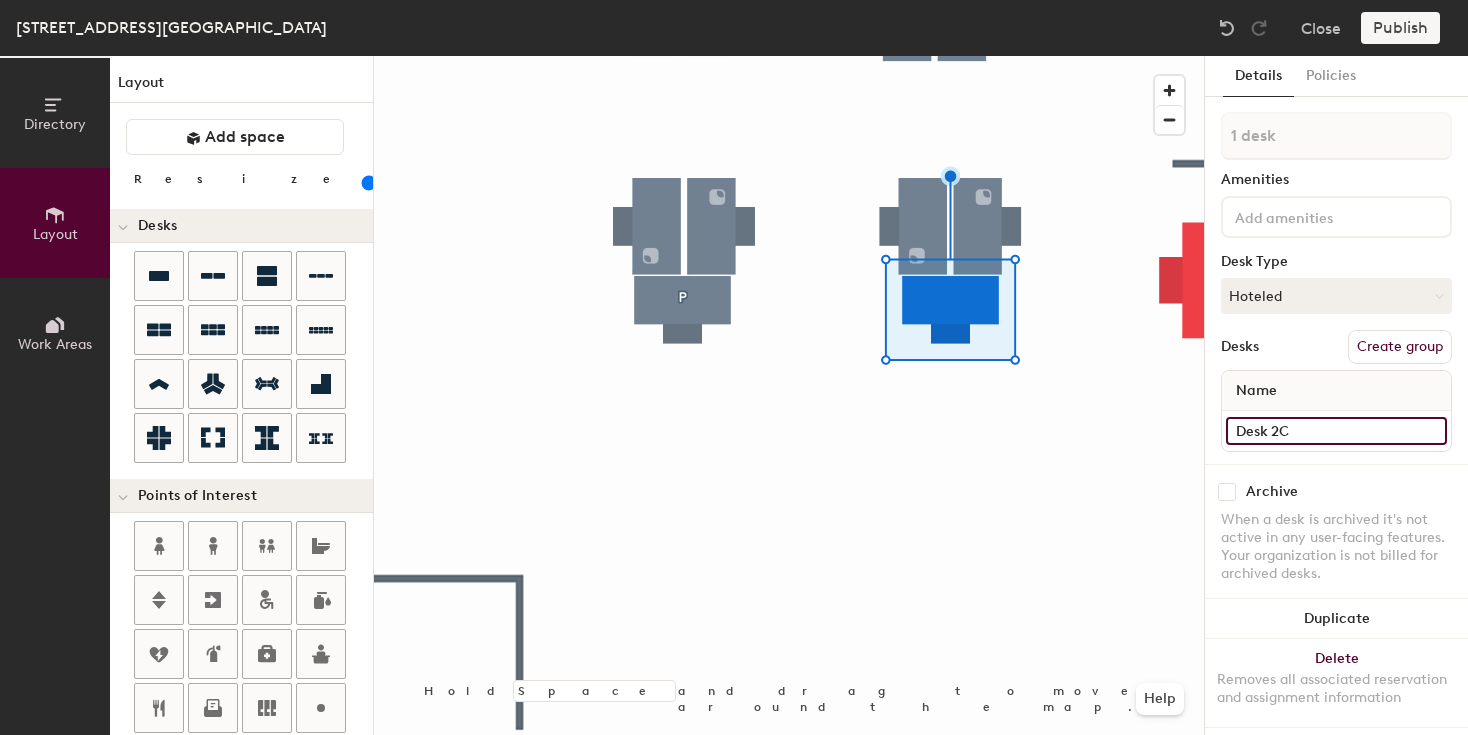 click on "Desk 2C" 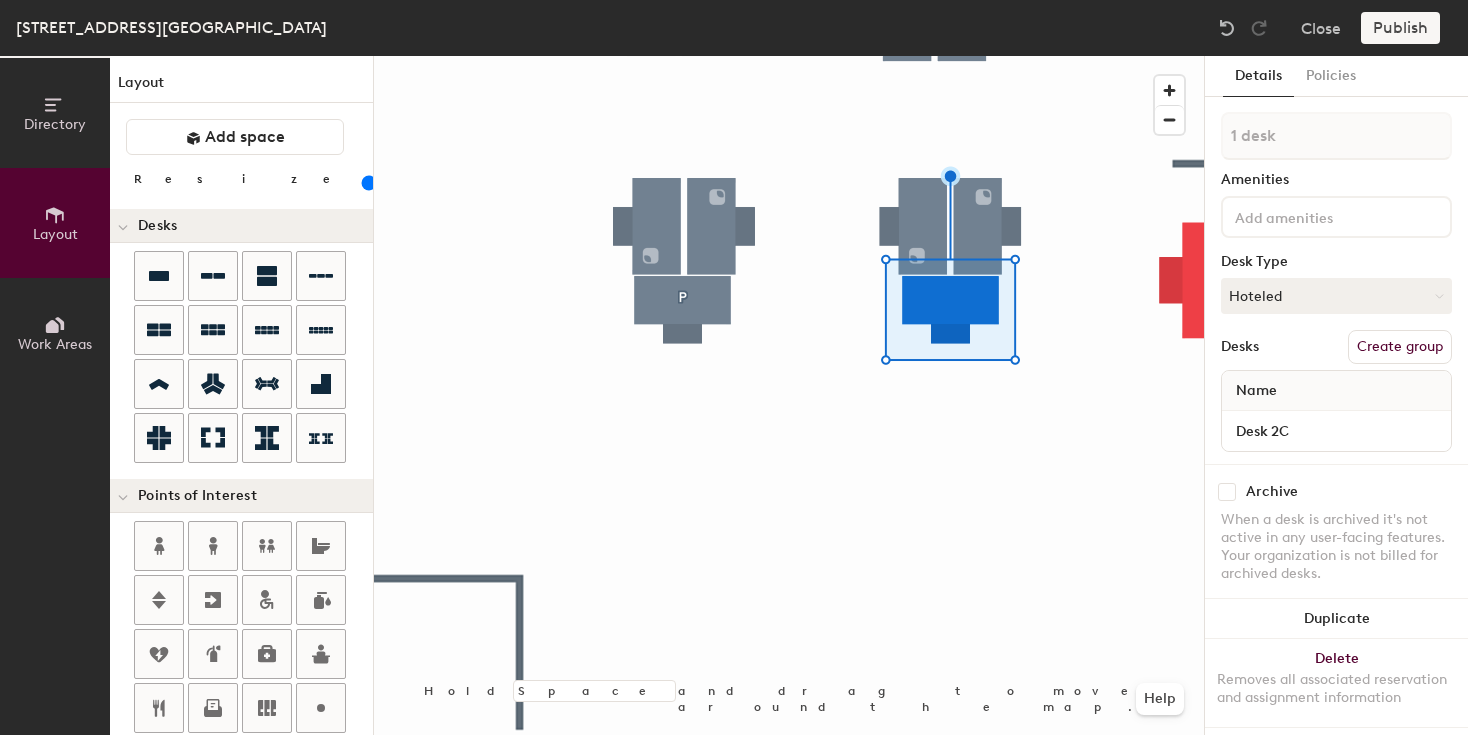 click on "Archive When a desk is archived it's not active in any user-facing features. Your organization is not billed for archived desks." 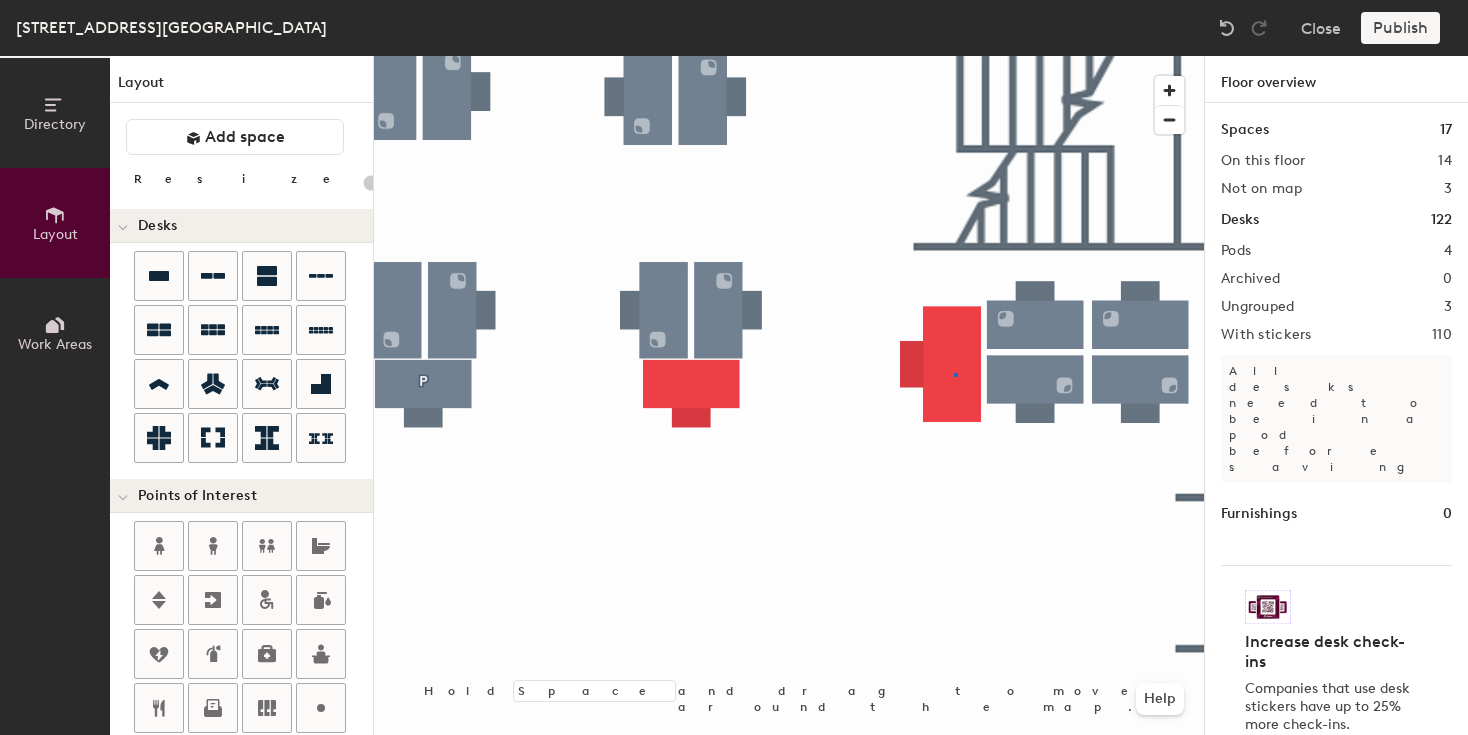 click 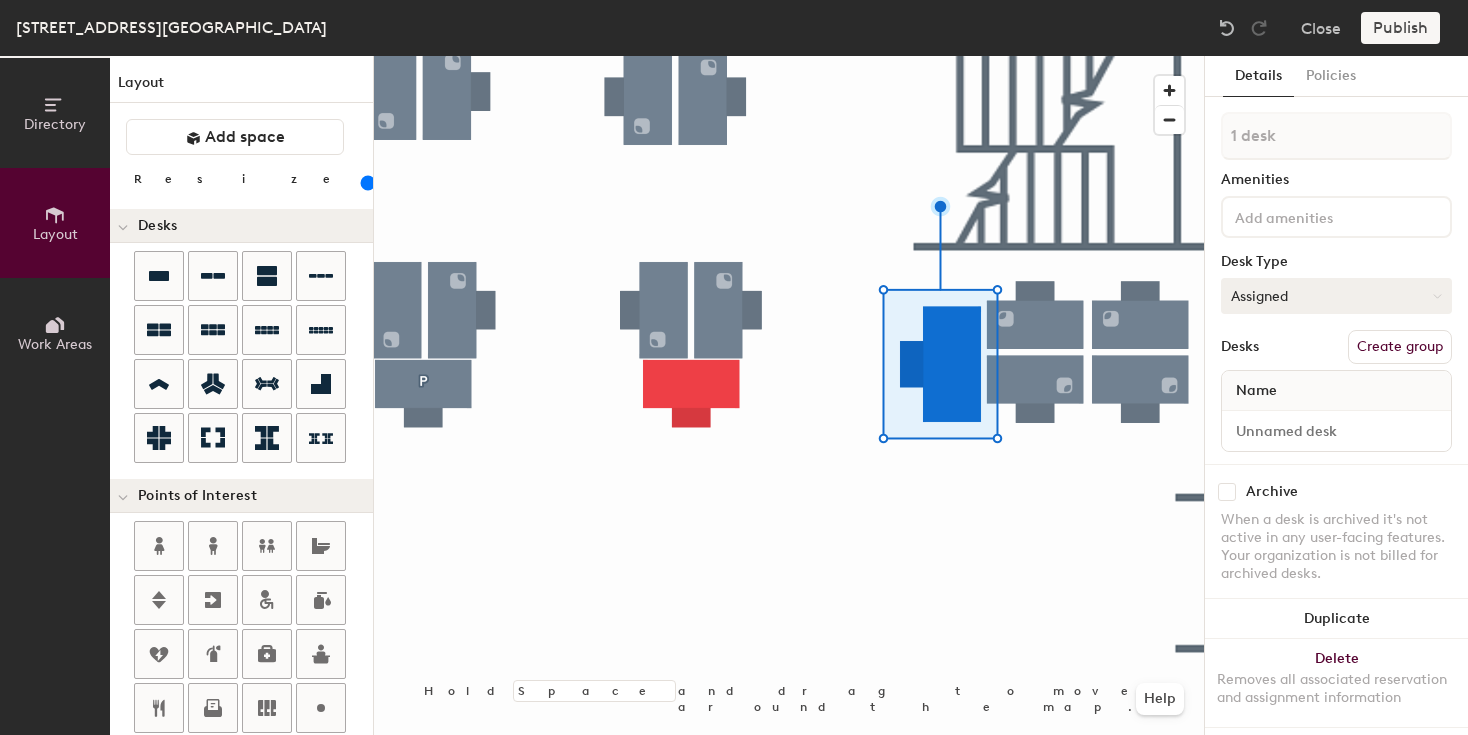 click on "Assigned" 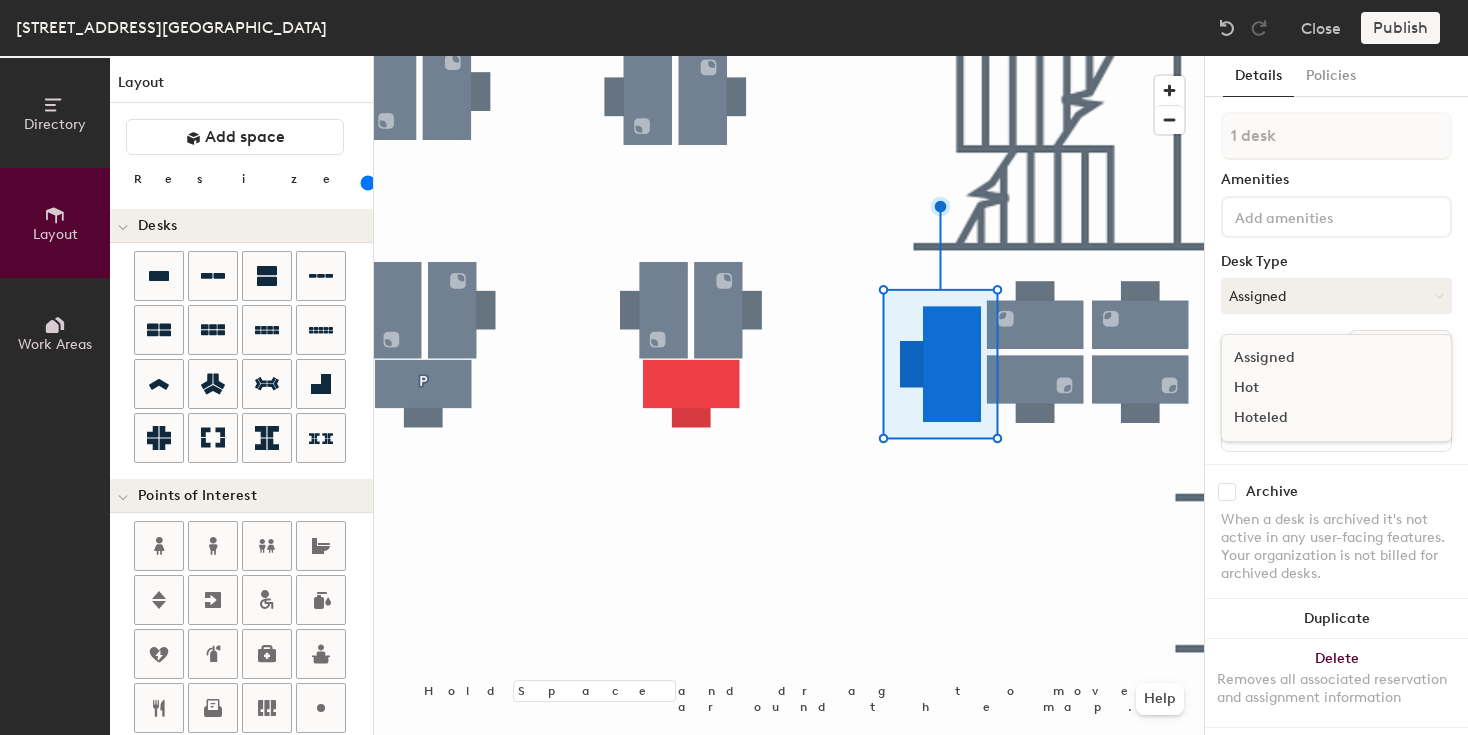 click on "Hoteled" 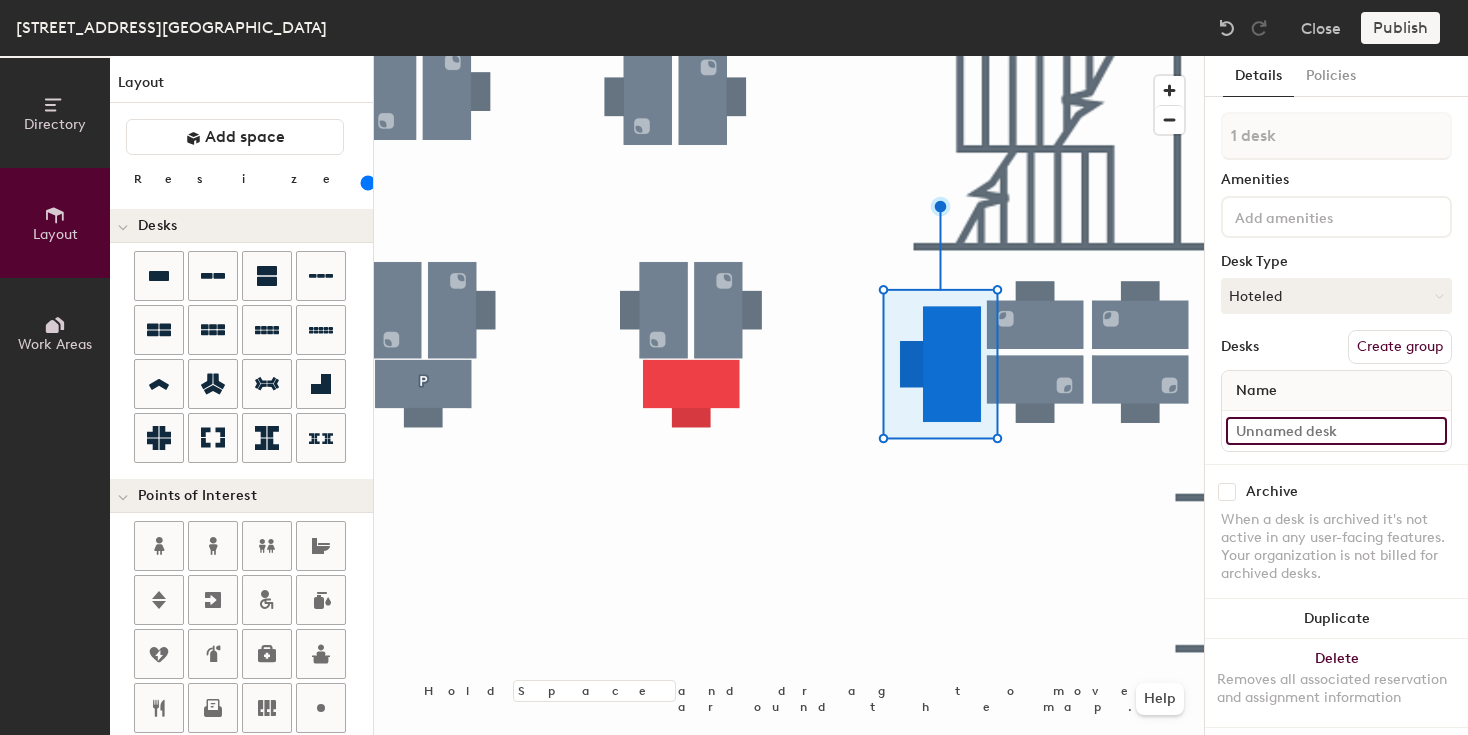 click 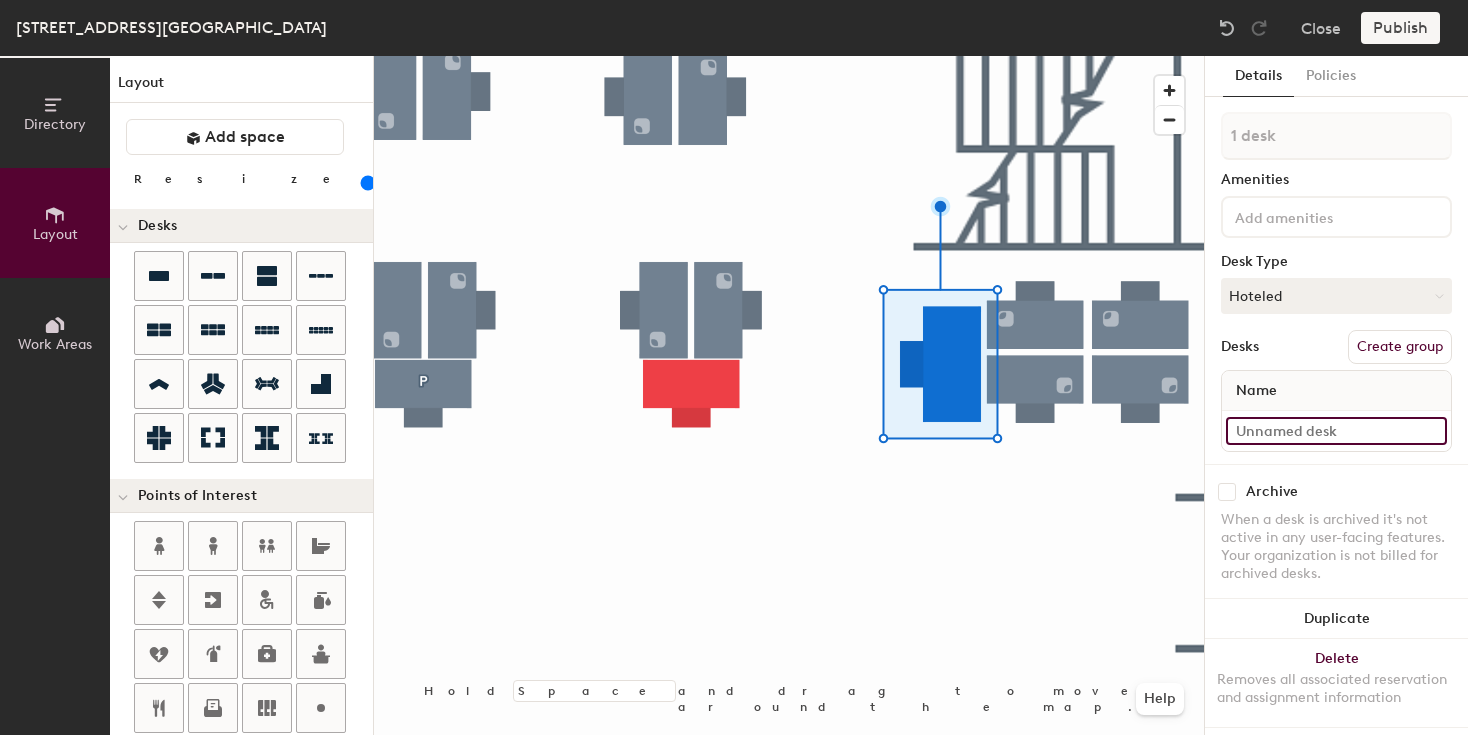 type on "S" 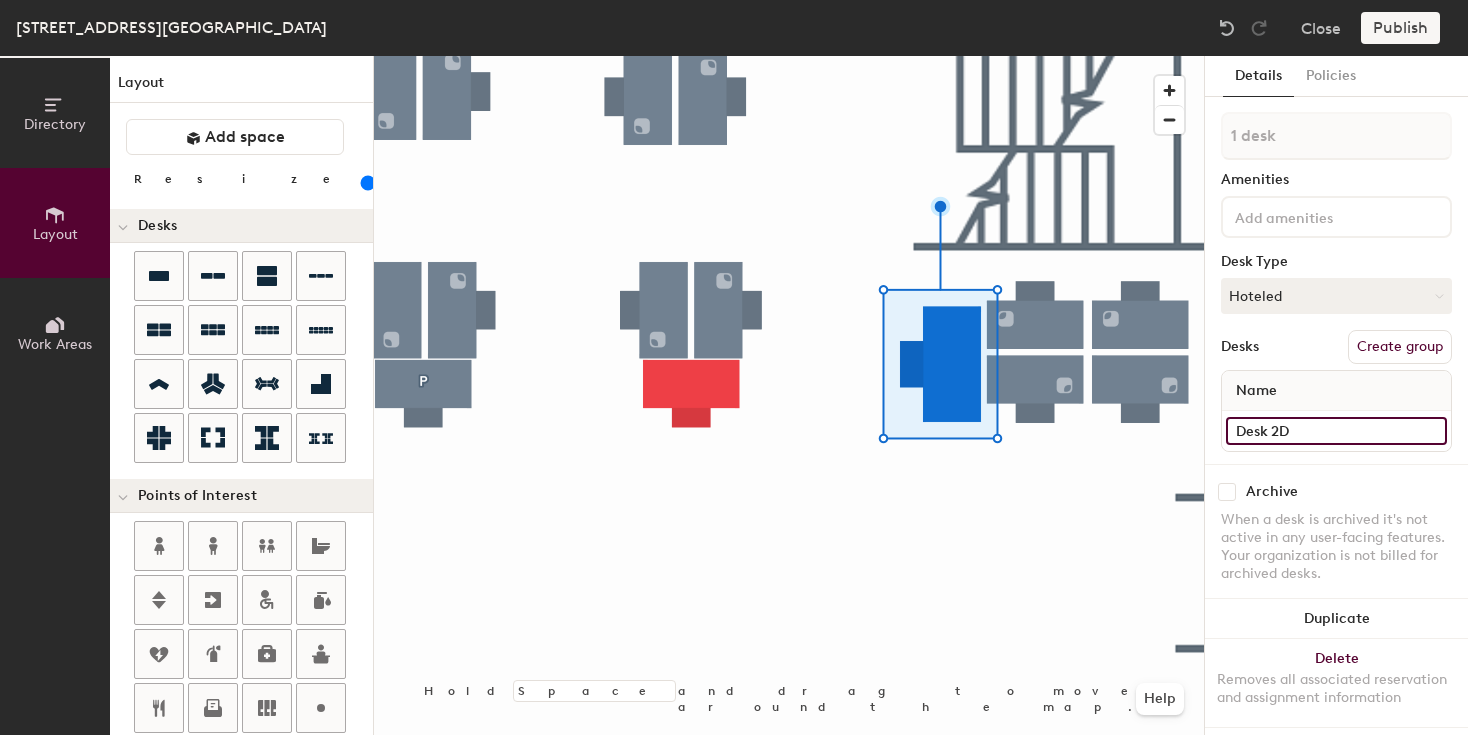type on "Desk 2D" 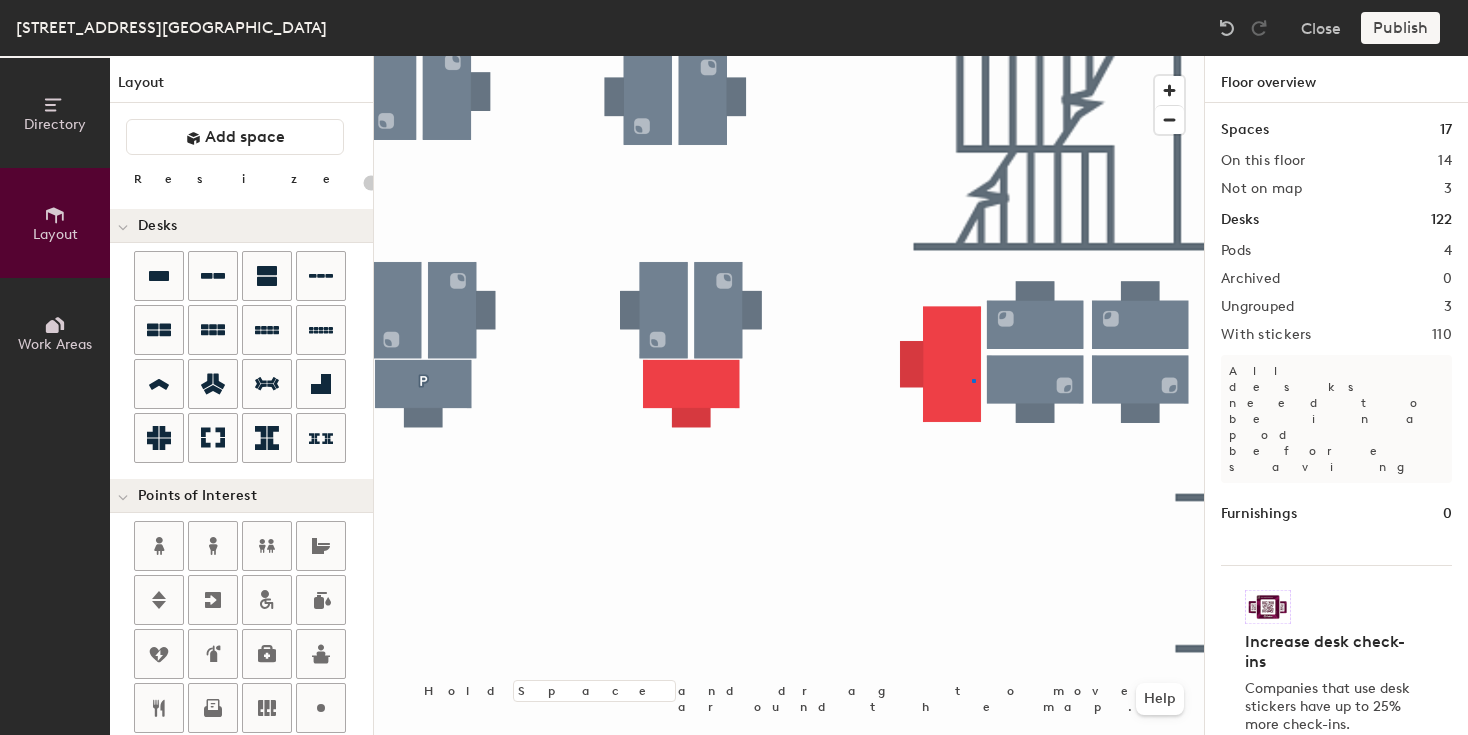 click 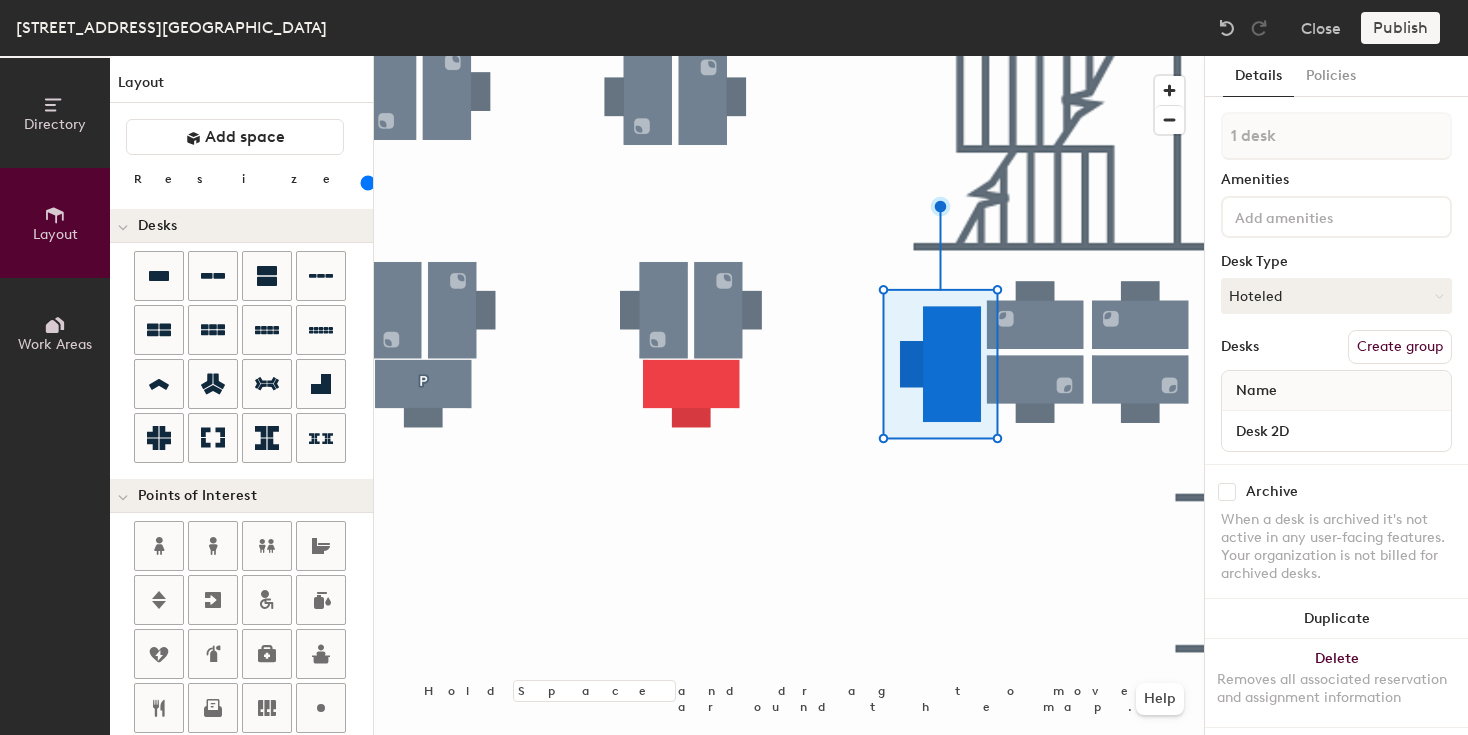 scroll, scrollTop: 0, scrollLeft: 0, axis: both 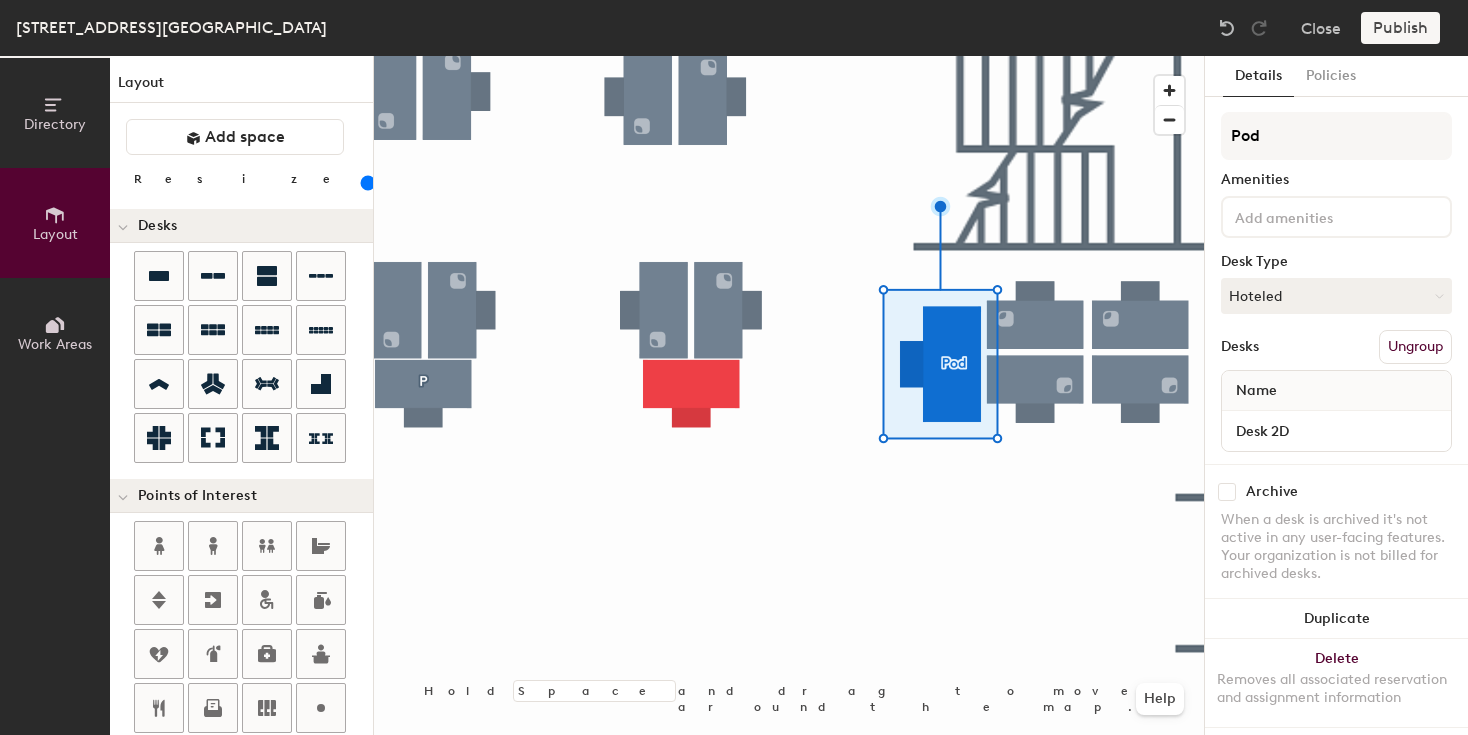 type on "Pod" 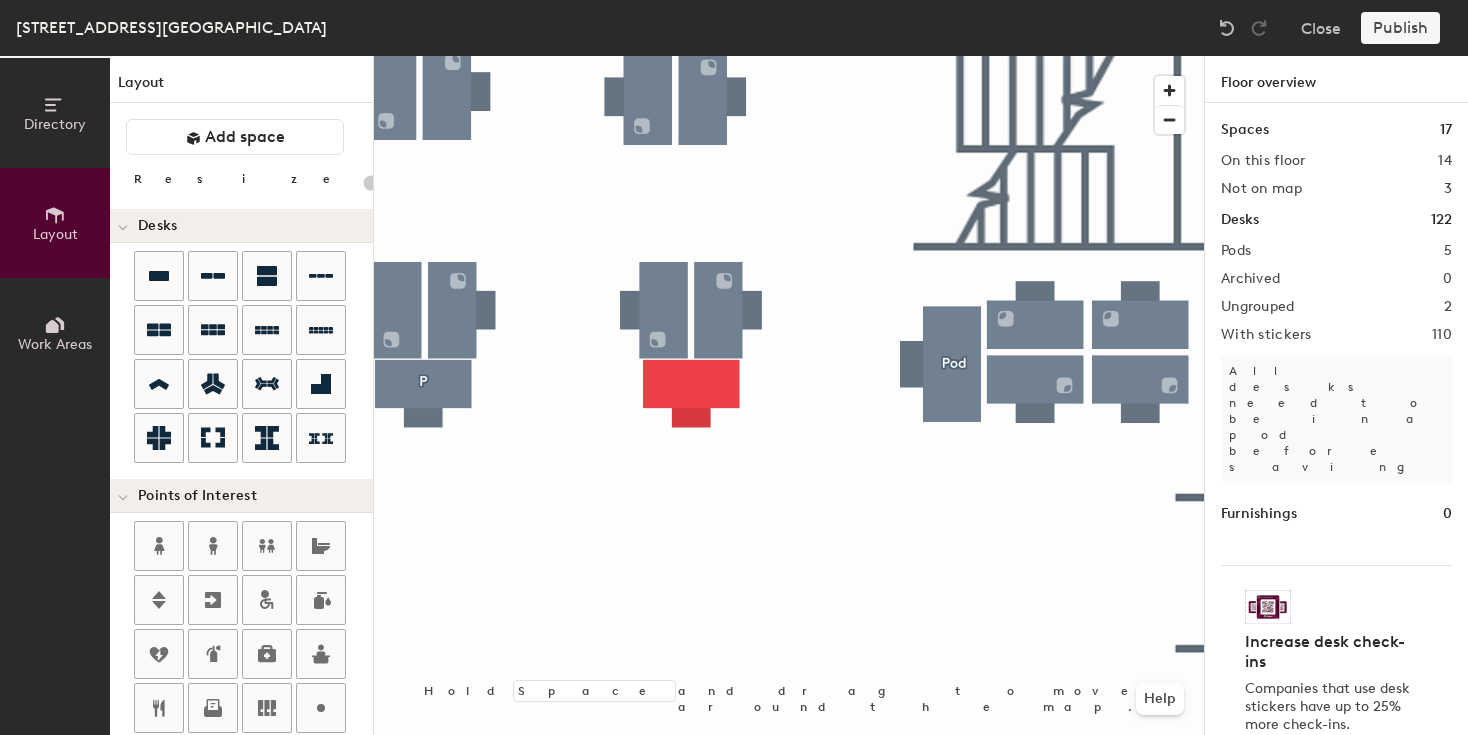 click 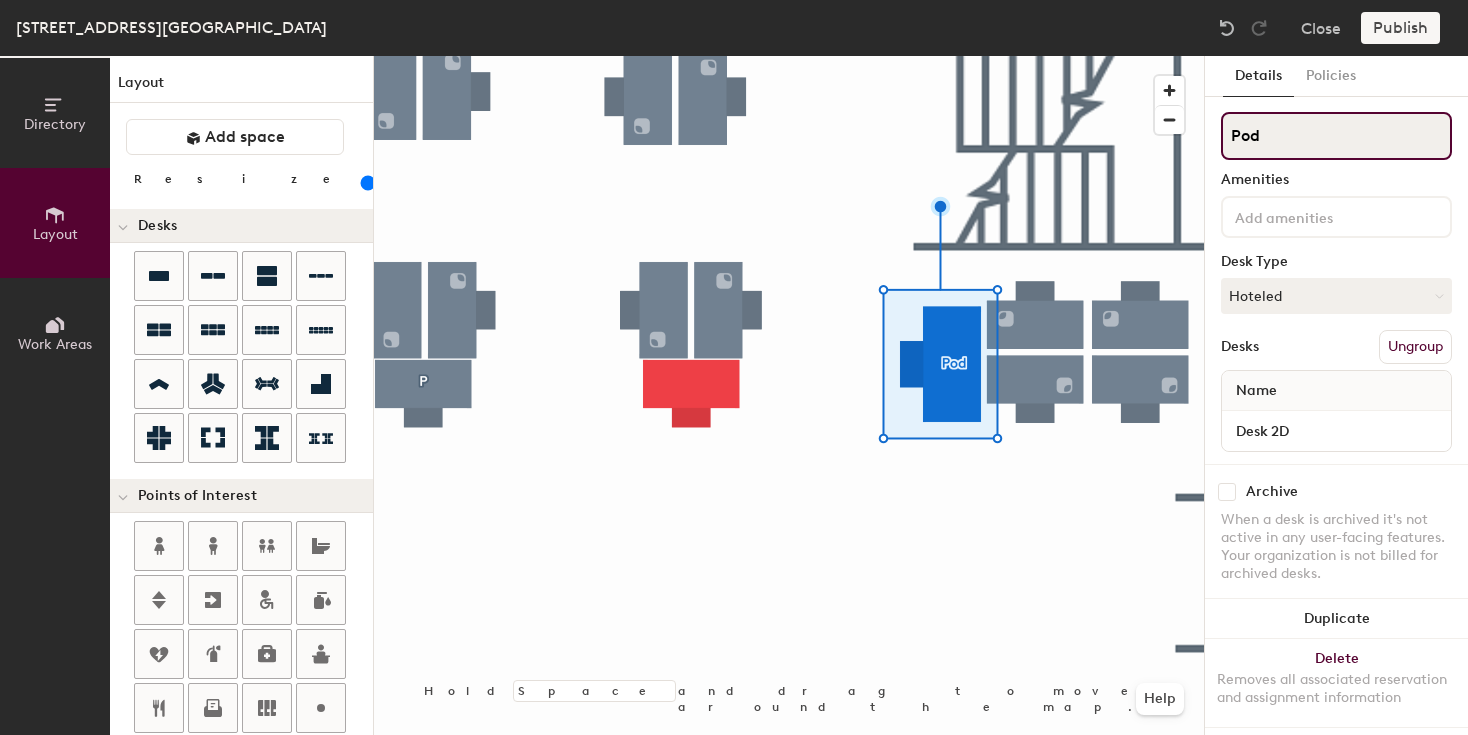 click on "Pod" 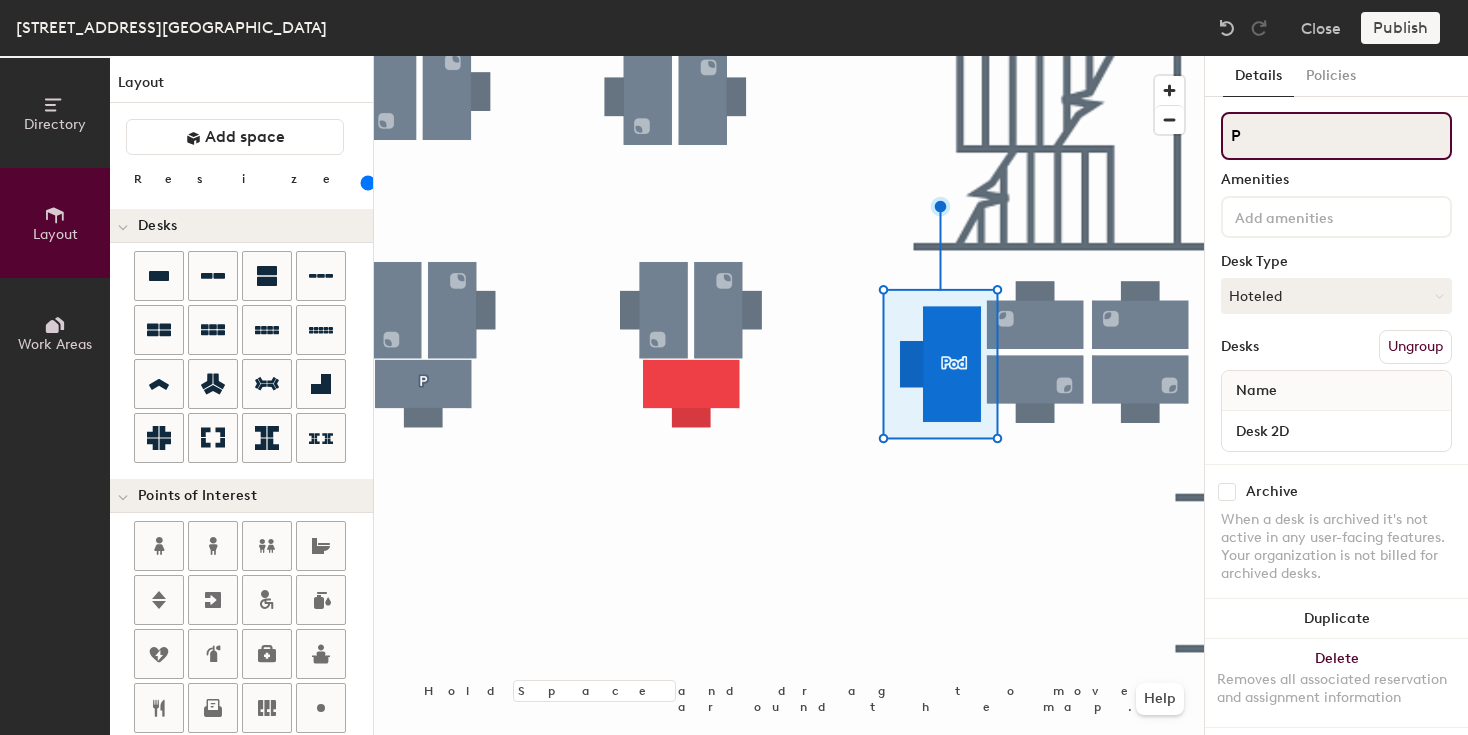 type on "P" 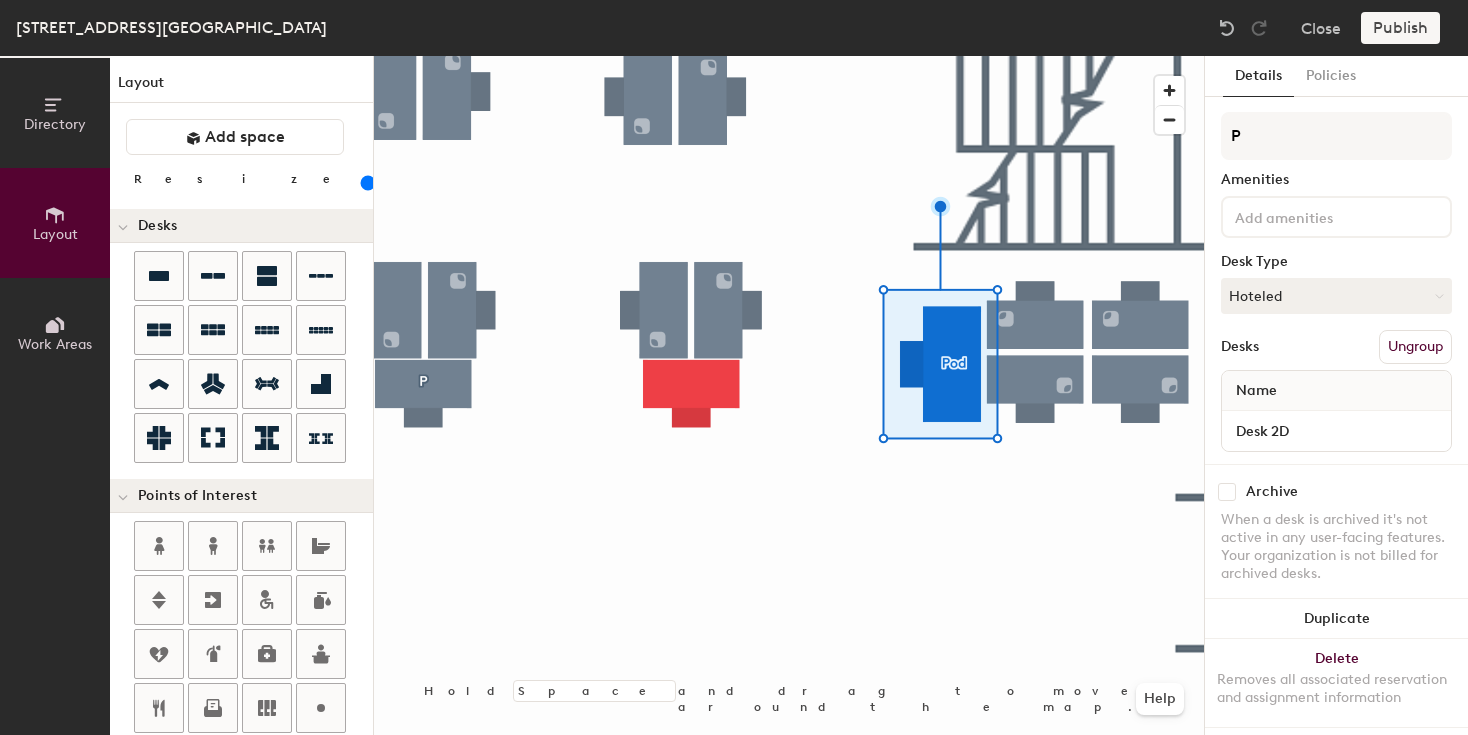 click 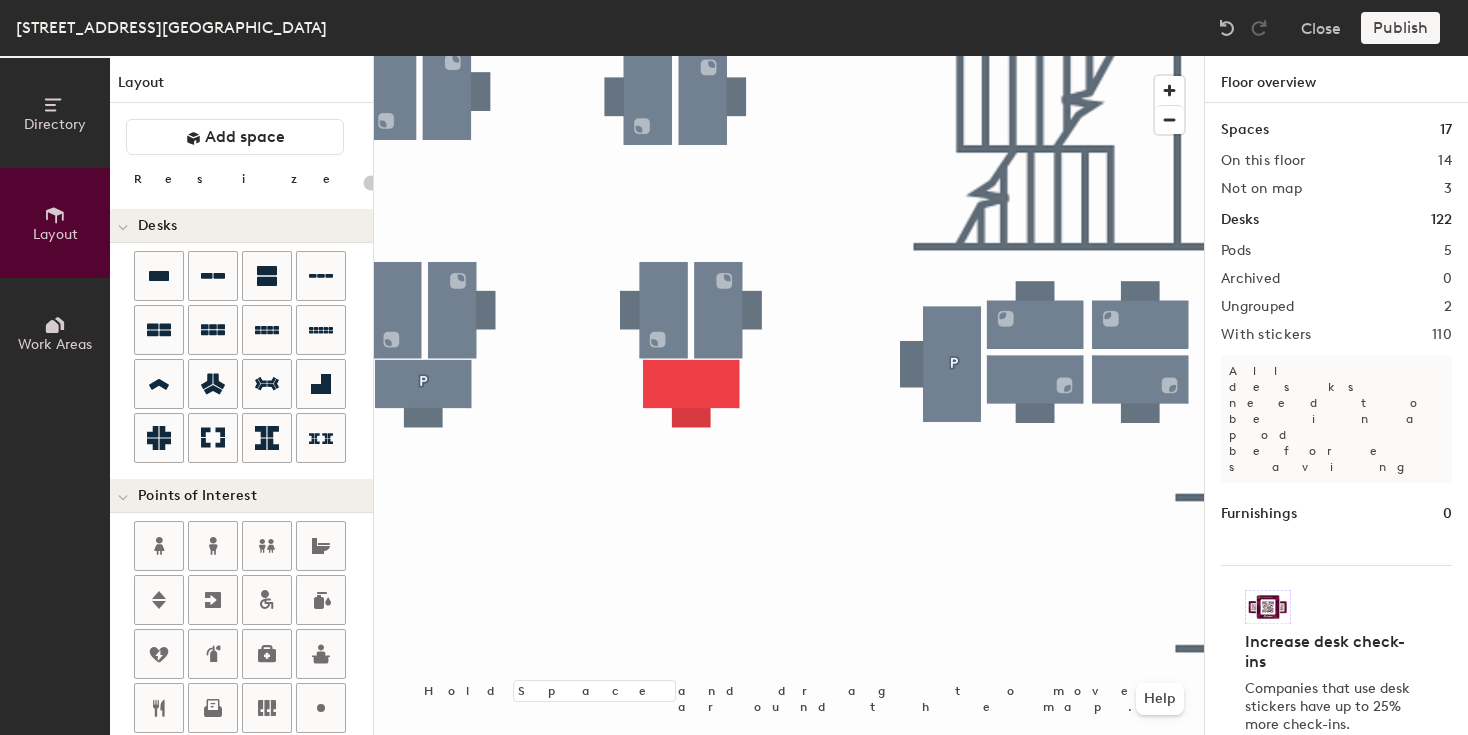 click 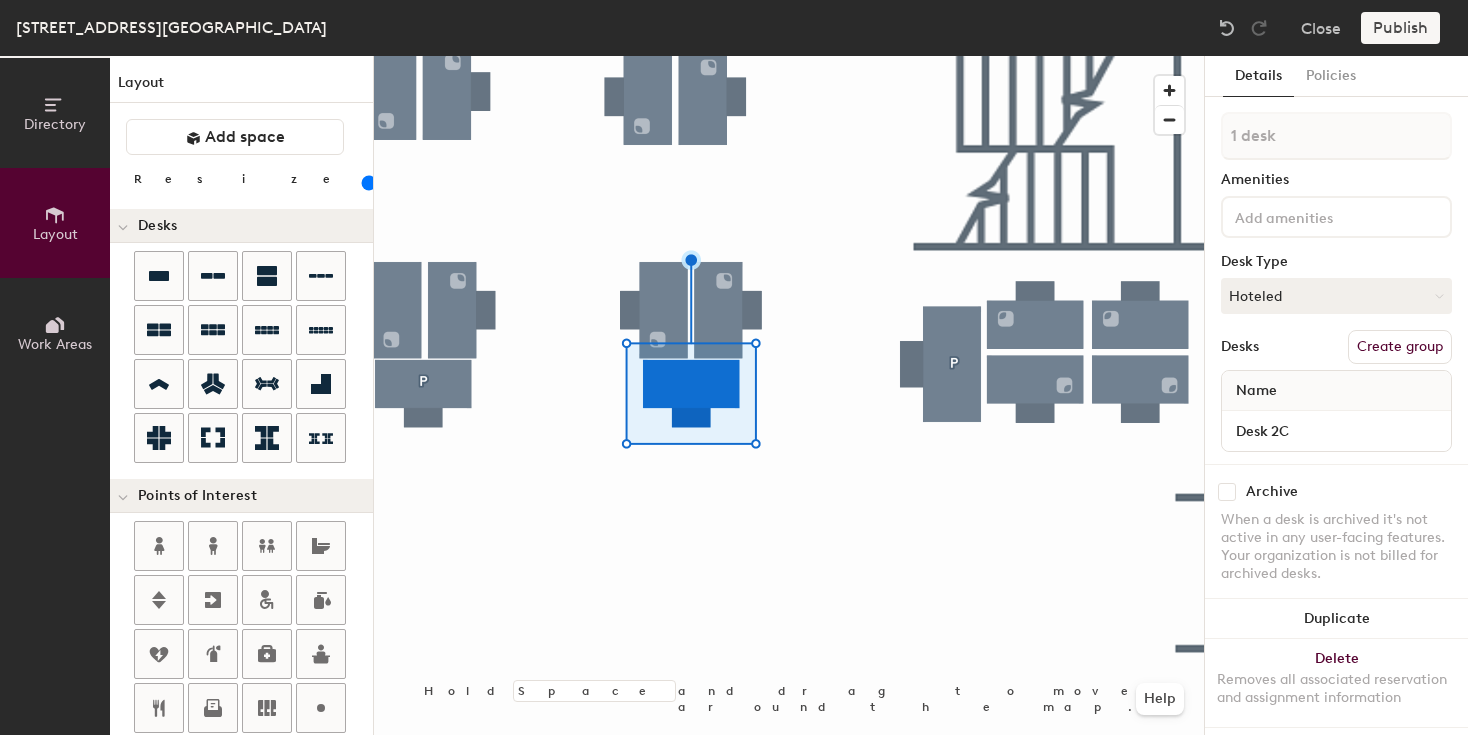 click on "Create group" 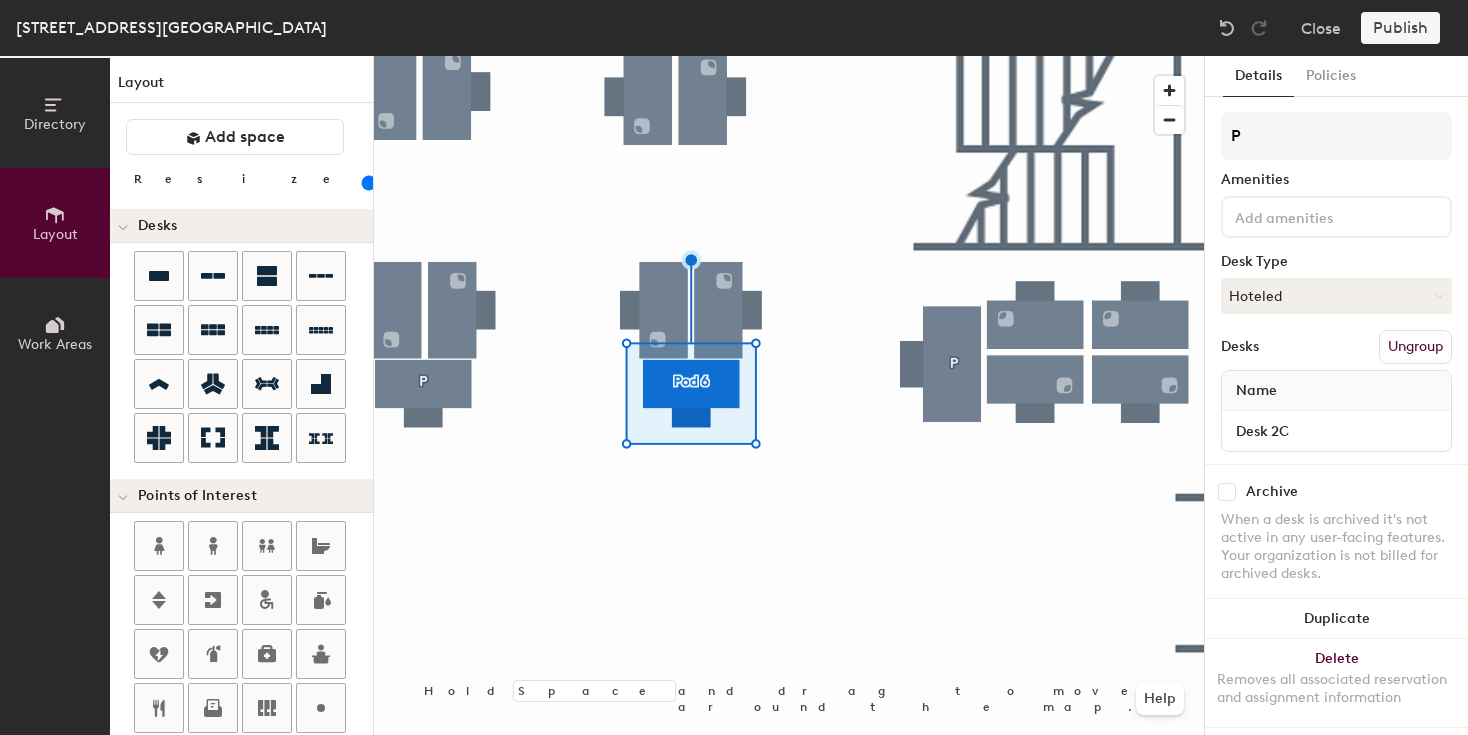 type on "P" 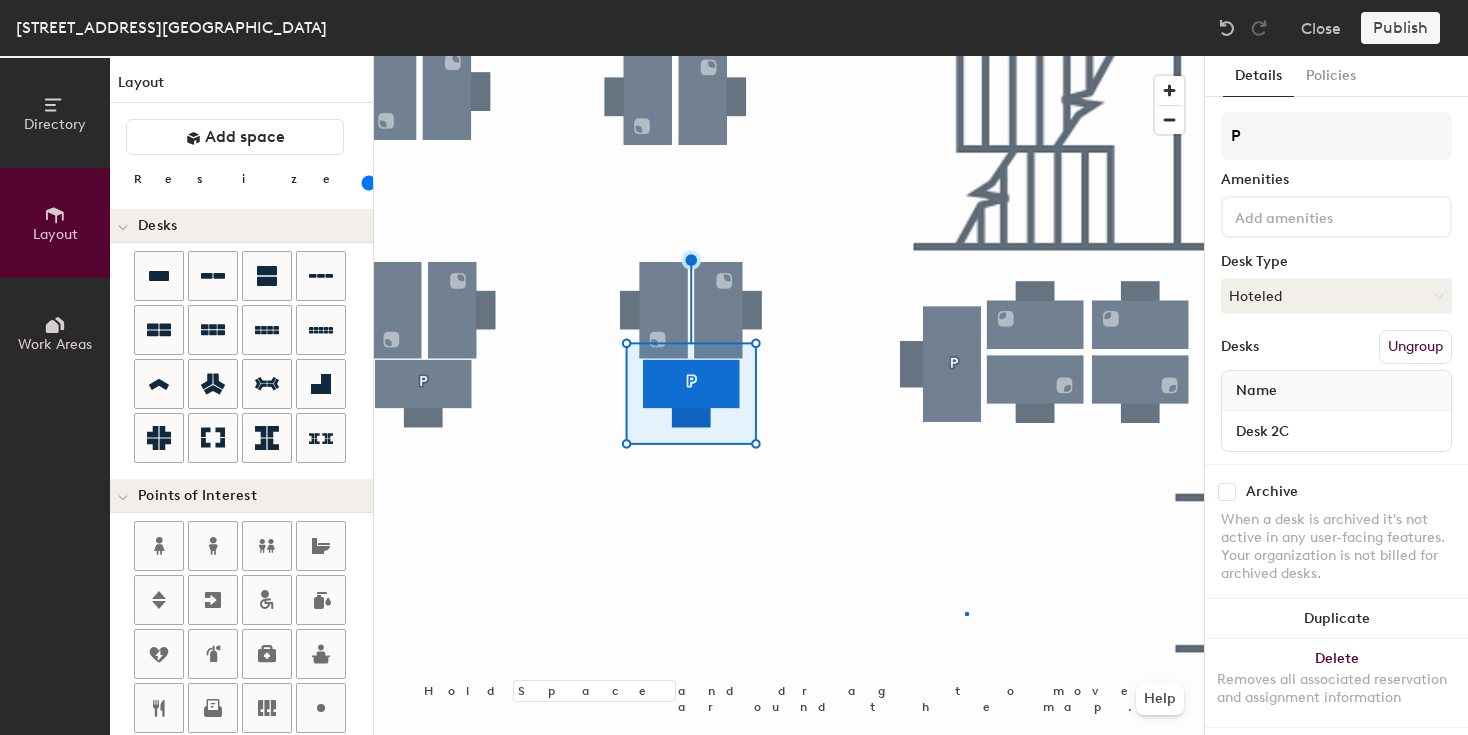 click 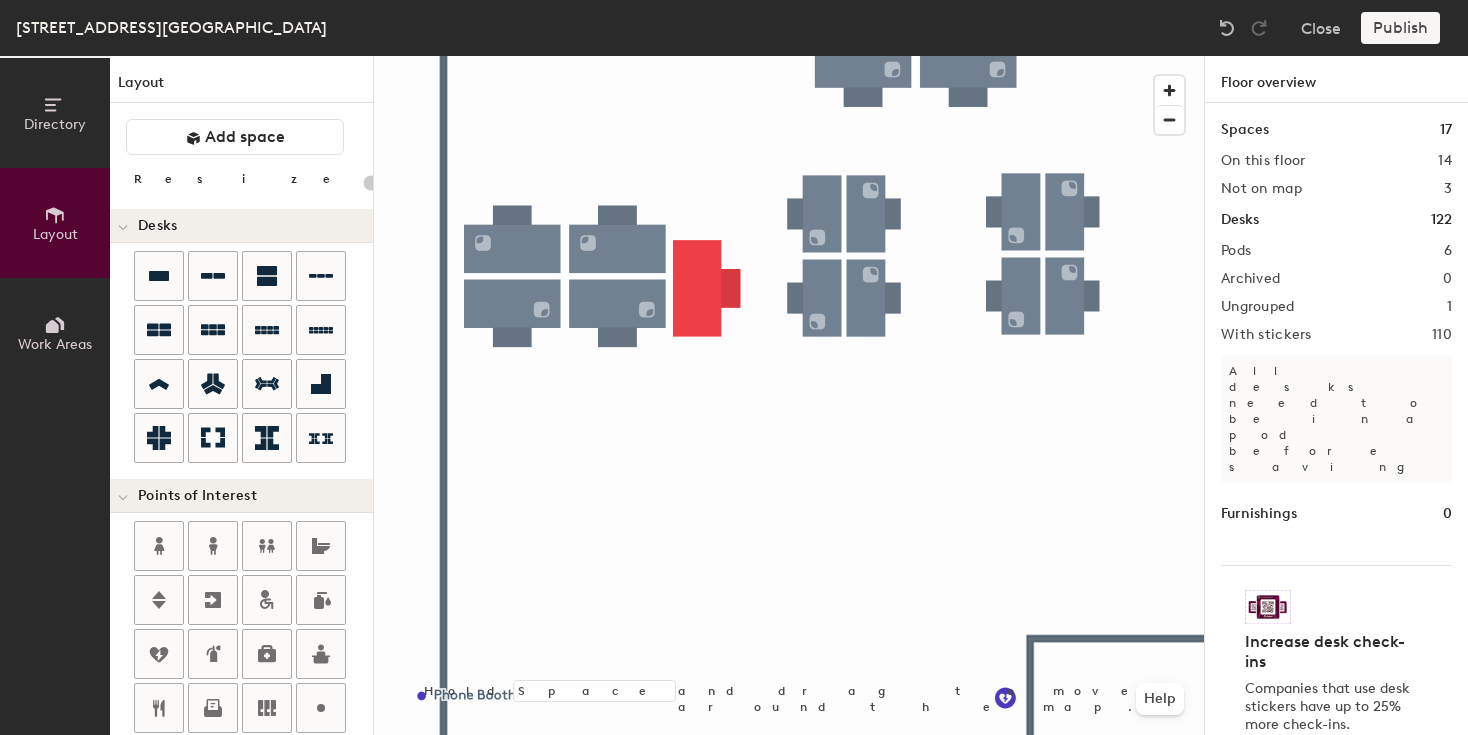 click 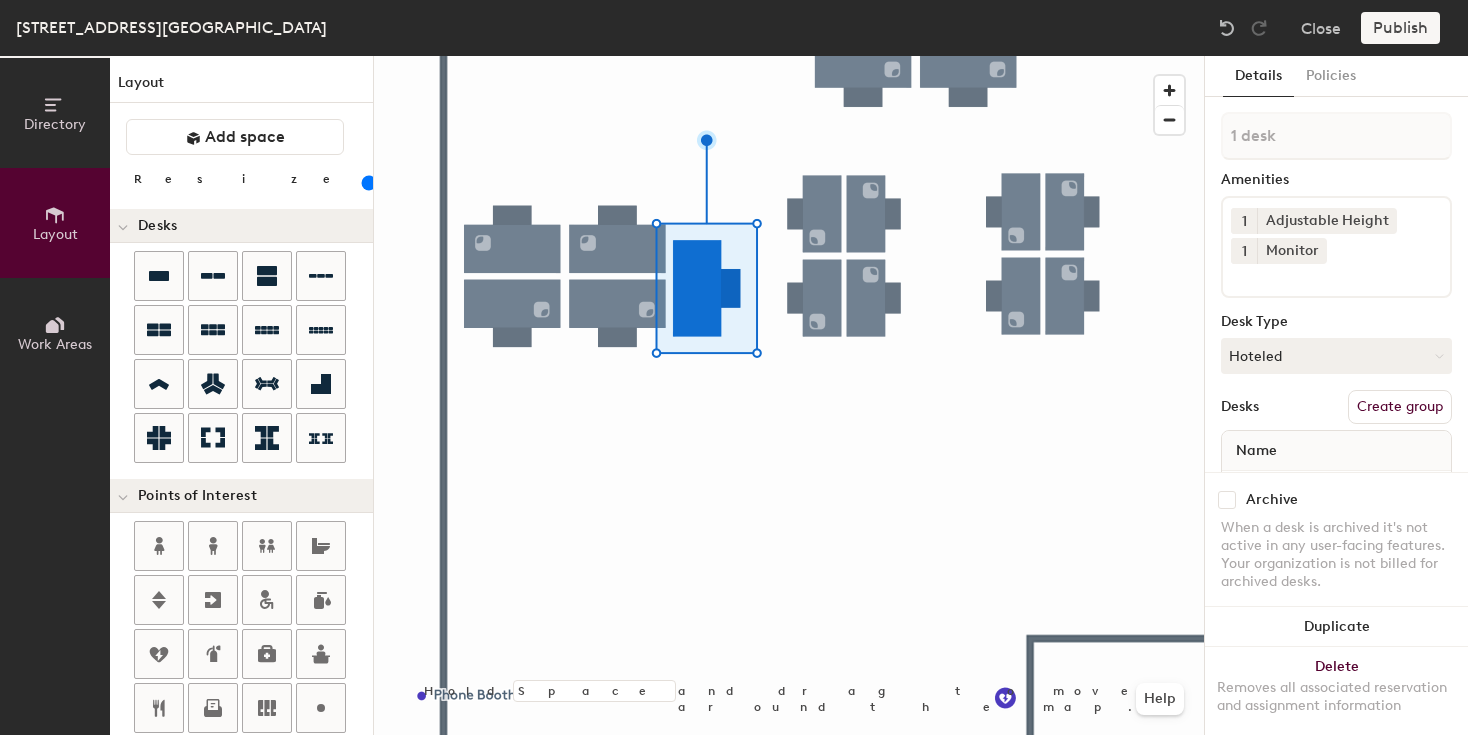 click on "Create group" 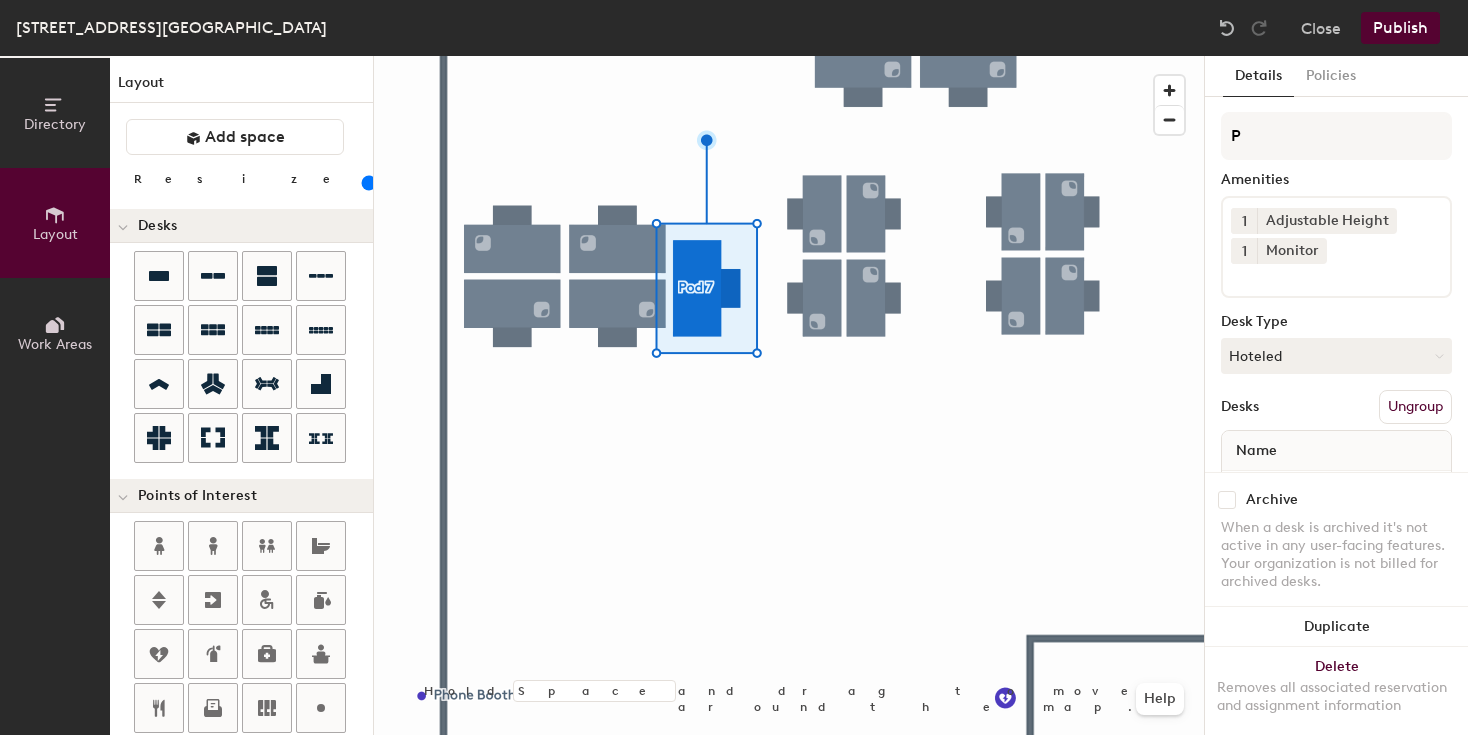 type on "P" 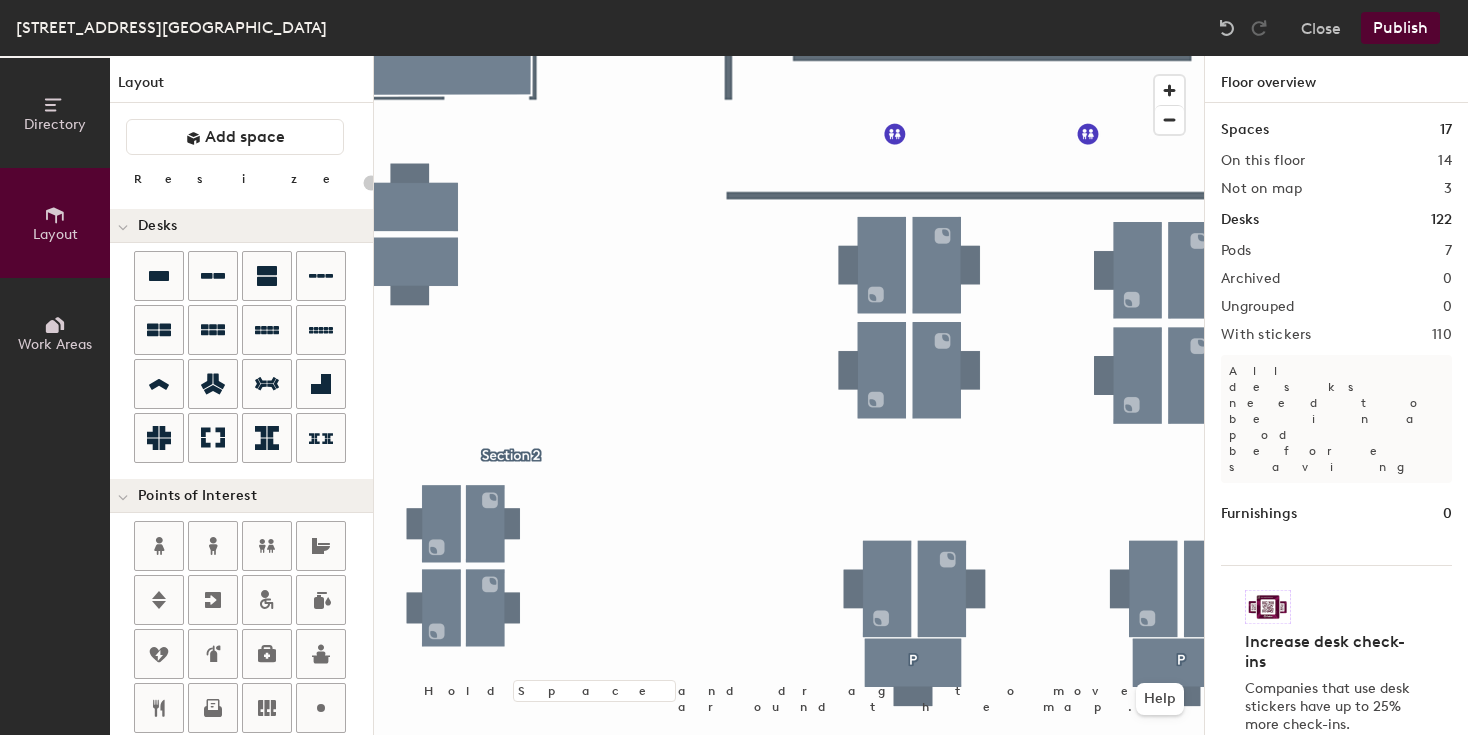 click on "Publish" 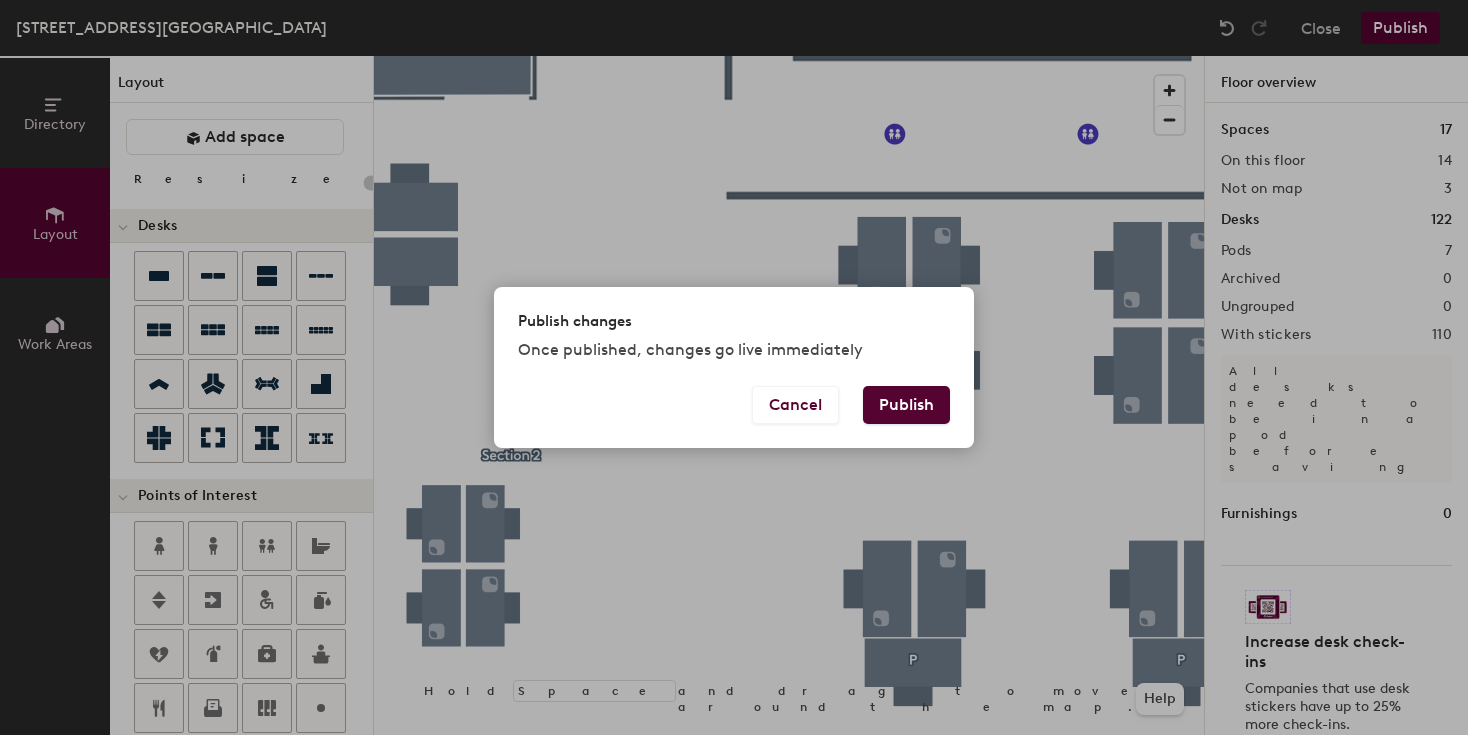 click on "Publish" at bounding box center [906, 405] 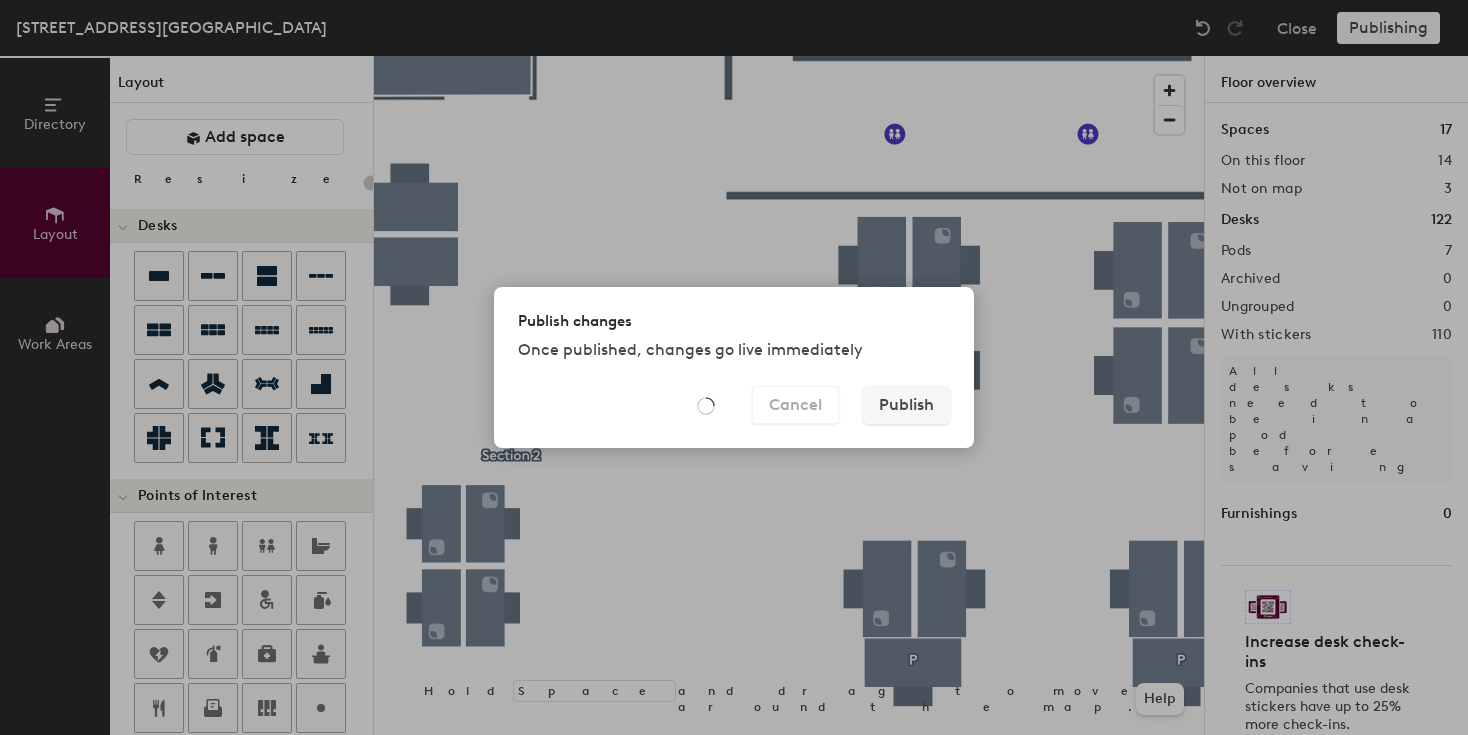 type on "20" 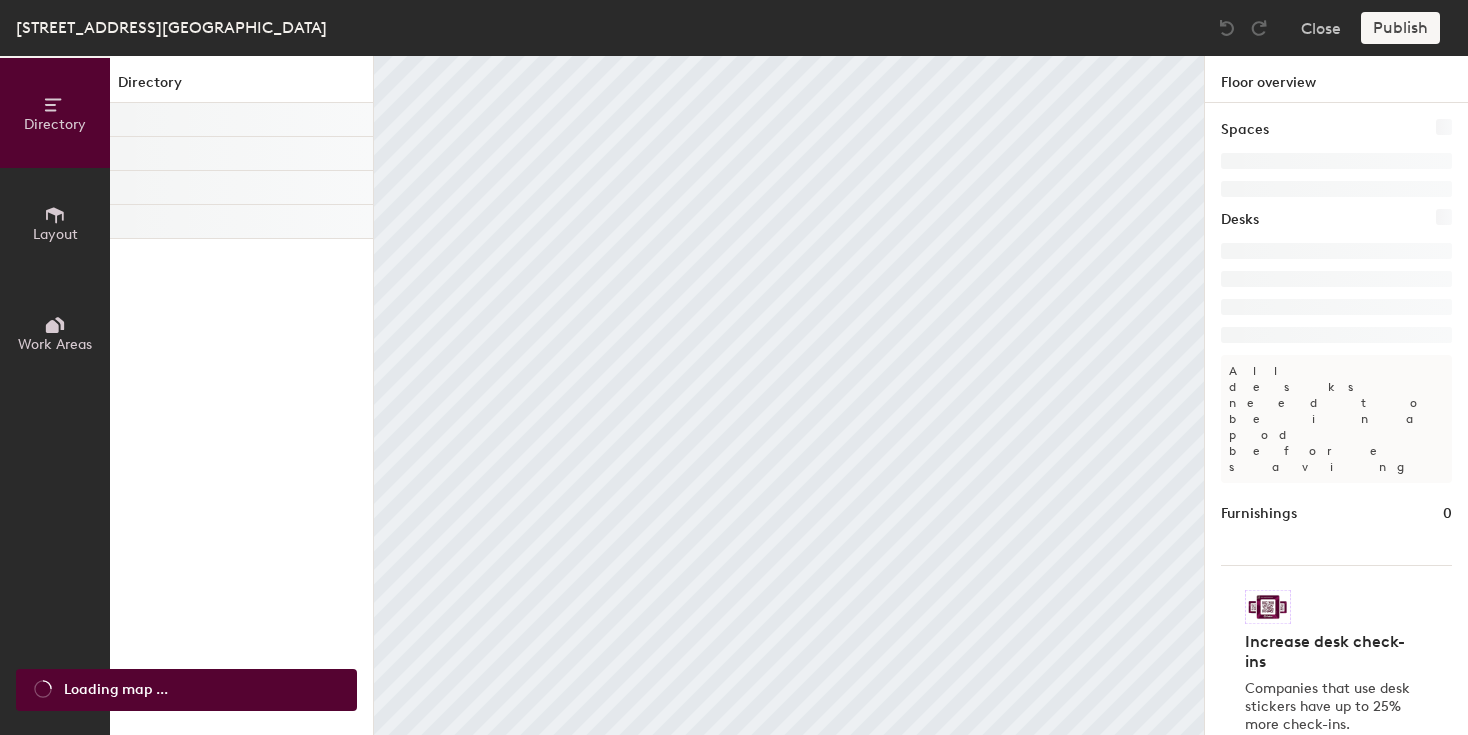 scroll, scrollTop: 0, scrollLeft: 0, axis: both 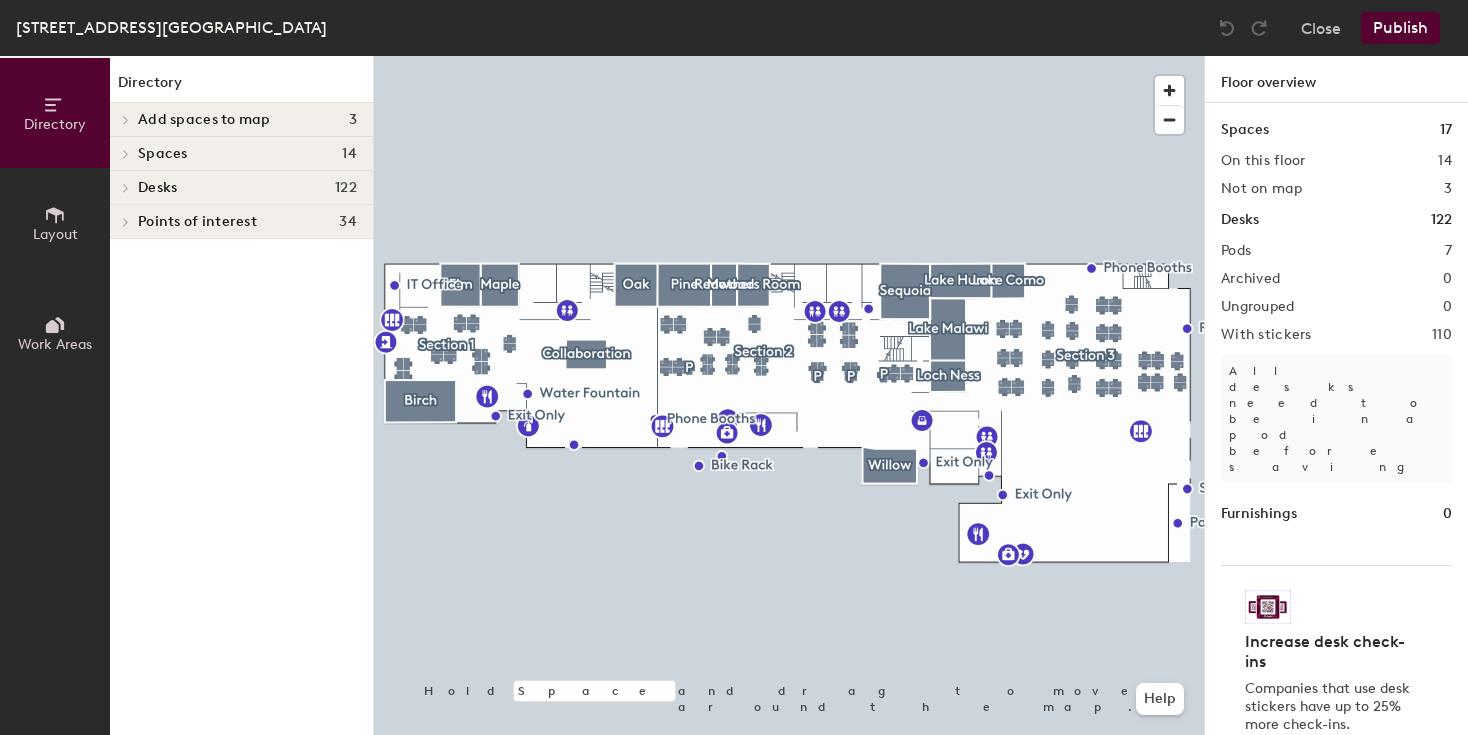 click on "Desks 122" 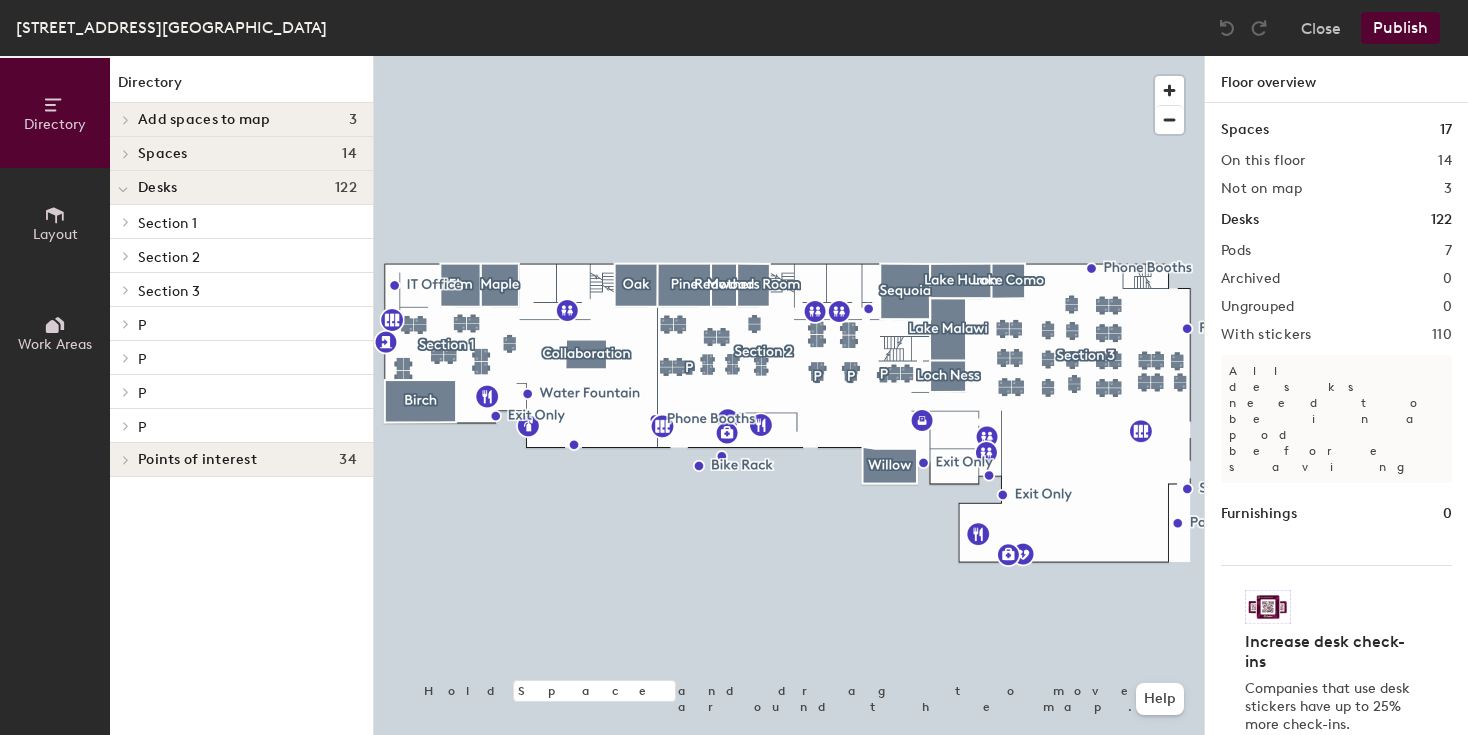 click on "Section 2" 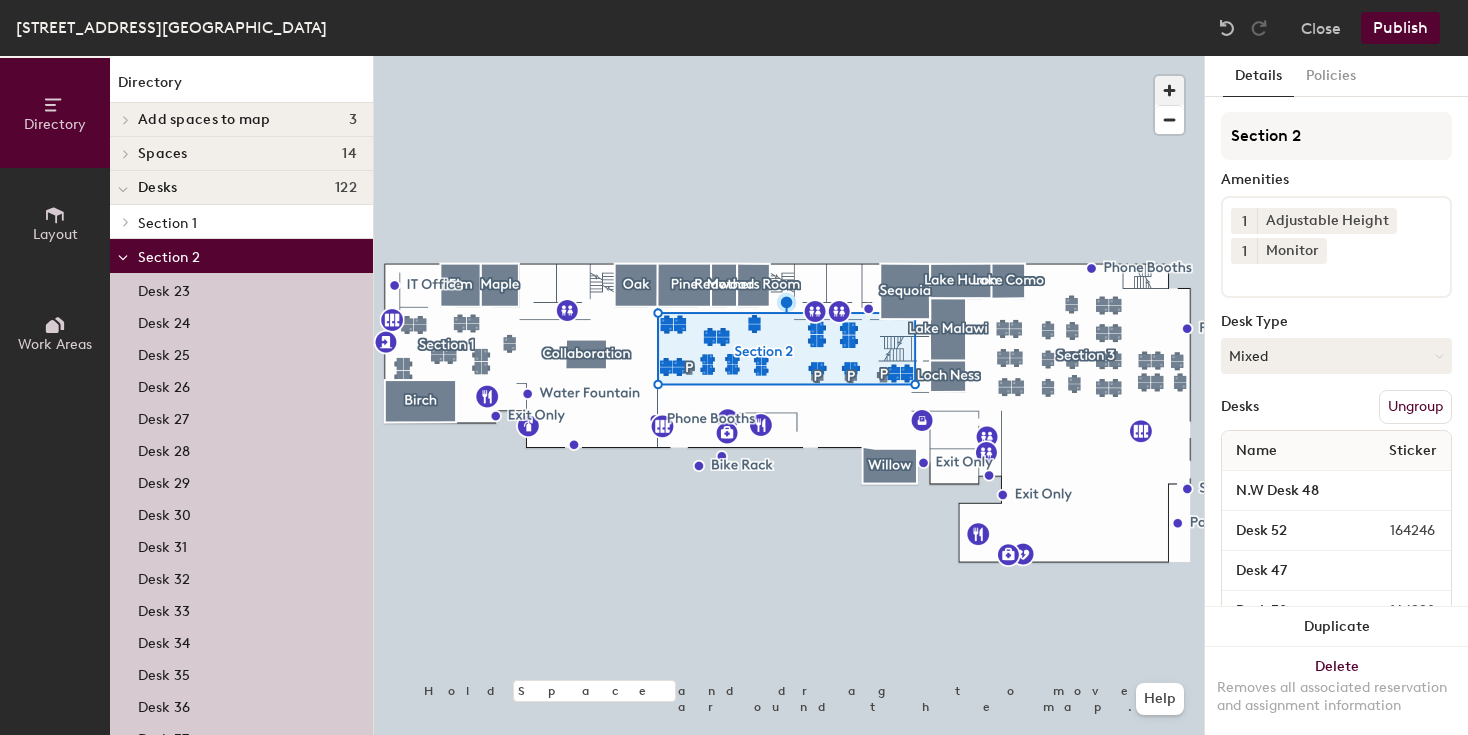 click 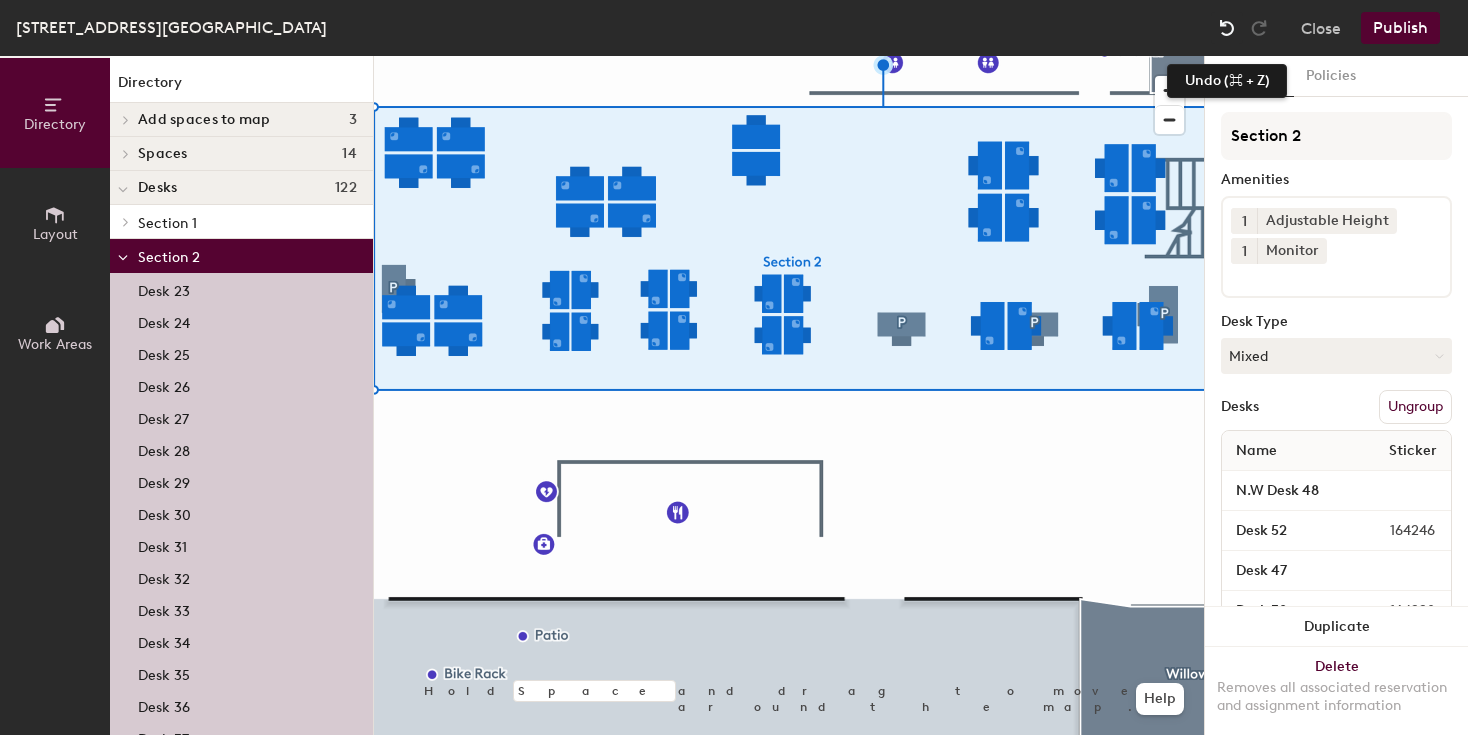 click 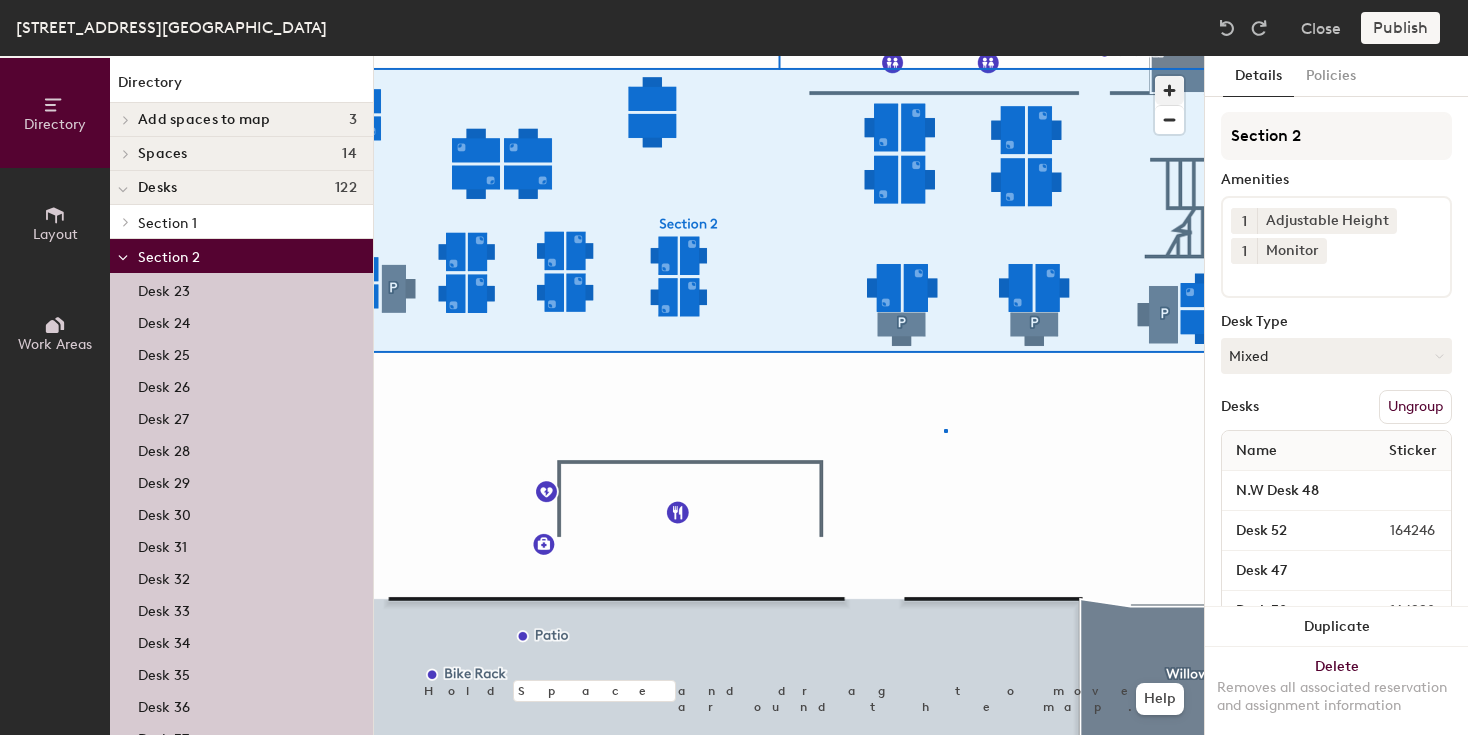 click 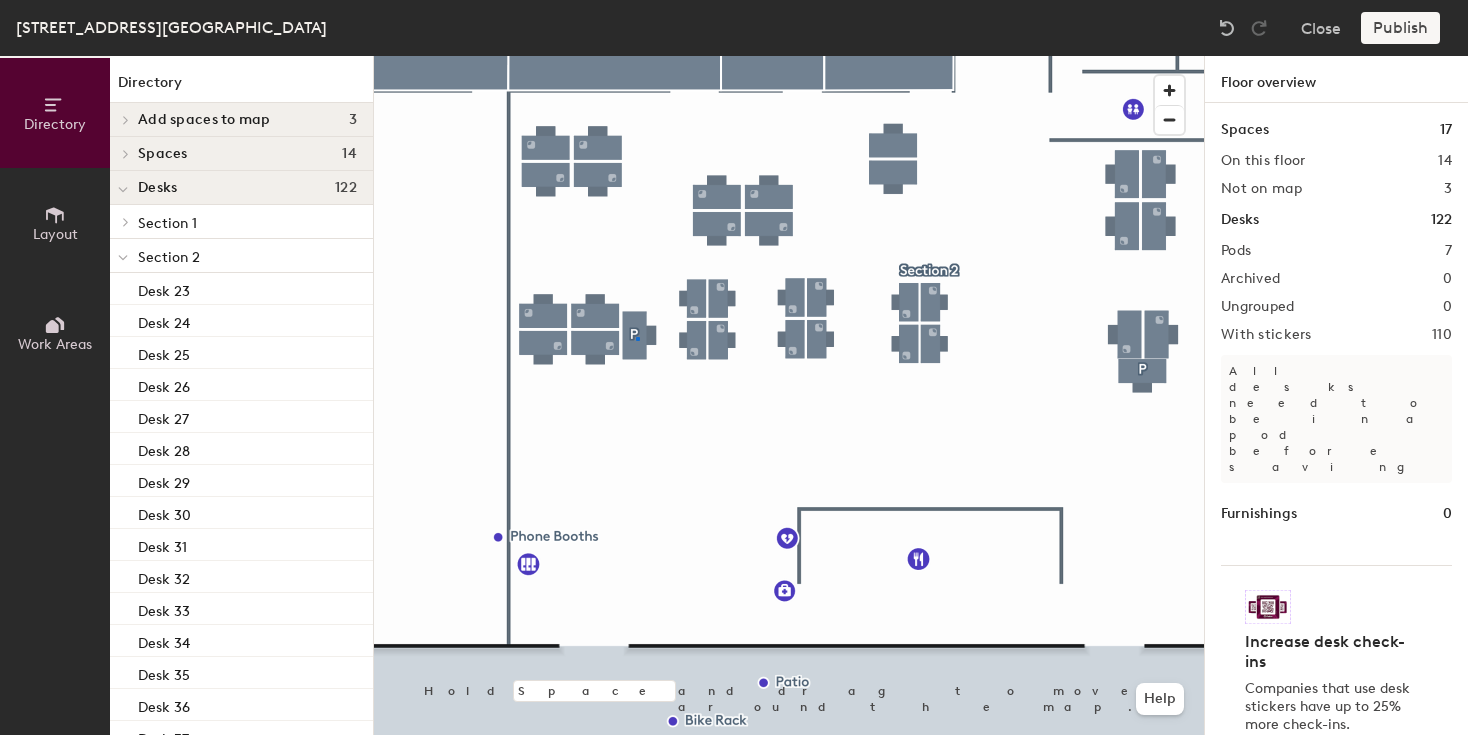 click 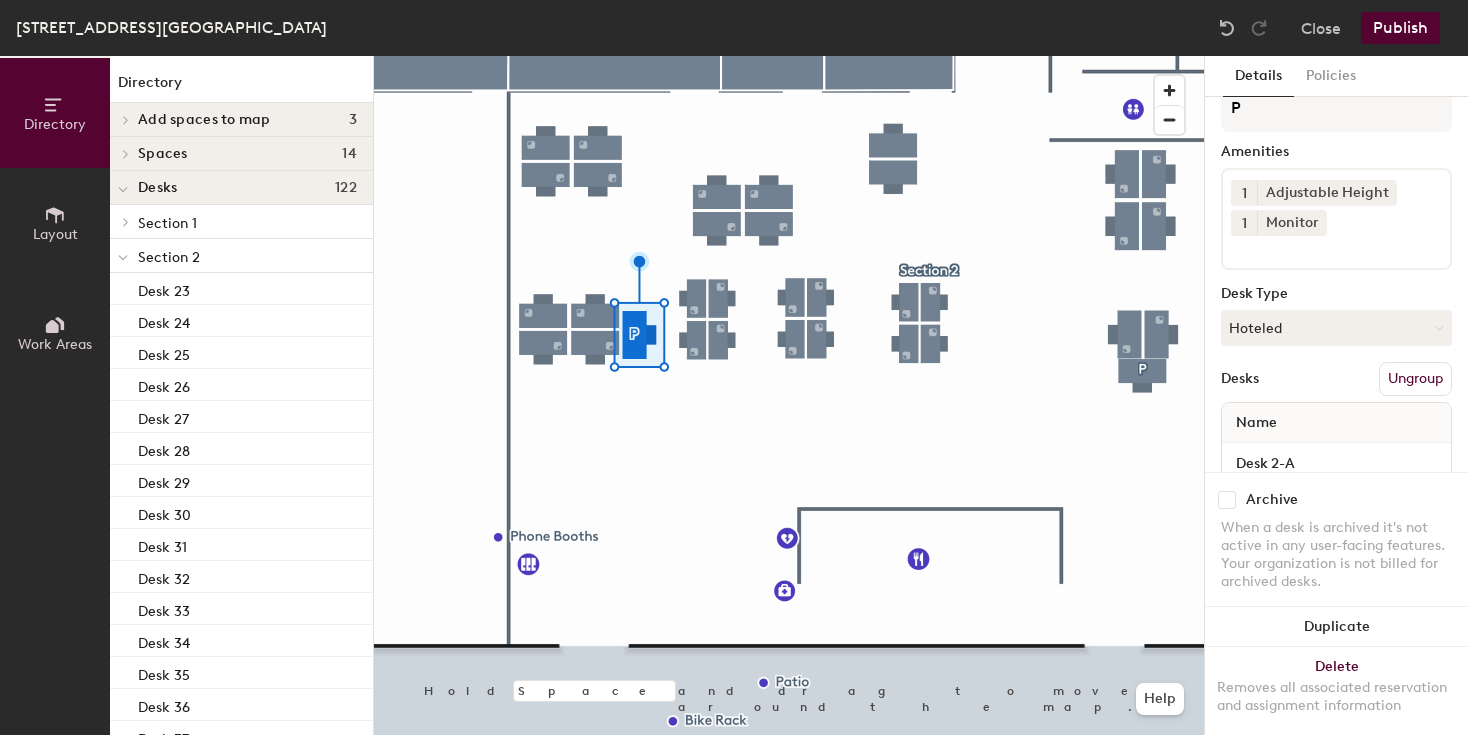 scroll, scrollTop: 0, scrollLeft: 0, axis: both 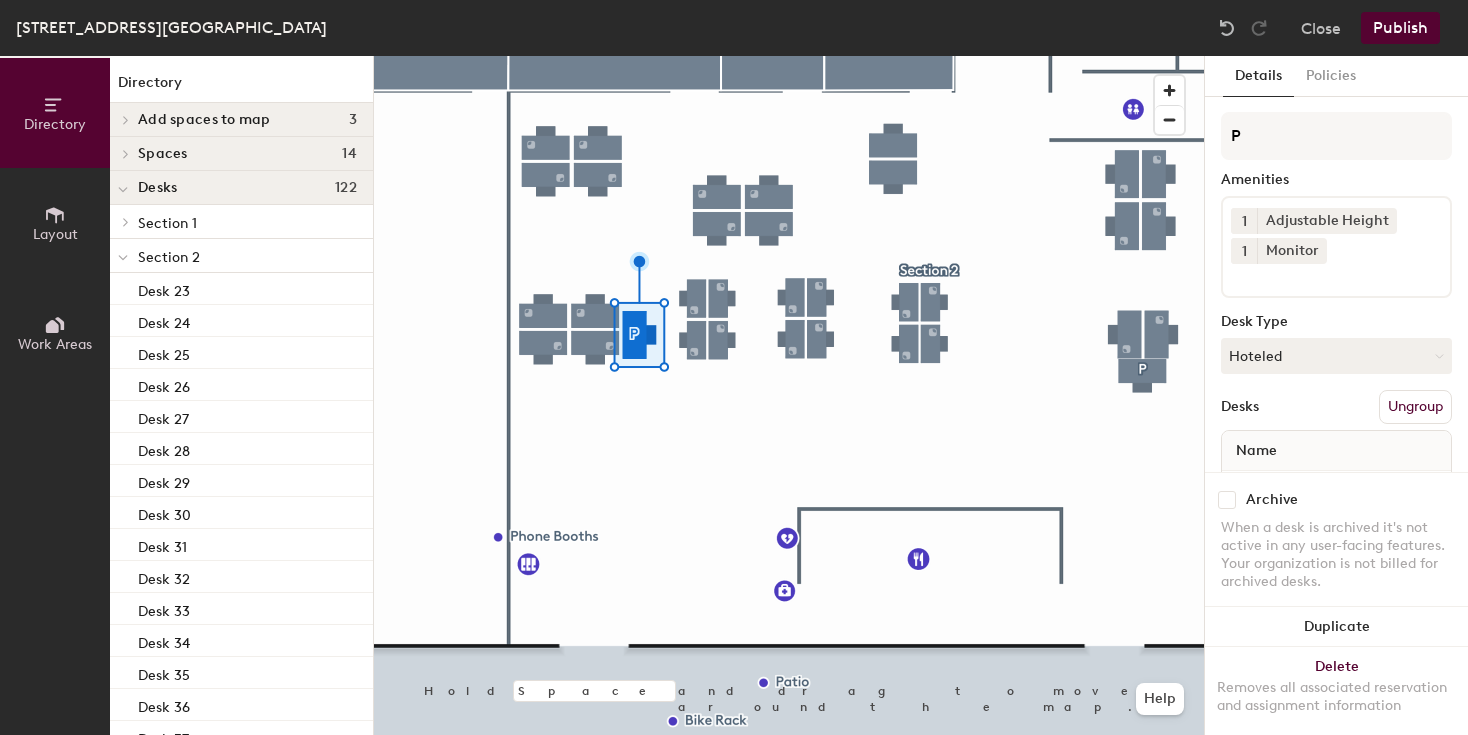 click on "Ungroup" 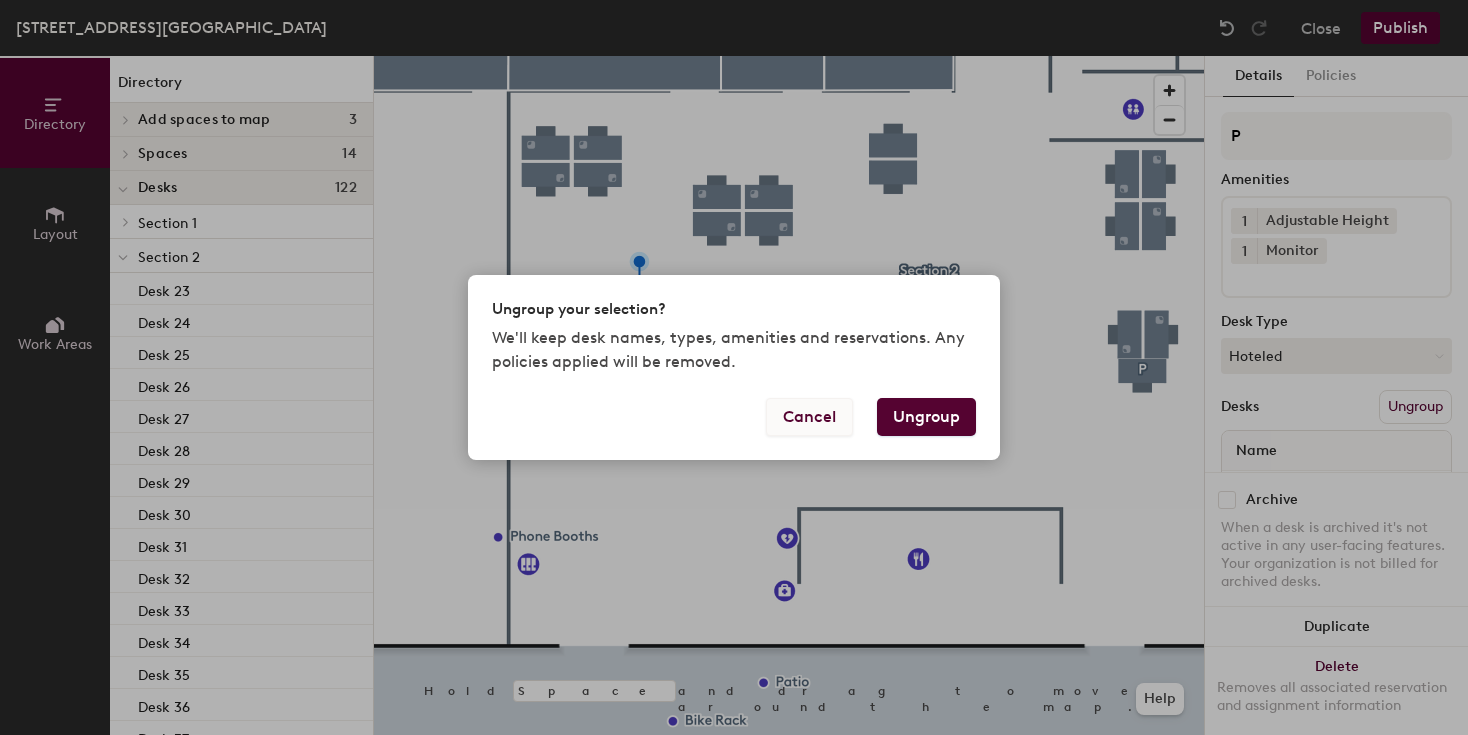 click on "Cancel" at bounding box center (809, 417) 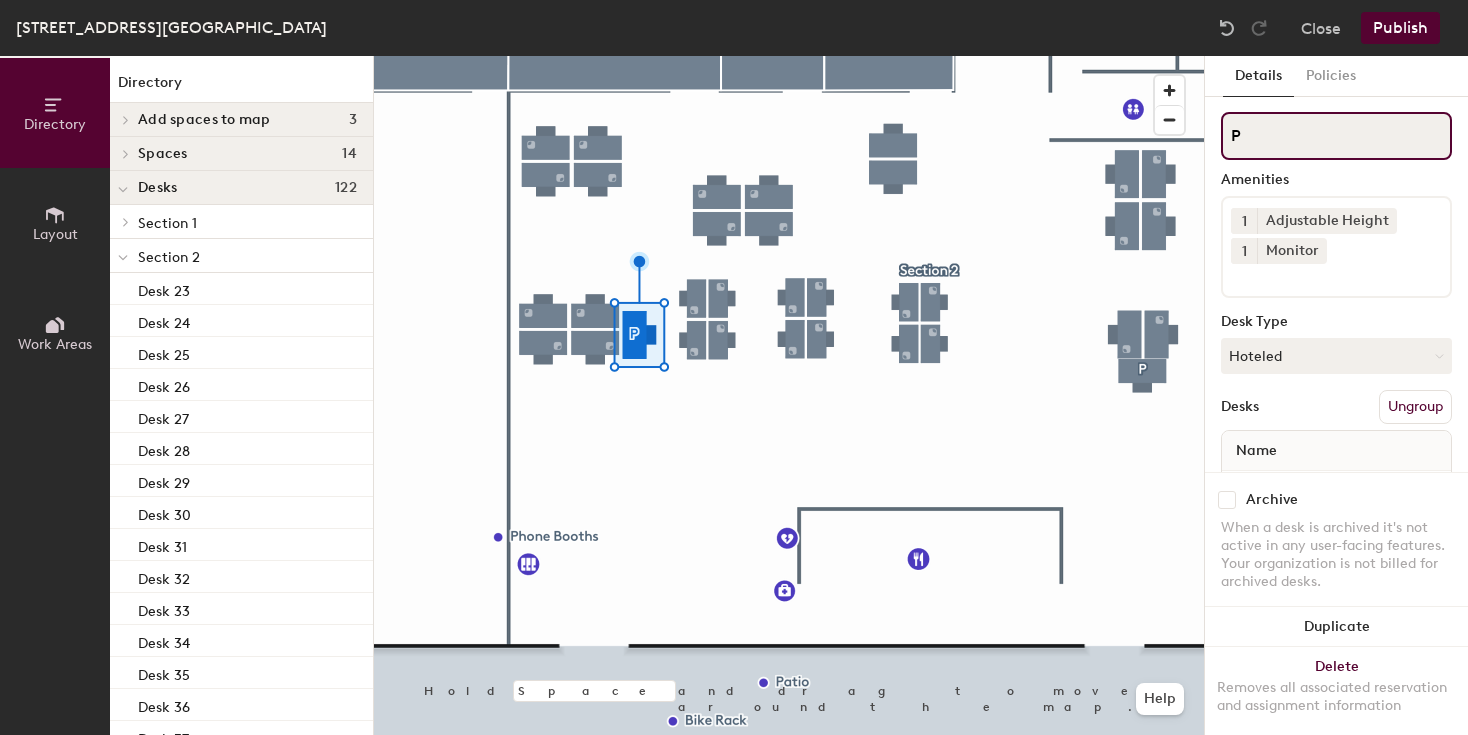 click on "P" 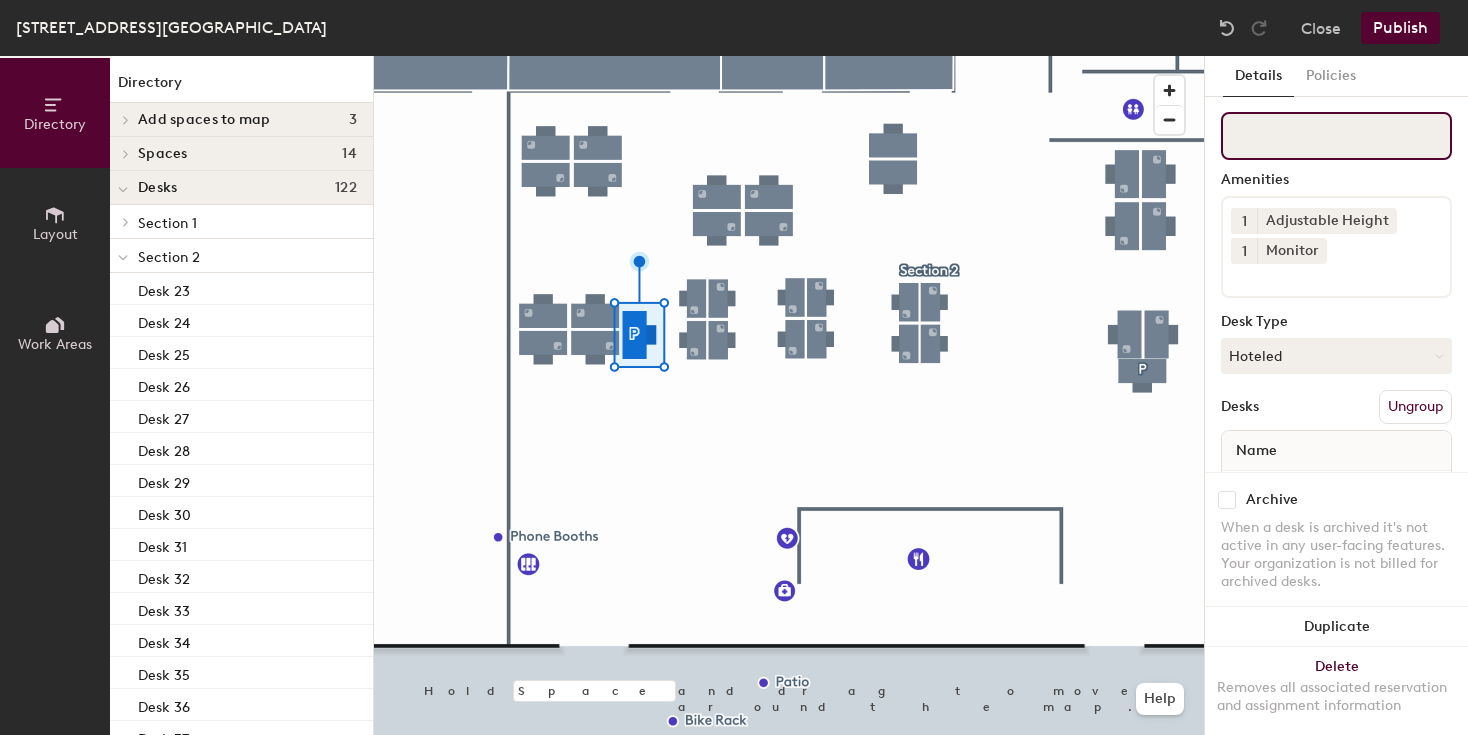 type 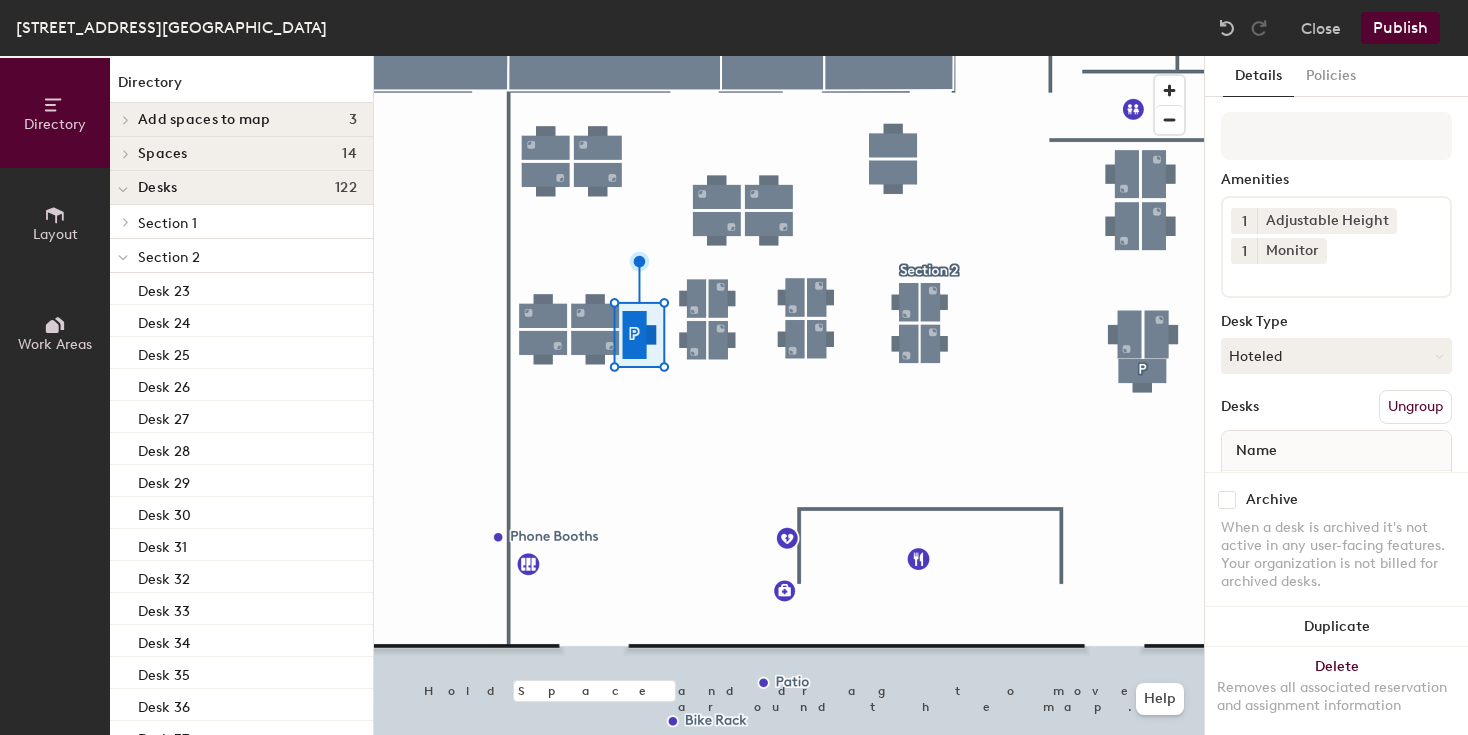click 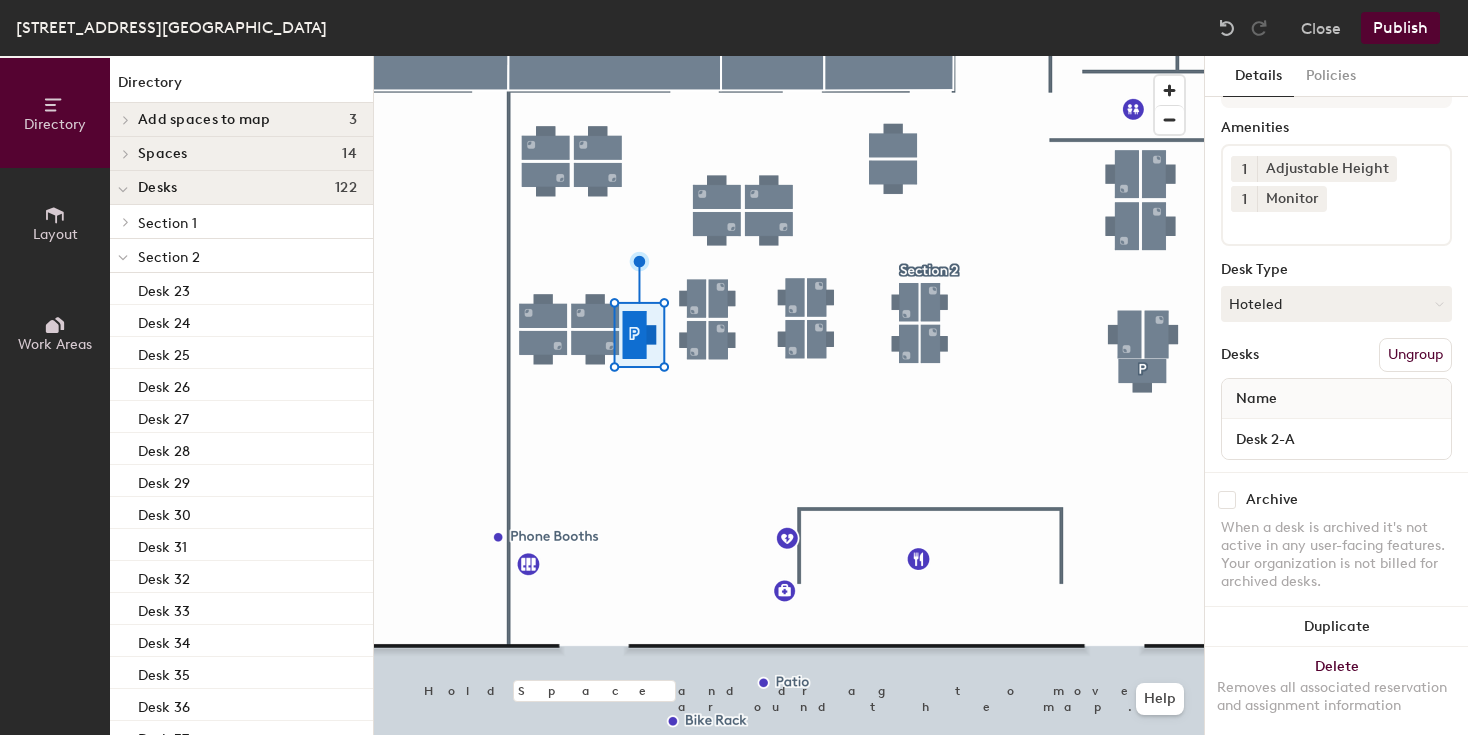 scroll, scrollTop: 58, scrollLeft: 0, axis: vertical 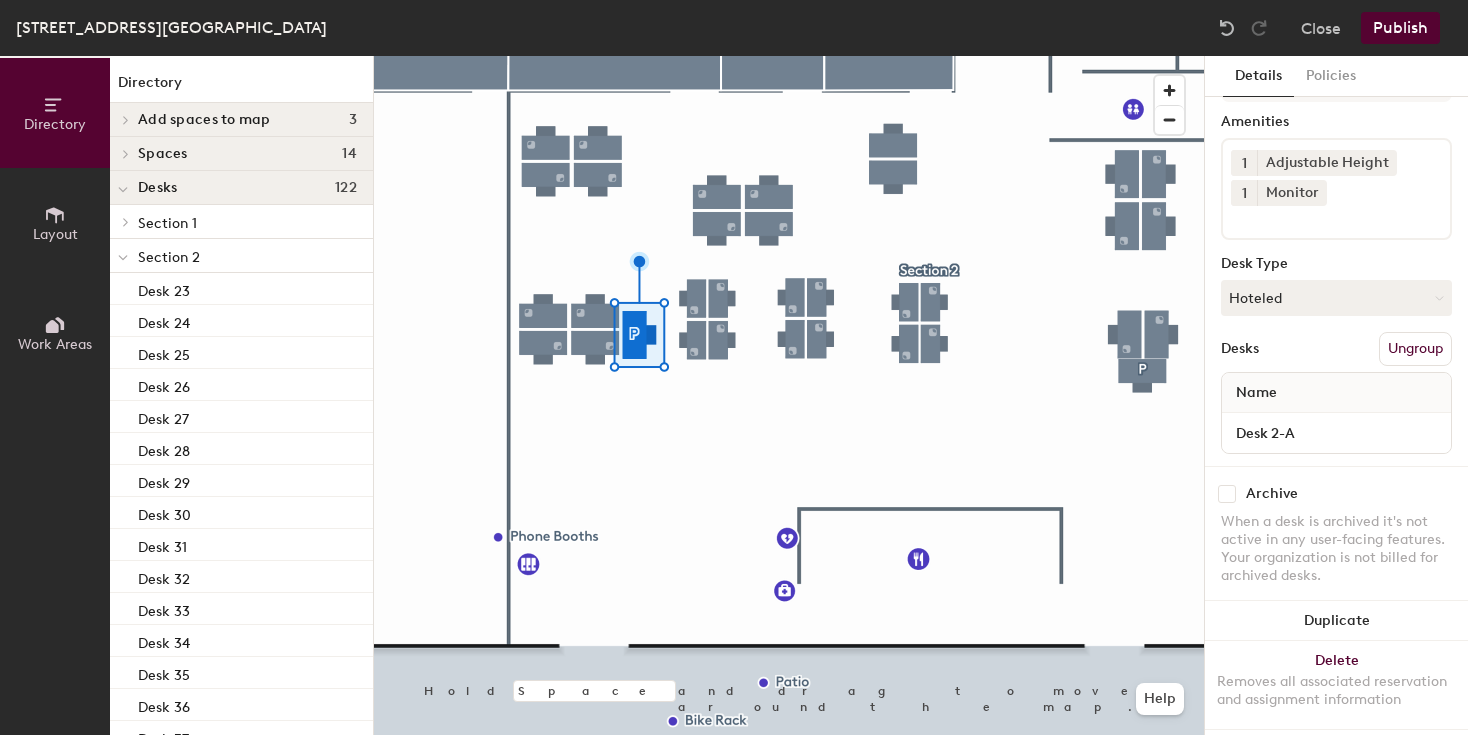 click on "Ungroup" 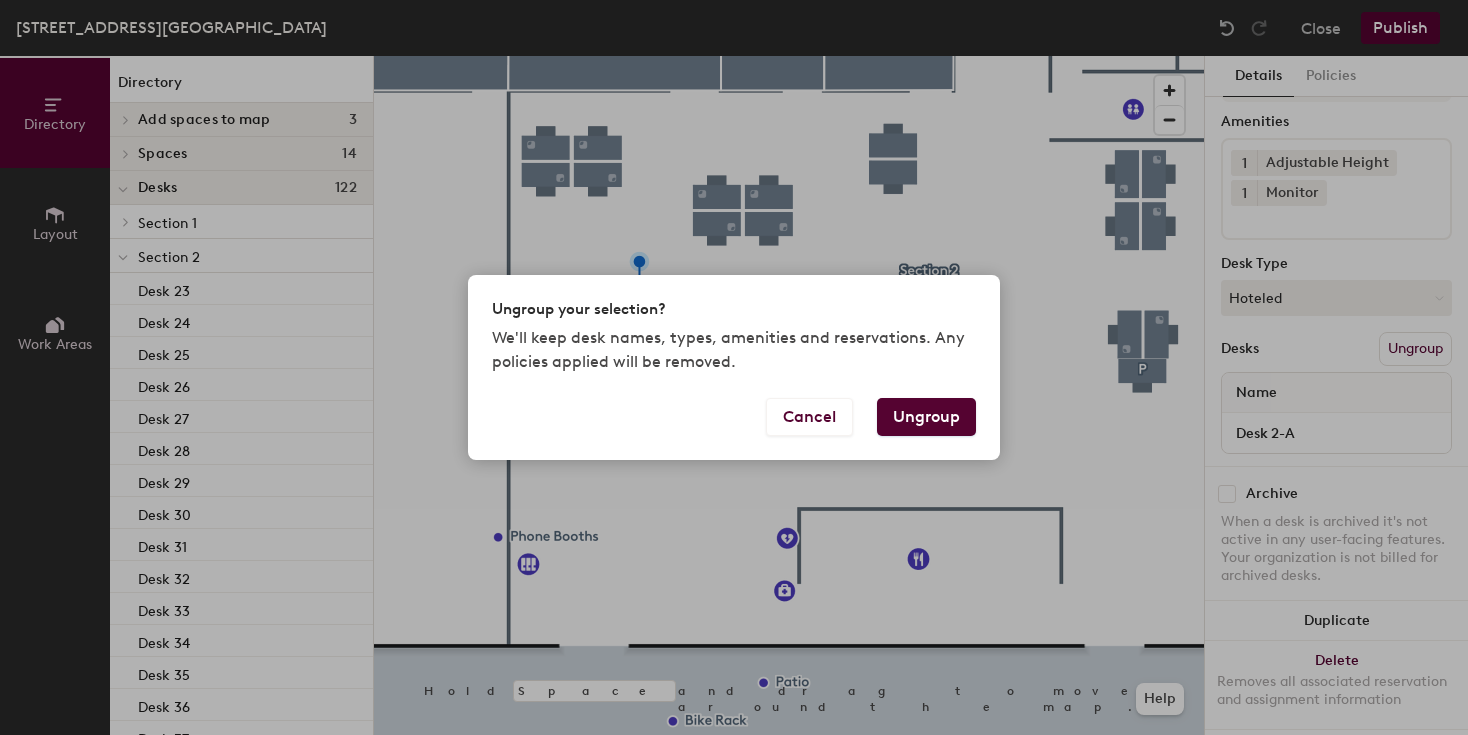 click on "Ungroup" at bounding box center [926, 417] 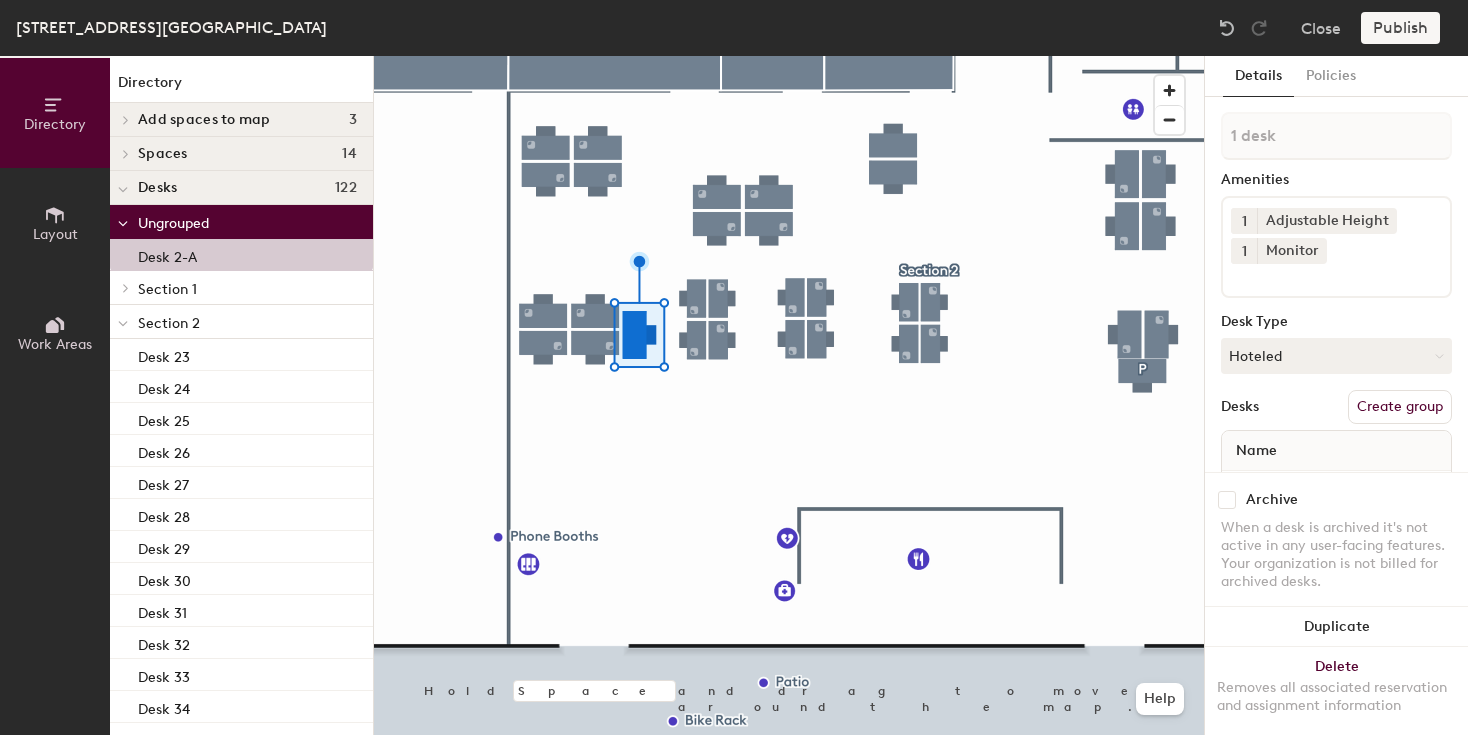 click on "Create group" 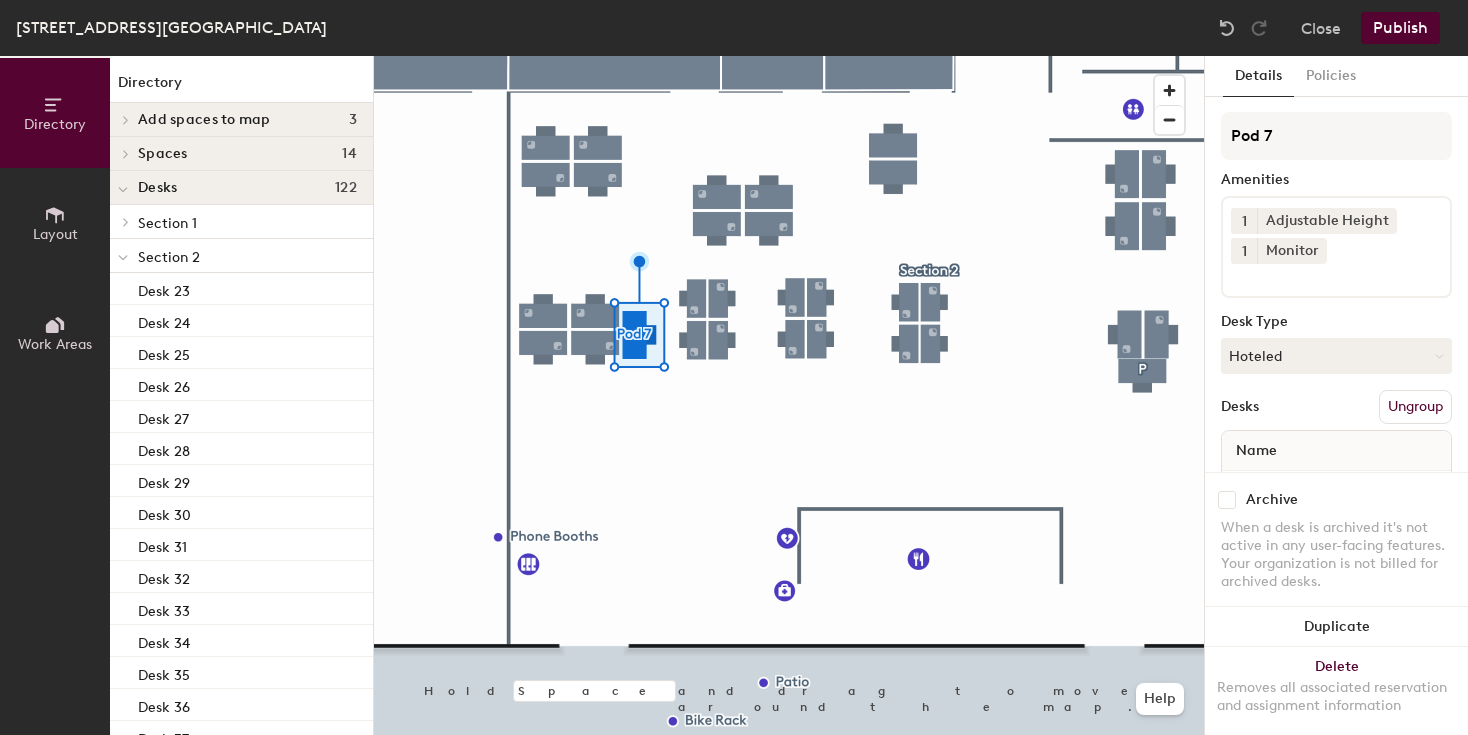 click on "Ungroup" 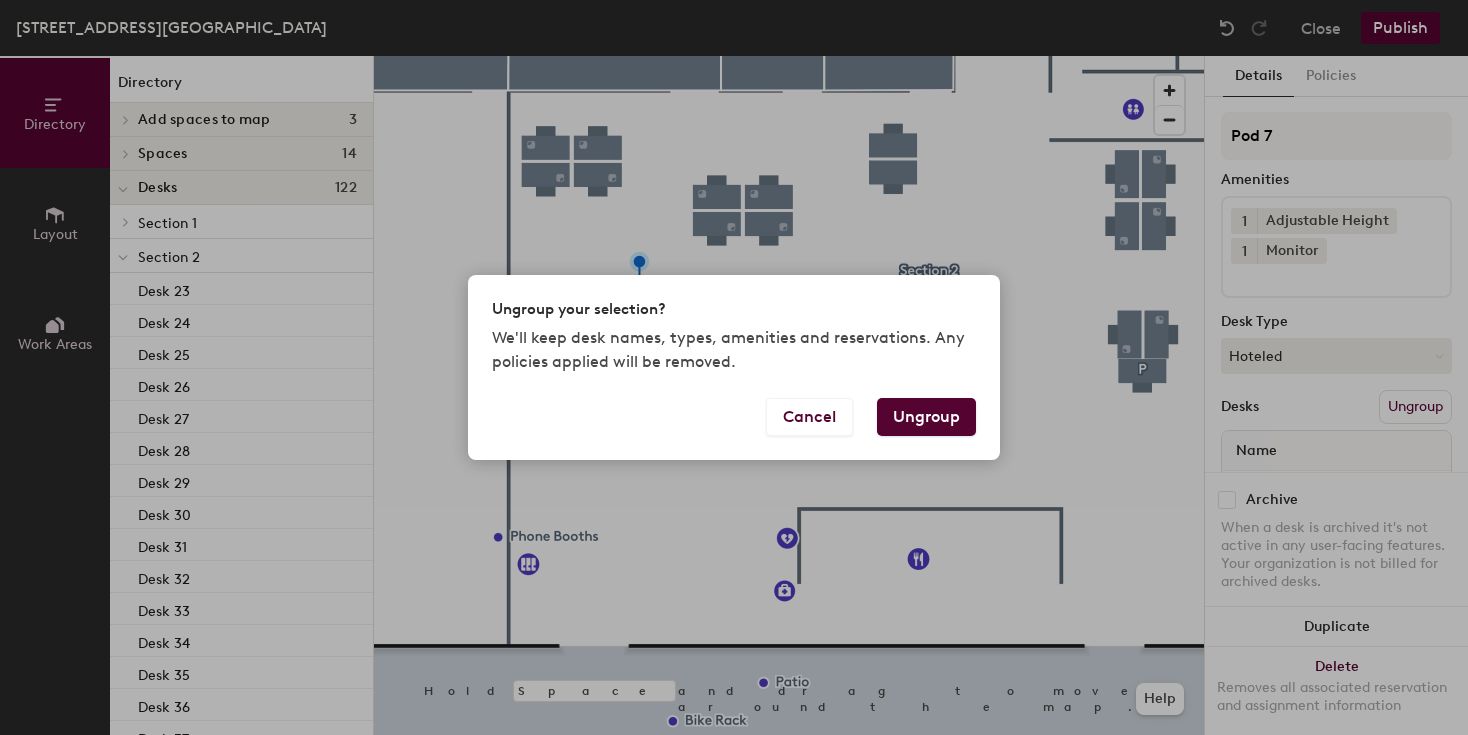 click on "Ungroup" at bounding box center [926, 417] 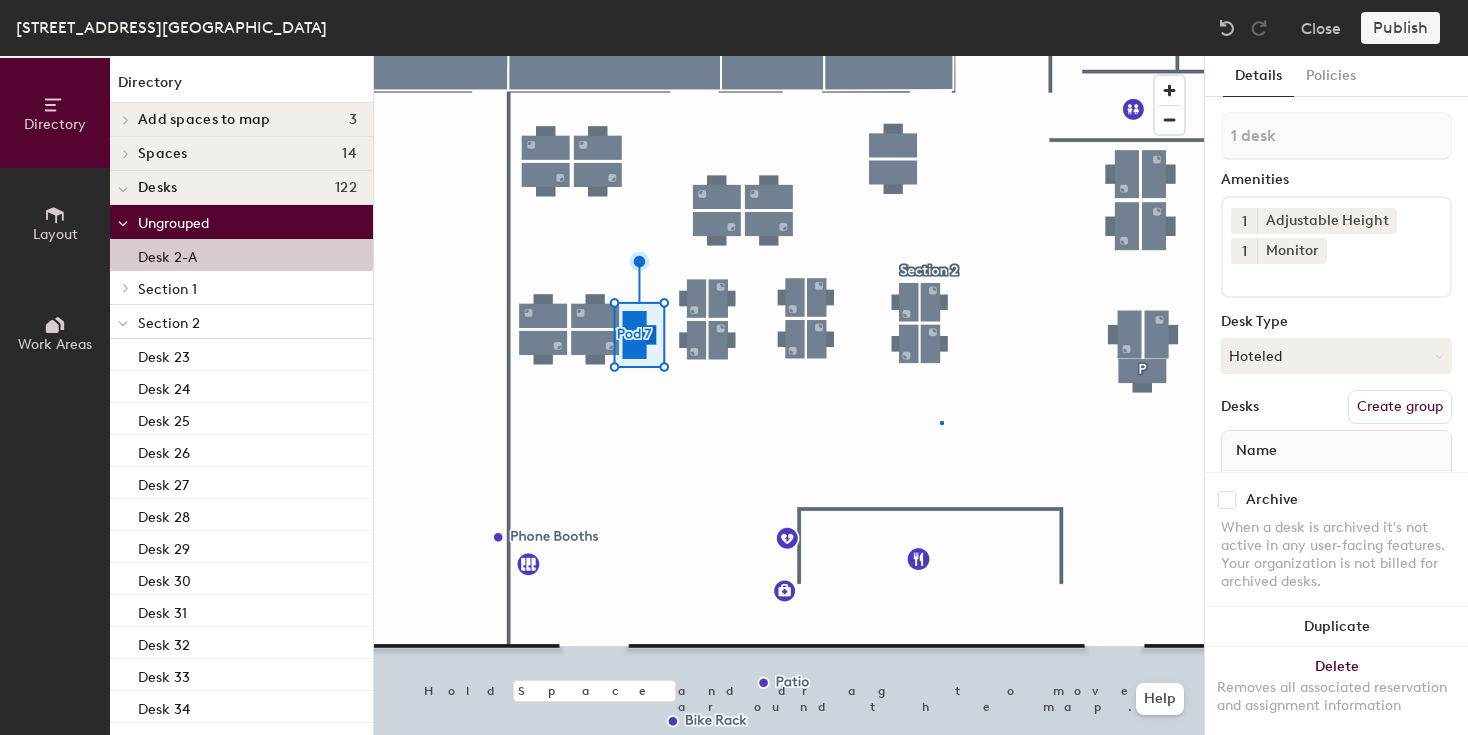 click 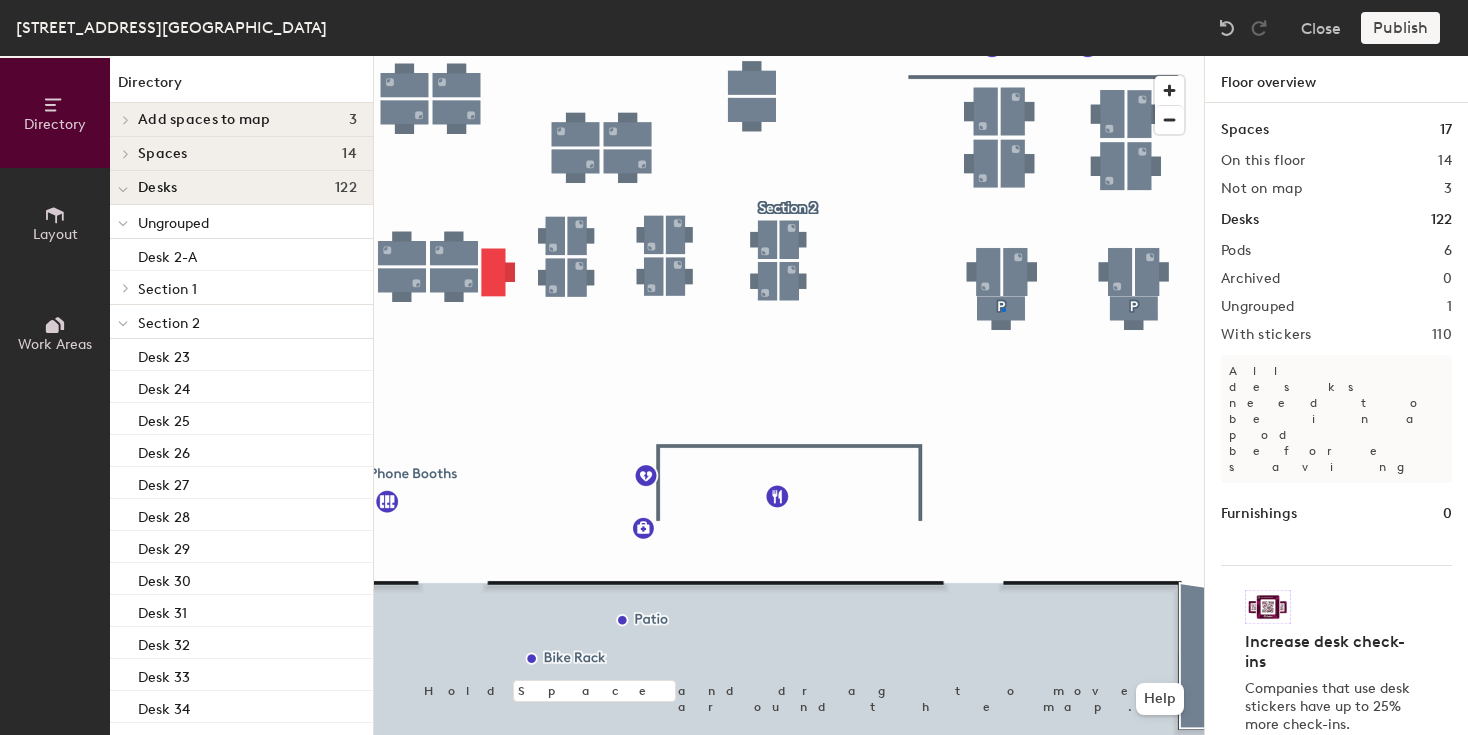 click 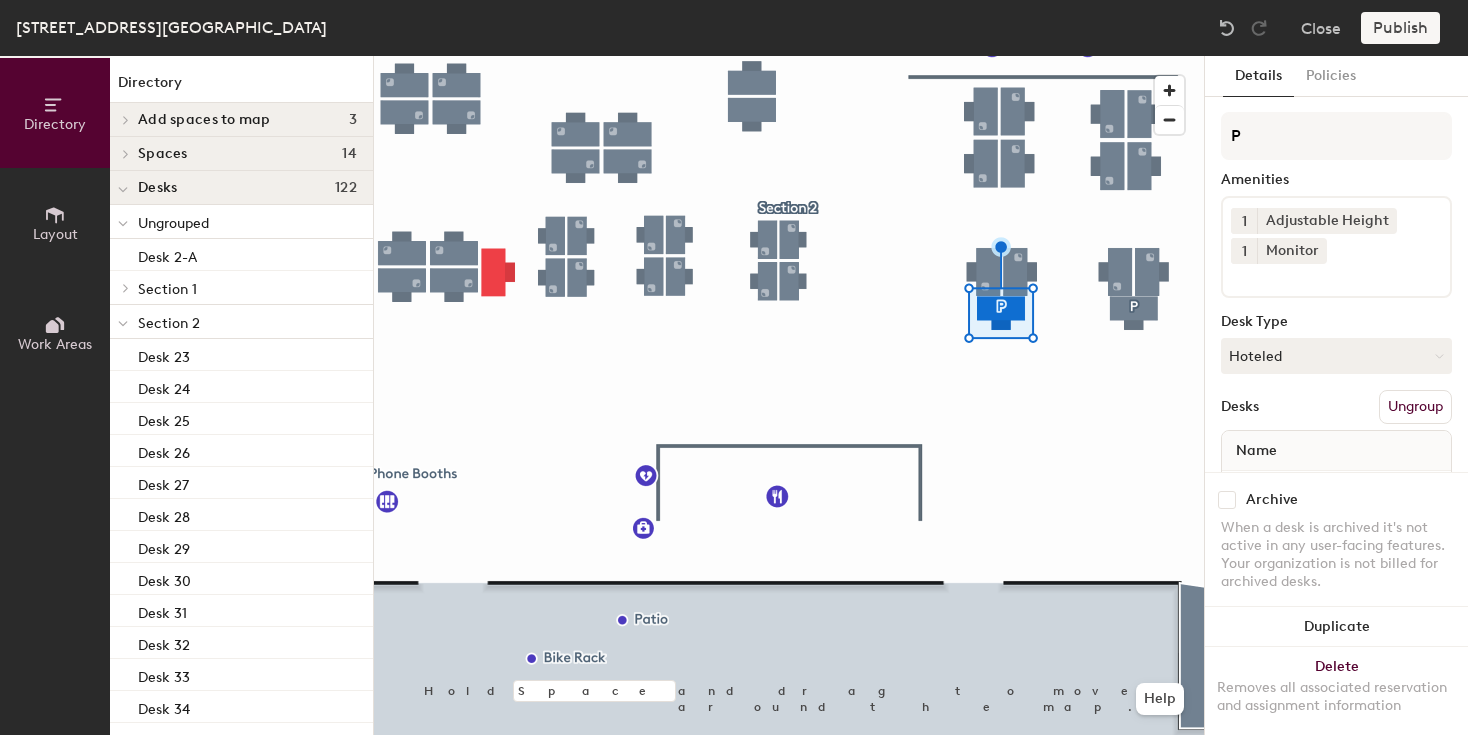 click on "Ungroup" 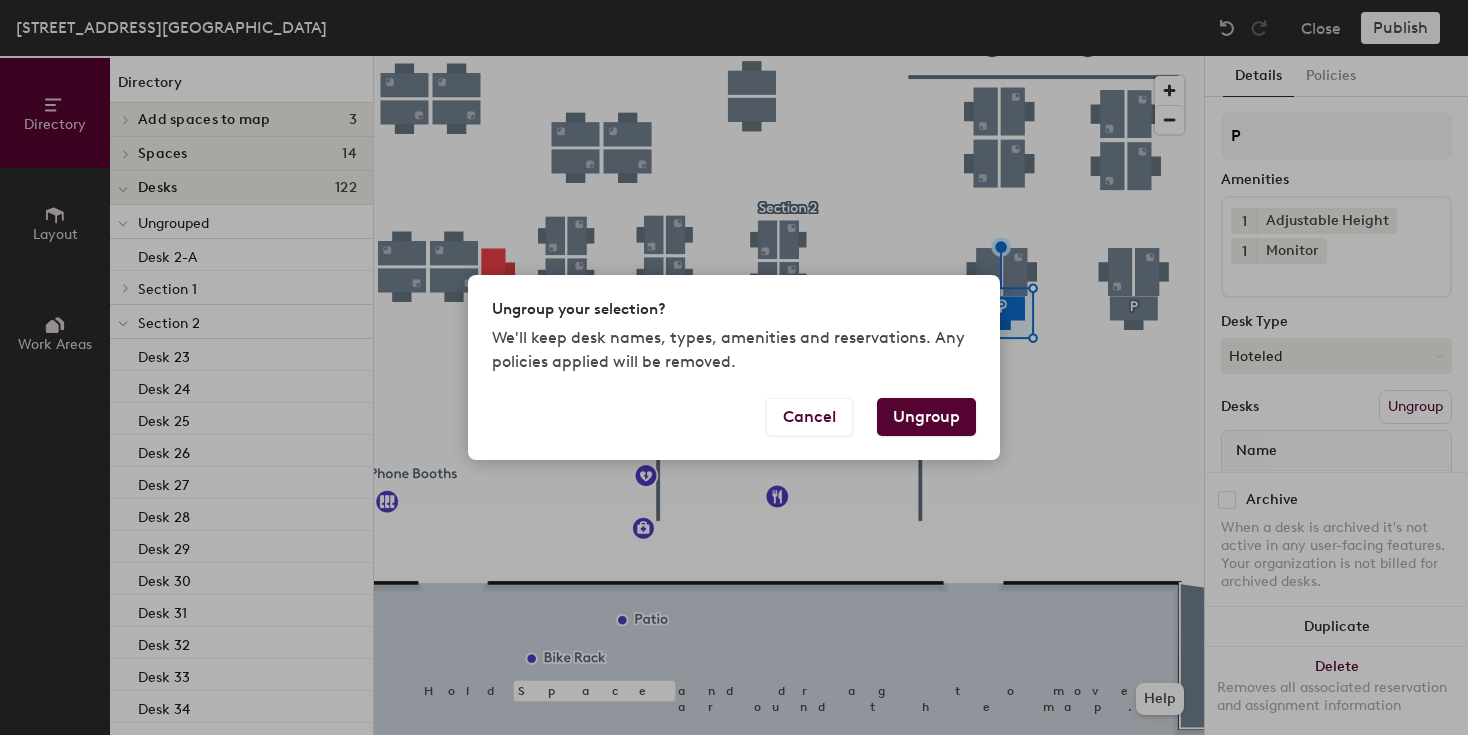 click on "Ungroup" at bounding box center [926, 417] 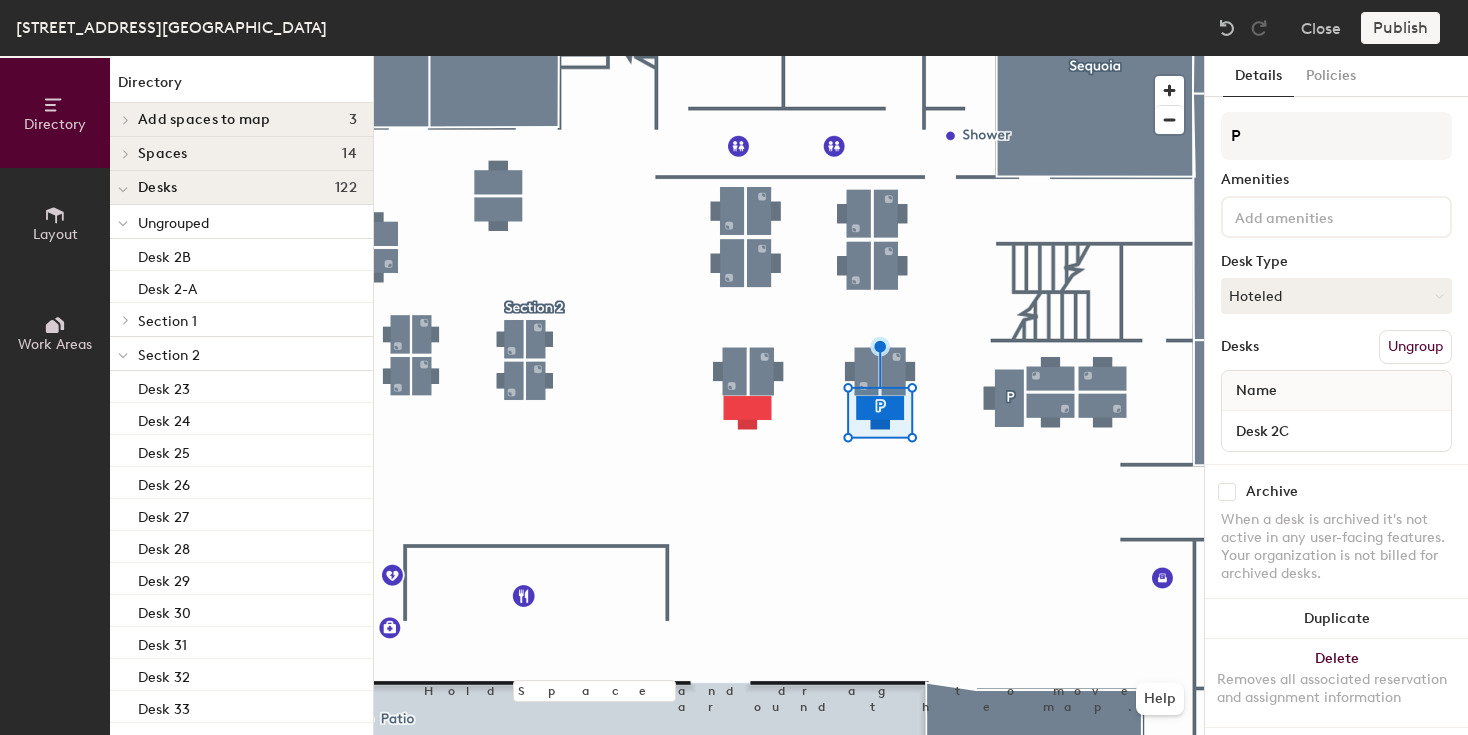 click on "Ungroup" 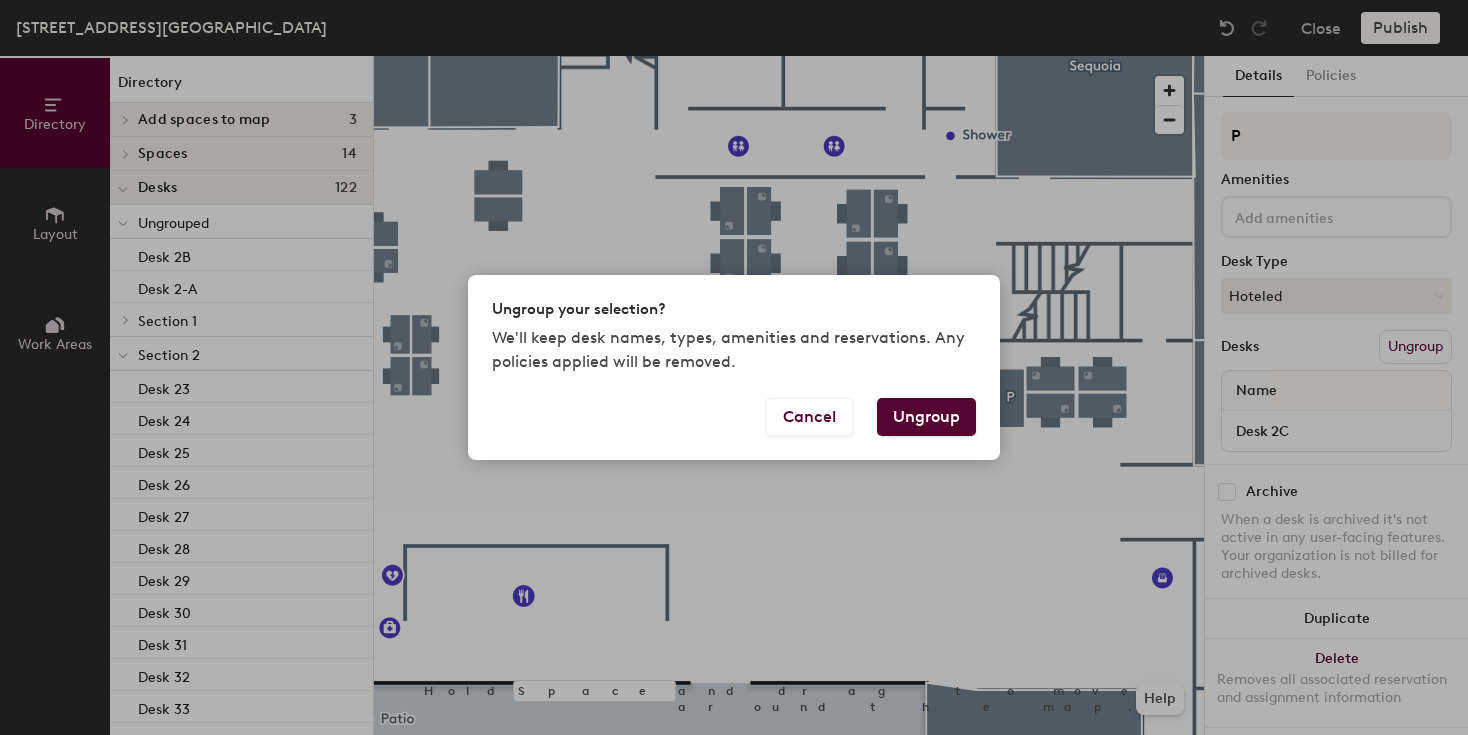 click on "Ungroup" at bounding box center [926, 417] 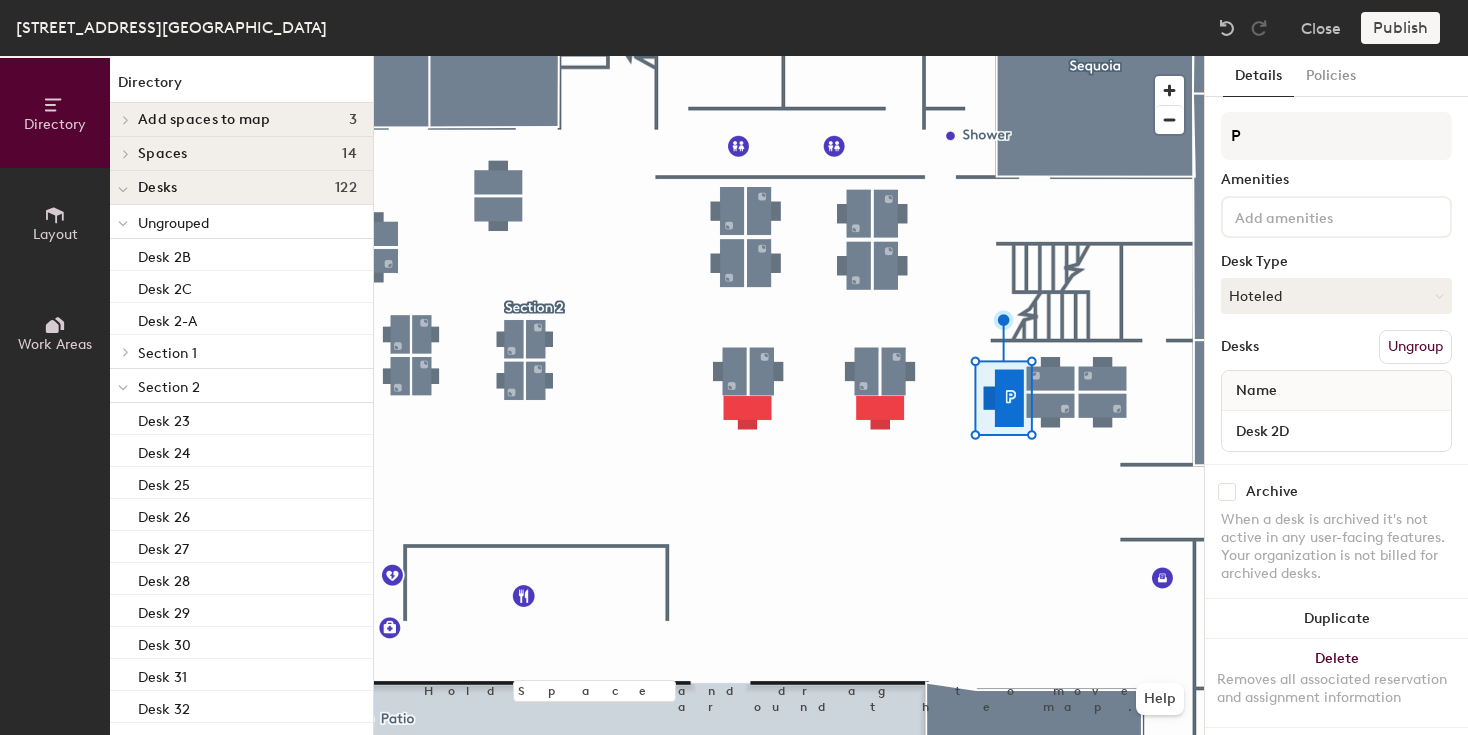 click on "Ungroup" 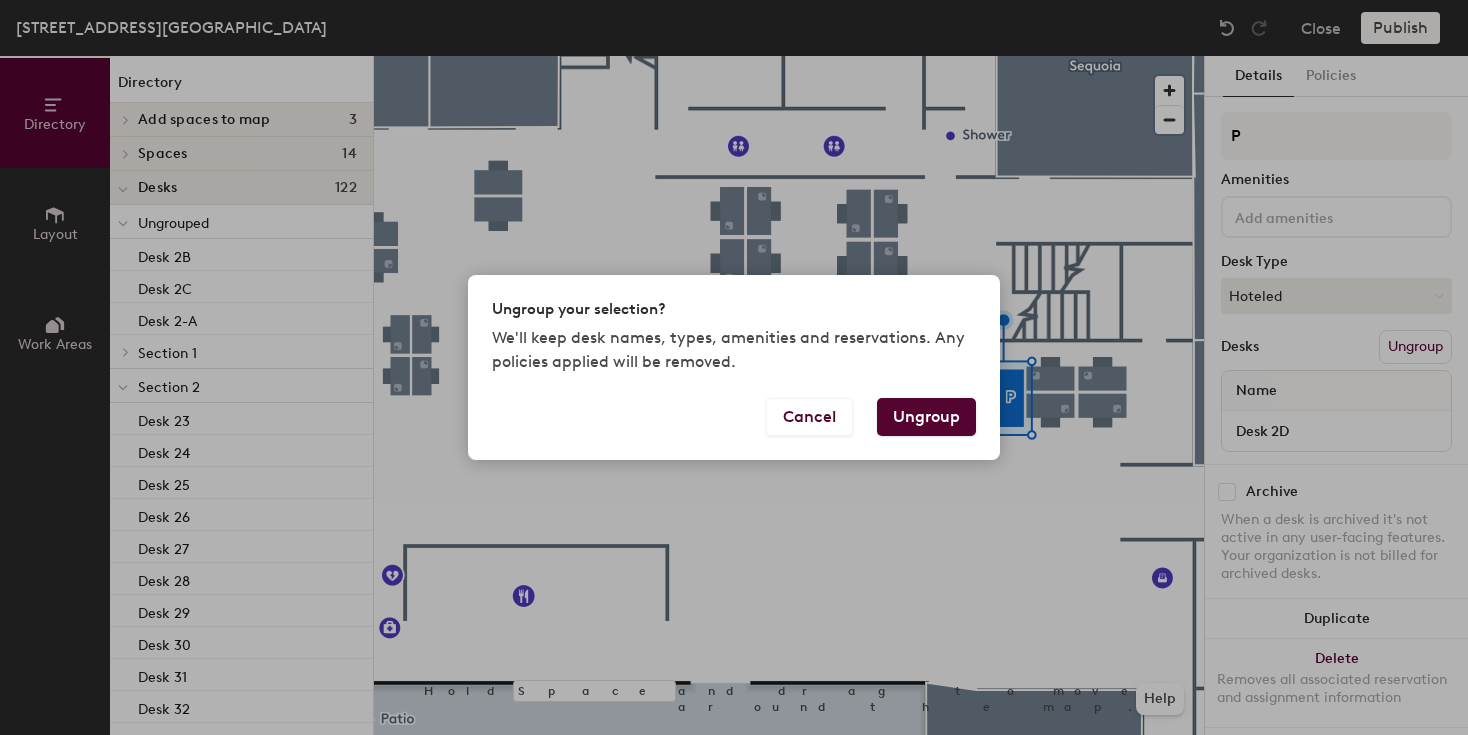 click on "Ungroup" at bounding box center [926, 417] 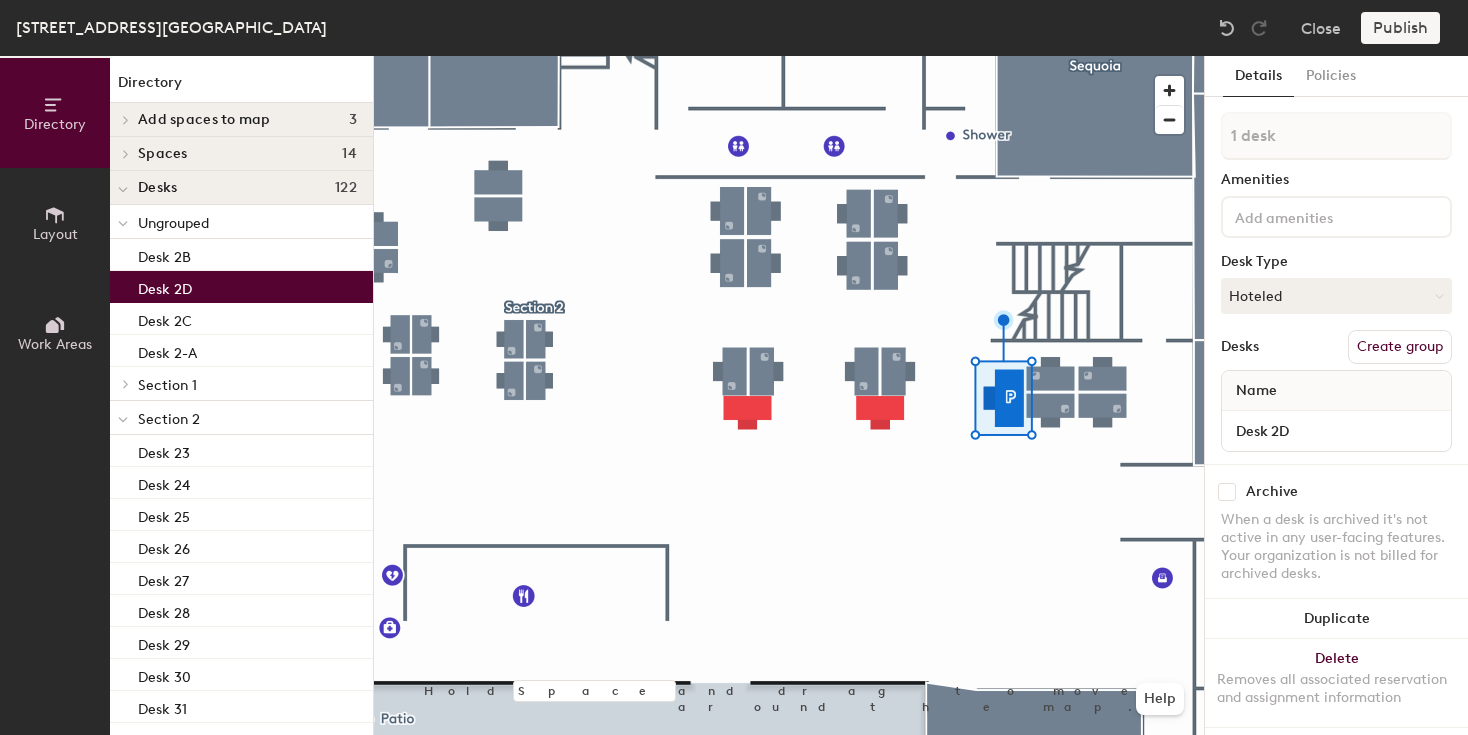 click on "Publish" 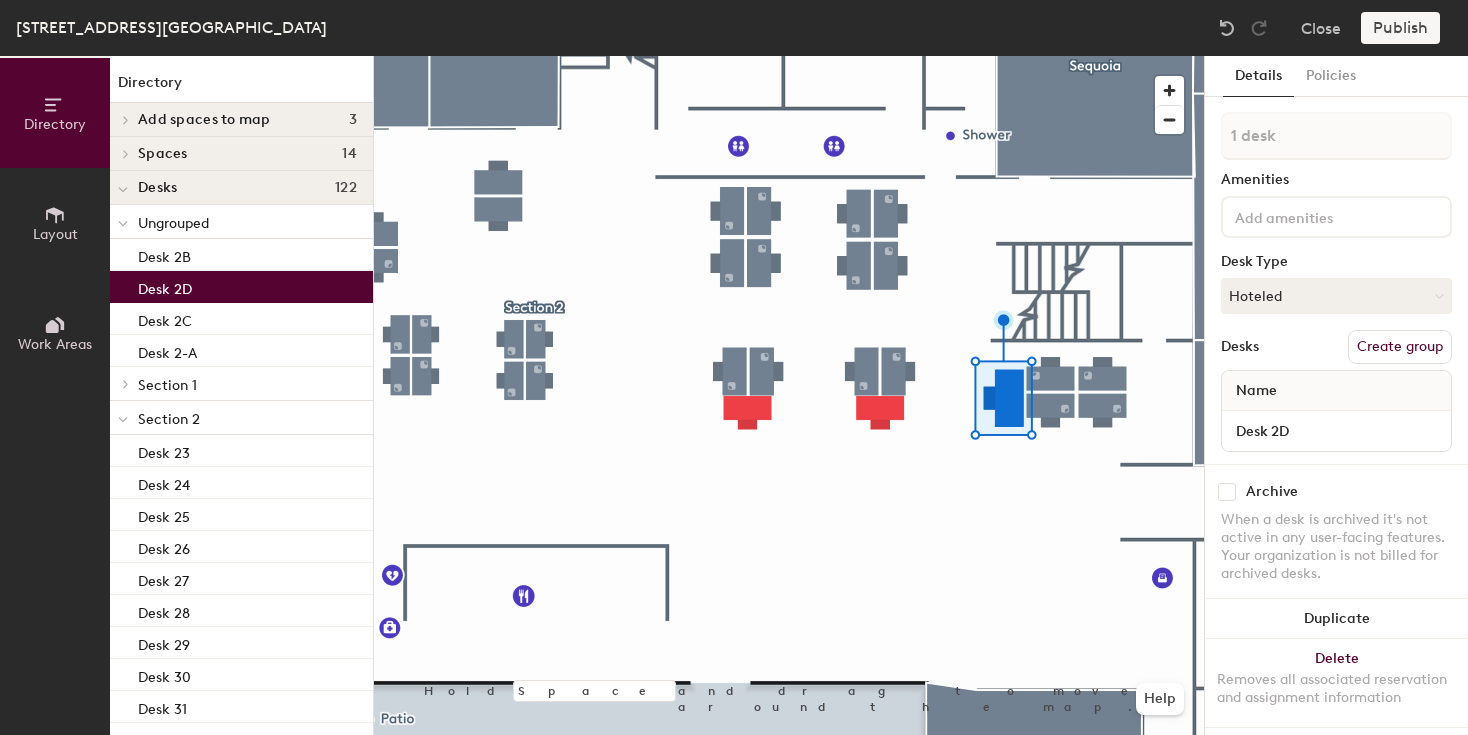 click on "Publish" 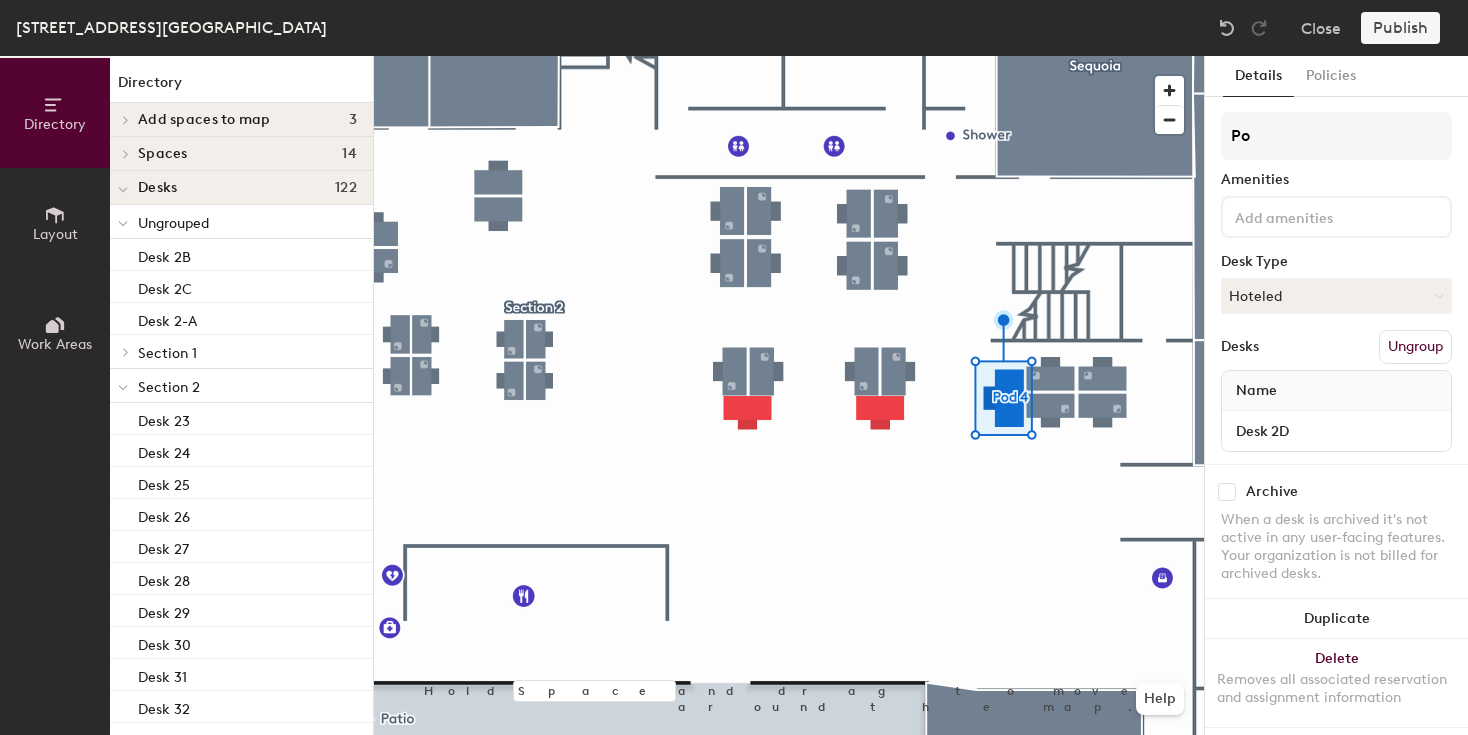 type on "P" 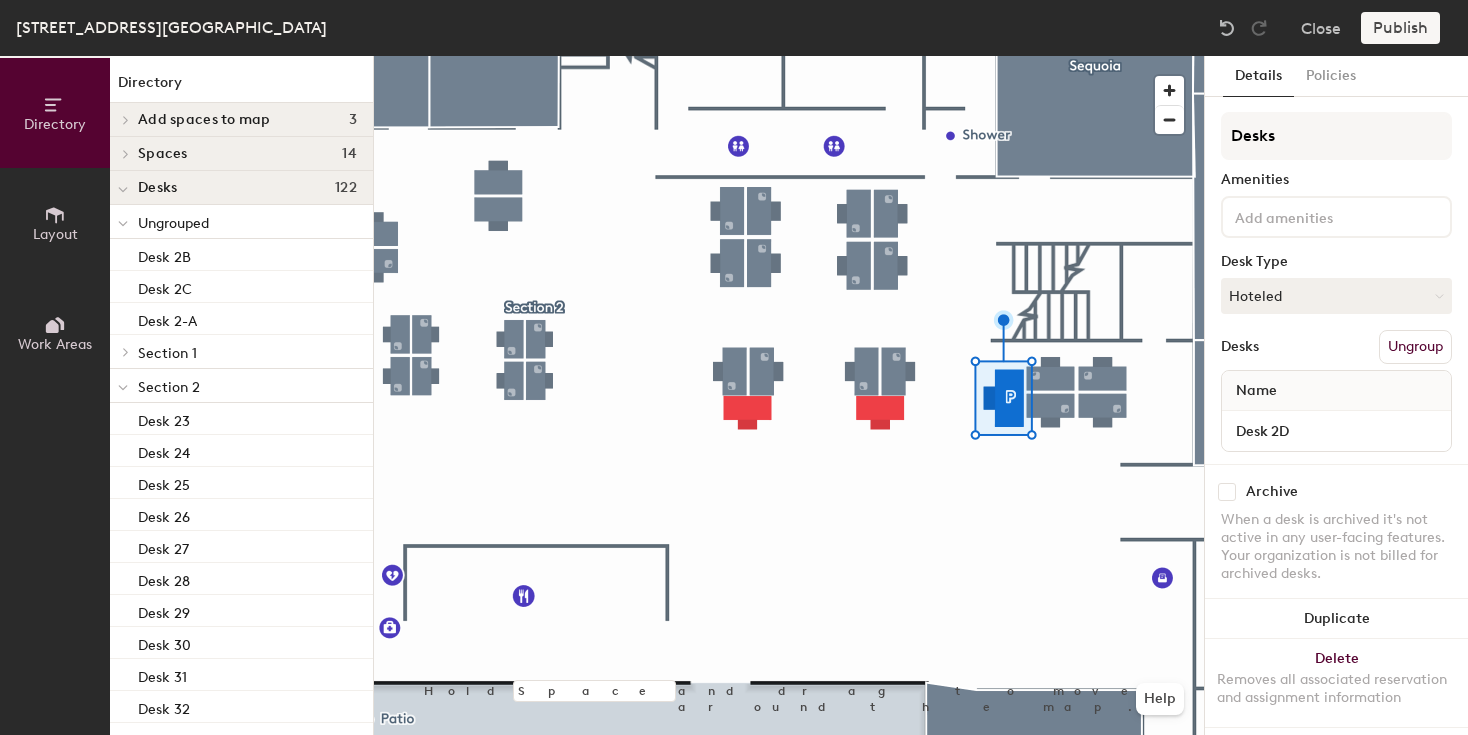 type on "Desks" 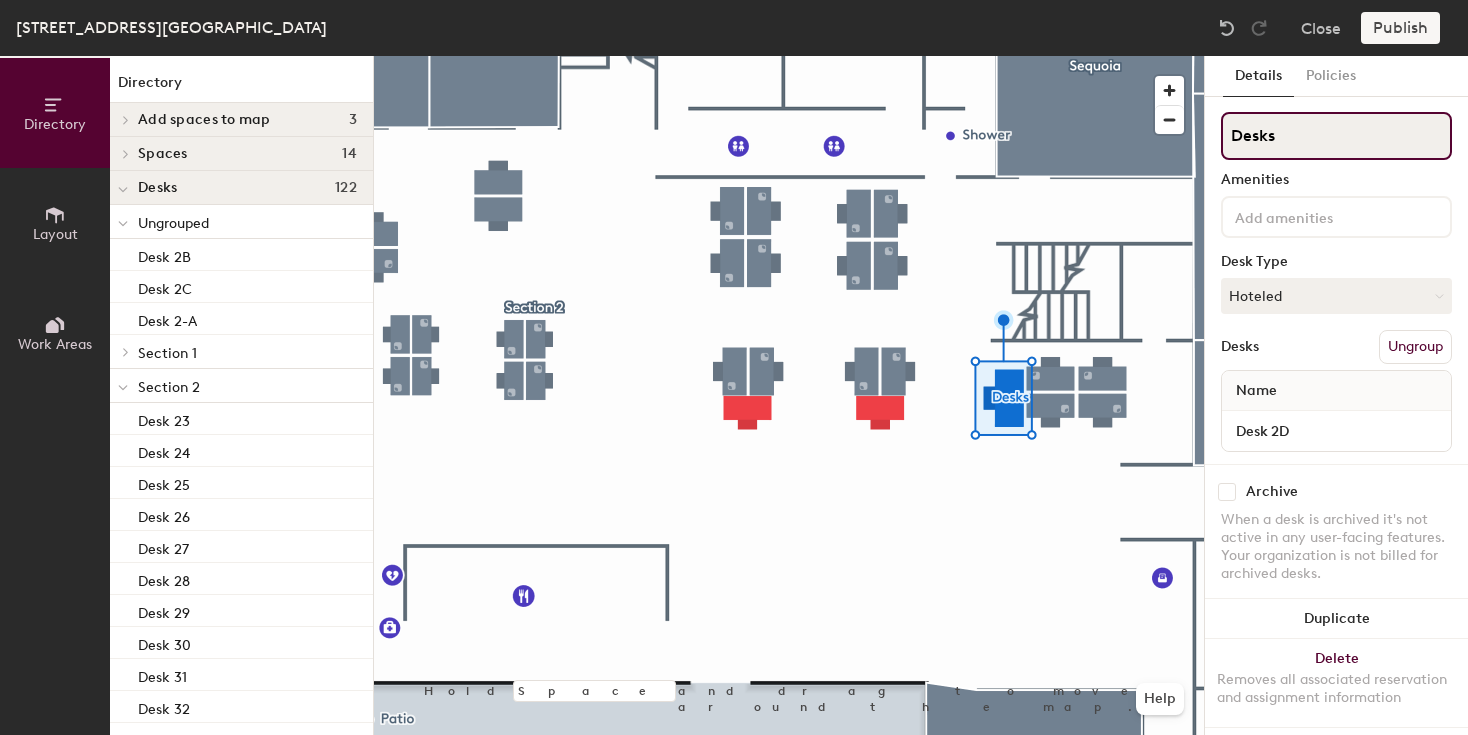 click on "Desks" 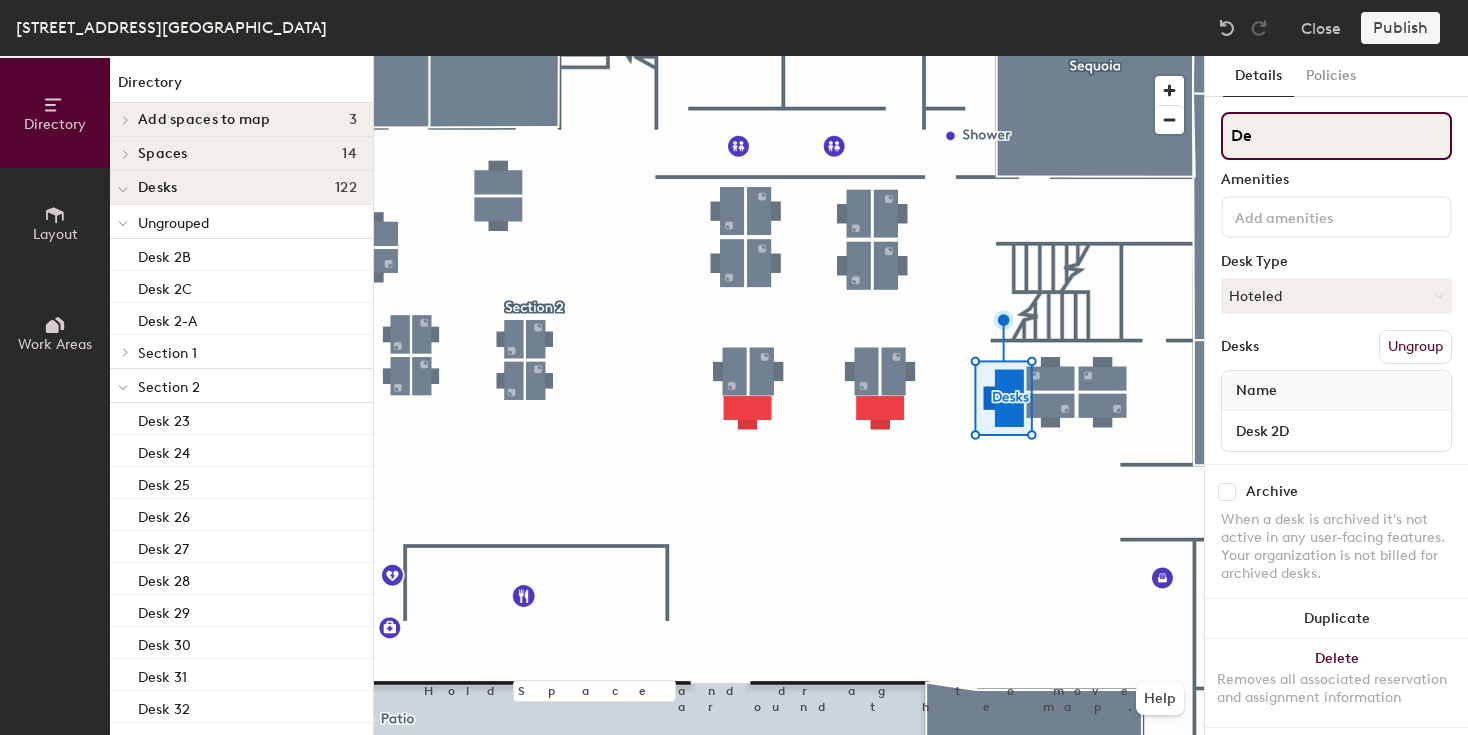 type on "D" 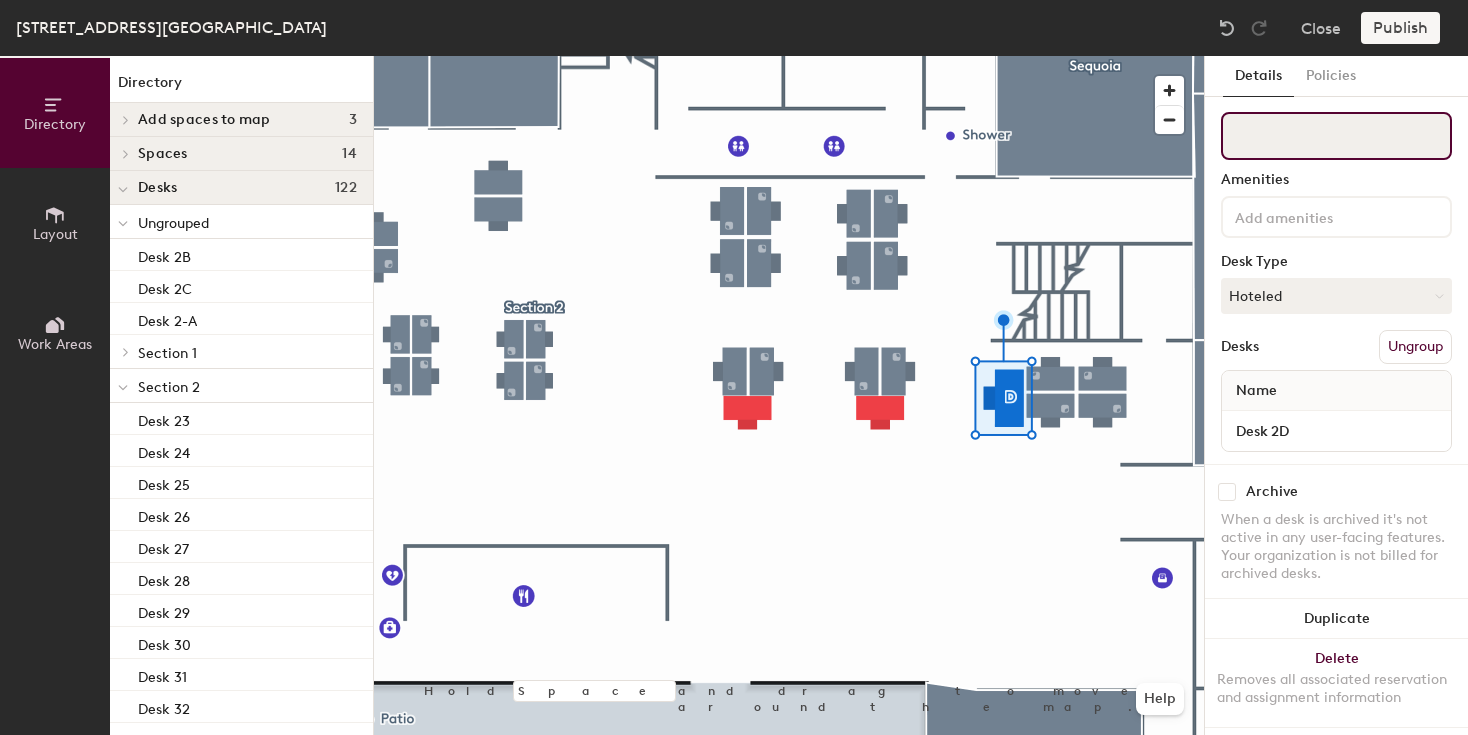 type 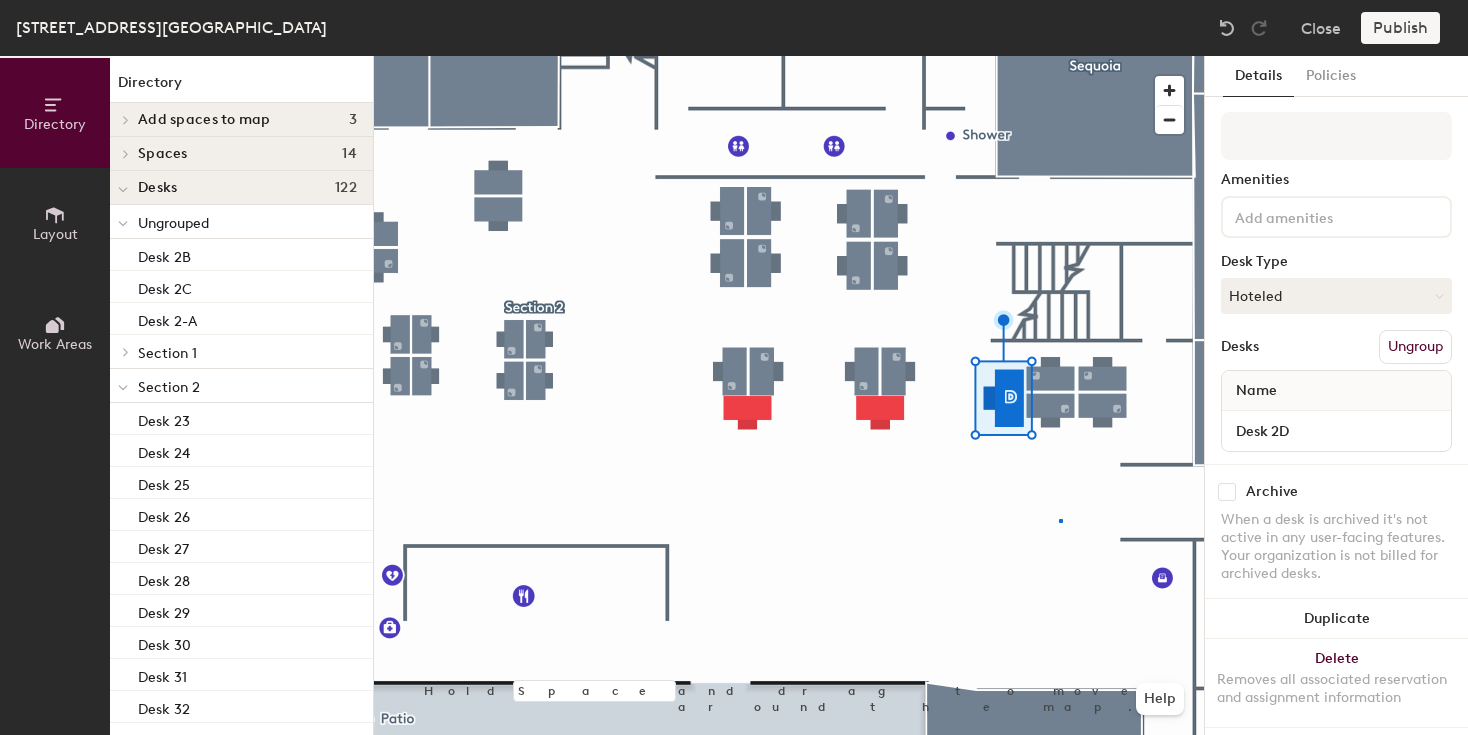 click 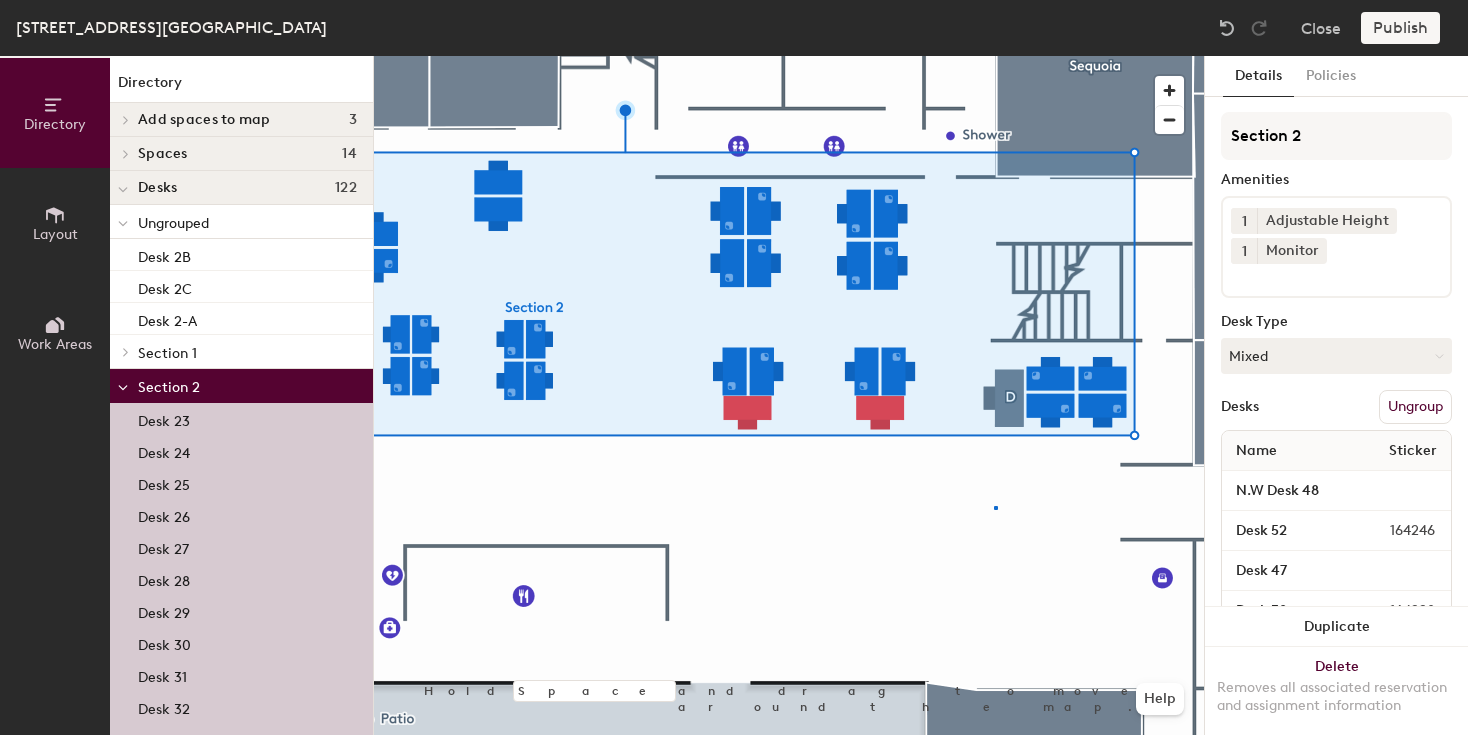click 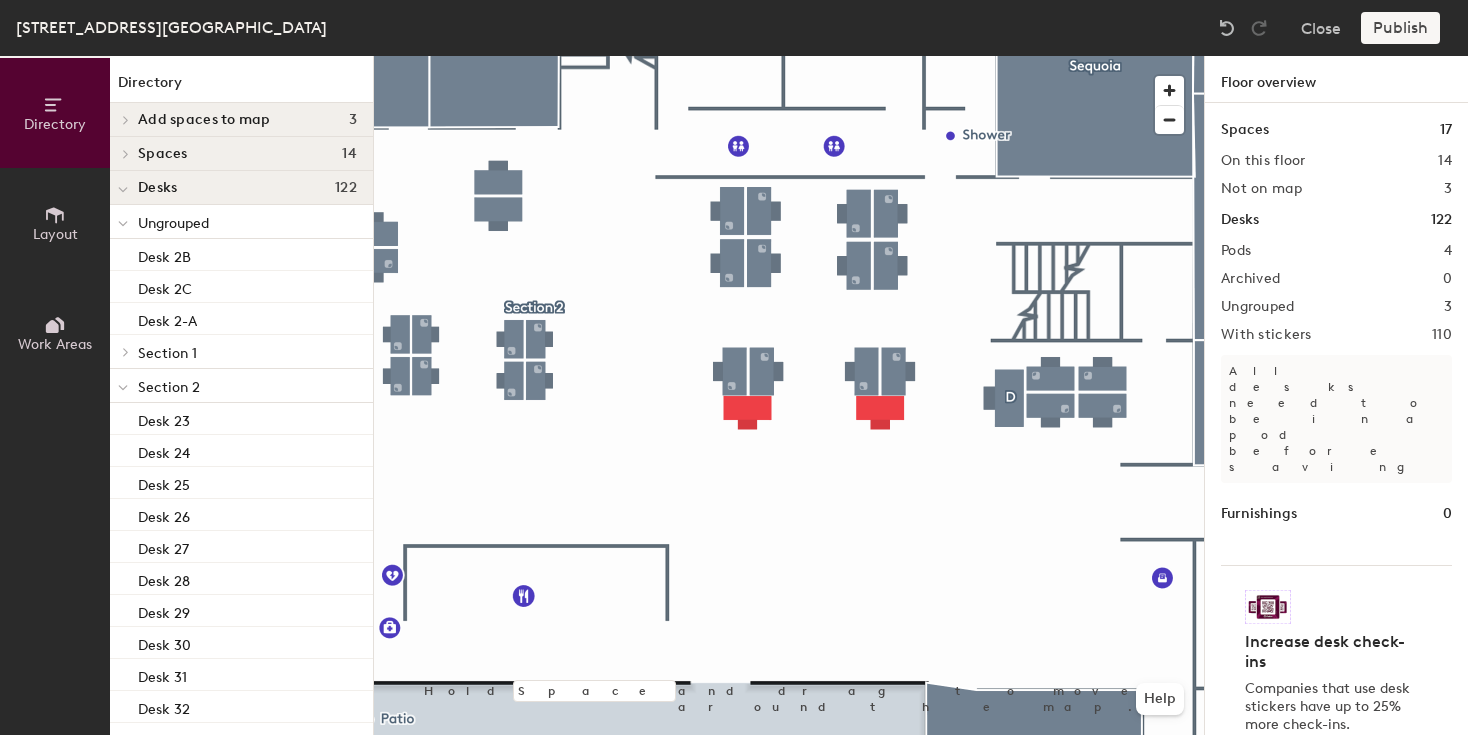 click 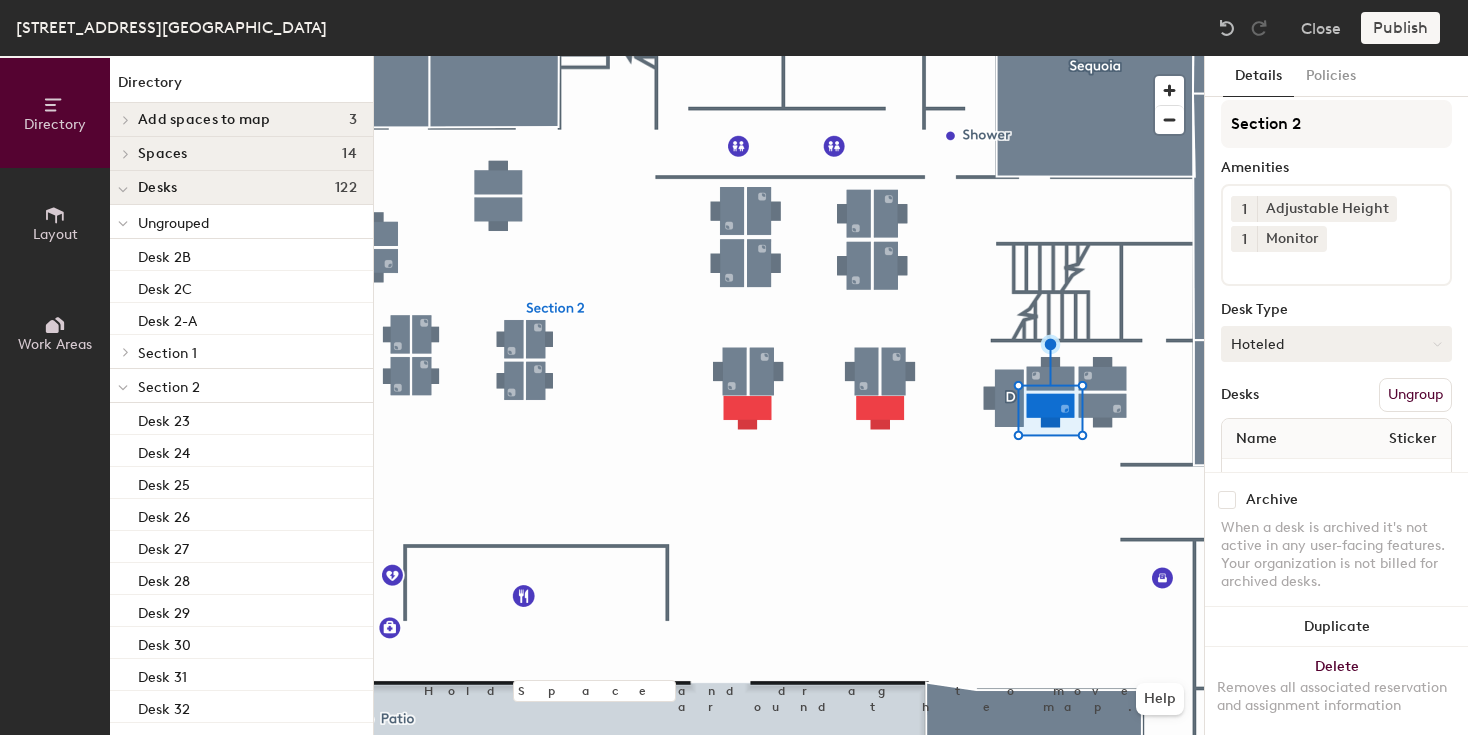scroll, scrollTop: 0, scrollLeft: 0, axis: both 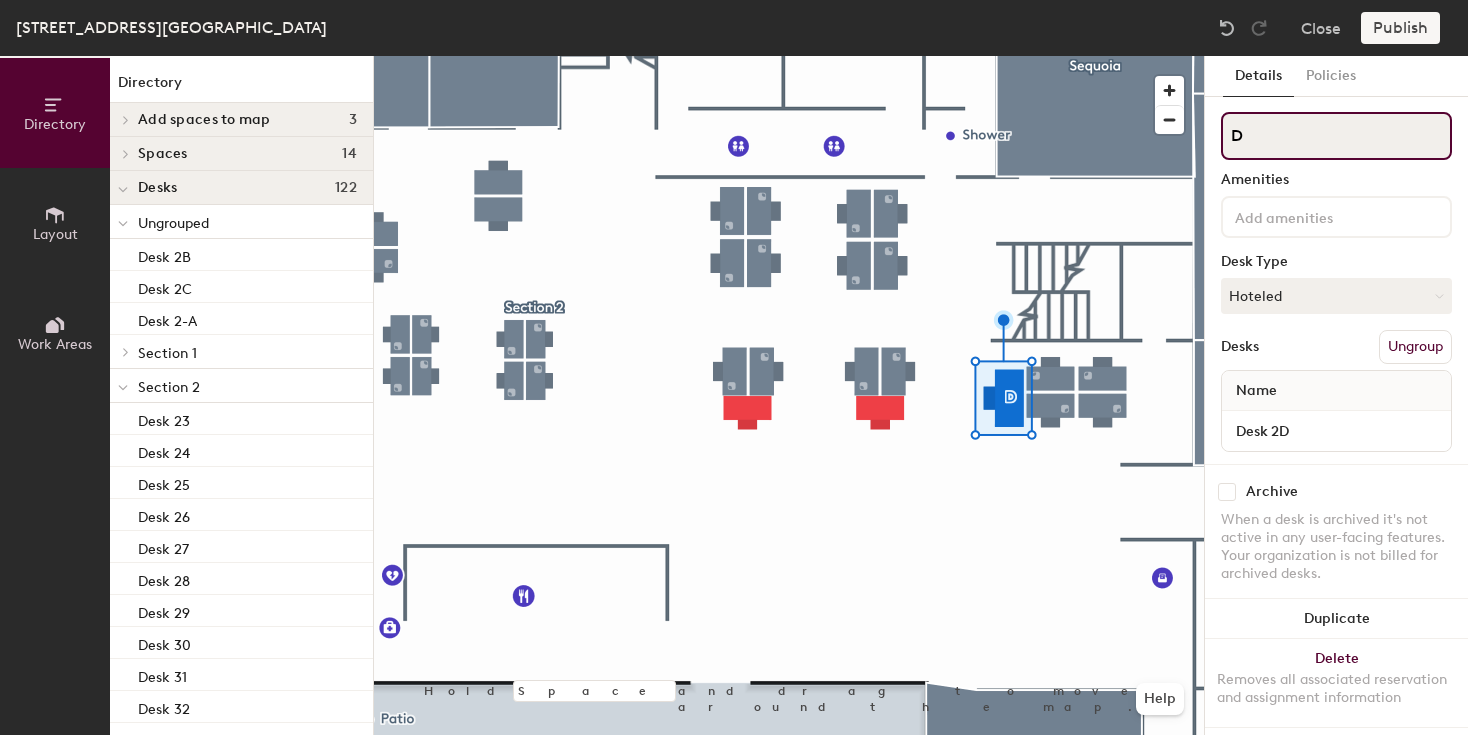 click on "D" 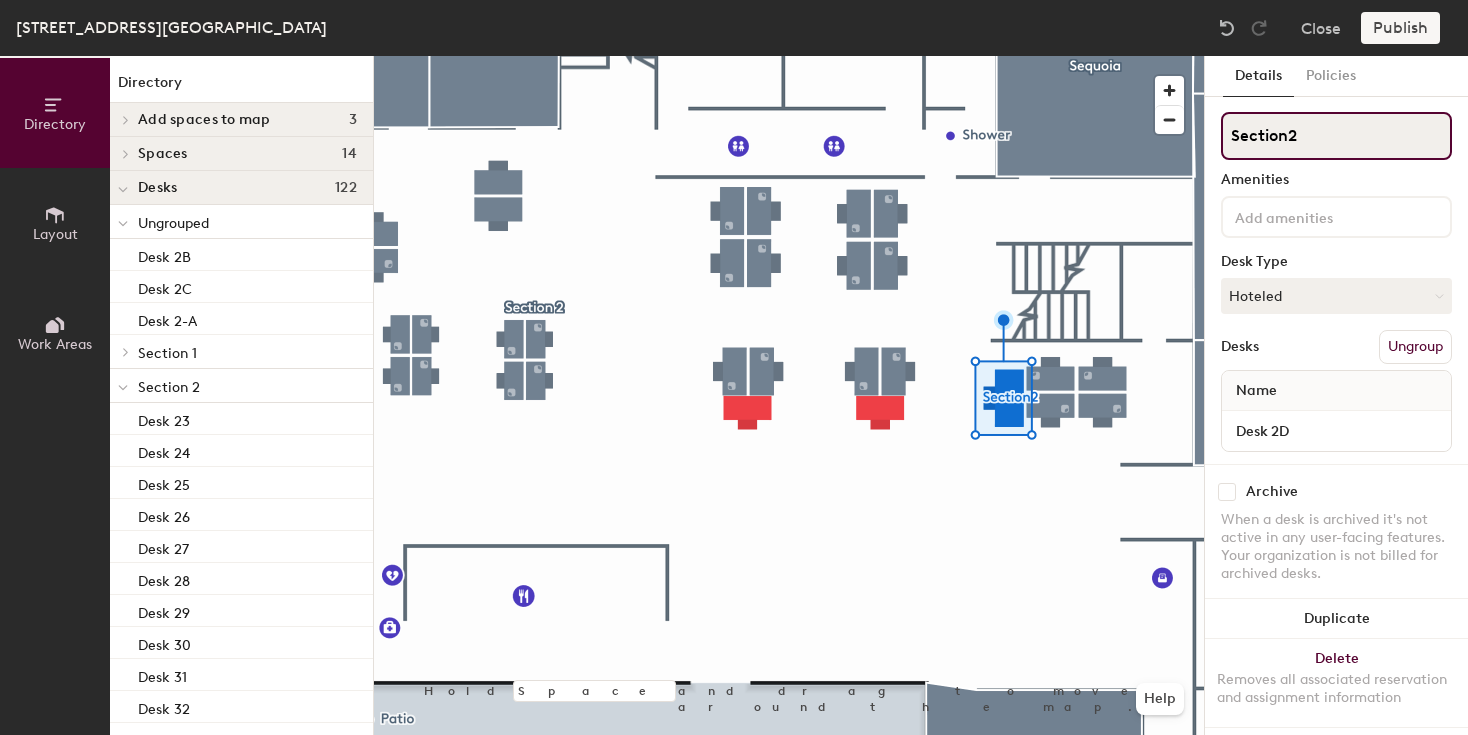 type on "Section2" 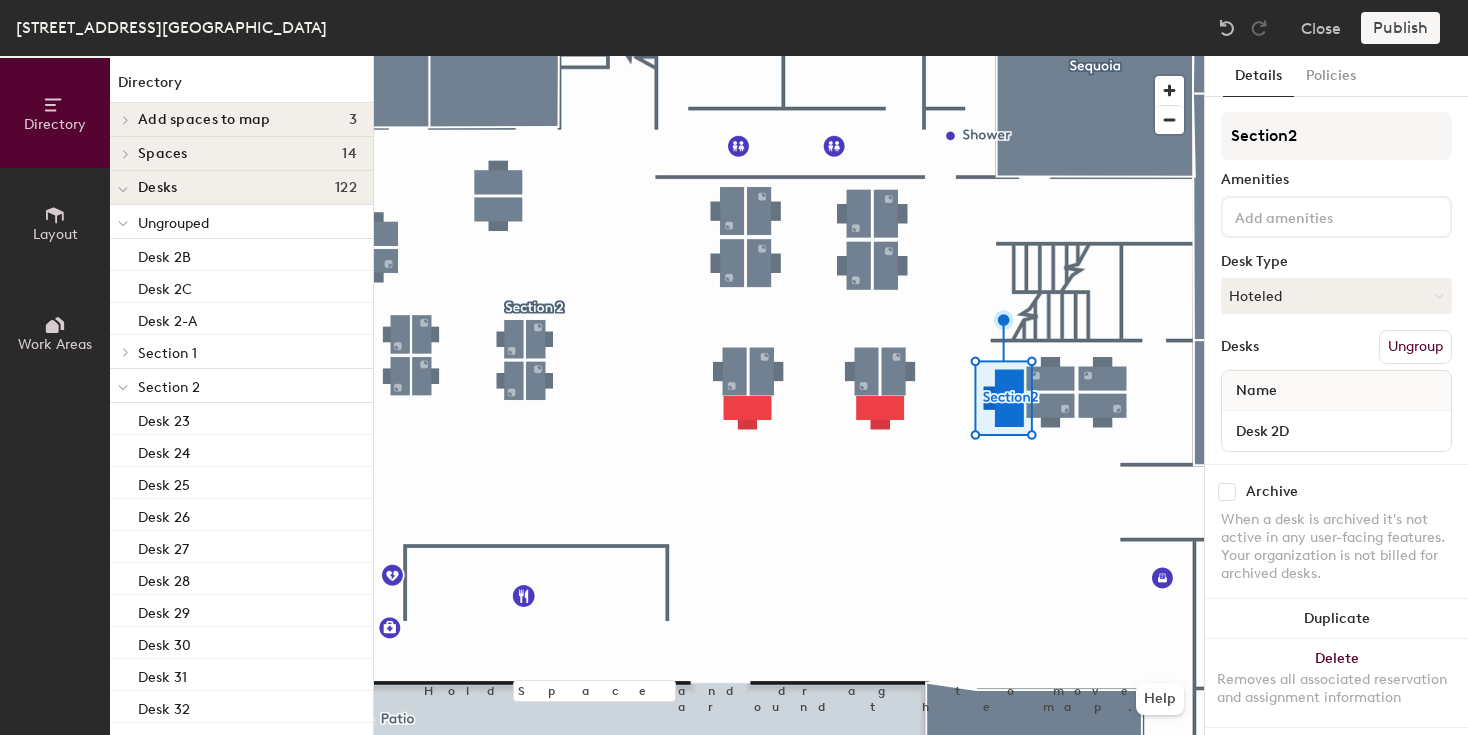 click 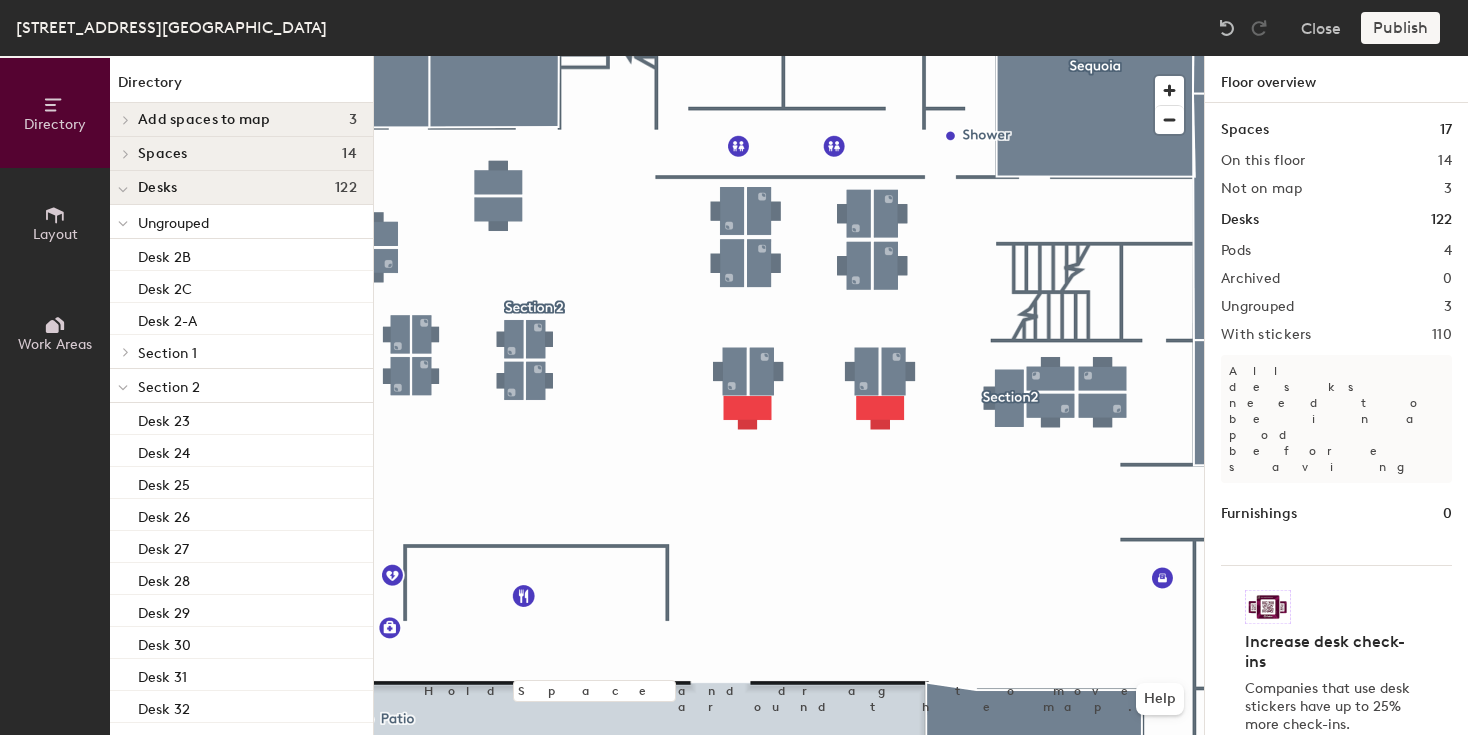 click on "Ungrouped" 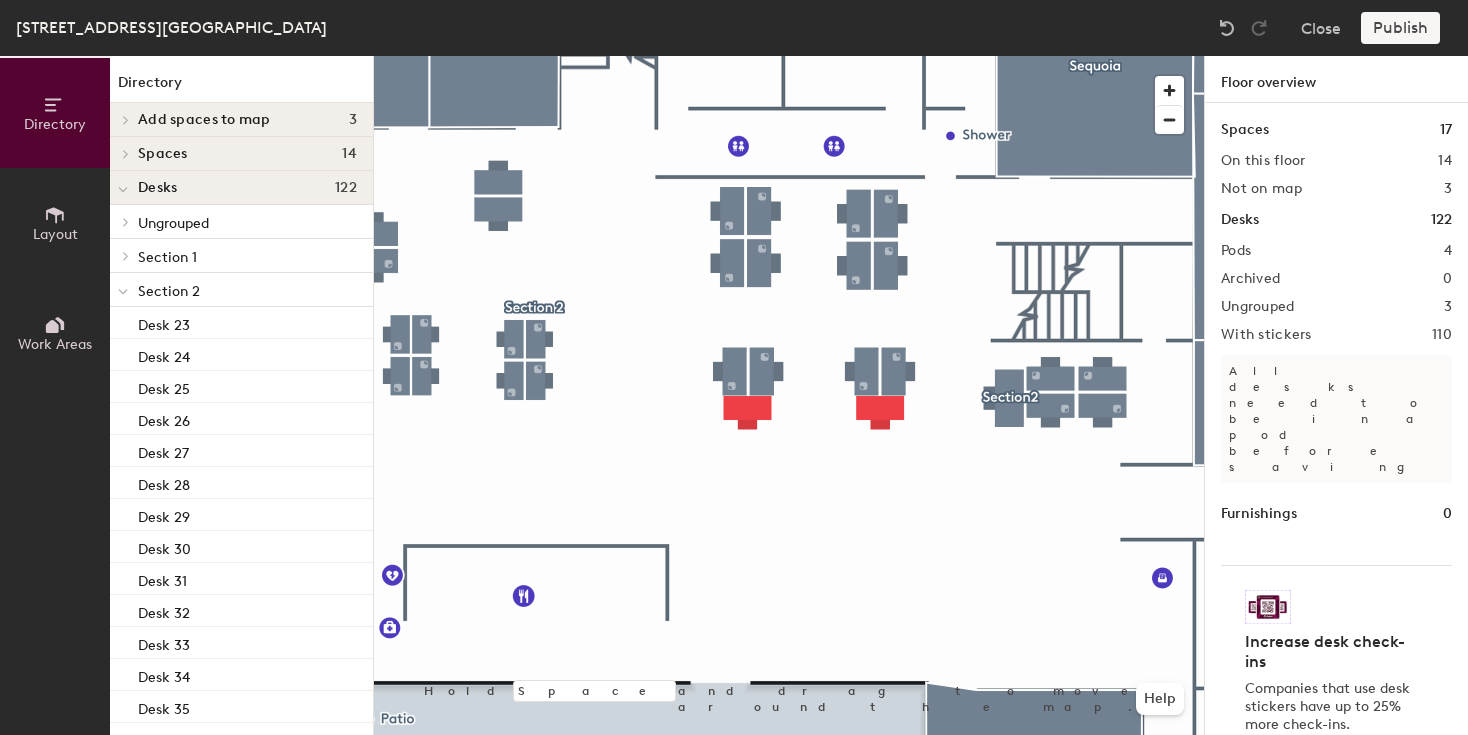 click on "Section 2" 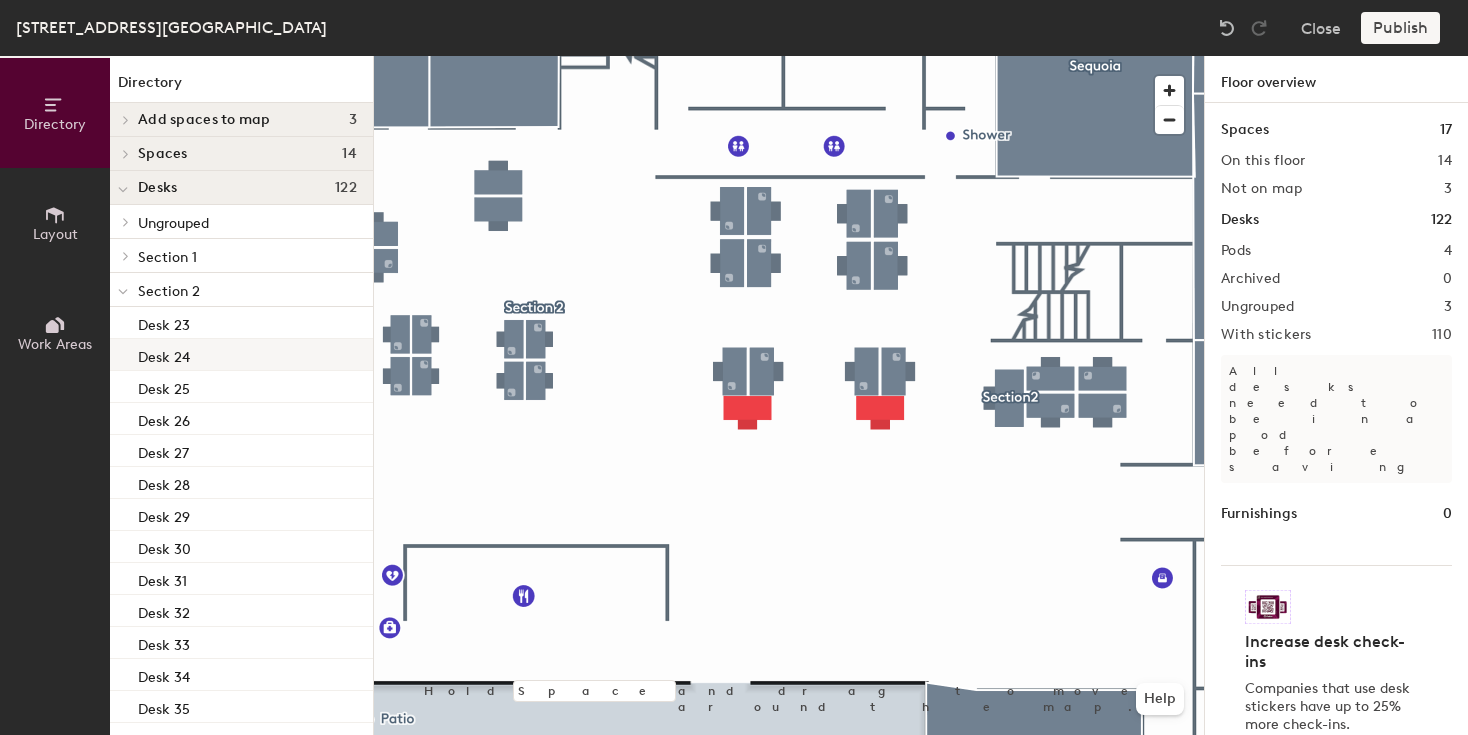 click 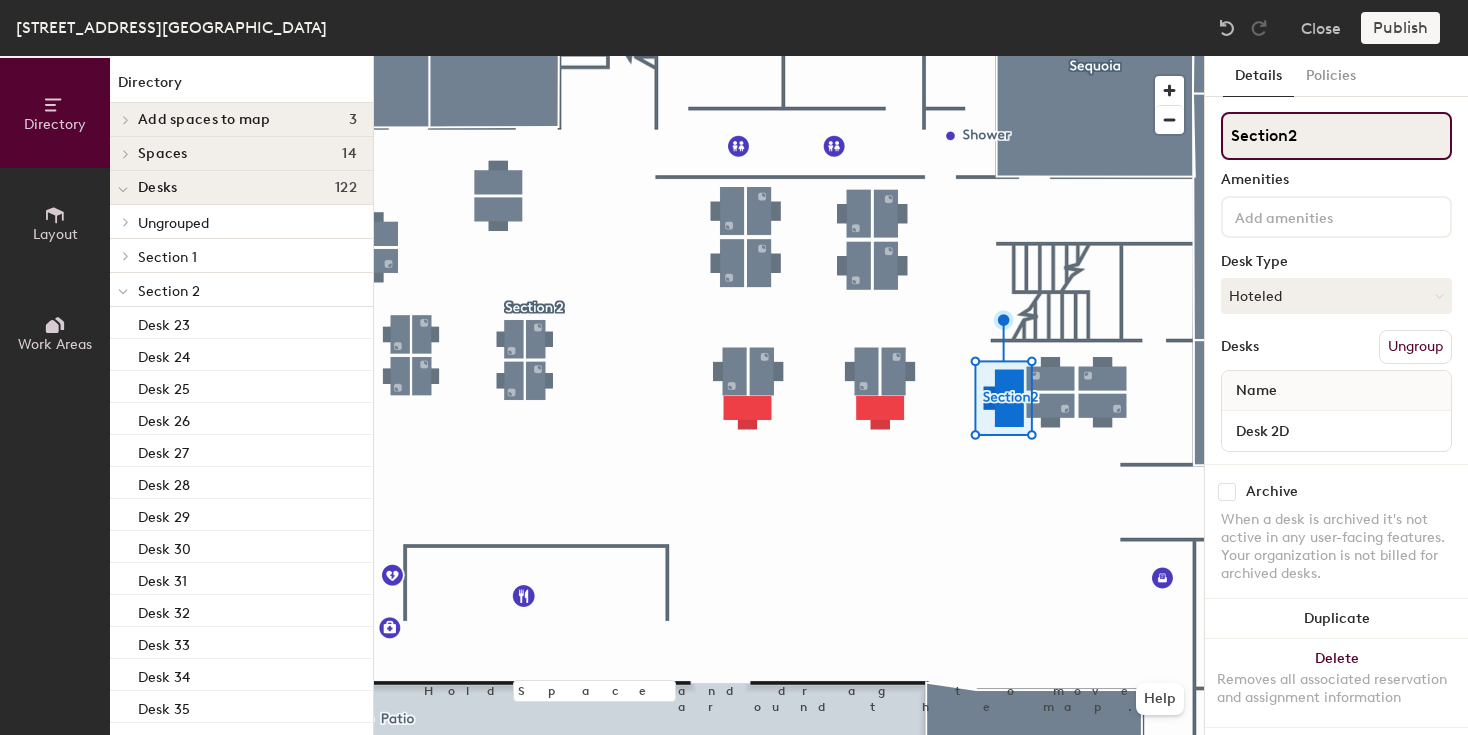 drag, startPoint x: 1340, startPoint y: 137, endPoint x: 1217, endPoint y: 135, distance: 123.01626 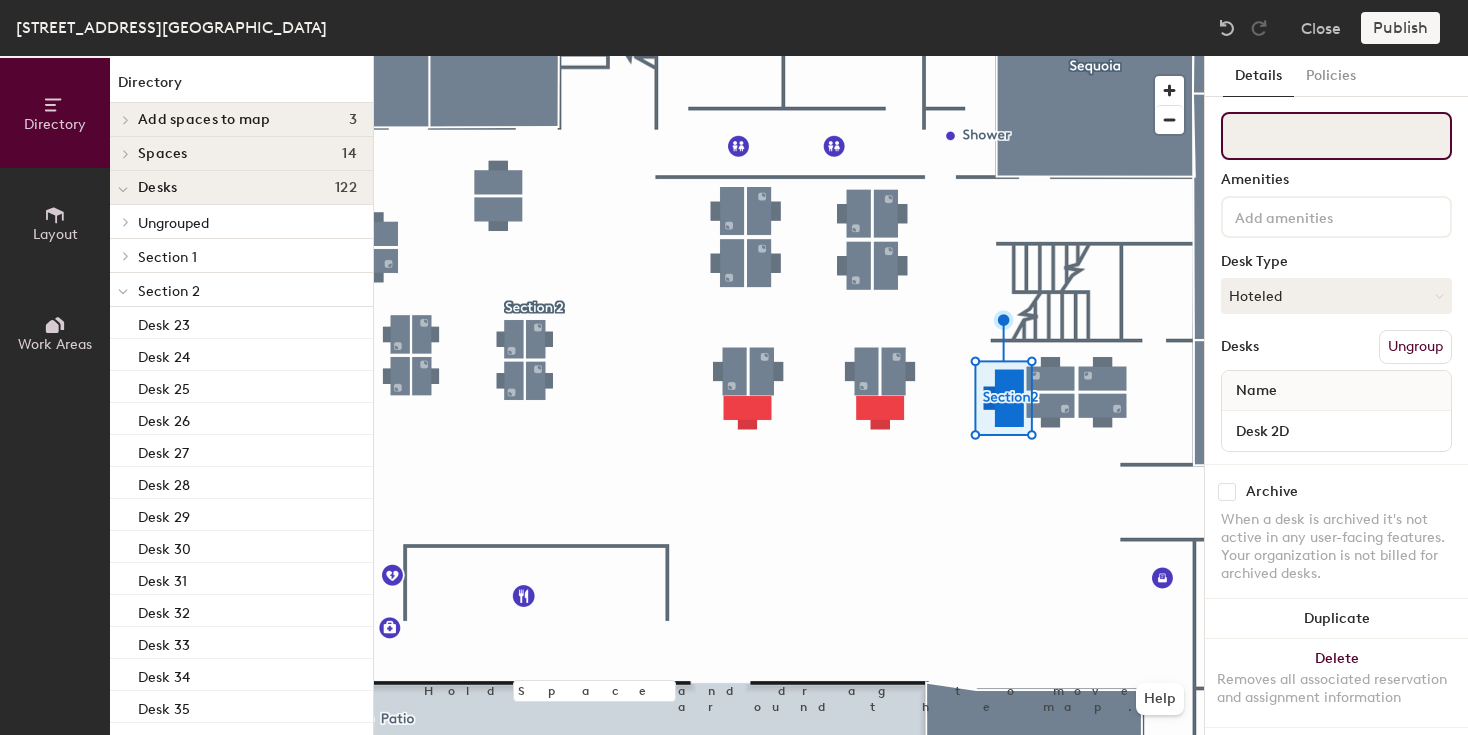 type 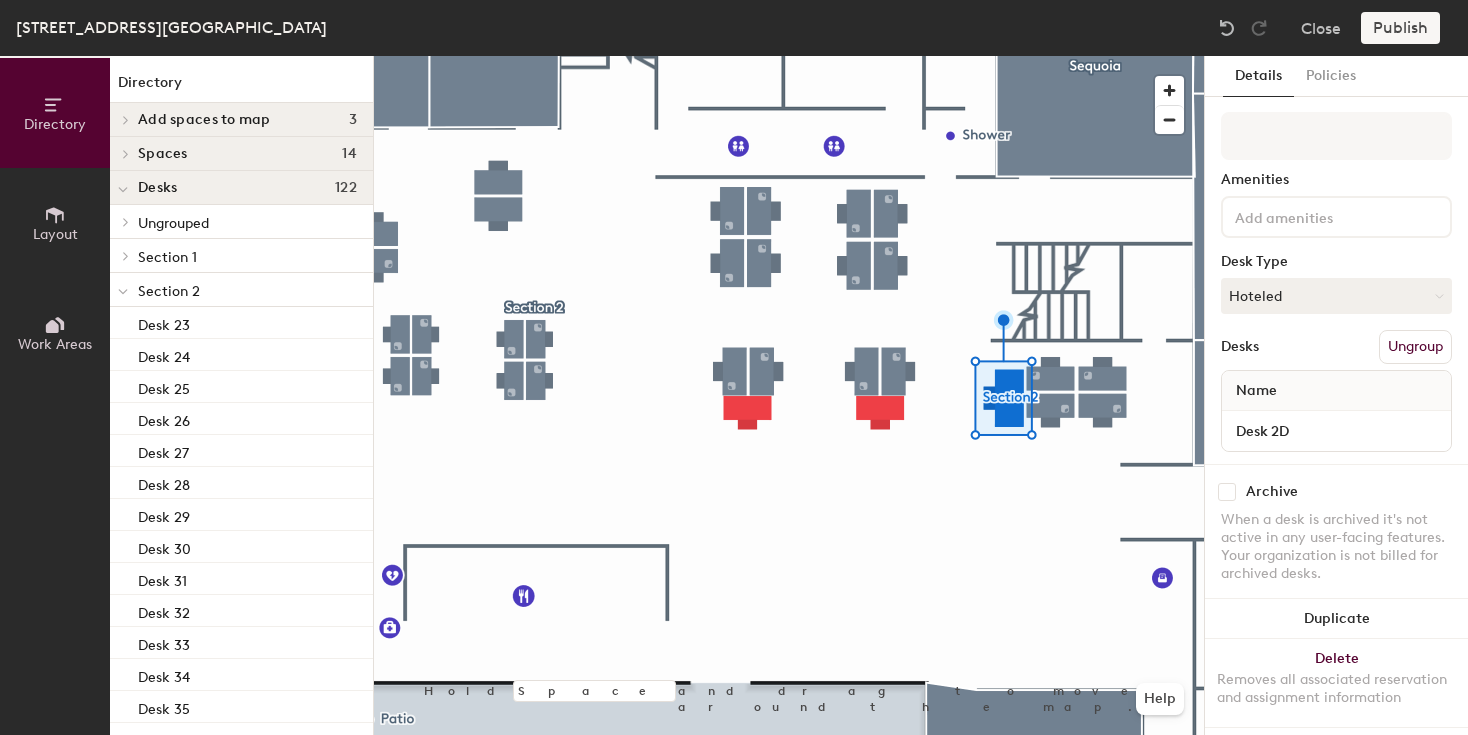 click 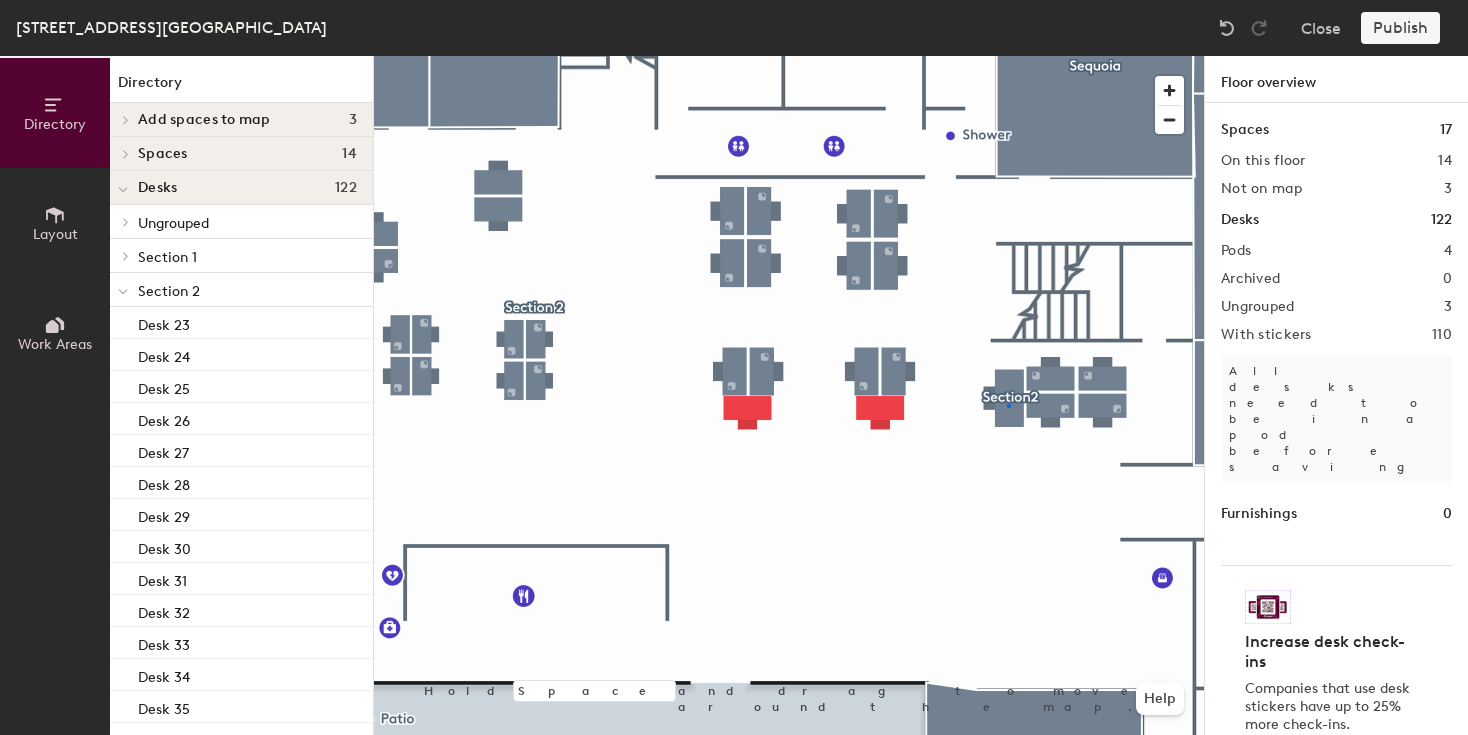 click 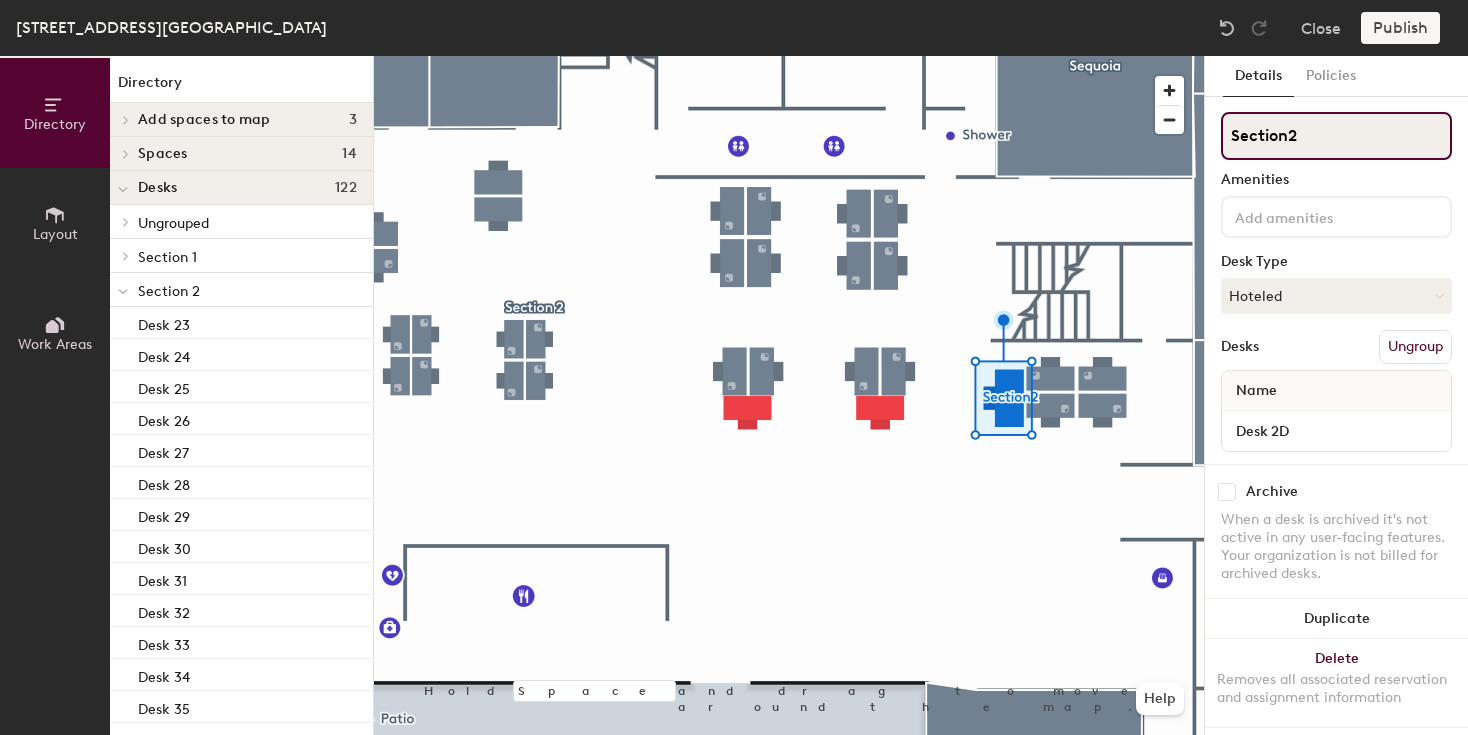 drag, startPoint x: 1334, startPoint y: 144, endPoint x: 1231, endPoint y: 137, distance: 103.23759 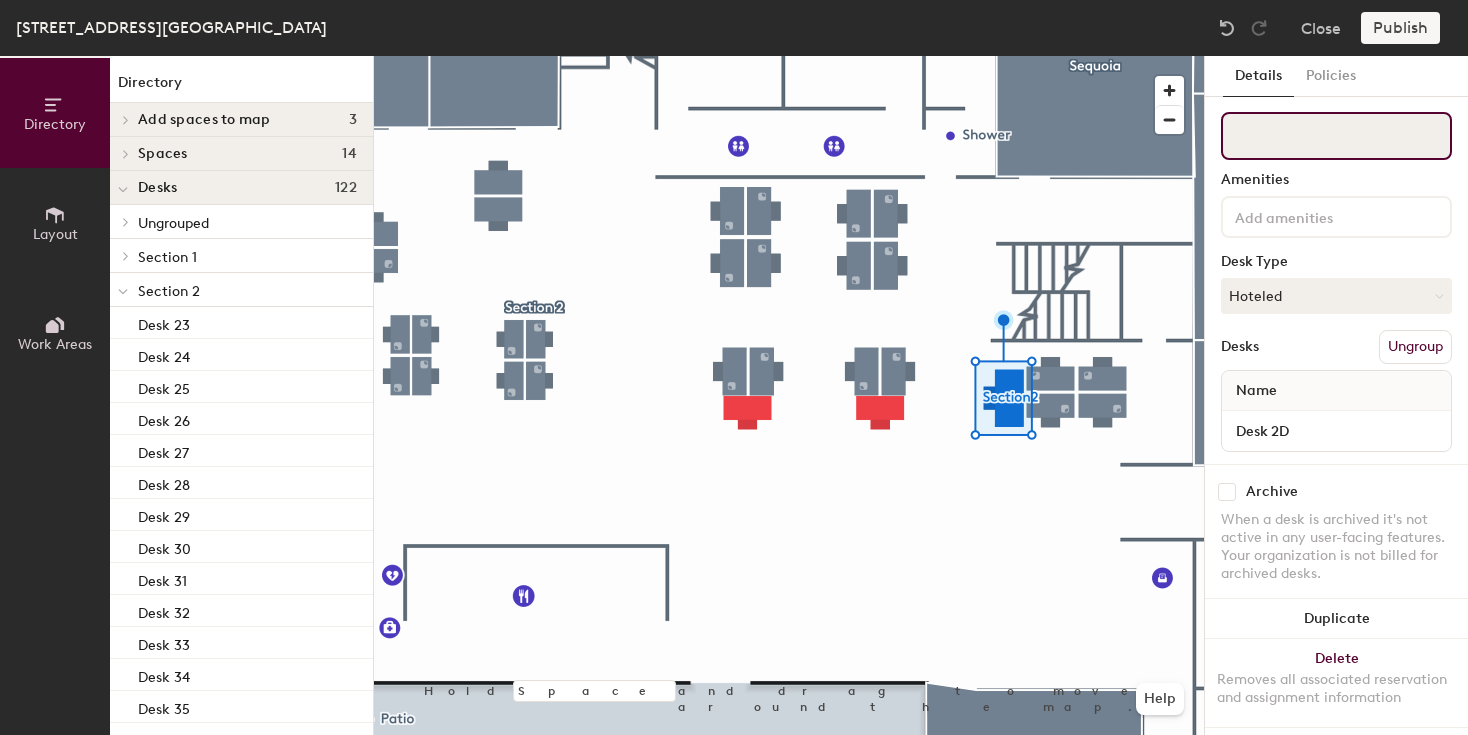 click 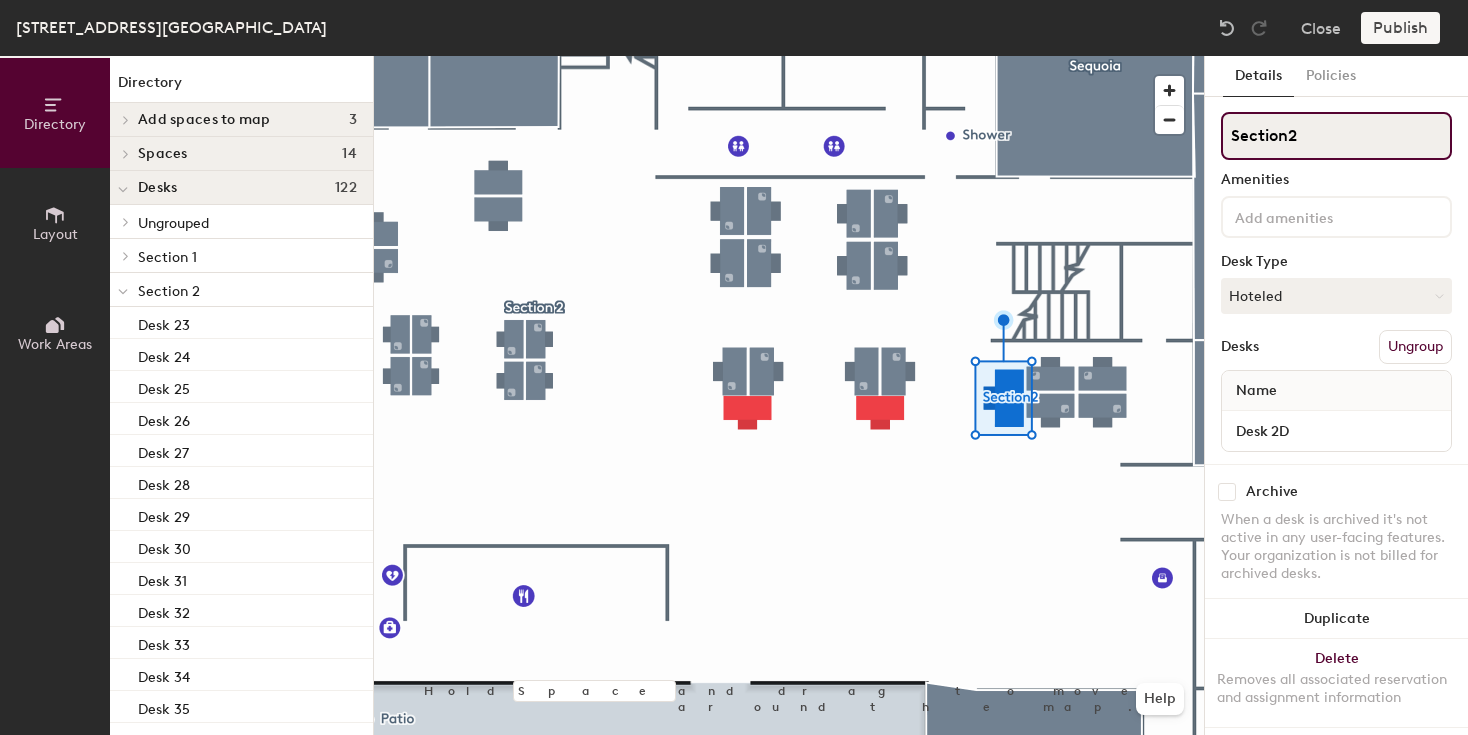 click on "Section2" 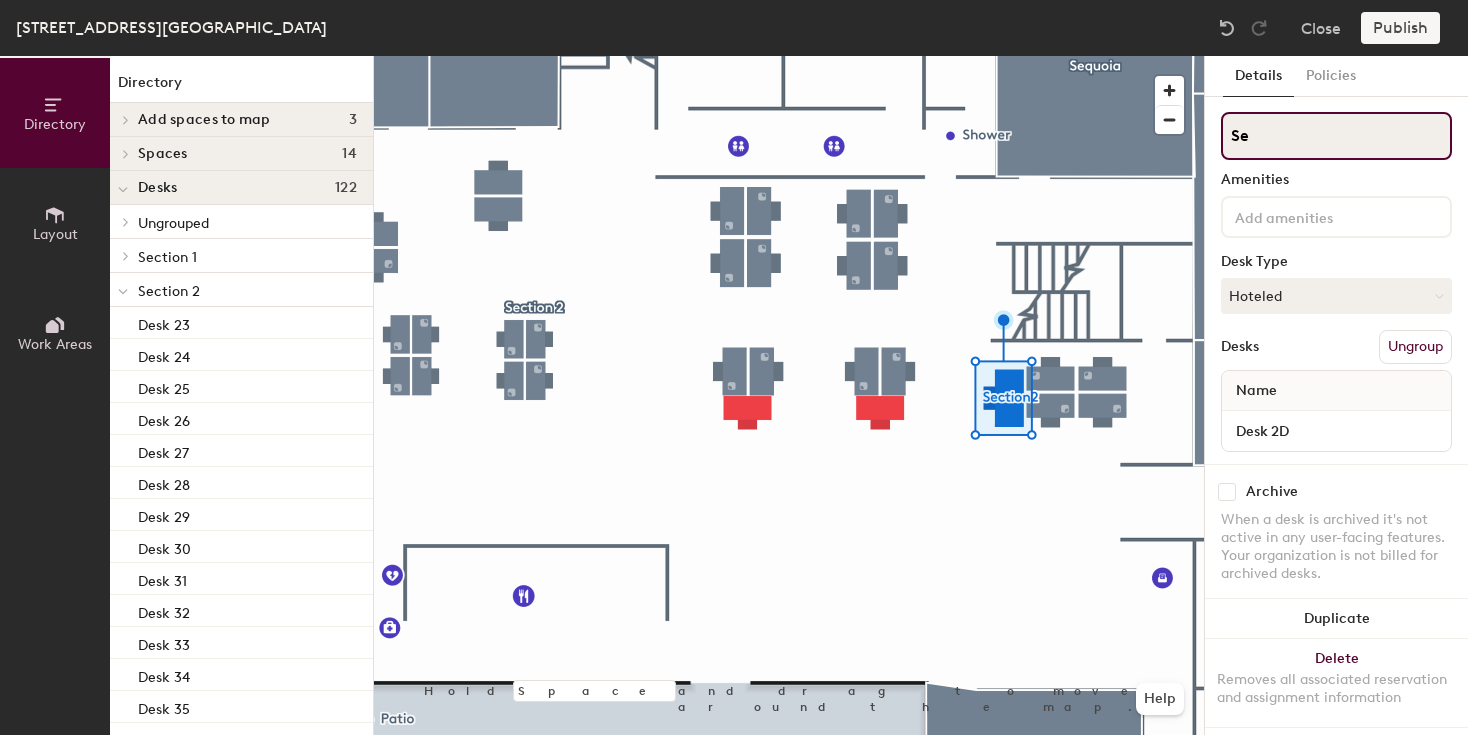 type on "S" 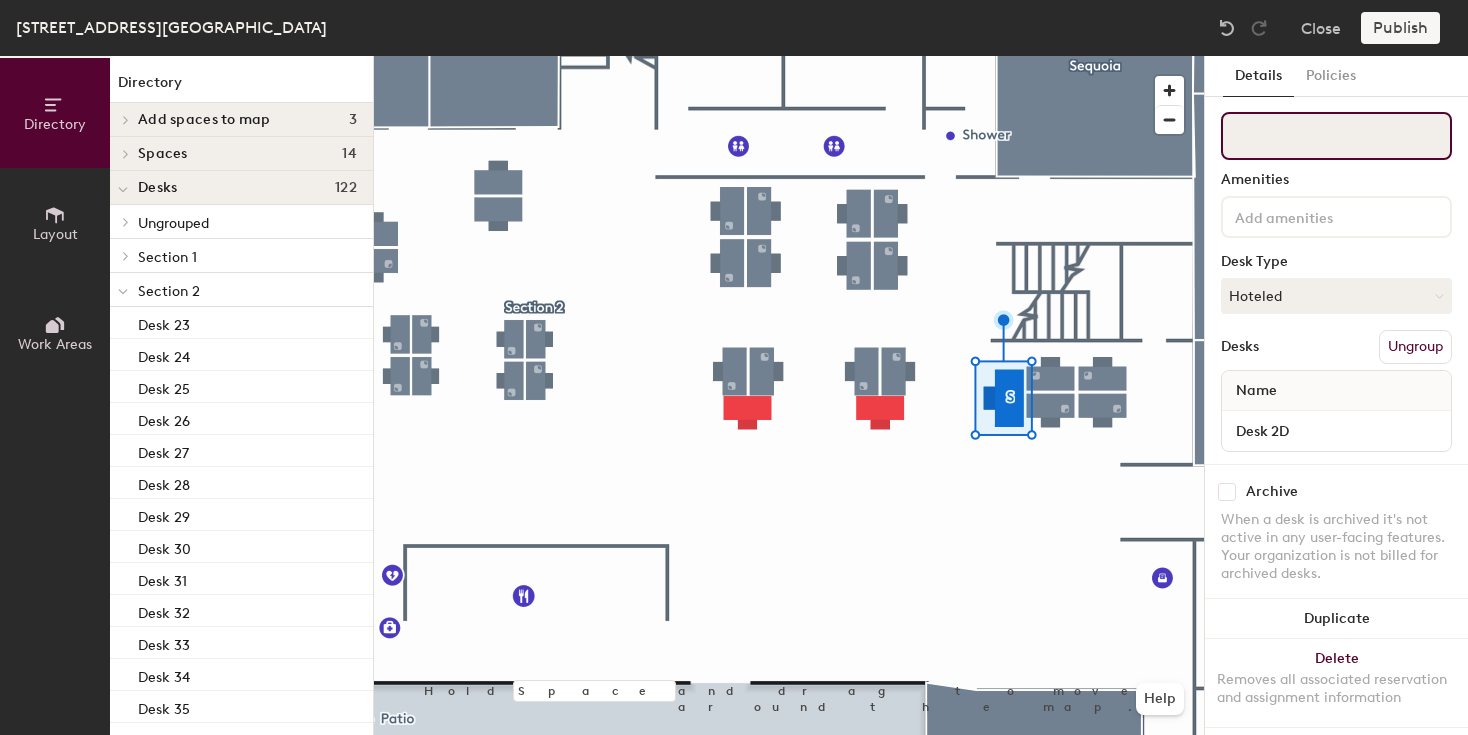 type 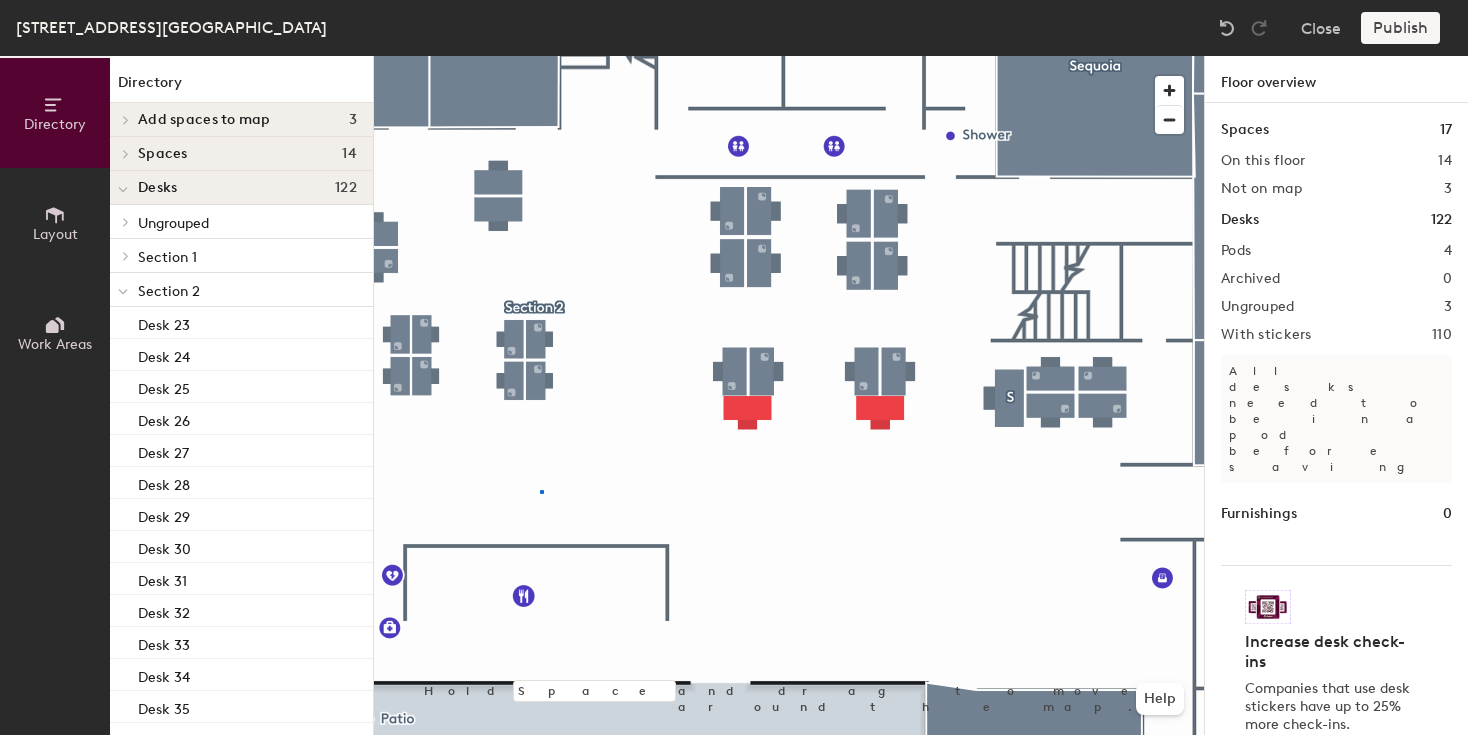 click 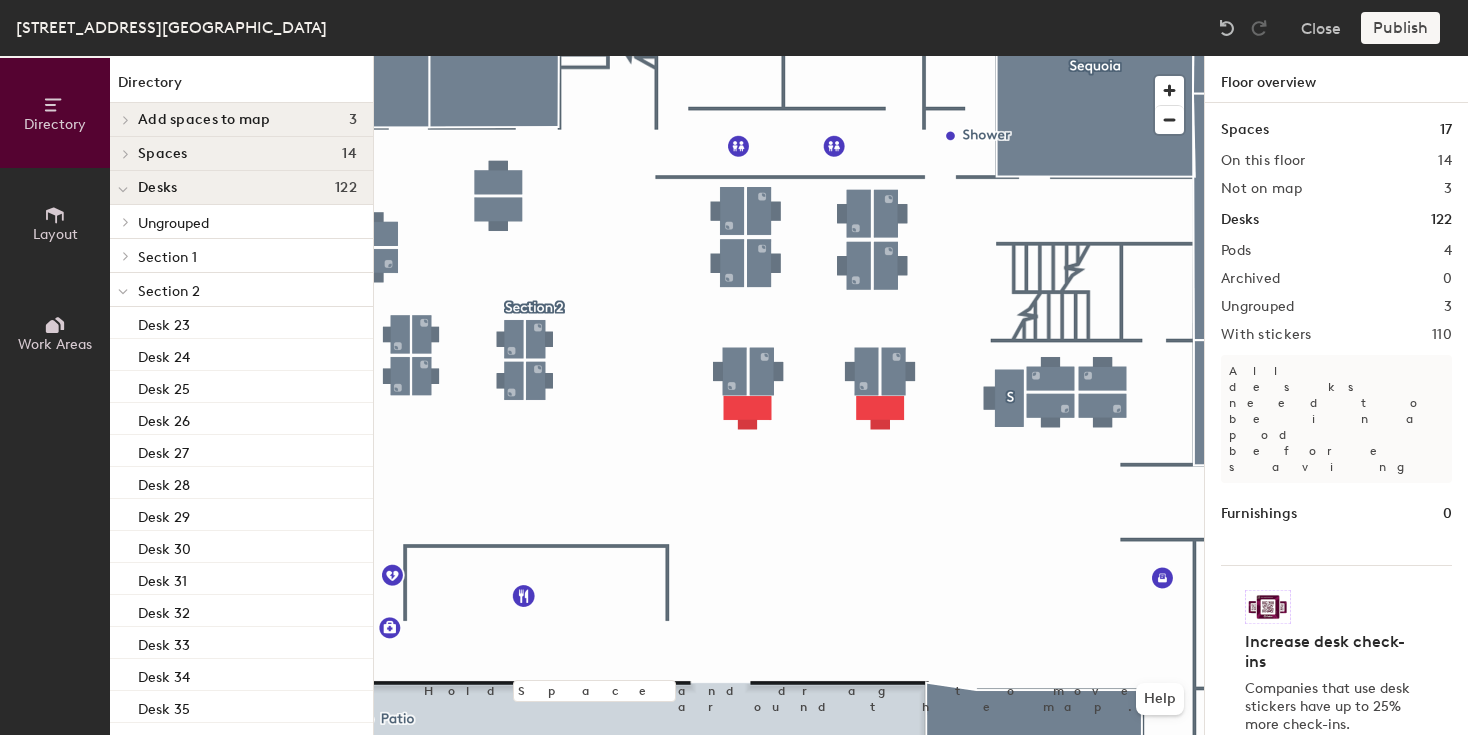 click on "Ungrouped" 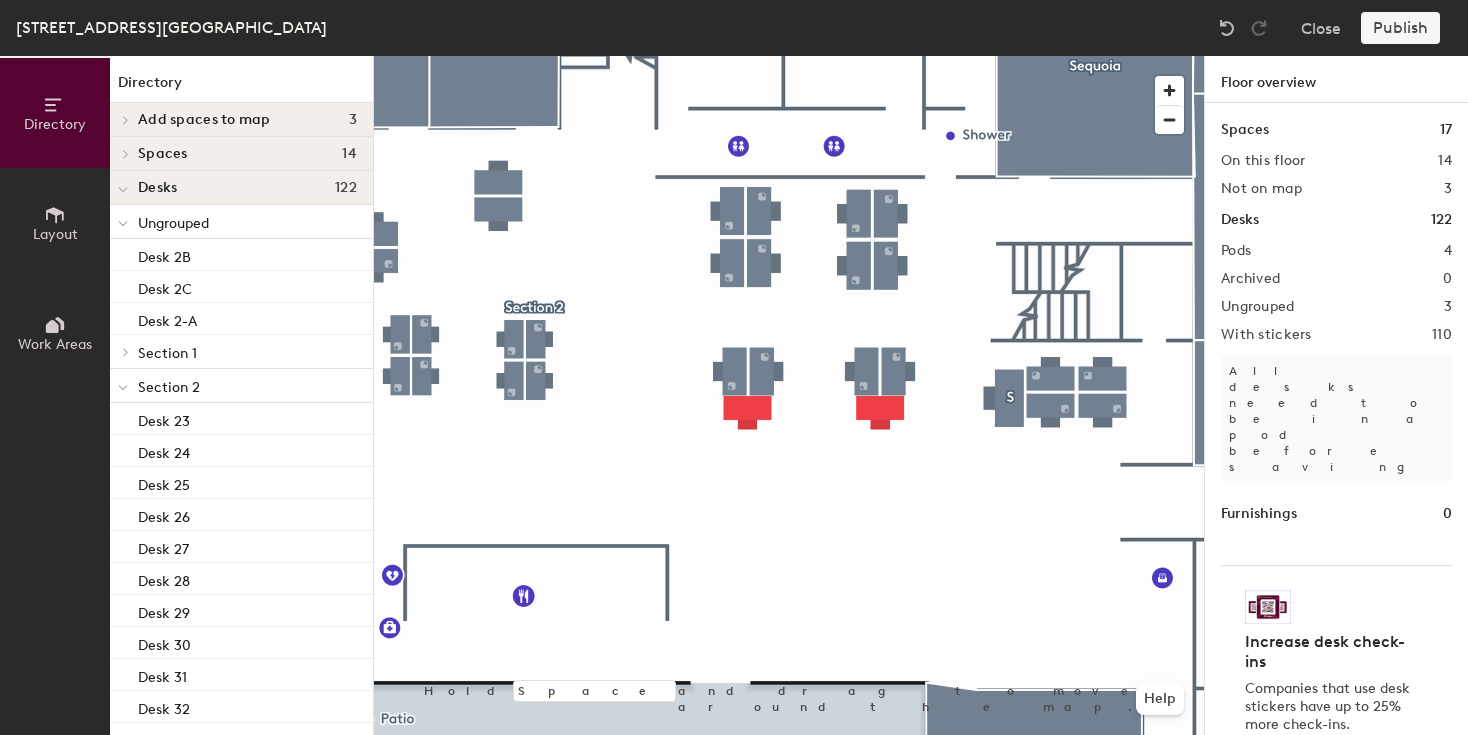 click on "Ungrouped" 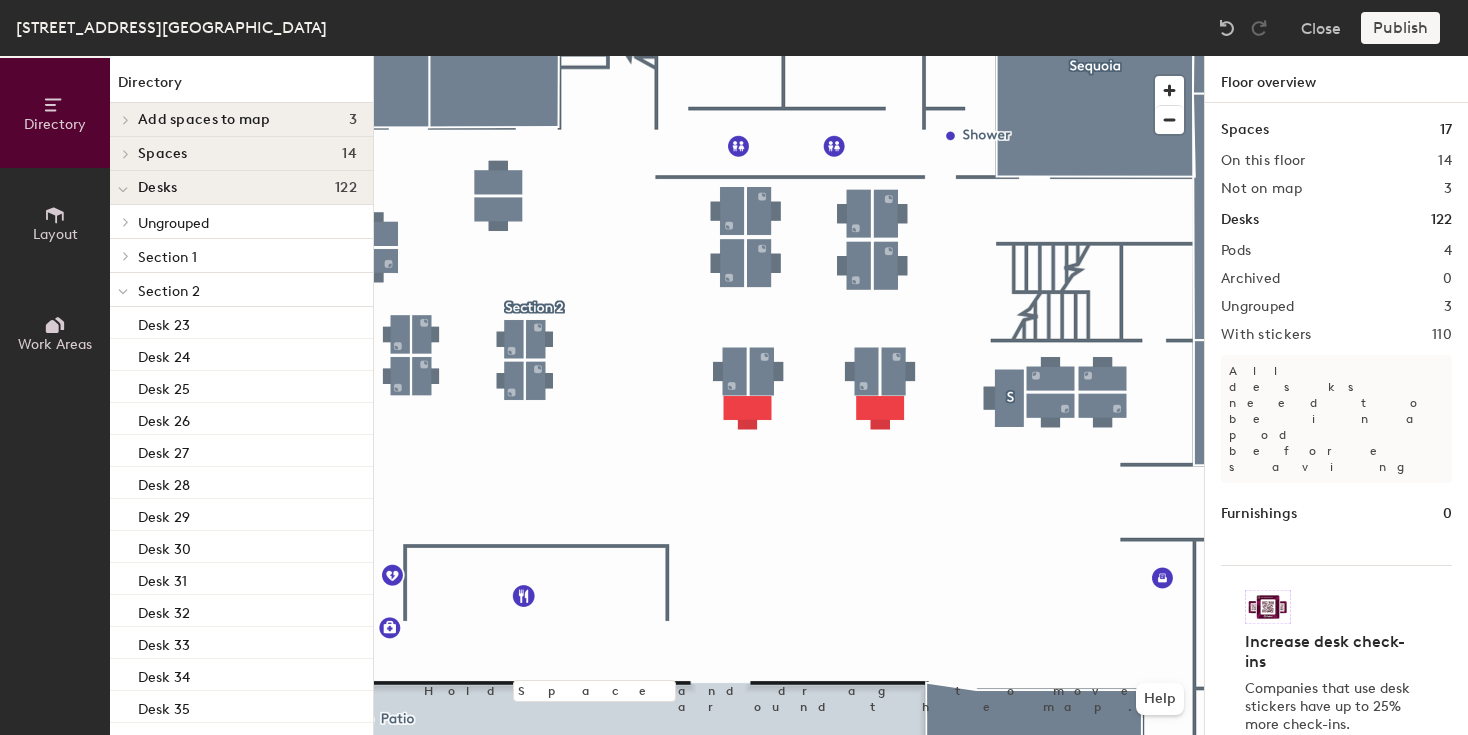click on "Ungrouped" 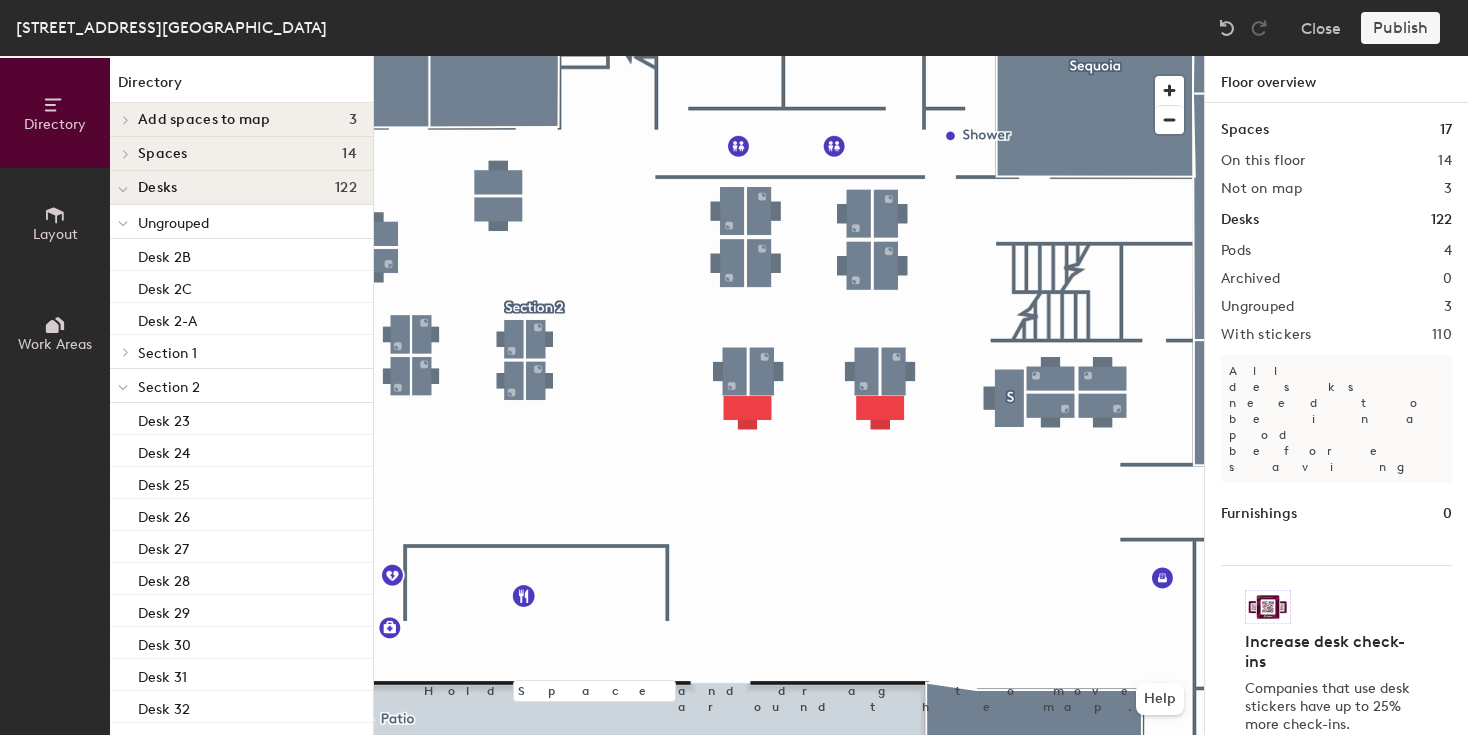 click on "Ungrouped" 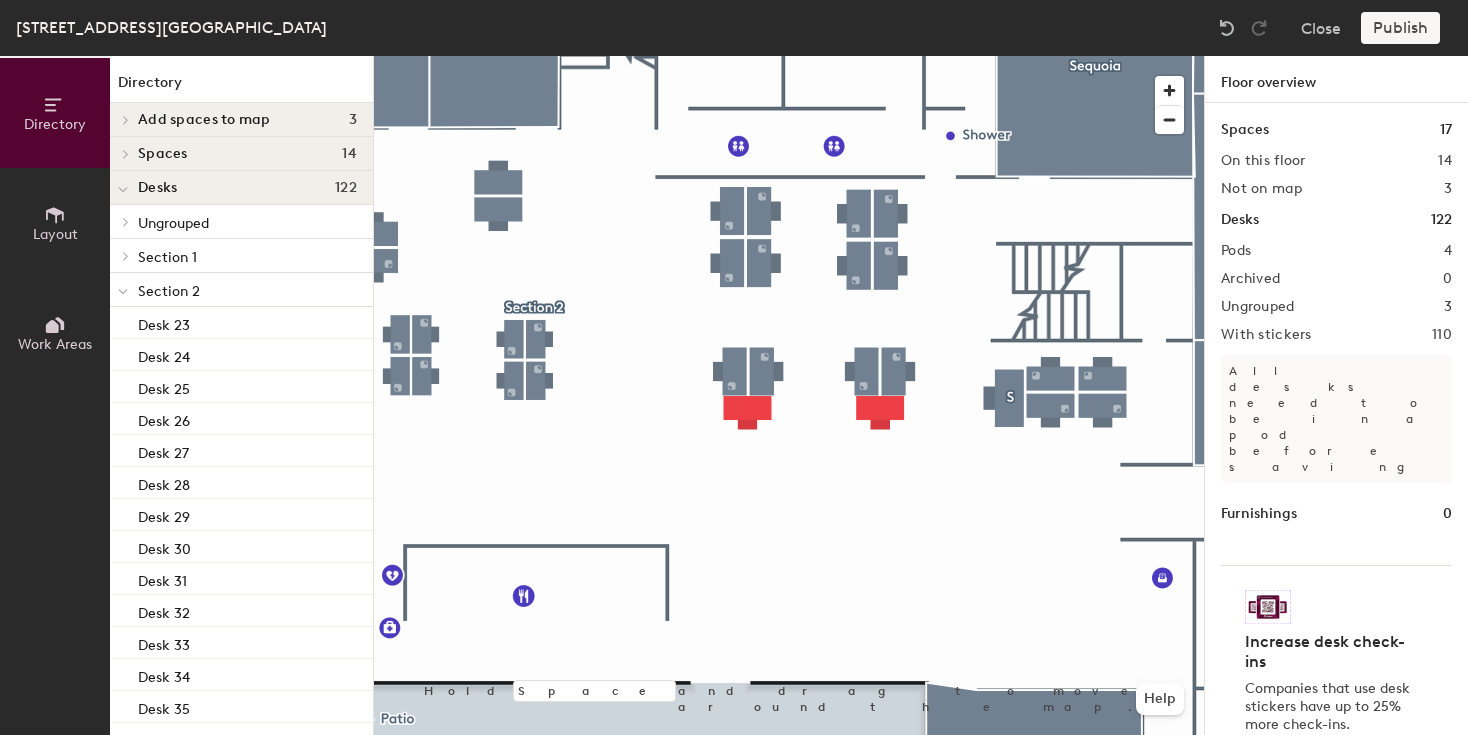 click on "Section 2" 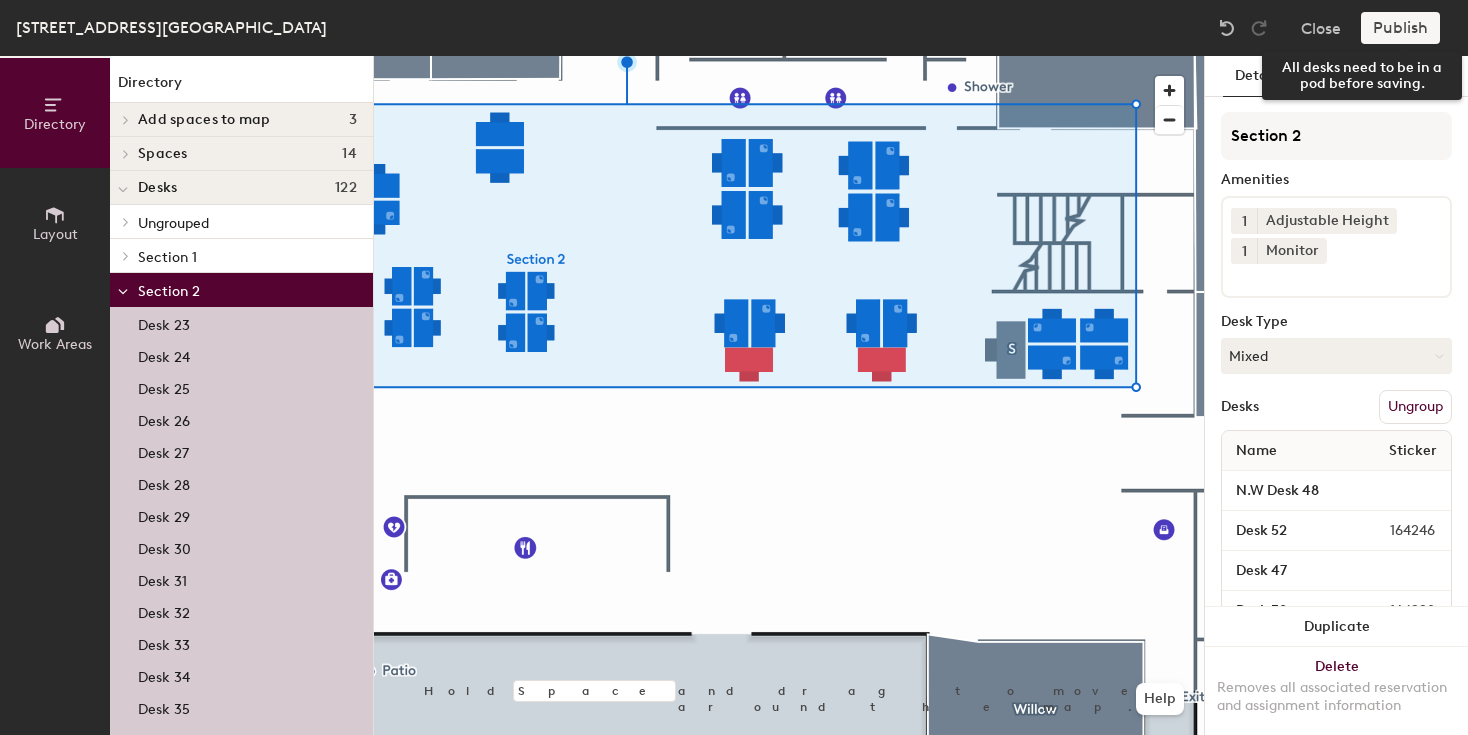 scroll, scrollTop: 0, scrollLeft: 0, axis: both 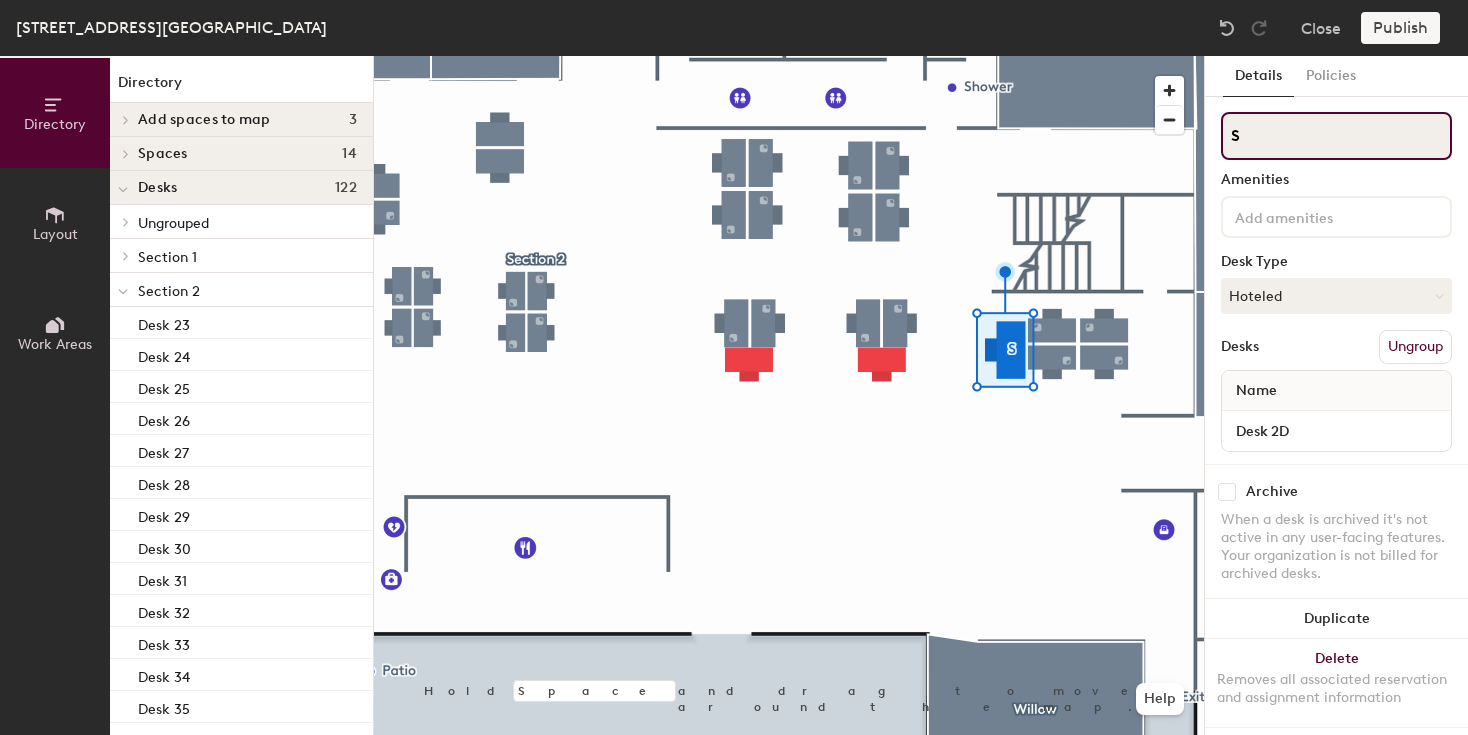 click on "S" 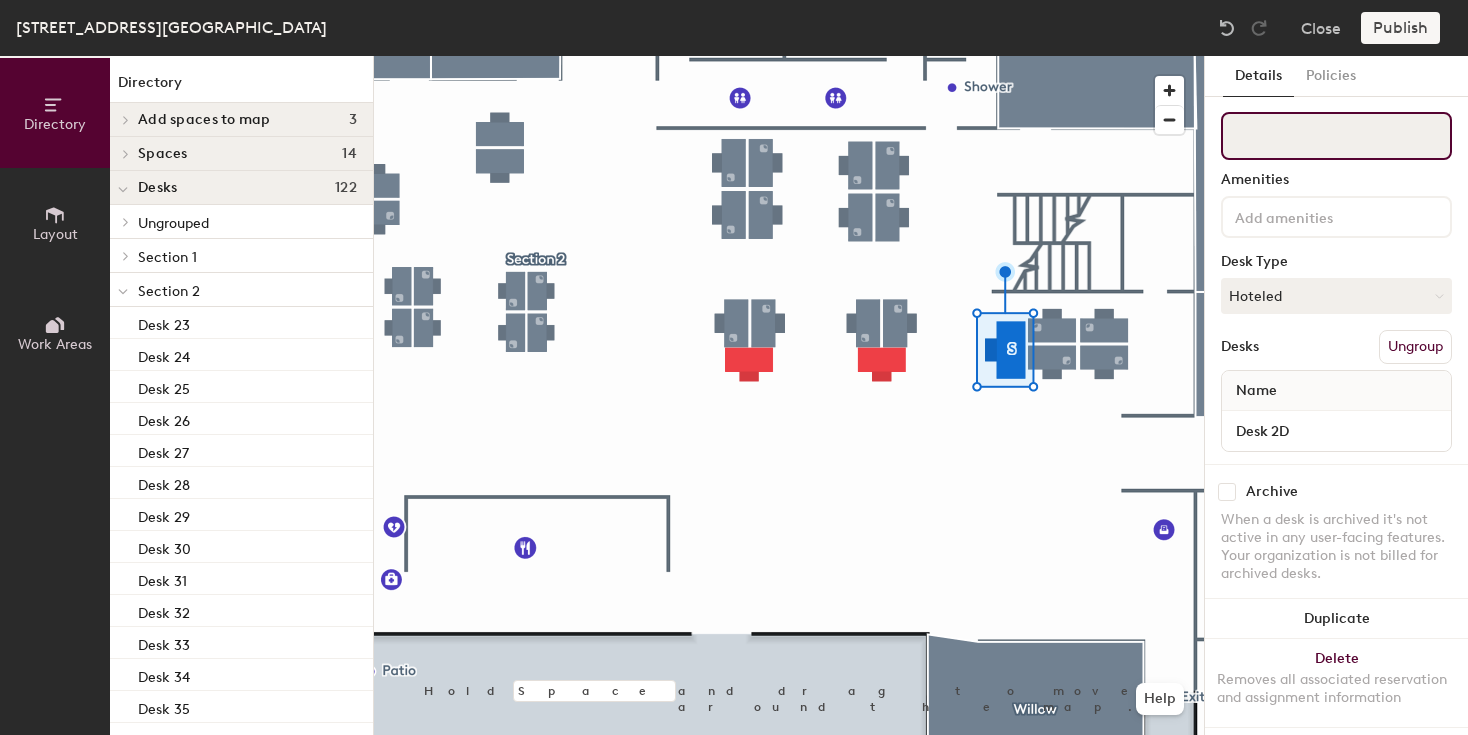 type 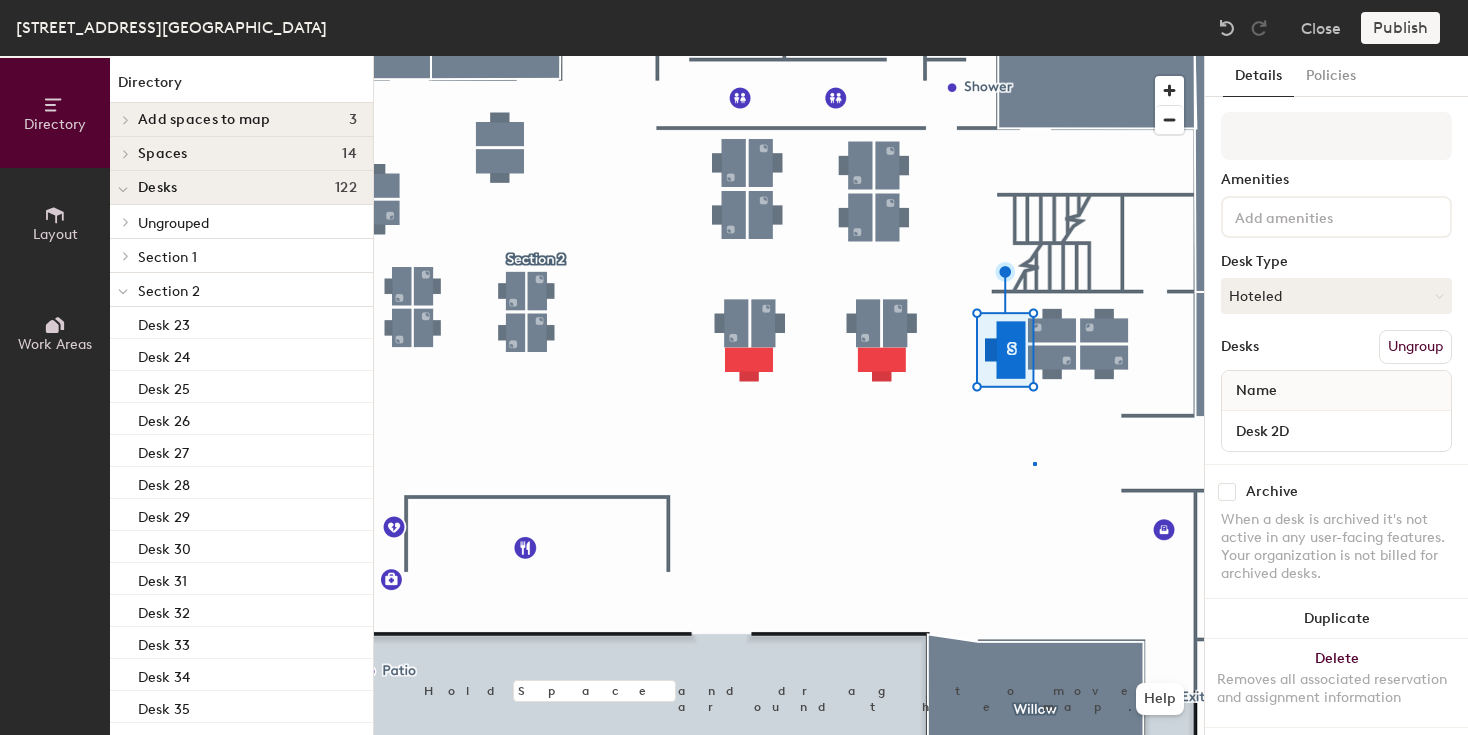 click 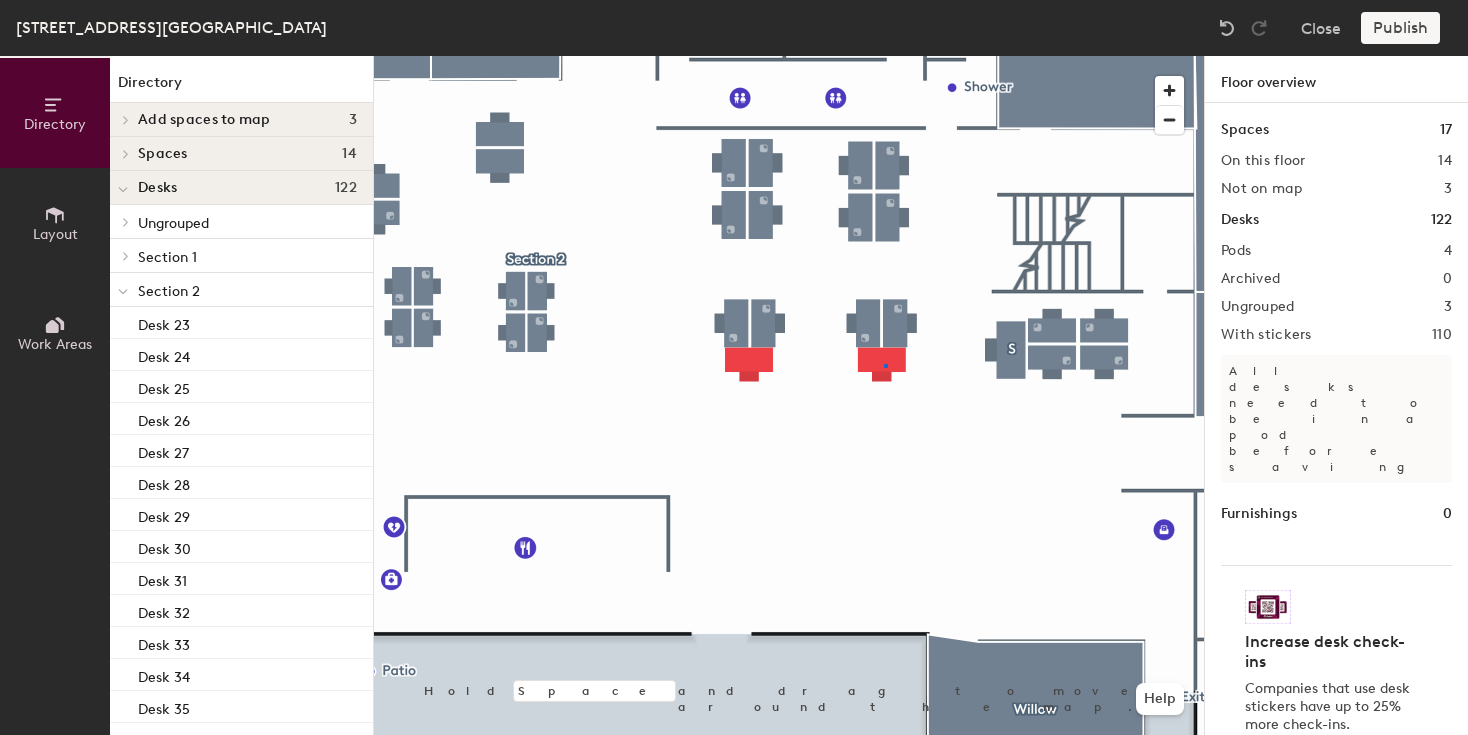 click 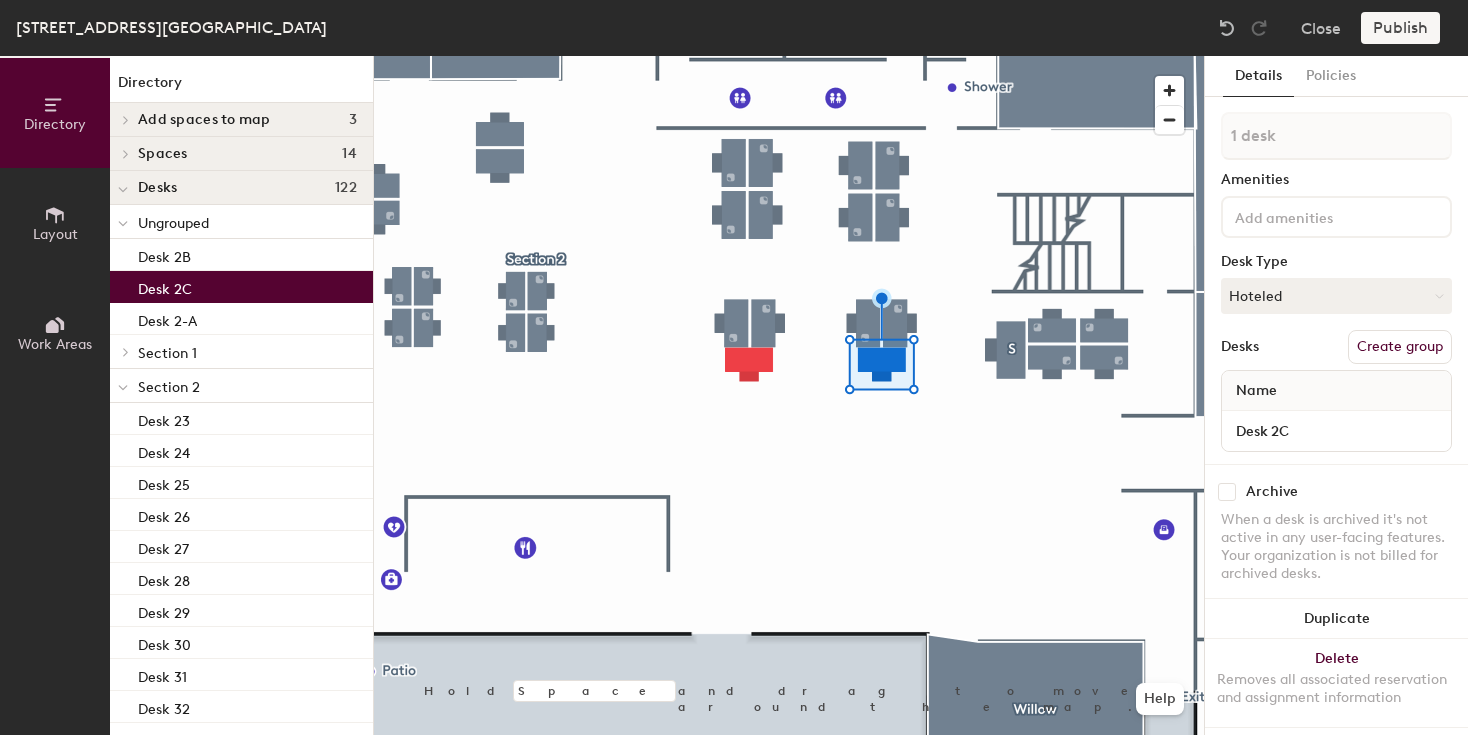 click on "Create group" 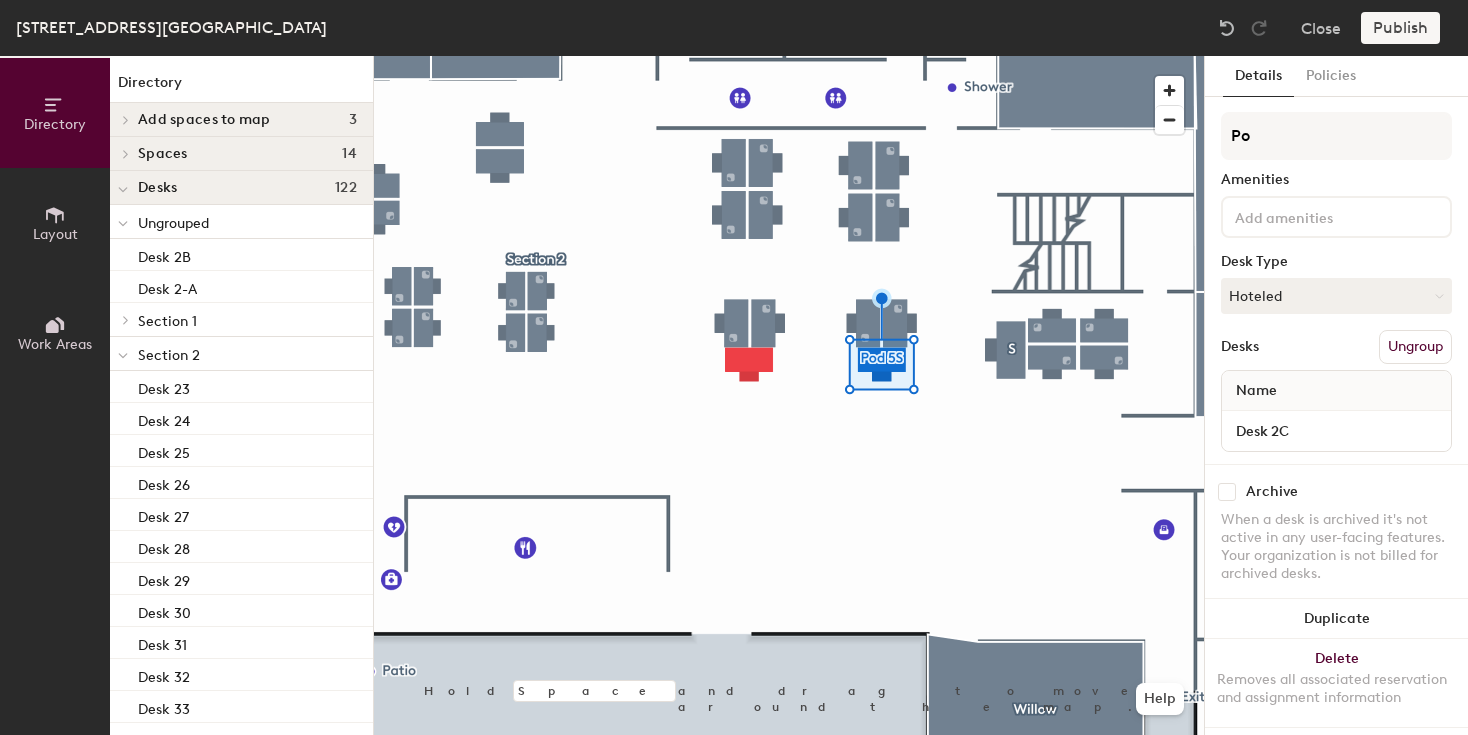 type on "P" 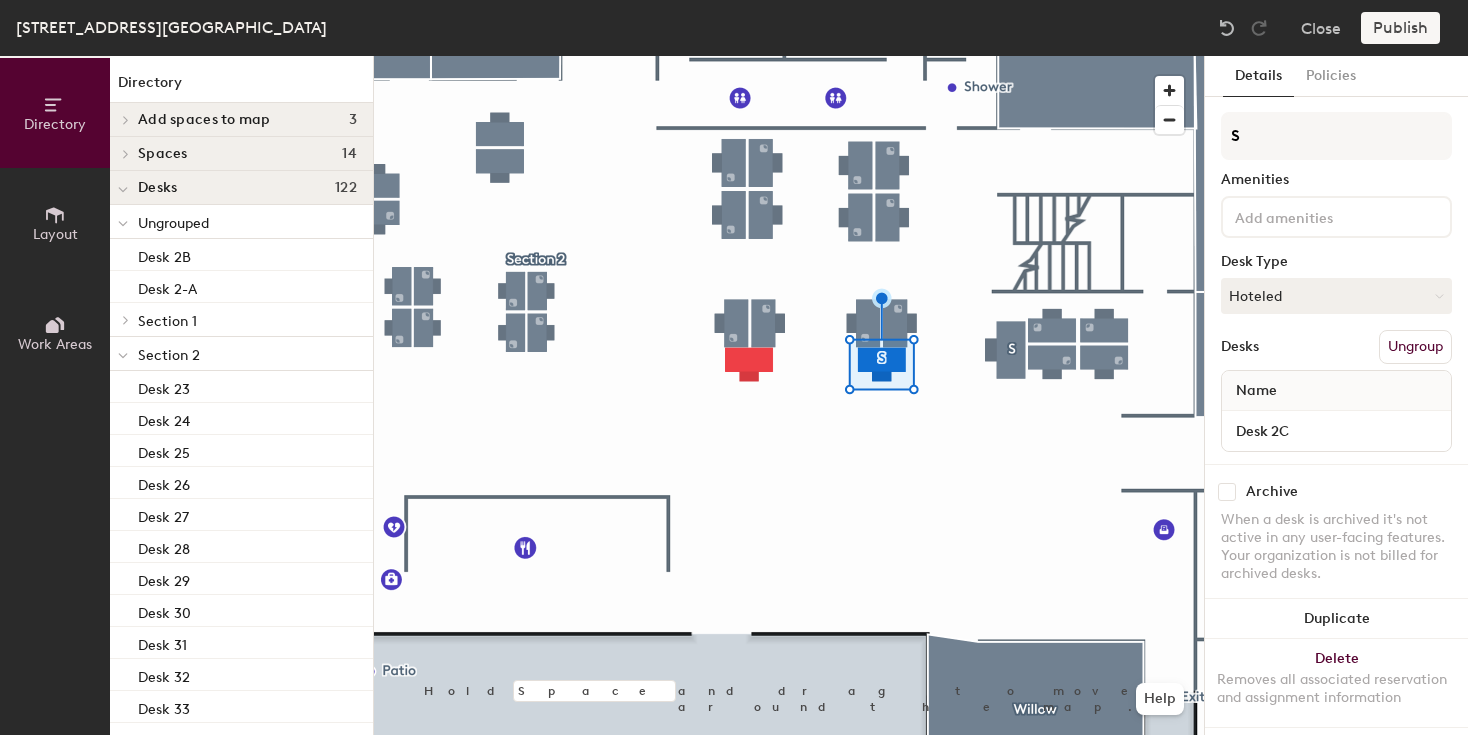 type on "S" 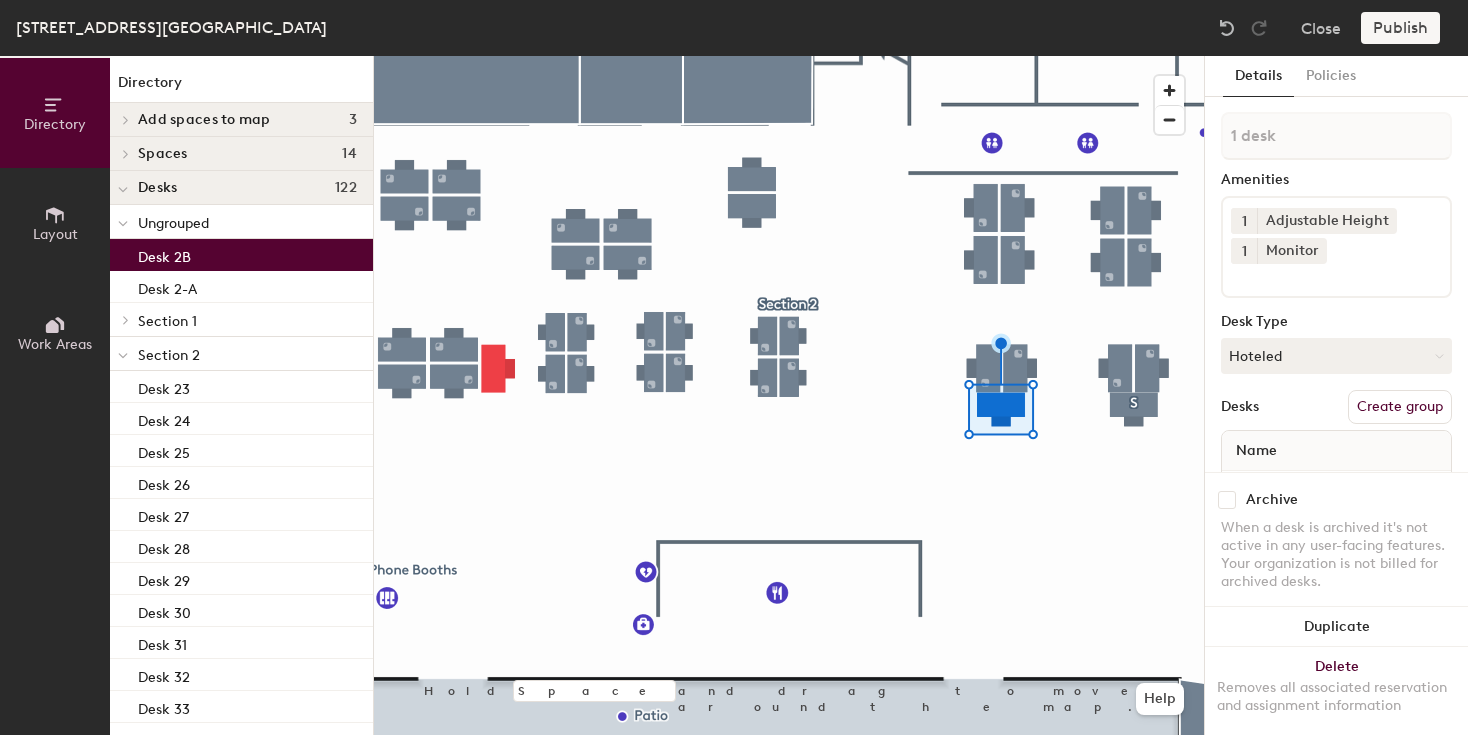 click on "Create group" 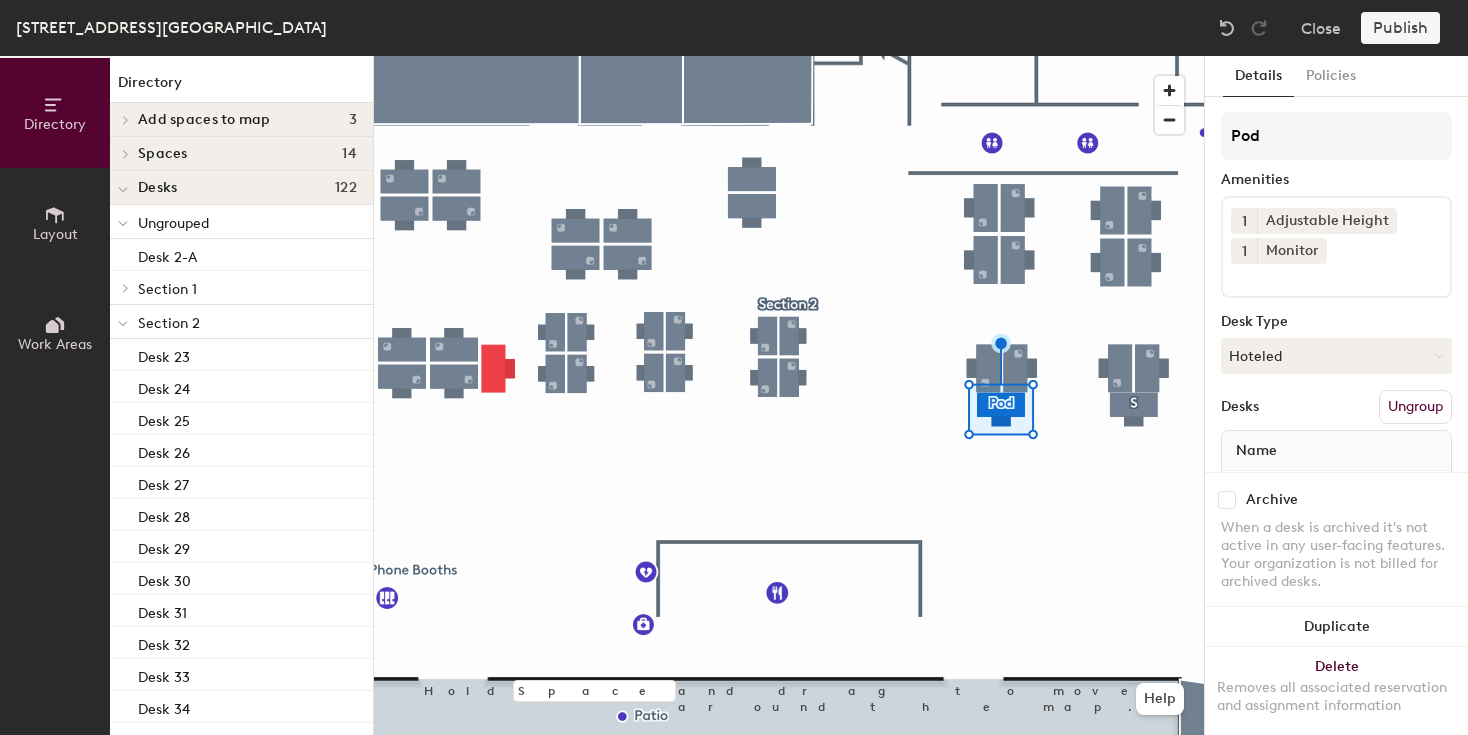 type on "Pod" 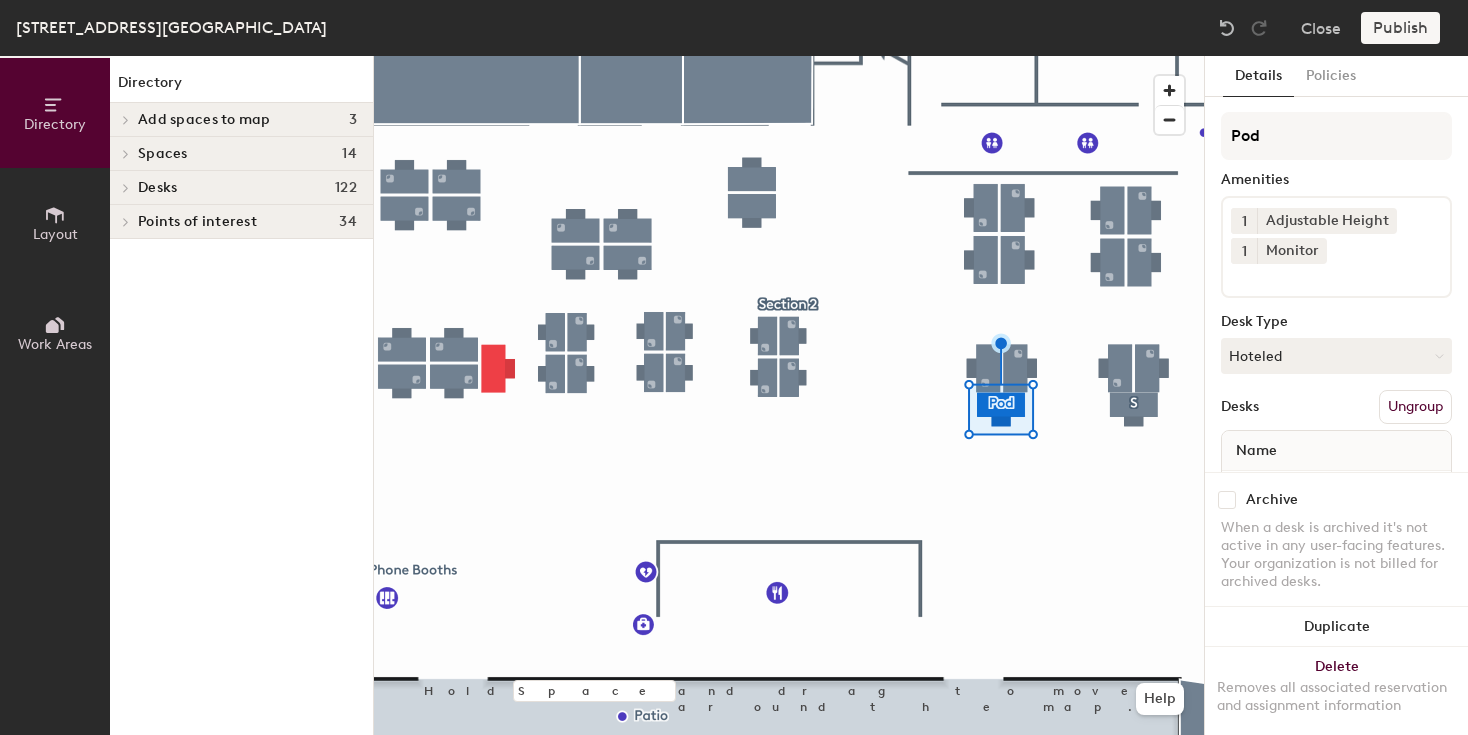 click on "Desks 122" 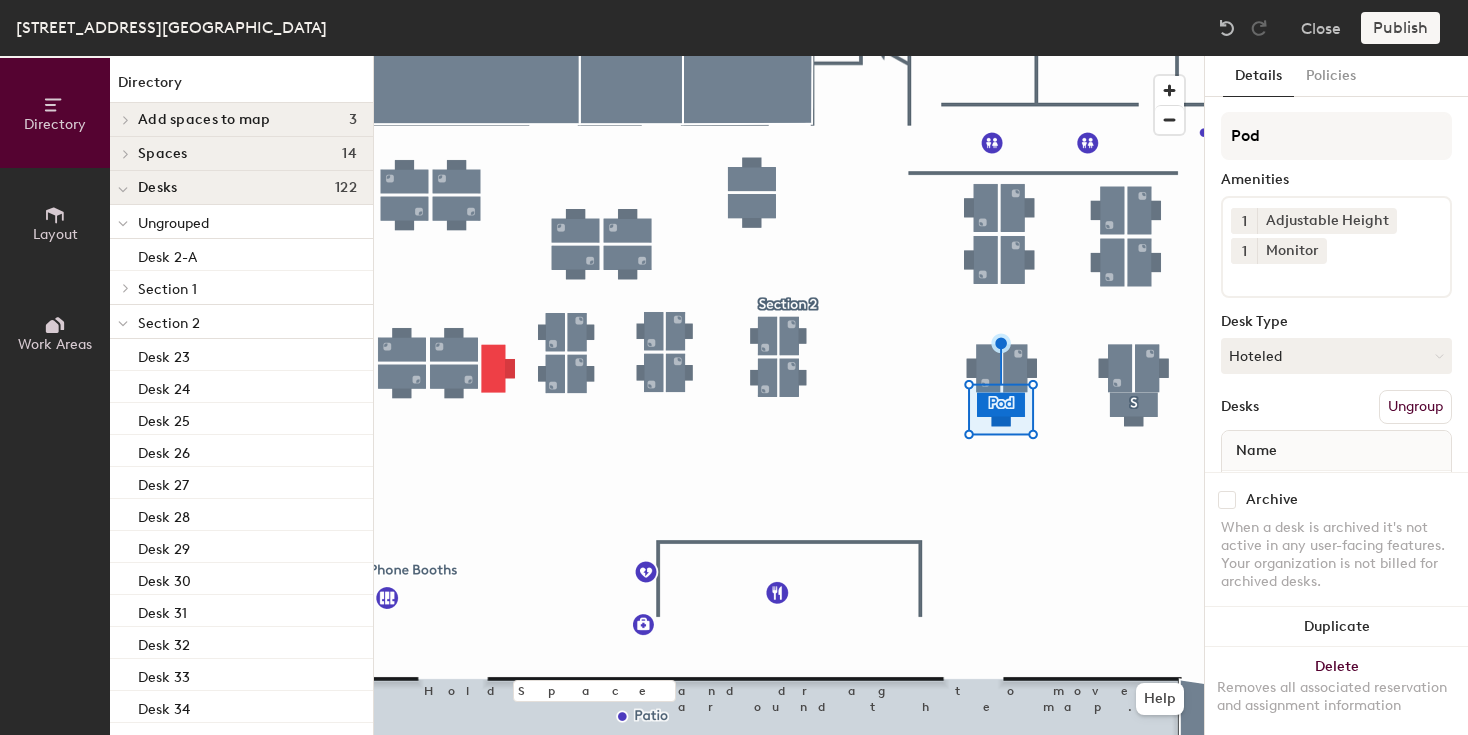 click on "Ungrouped" 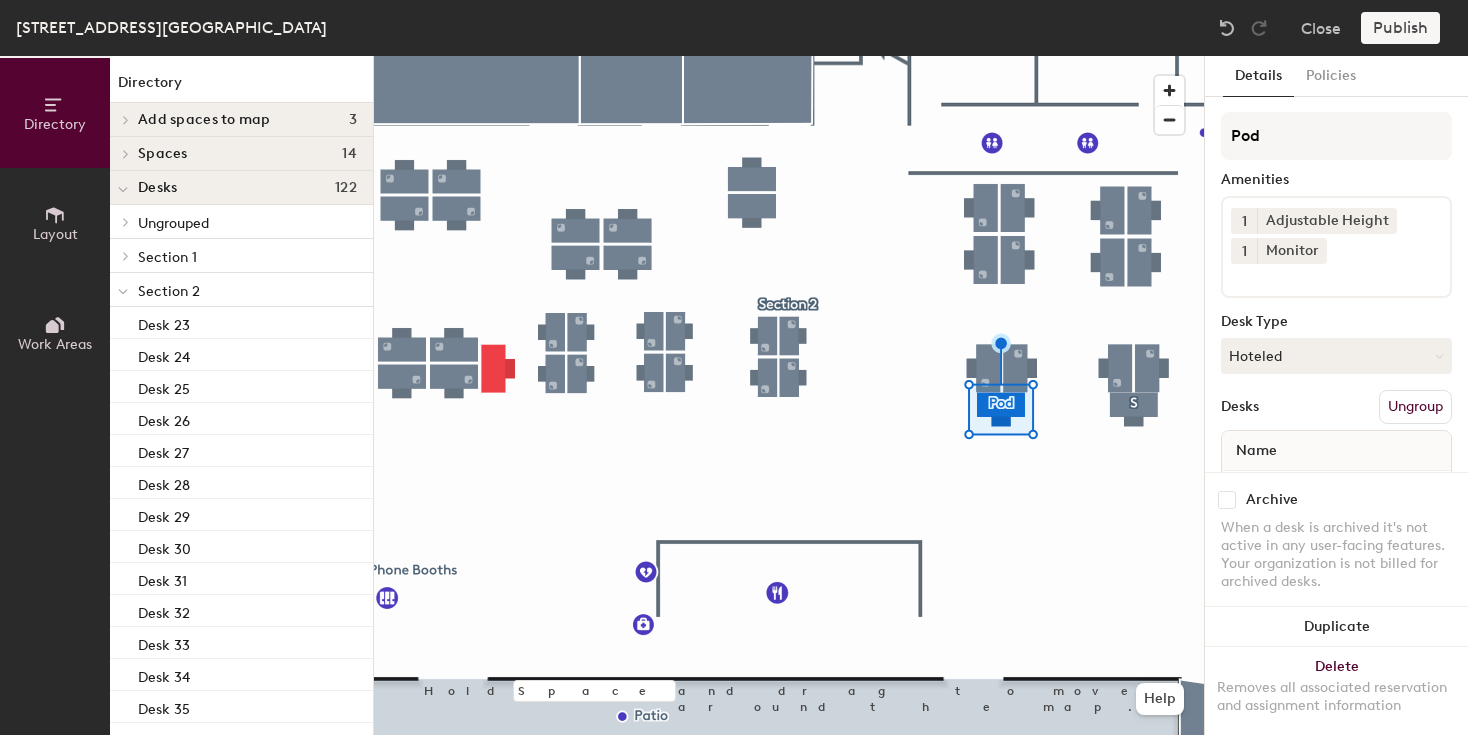 click on "Section 2" 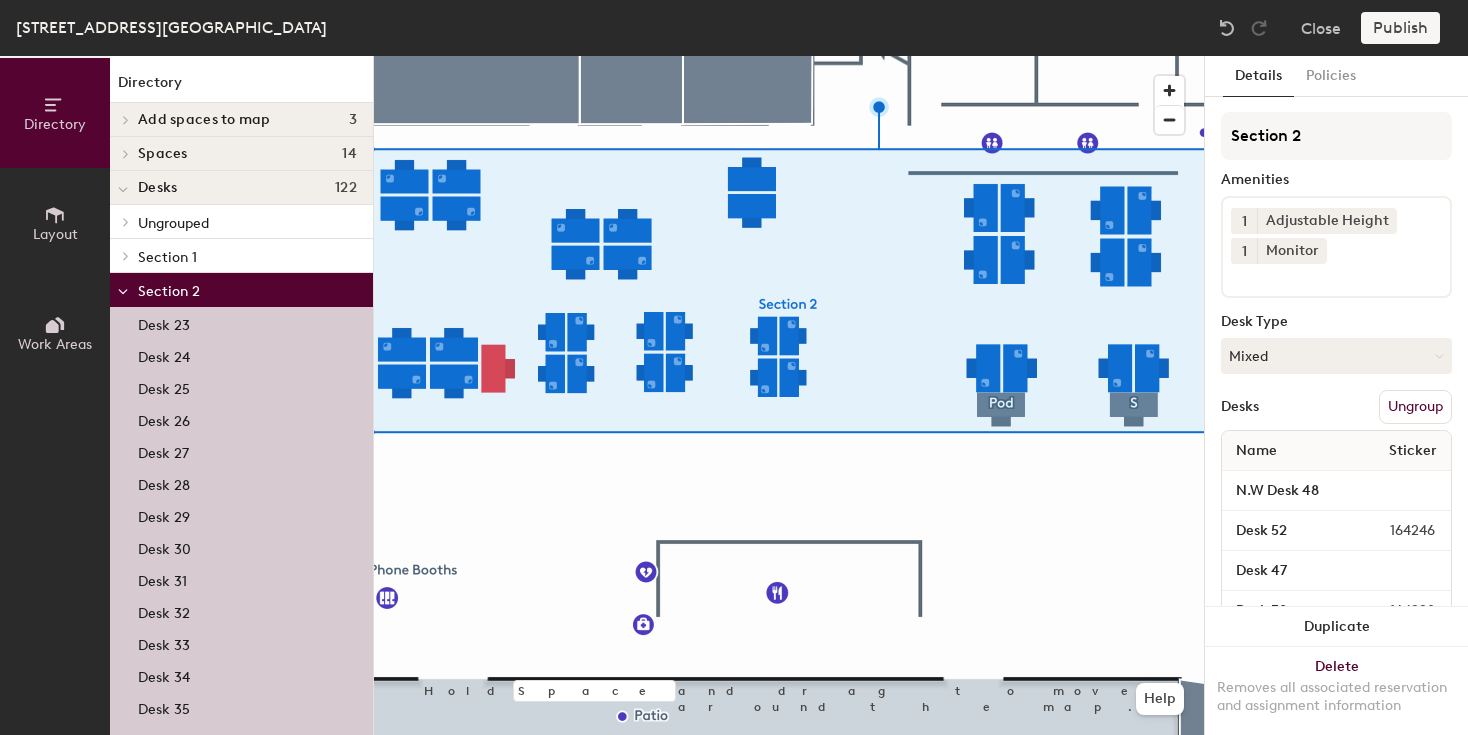click on "Ungrouped" 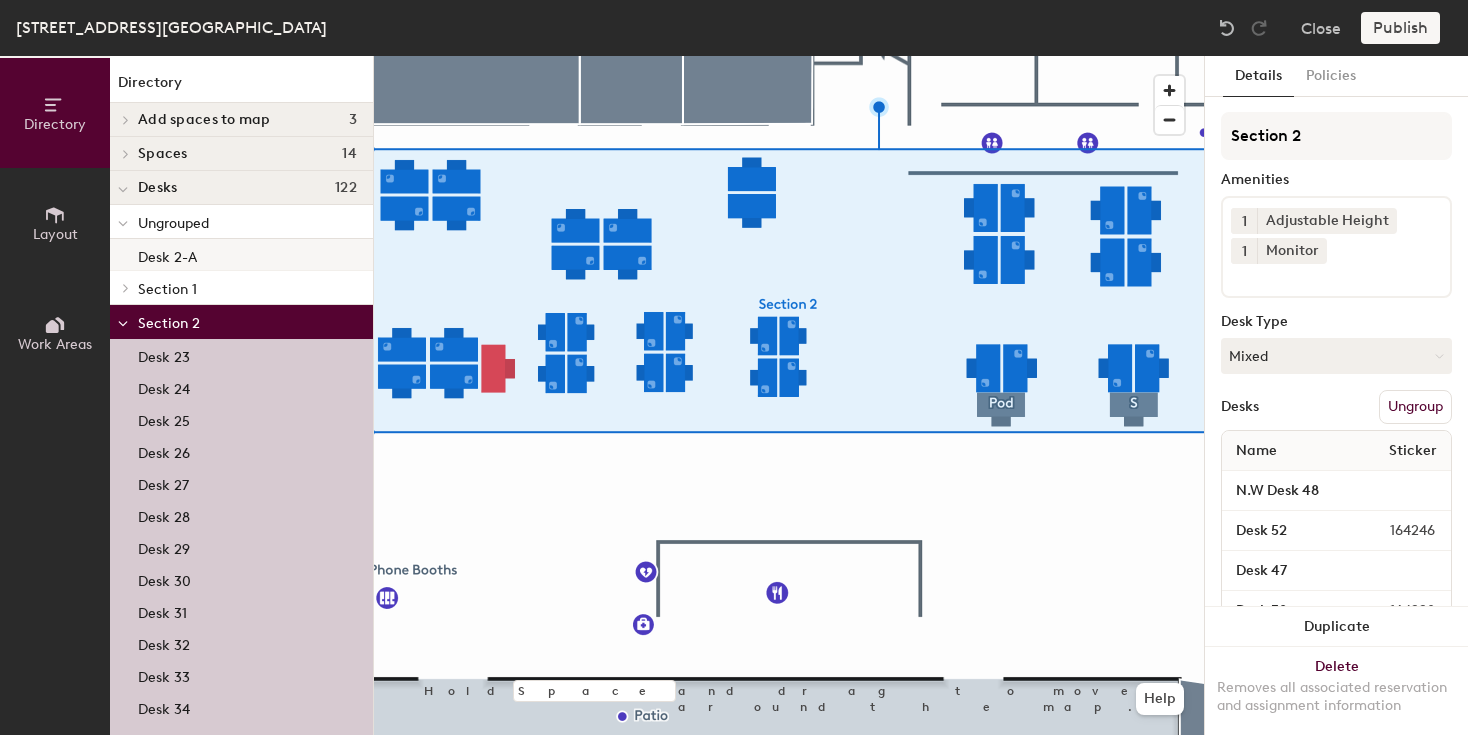 click on "Desk 2-A" 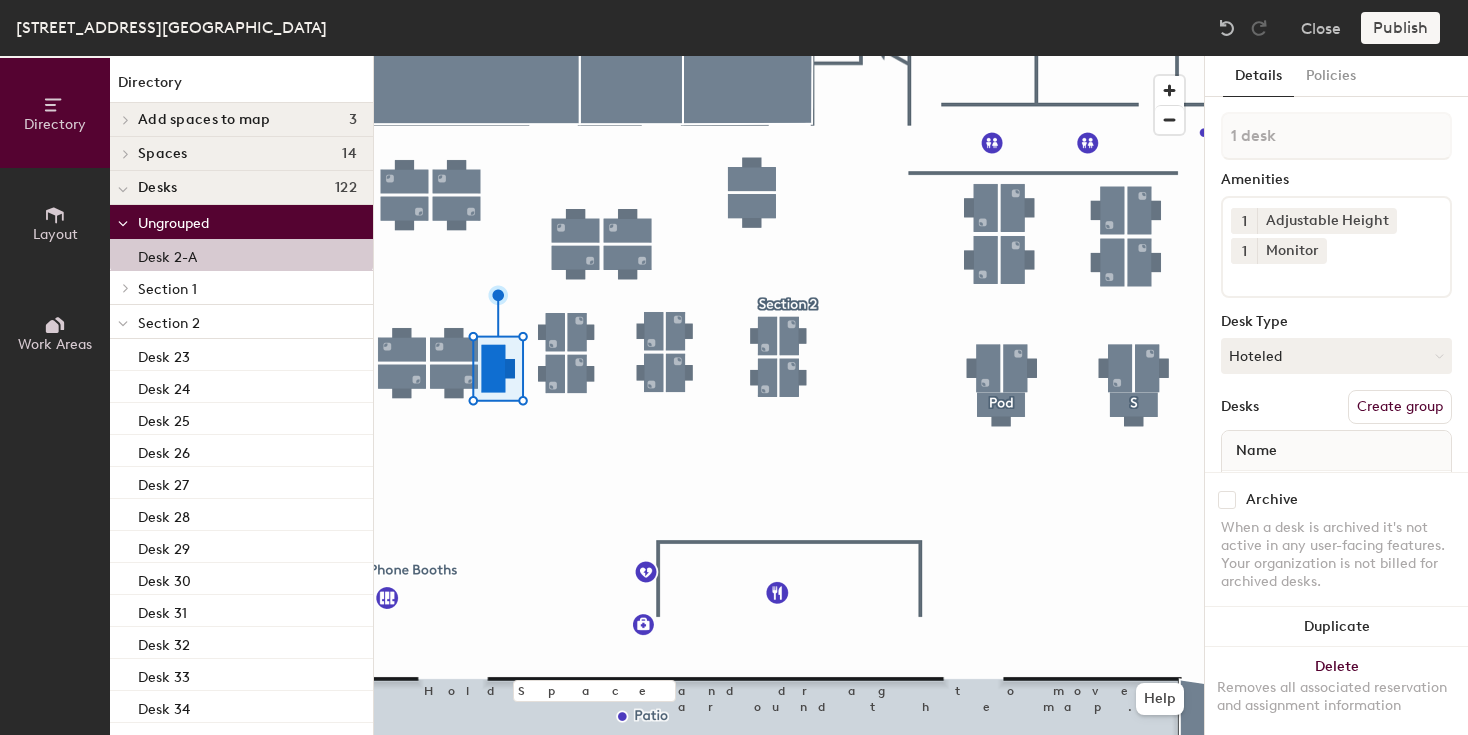 click on "Section 2" 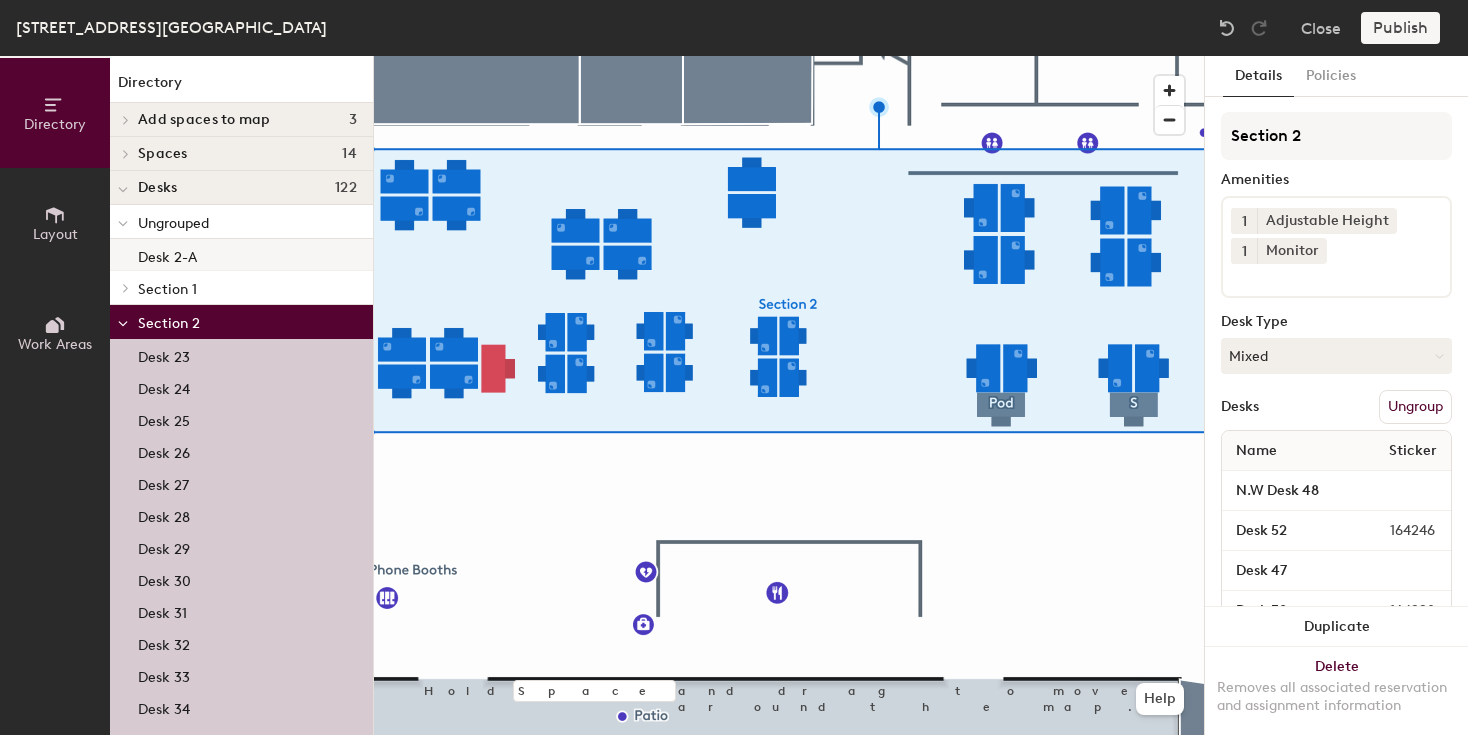 click on "Desk 2-A" 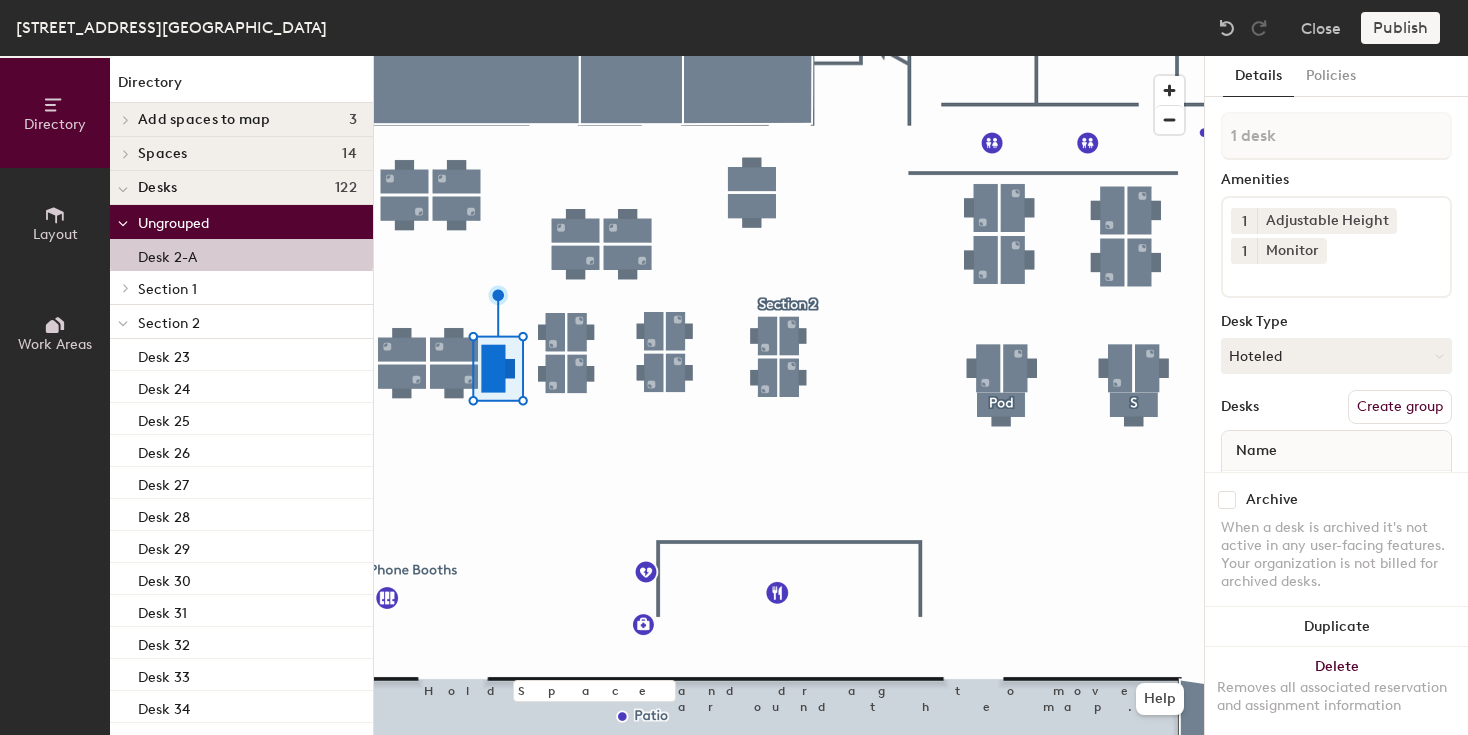 click on "Create group" 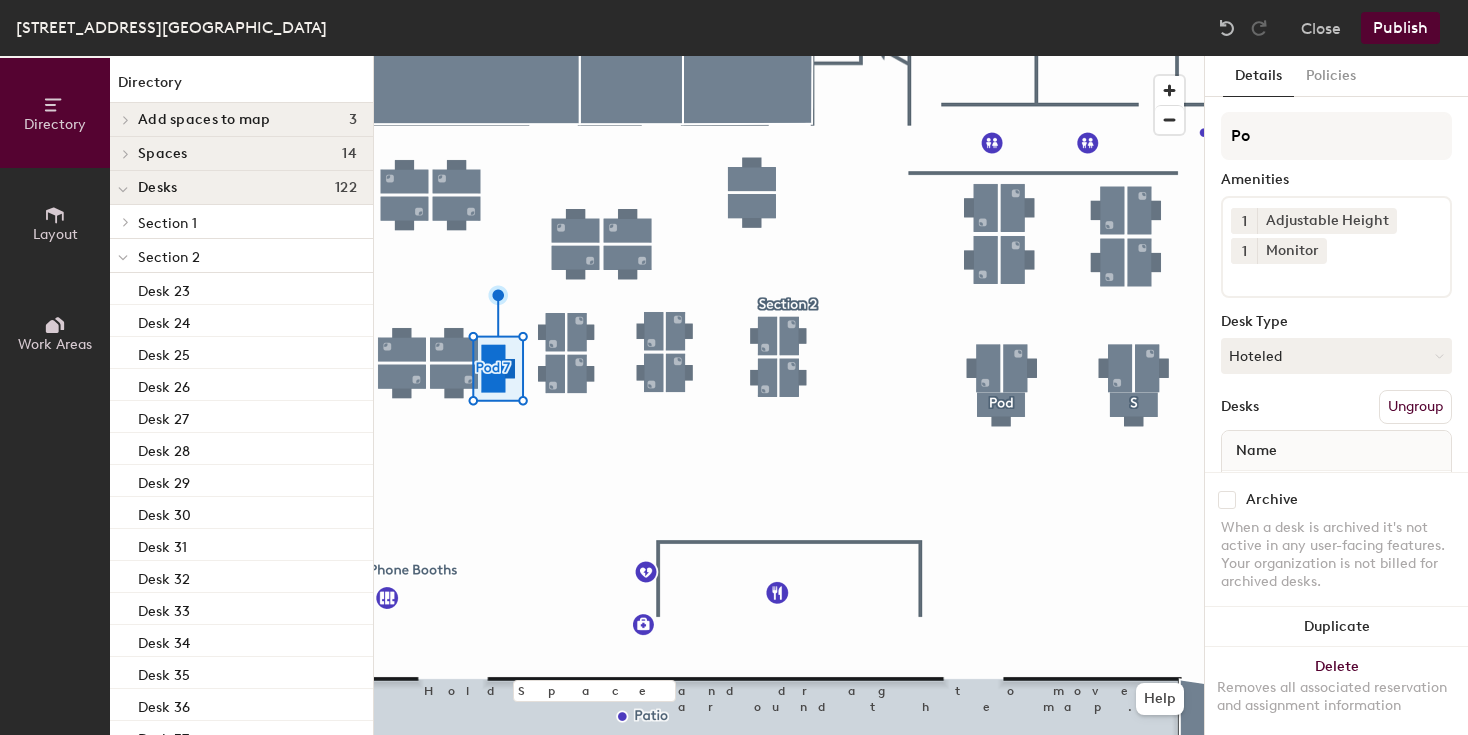 type on "P" 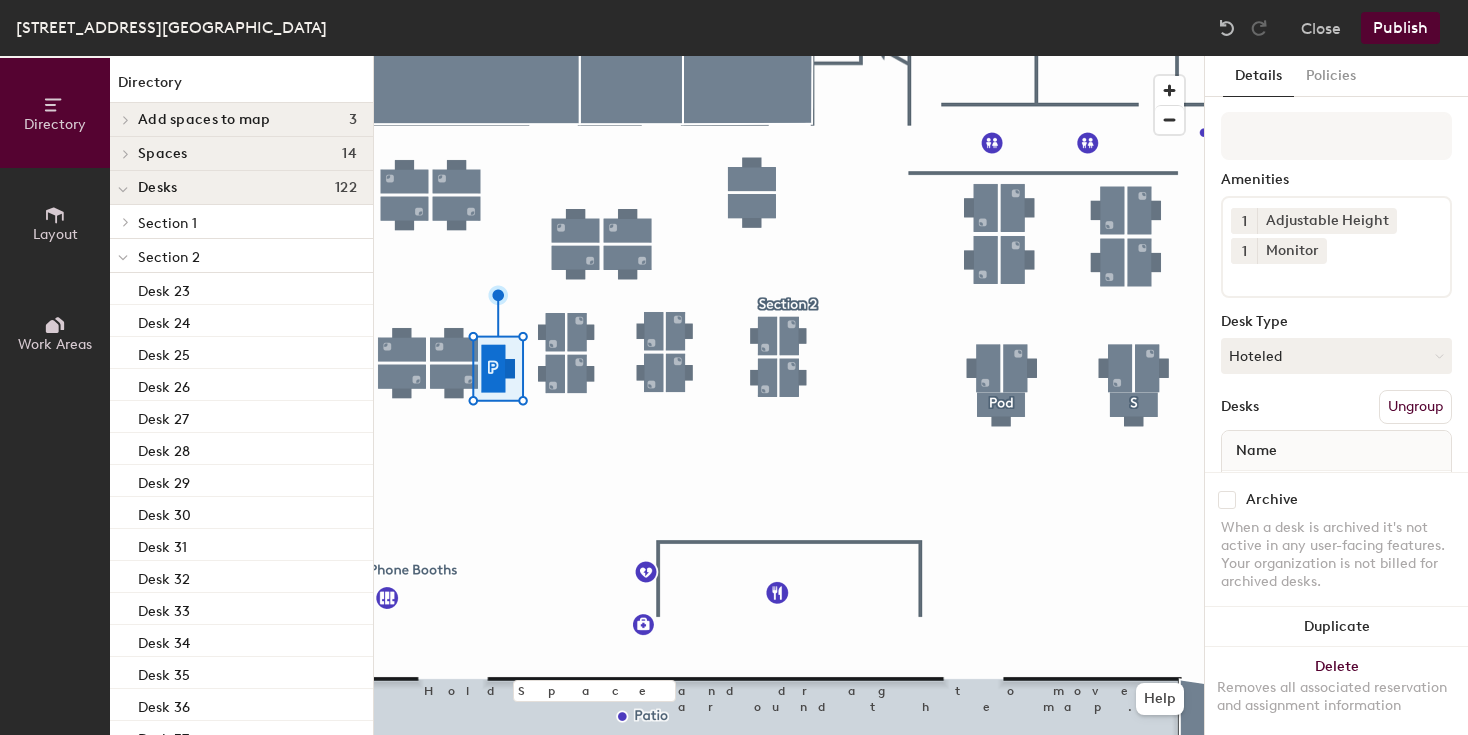 type 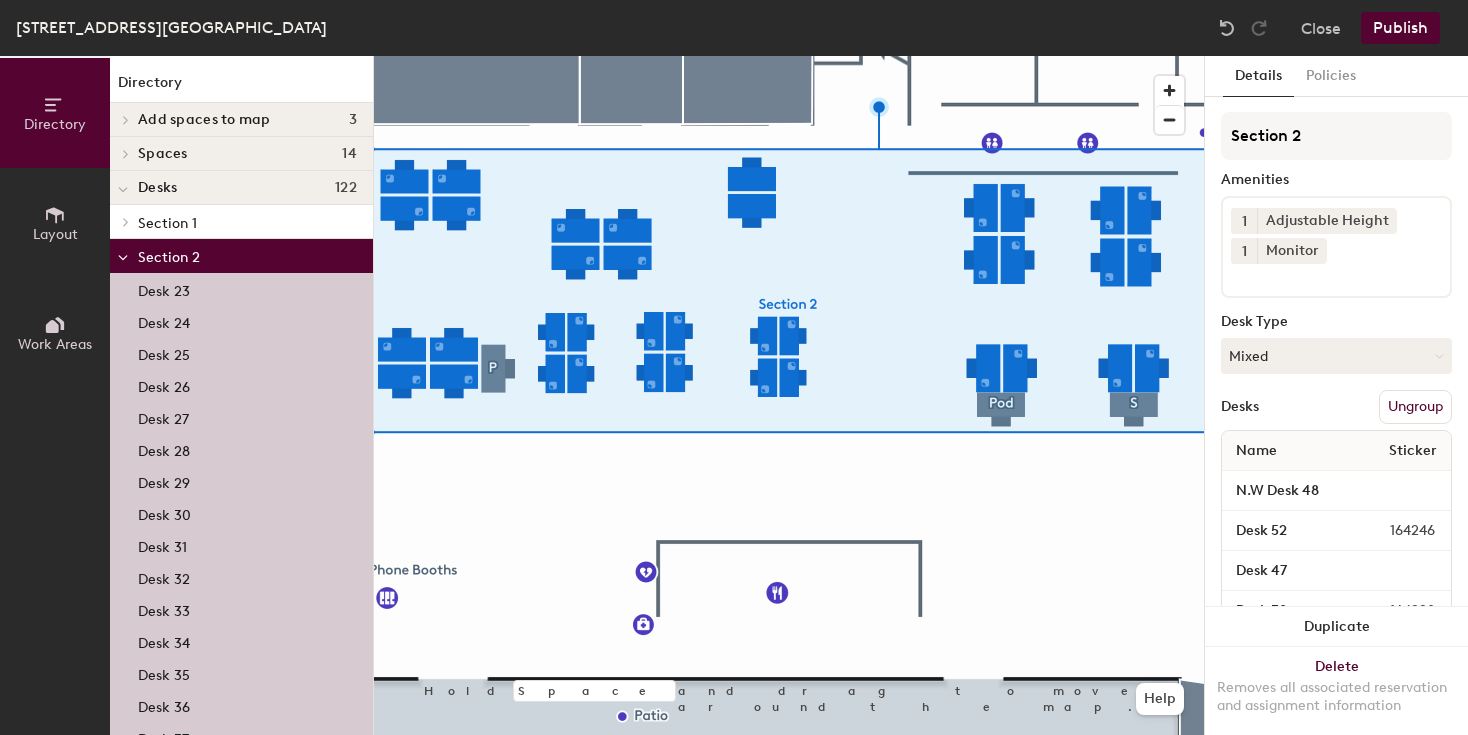 click on "Publish" 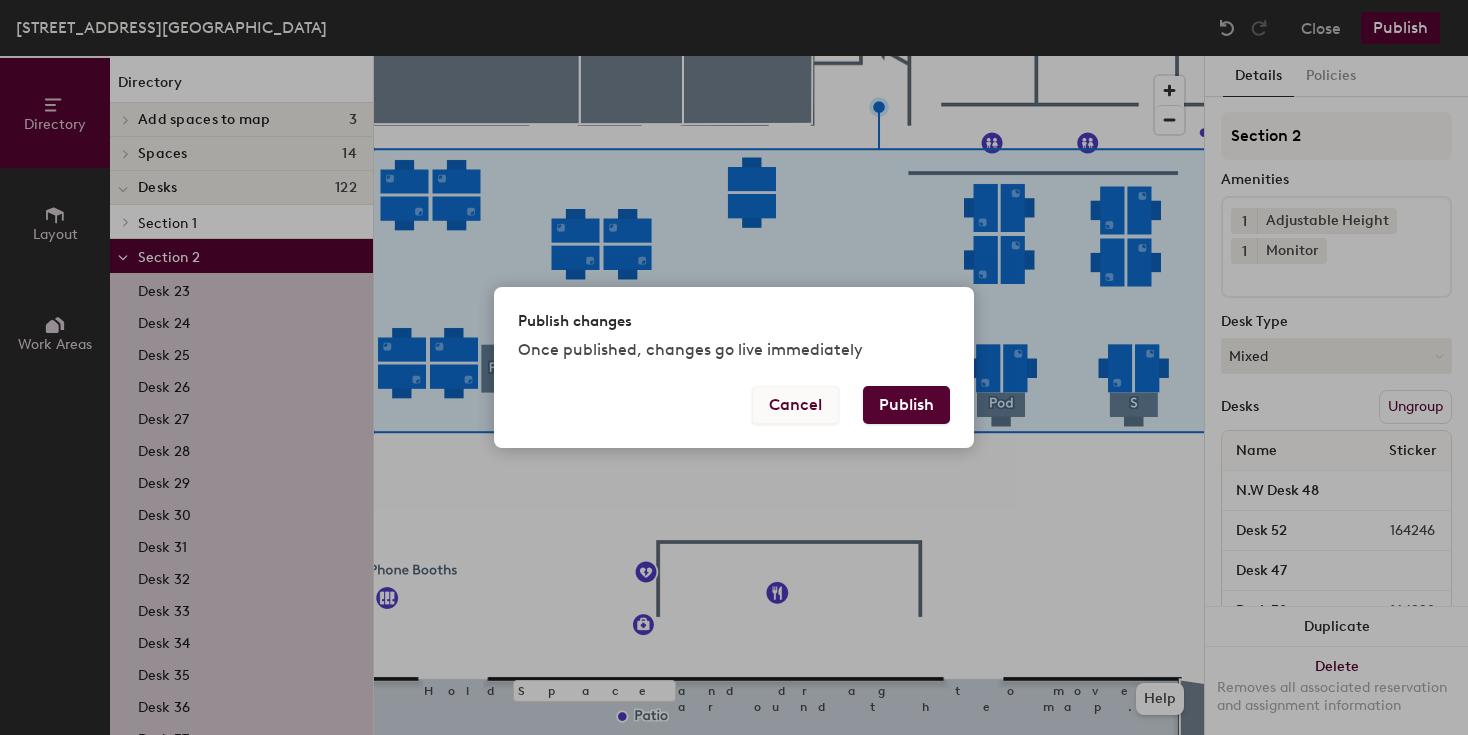 click on "Cancel" at bounding box center (795, 405) 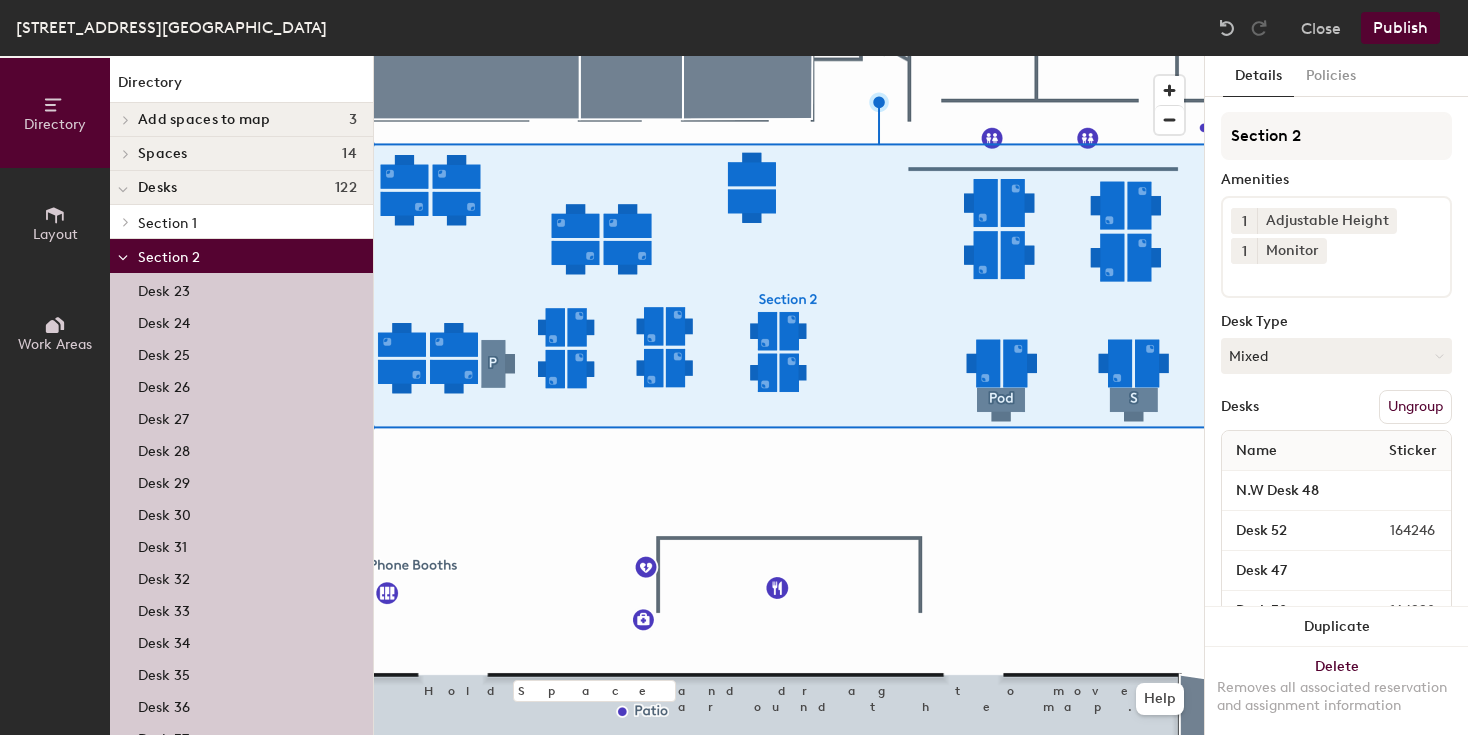 click 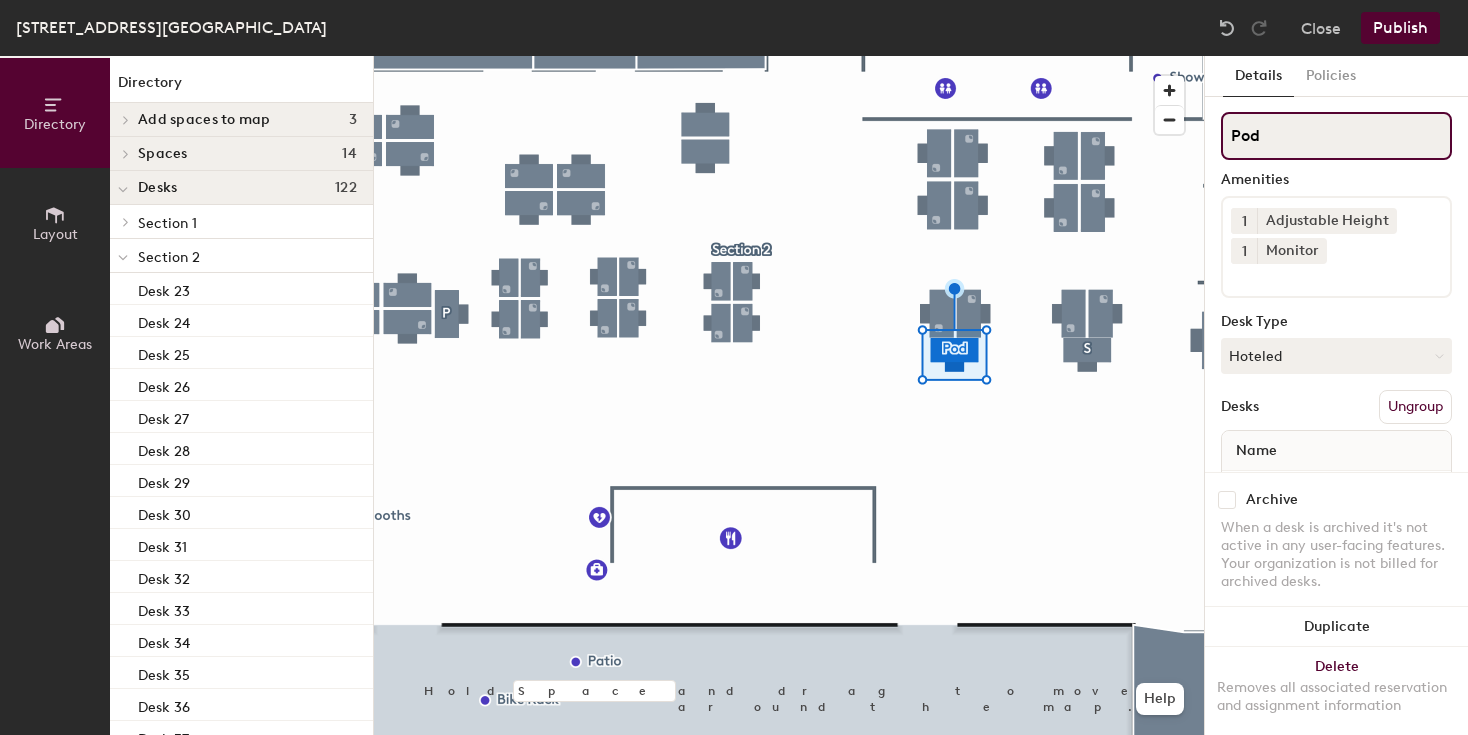 drag, startPoint x: 1305, startPoint y: 134, endPoint x: 1219, endPoint y: 133, distance: 86.00581 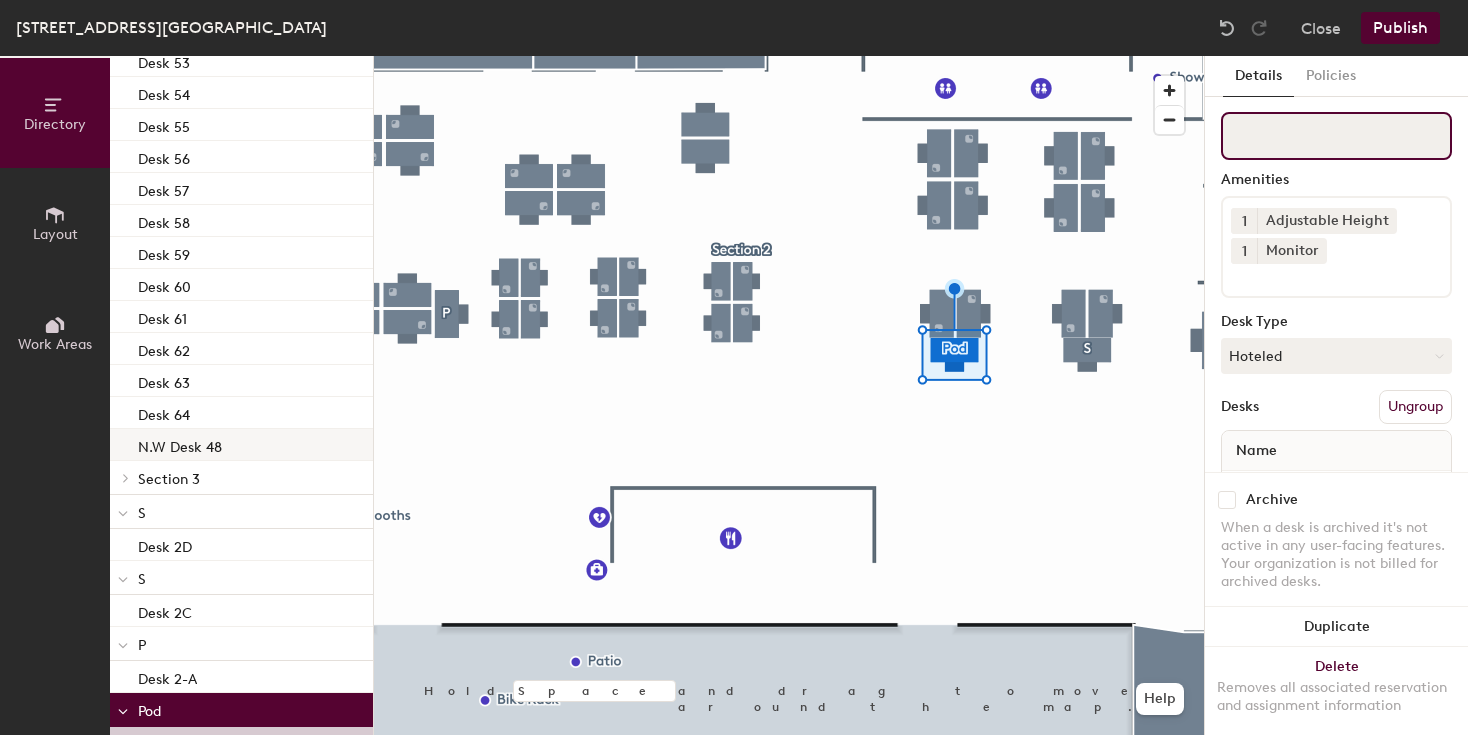 scroll, scrollTop: 1159, scrollLeft: 0, axis: vertical 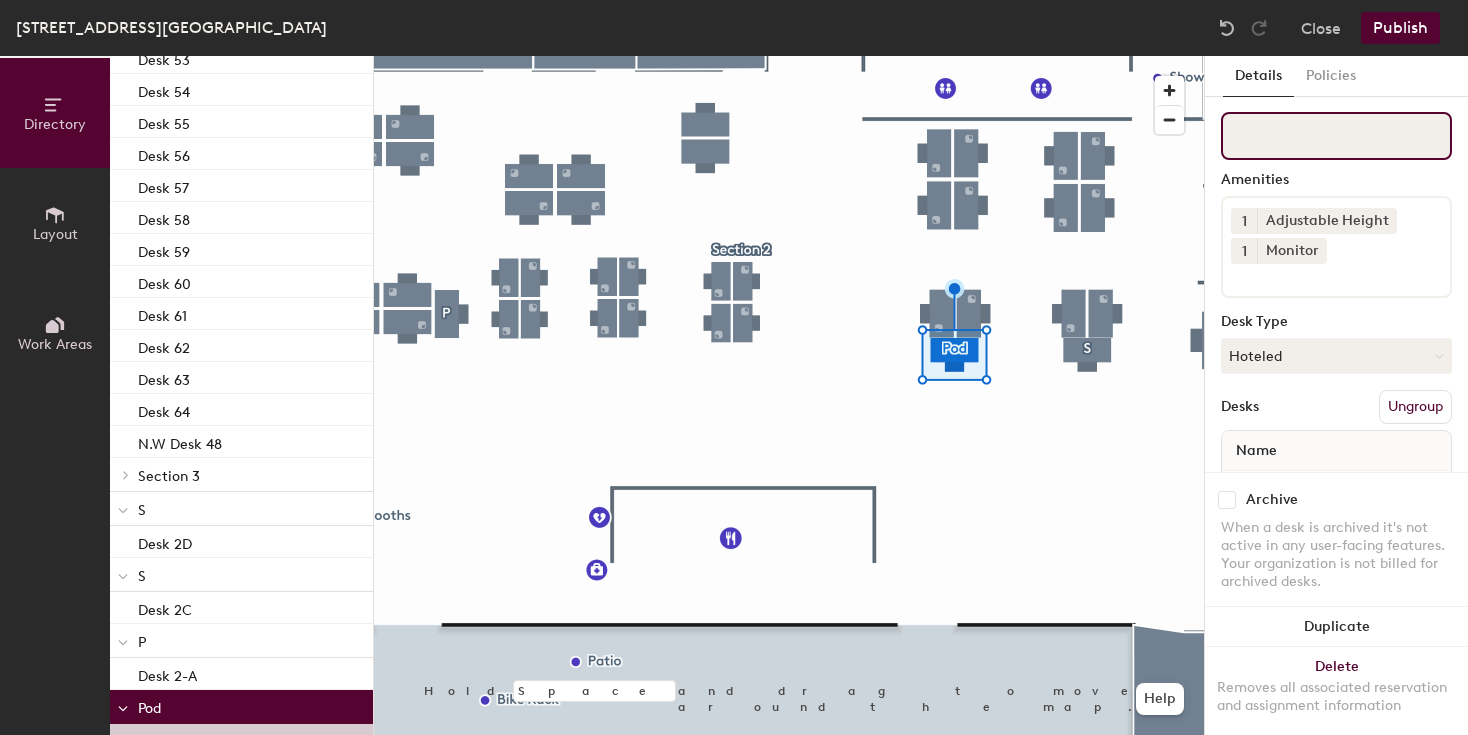 type 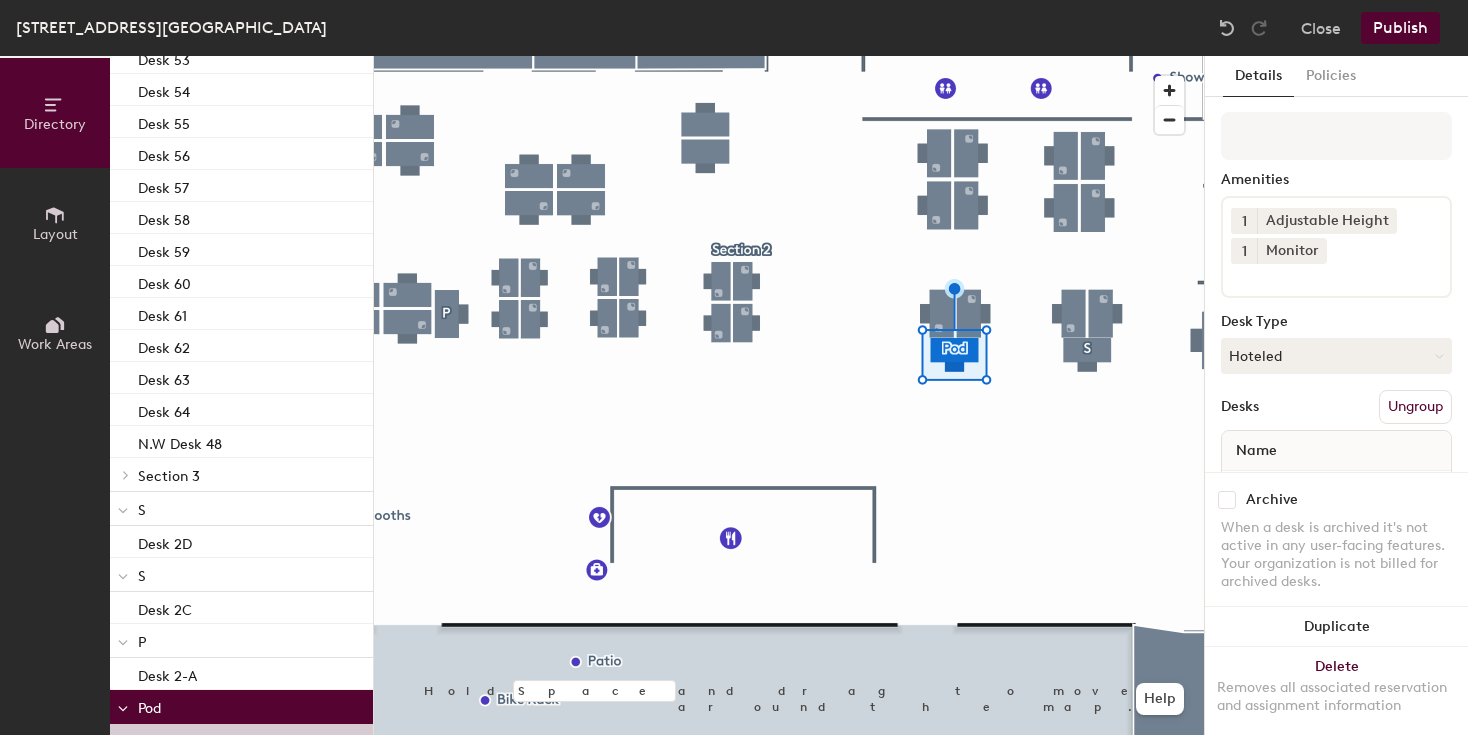 click on "S" 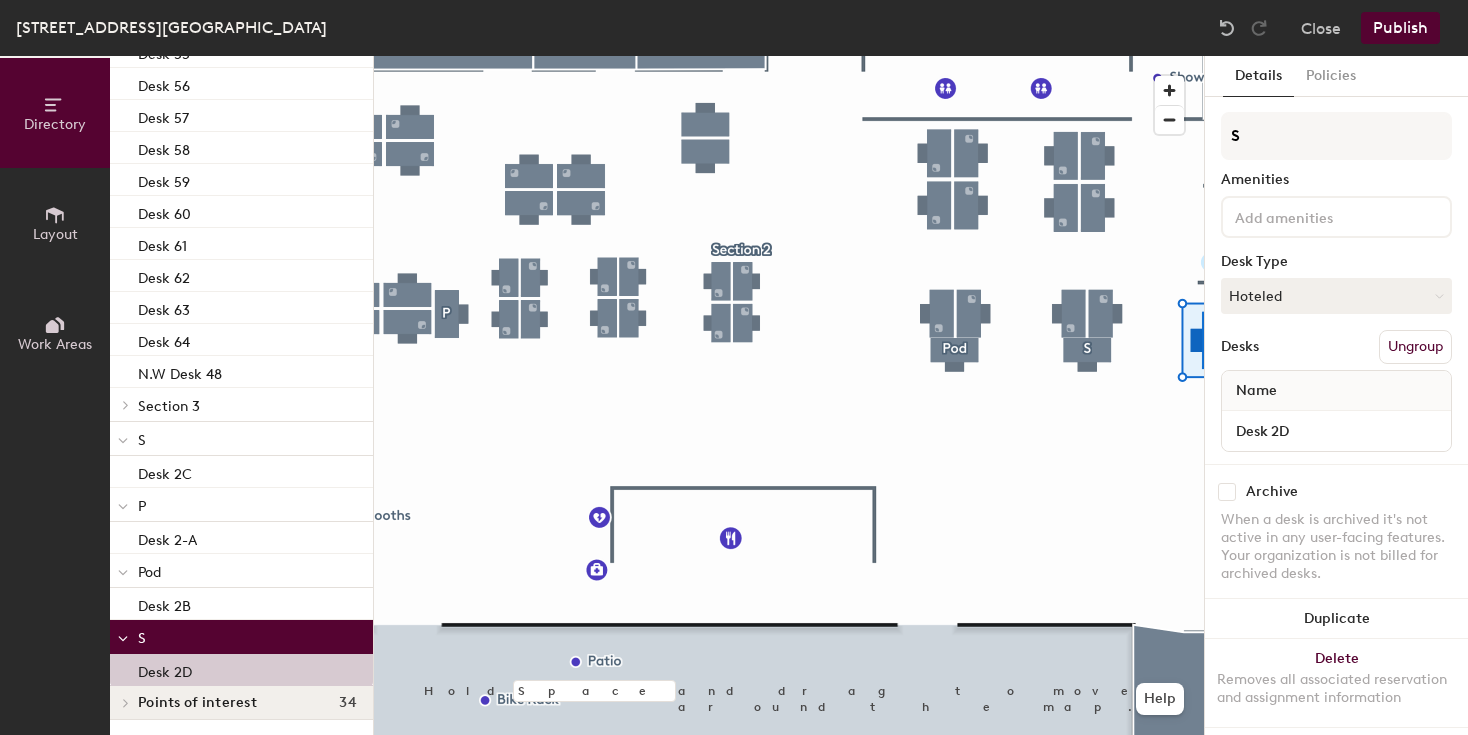 scroll, scrollTop: 1230, scrollLeft: 0, axis: vertical 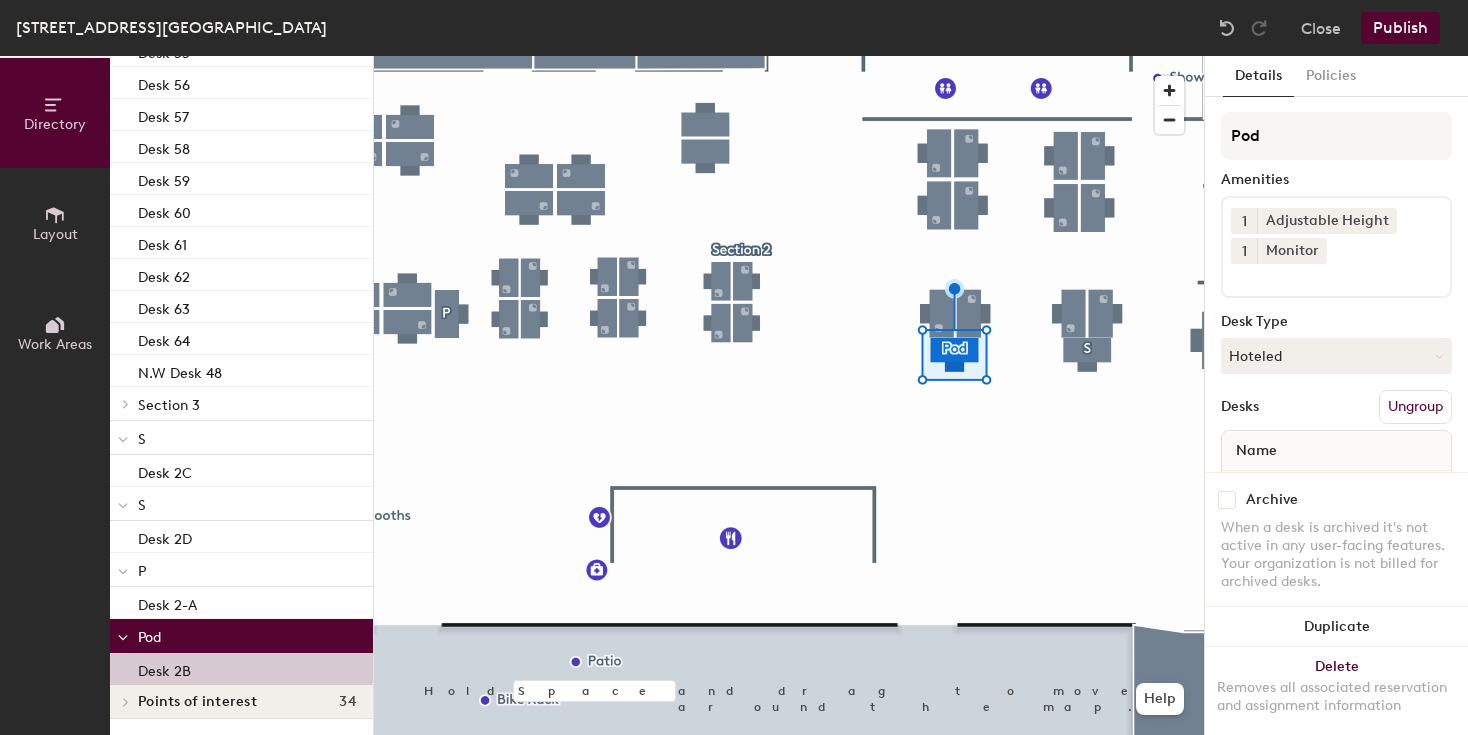 drag, startPoint x: 175, startPoint y: 539, endPoint x: 217, endPoint y: 391, distance: 153.84407 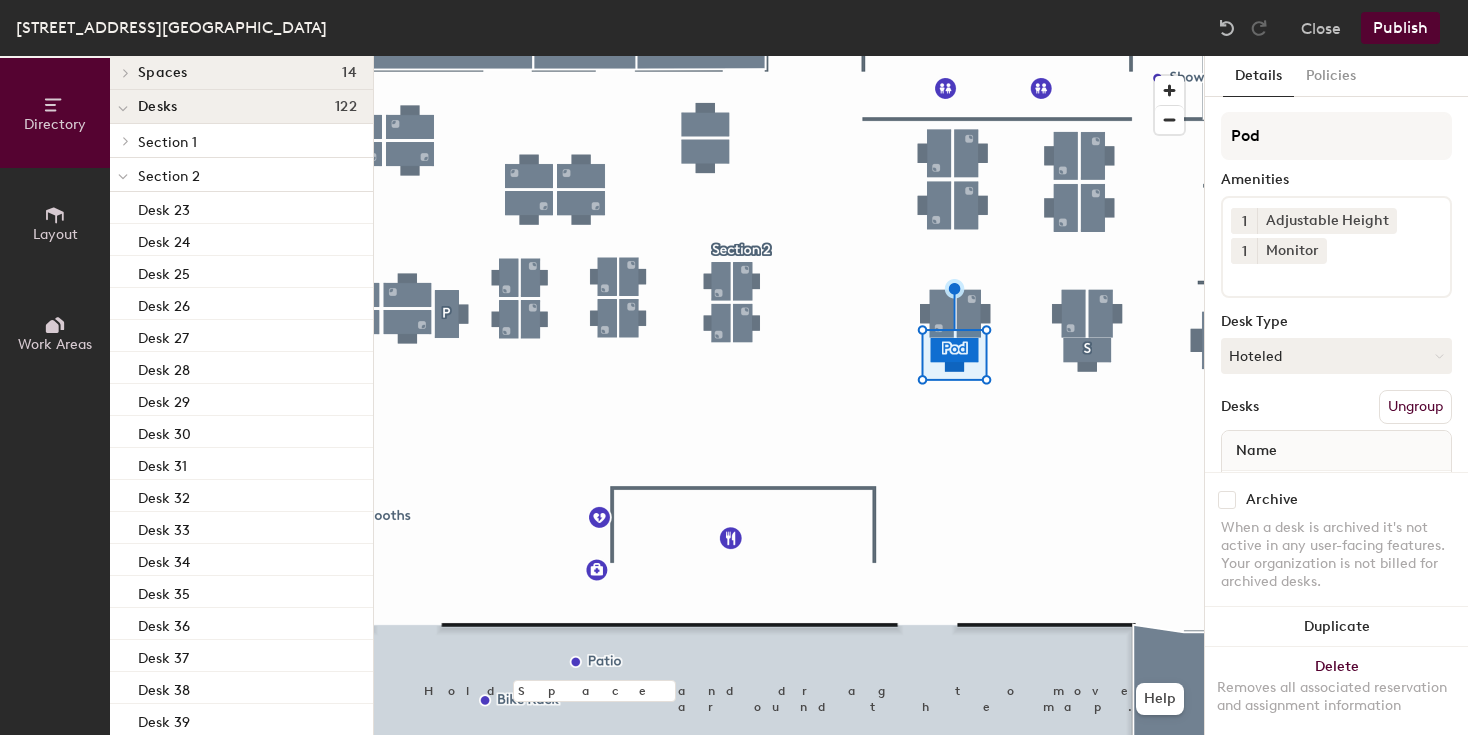 scroll, scrollTop: 0, scrollLeft: 0, axis: both 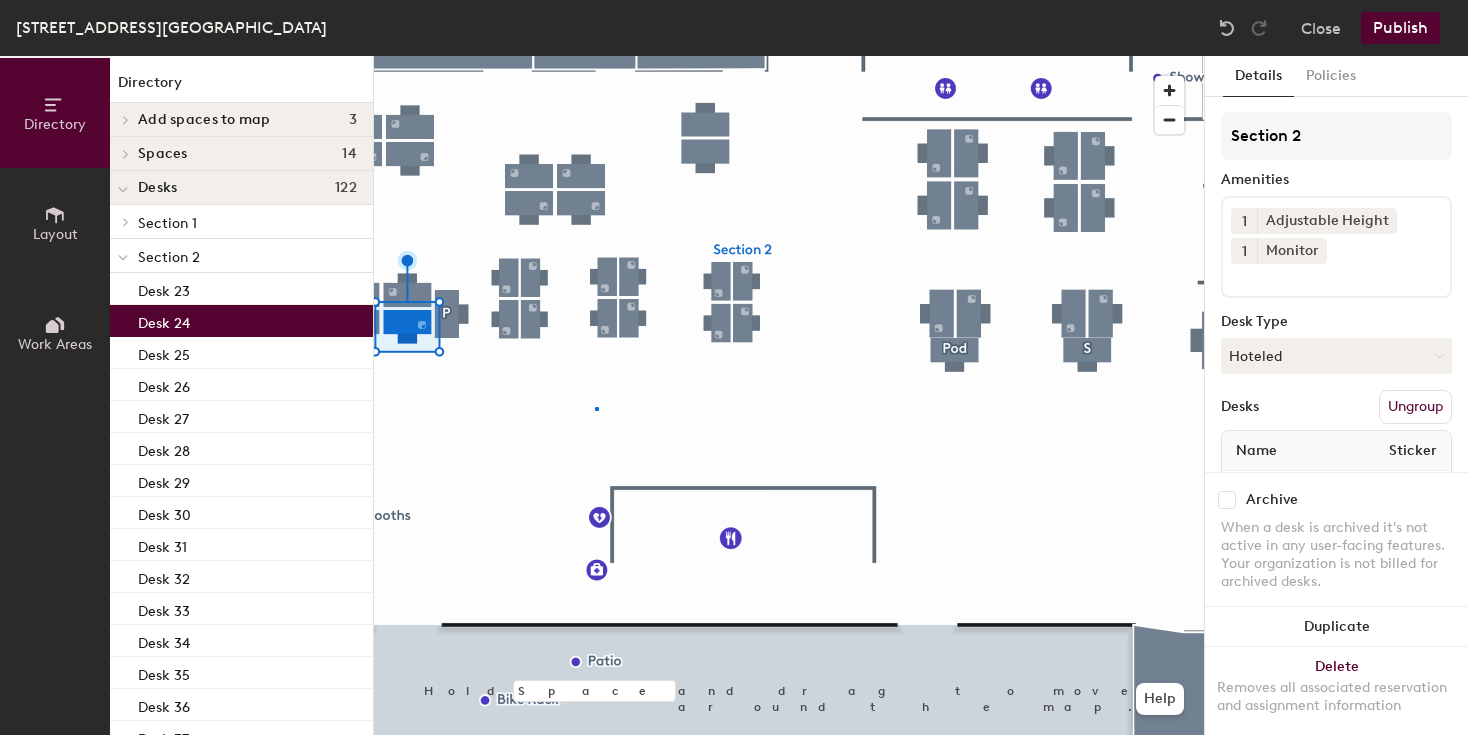 click 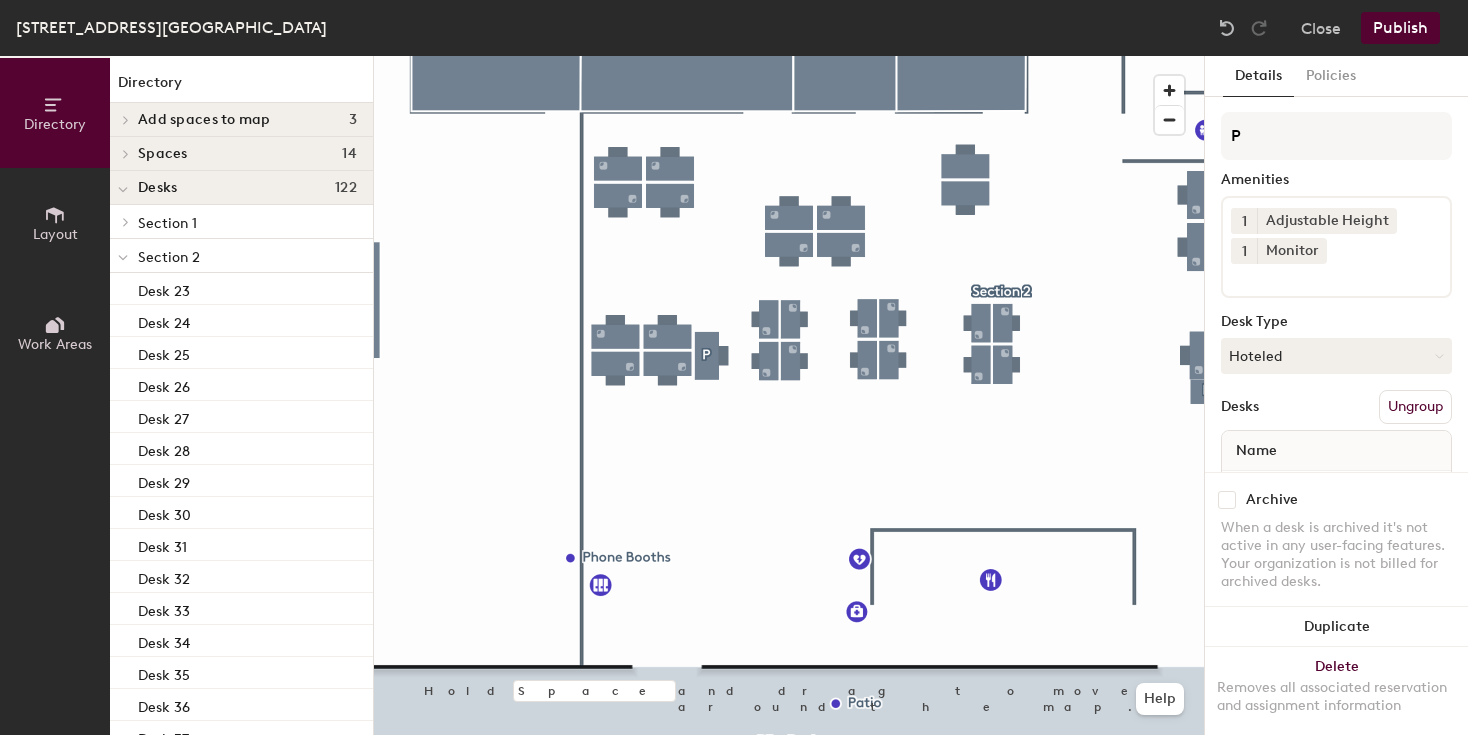 click 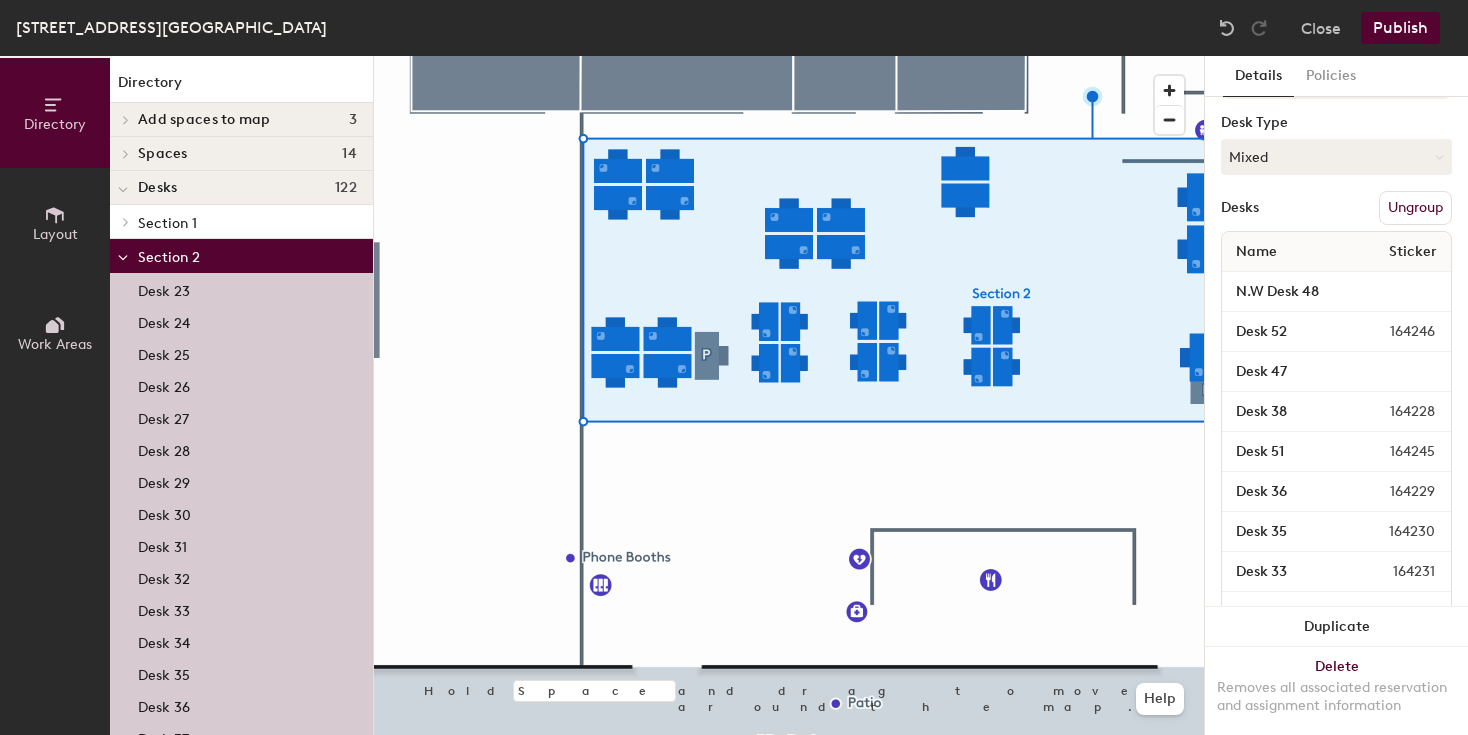 scroll, scrollTop: 0, scrollLeft: 0, axis: both 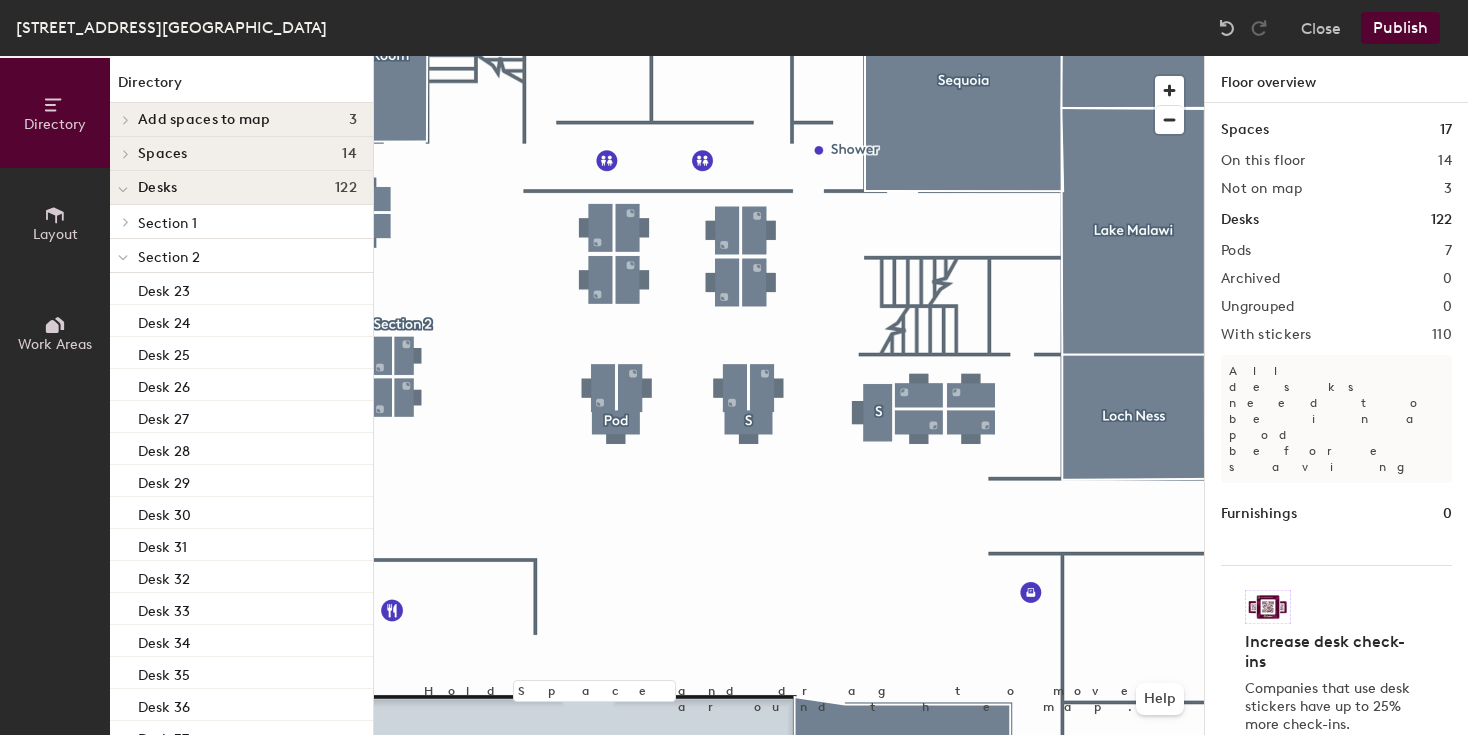 click 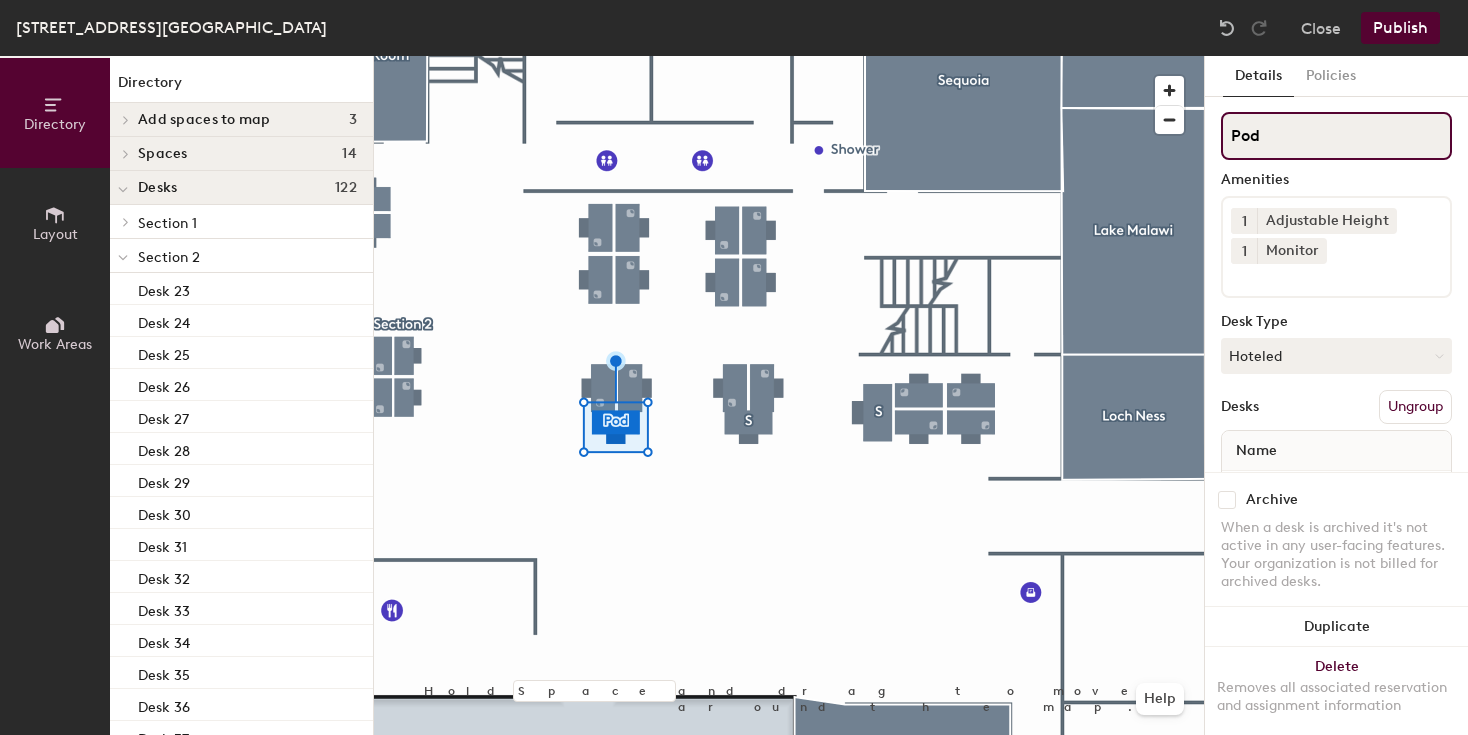 click on "Pod" 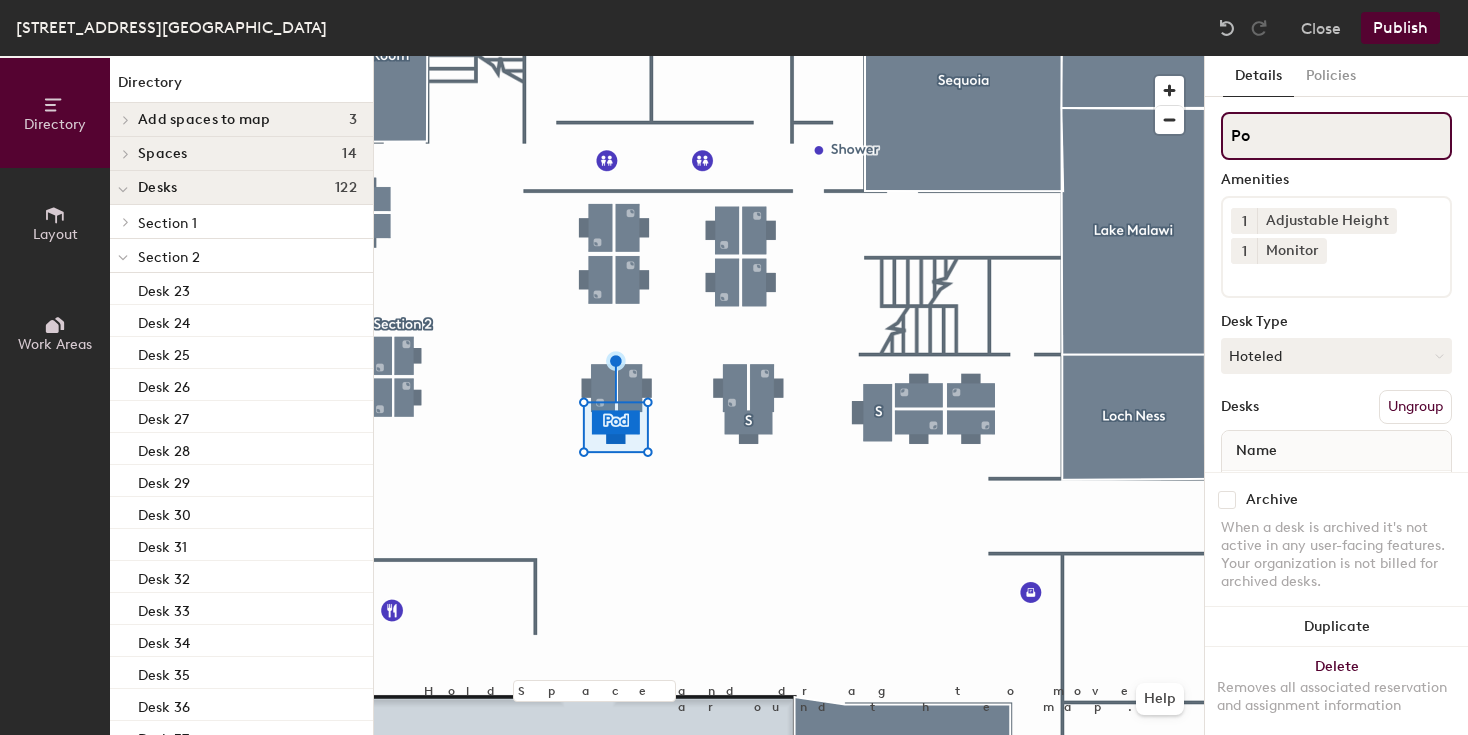 type on "P" 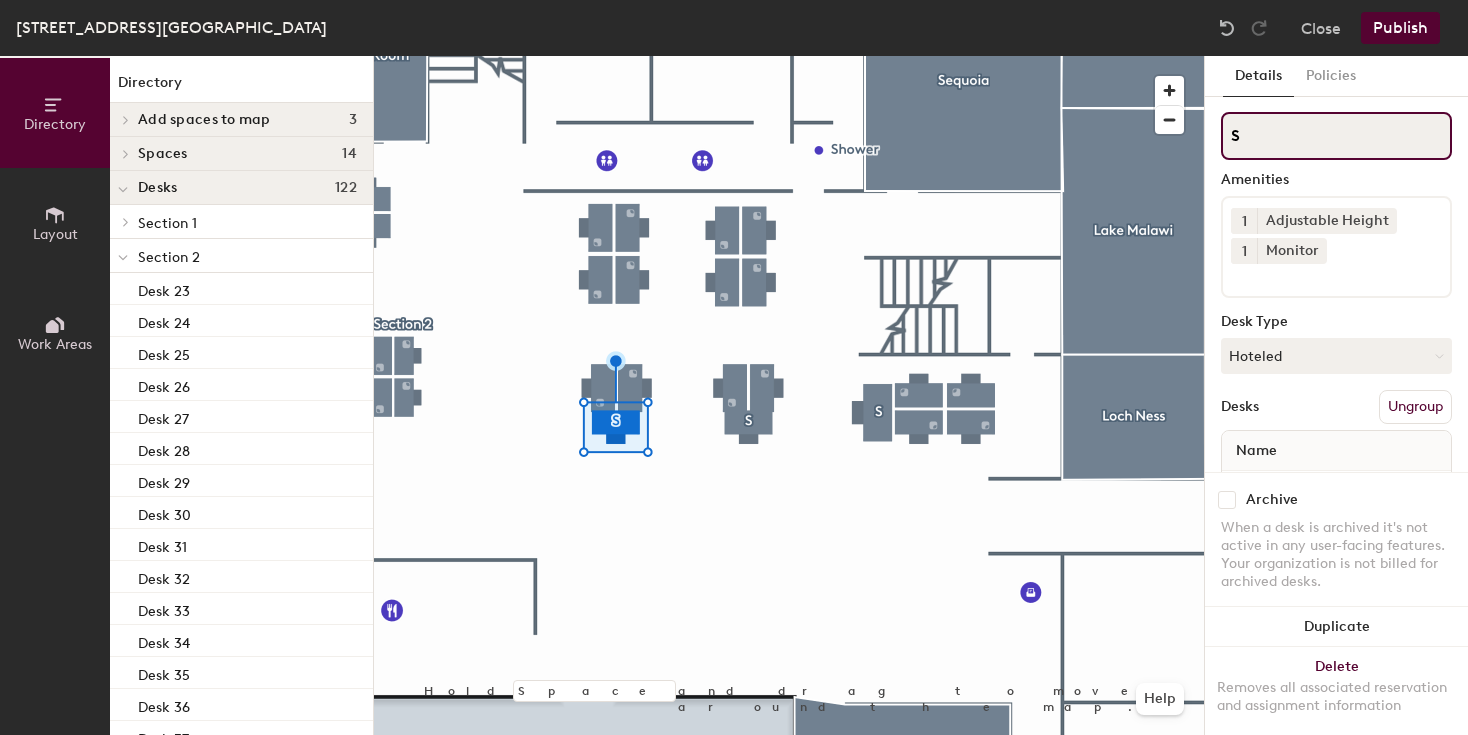 type on "S" 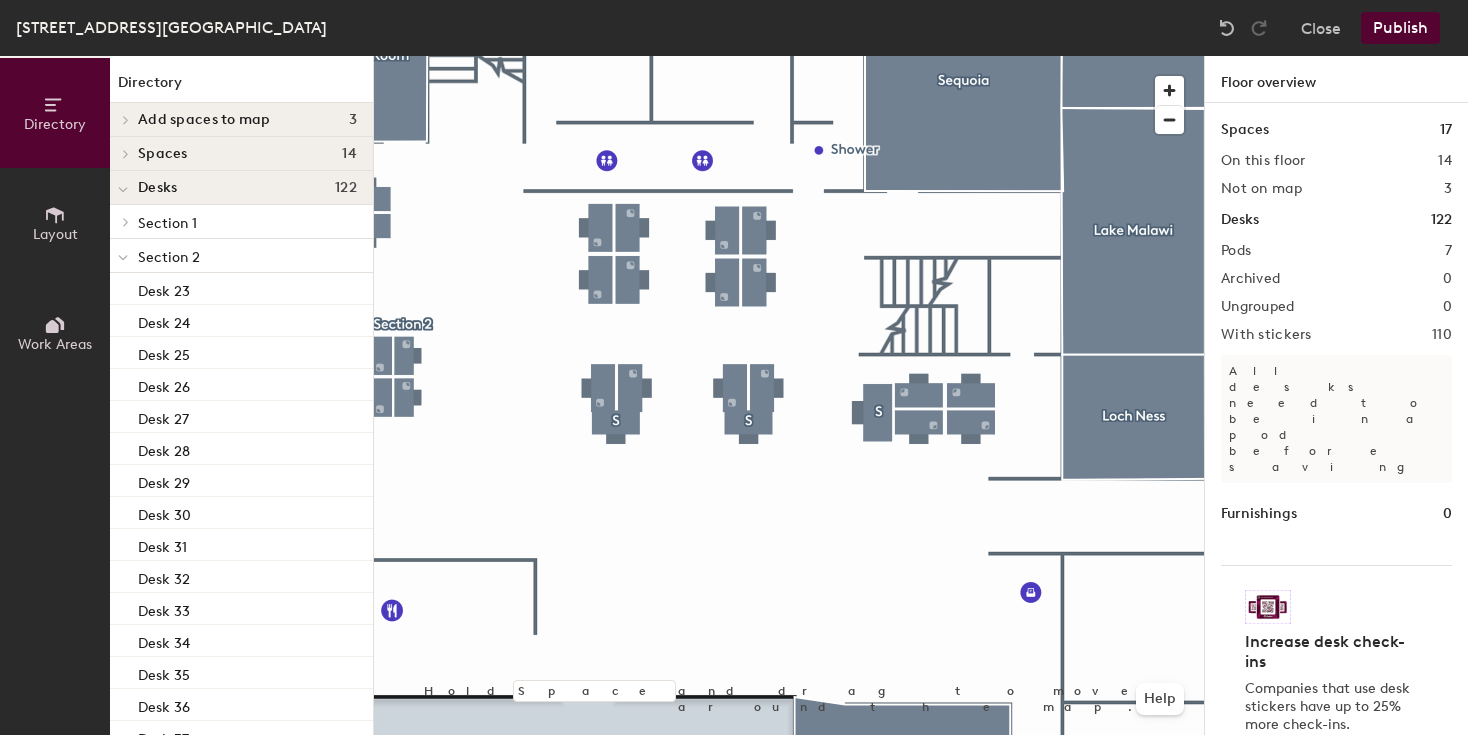 click on "Publish" 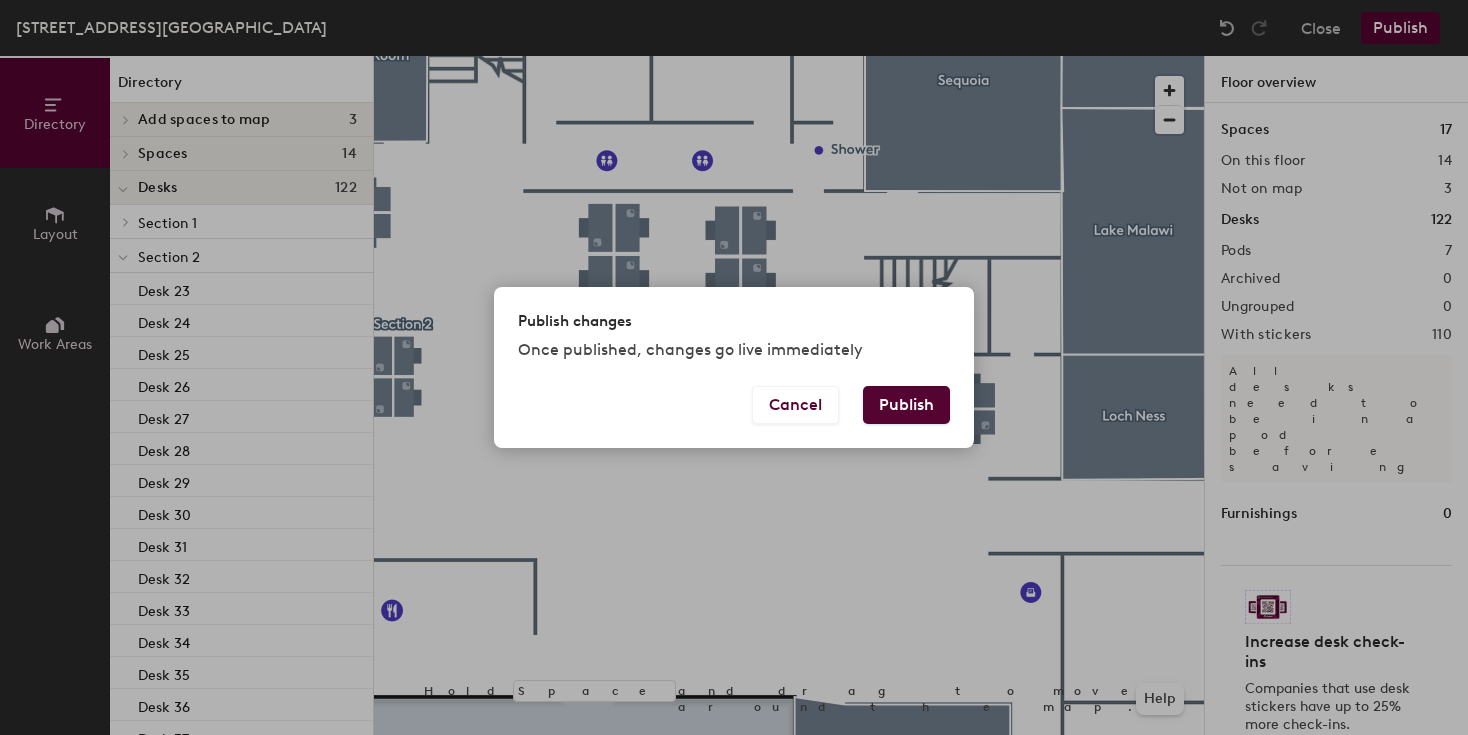 click on "Publish" at bounding box center [906, 405] 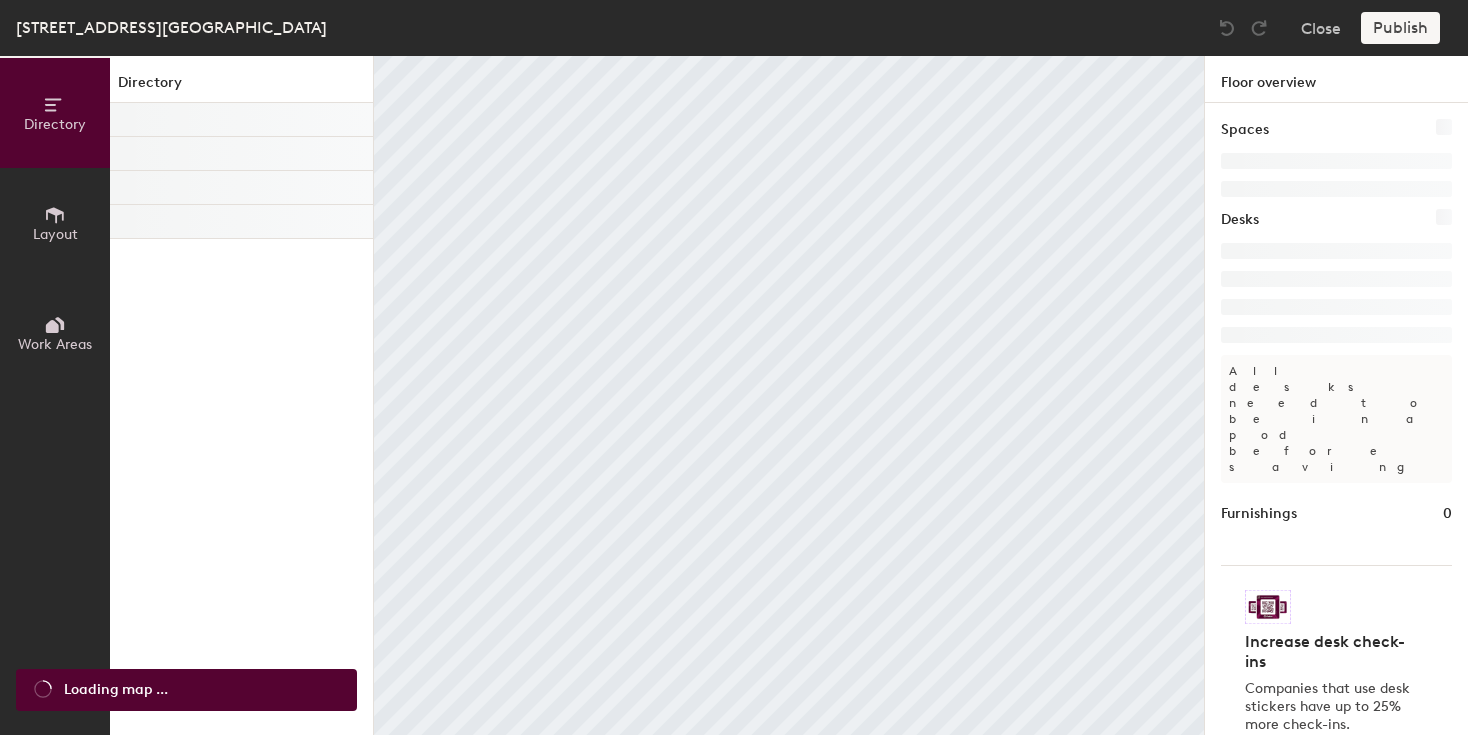 scroll, scrollTop: 0, scrollLeft: 0, axis: both 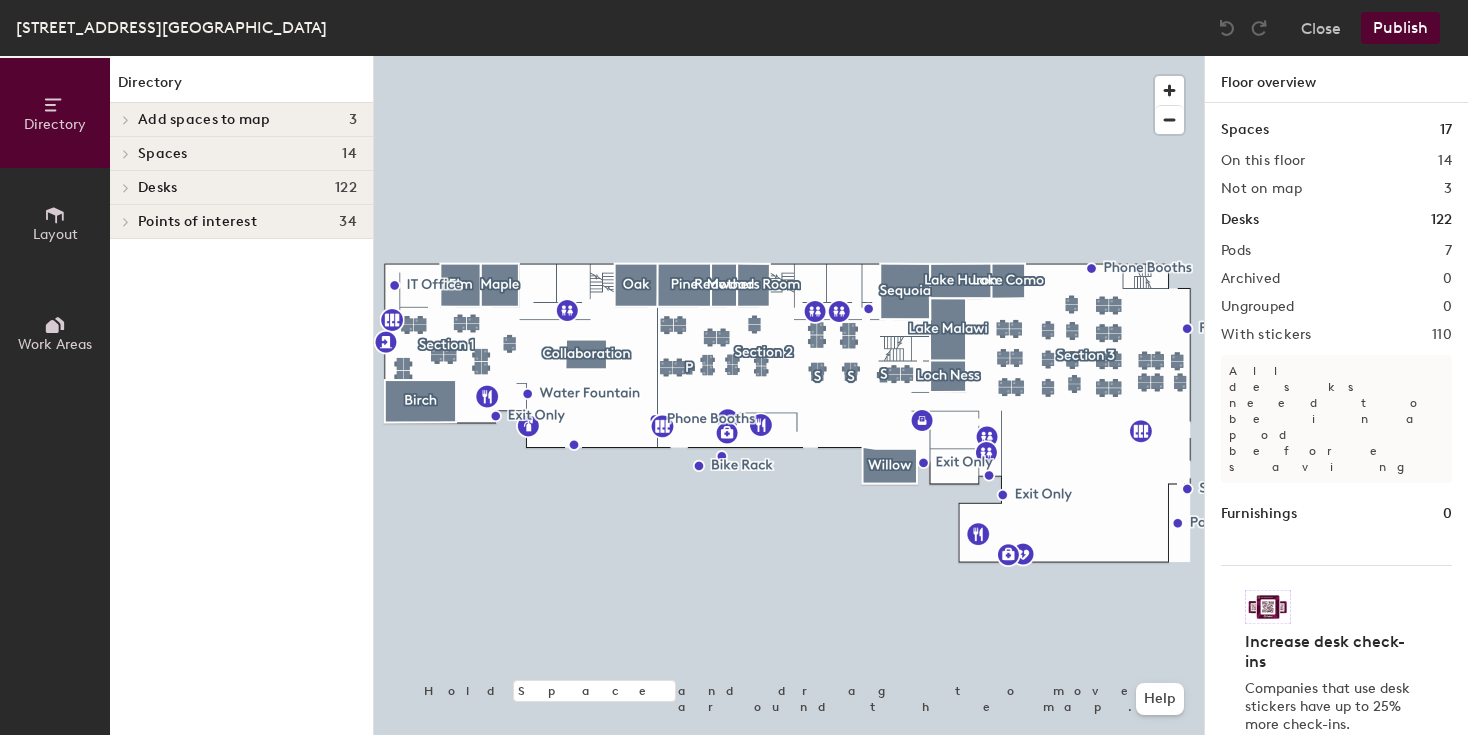 click on "Layout" 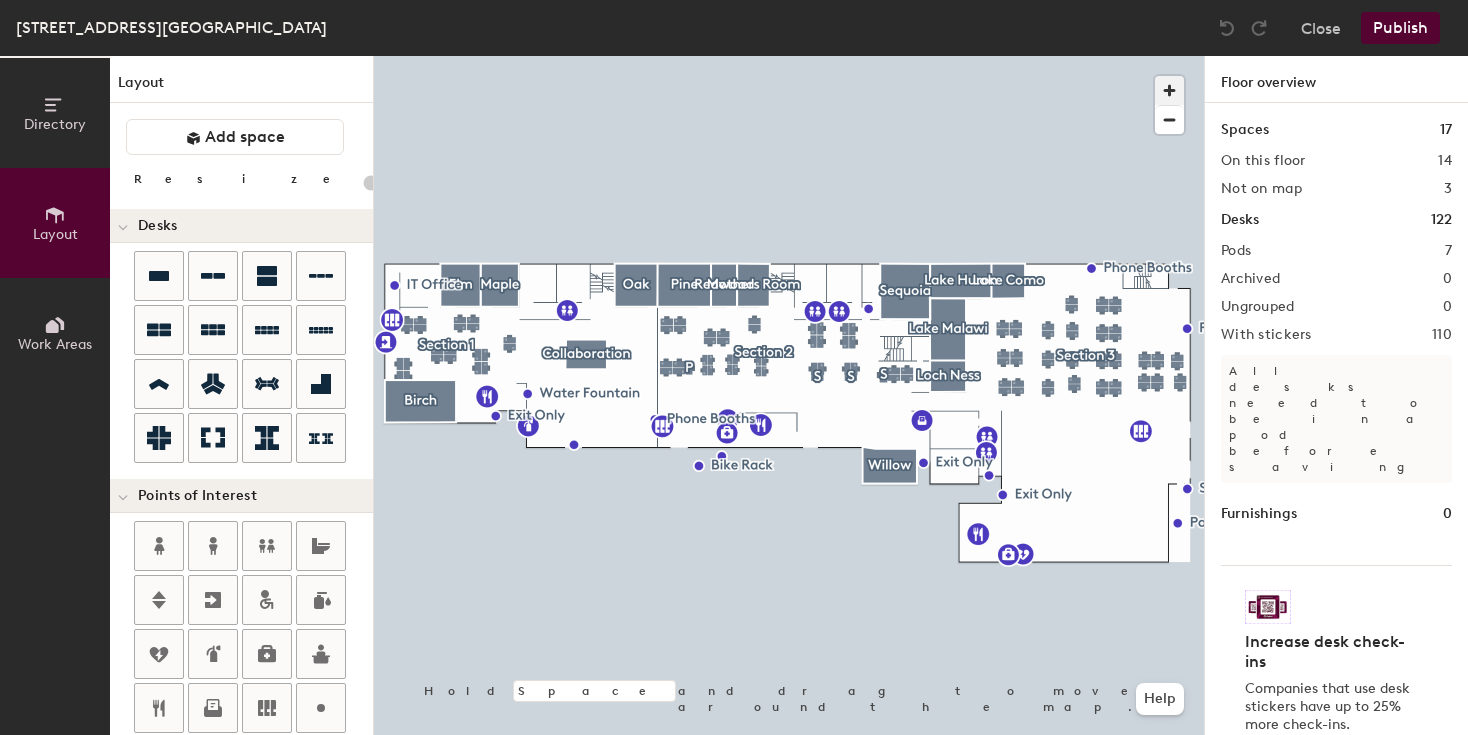 click 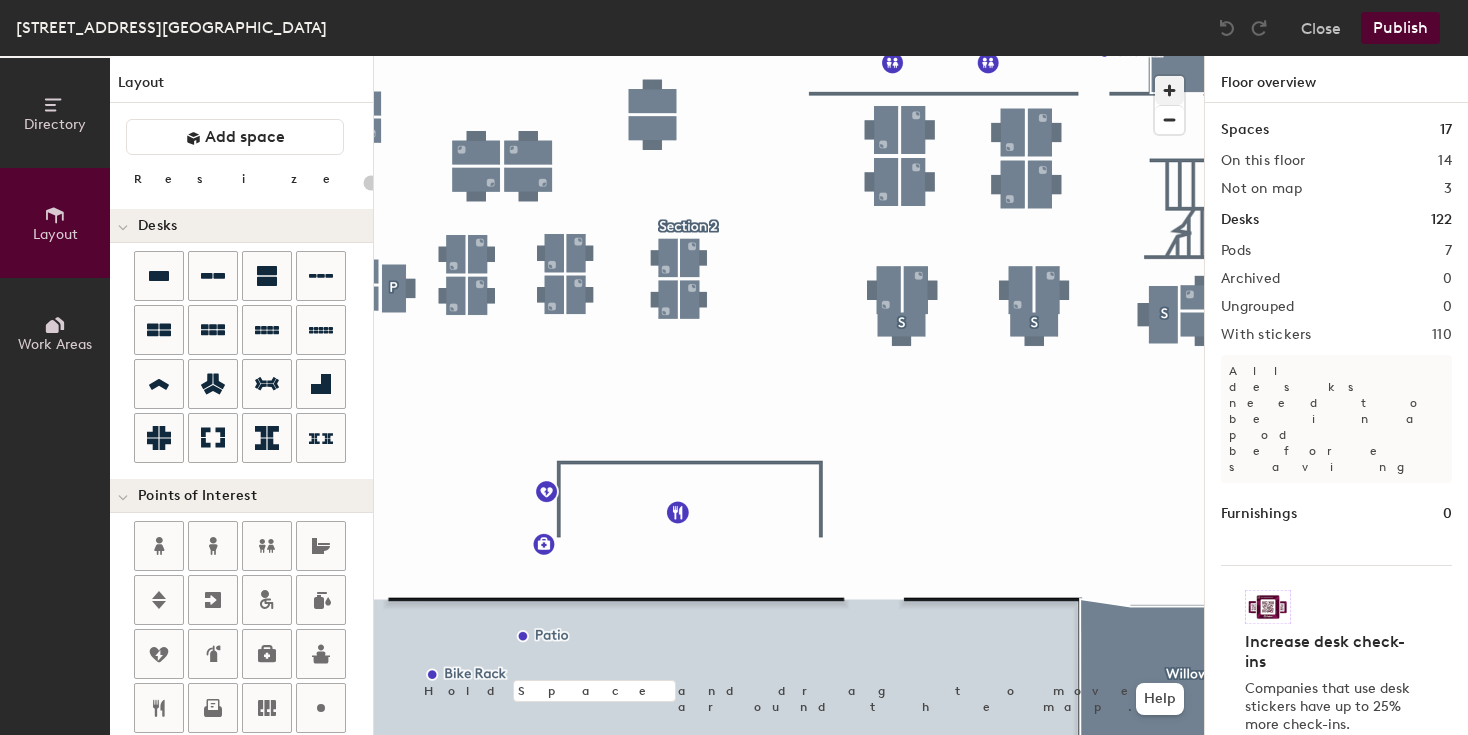 click 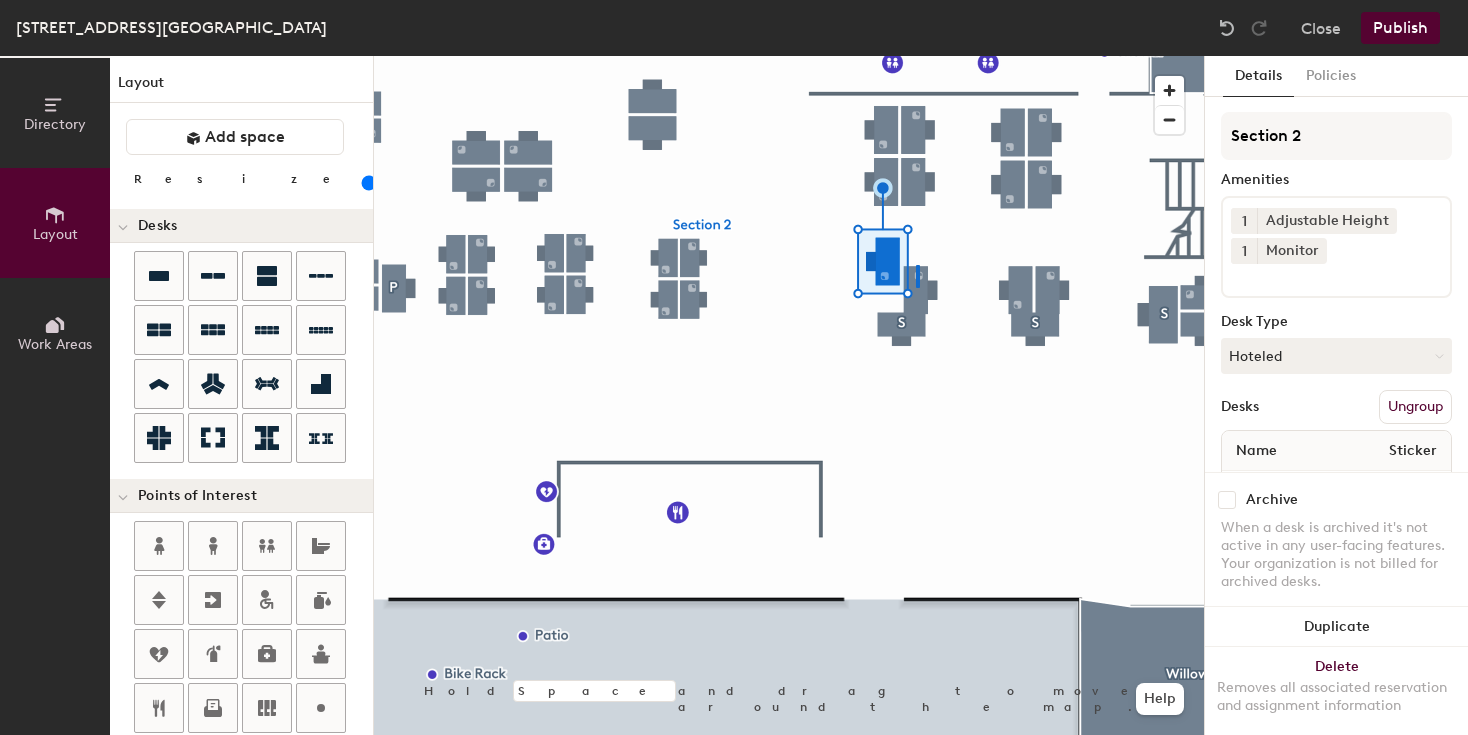 click 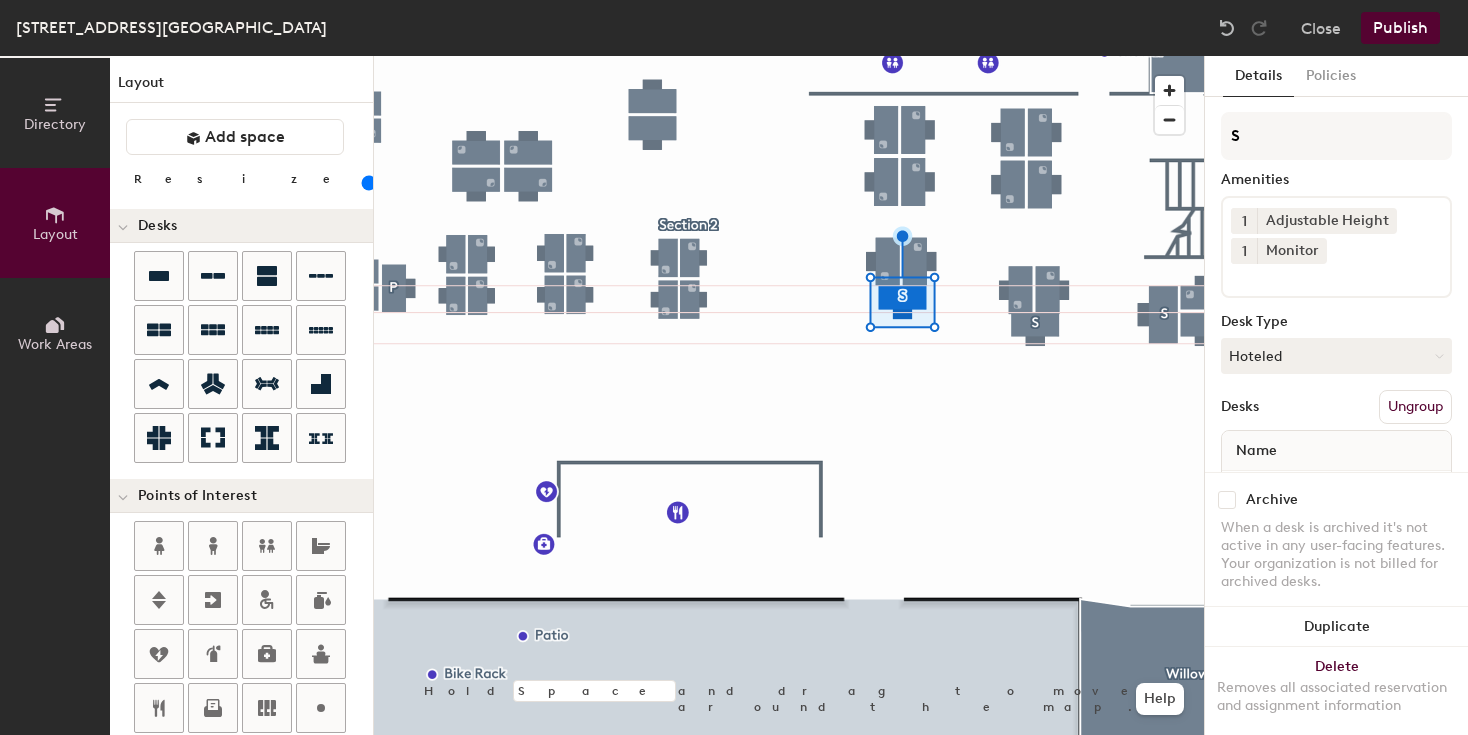click 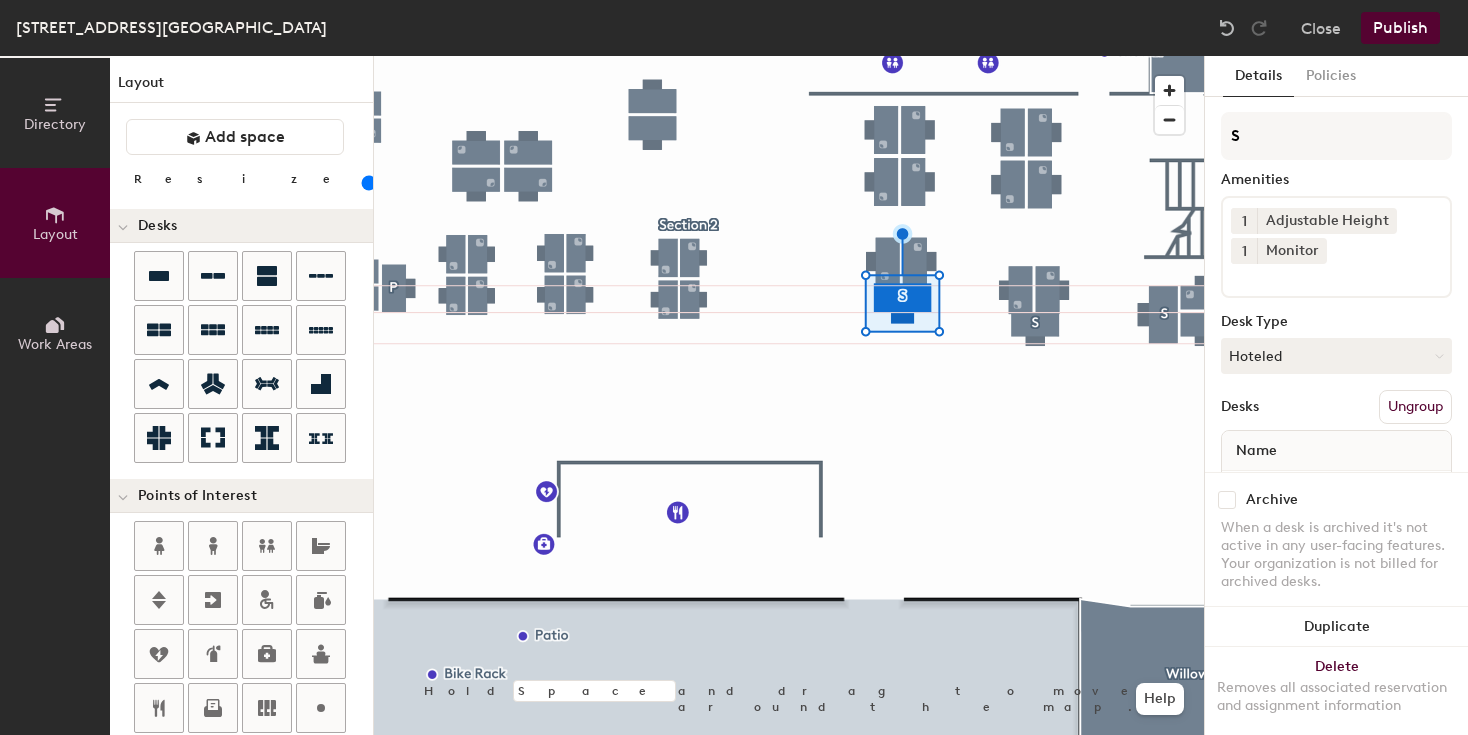 click 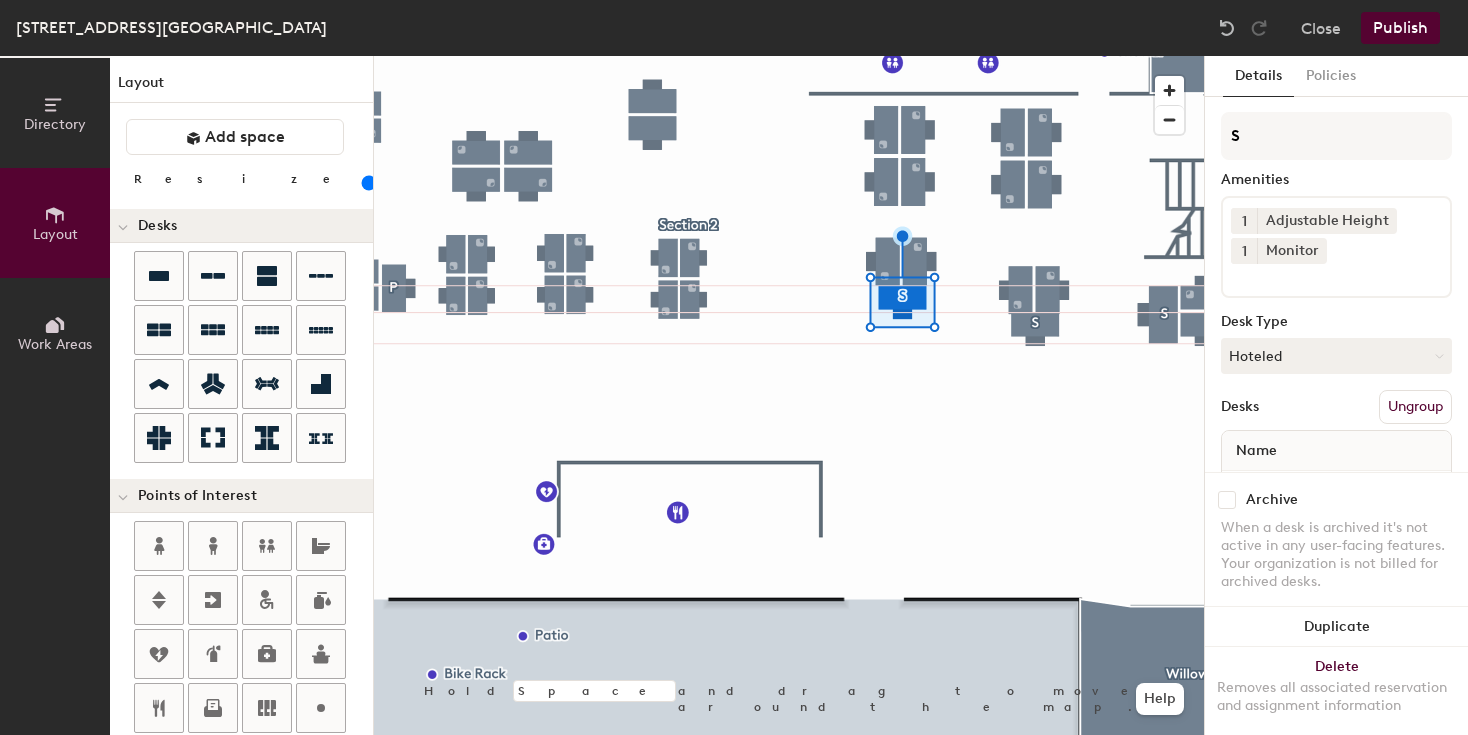 click 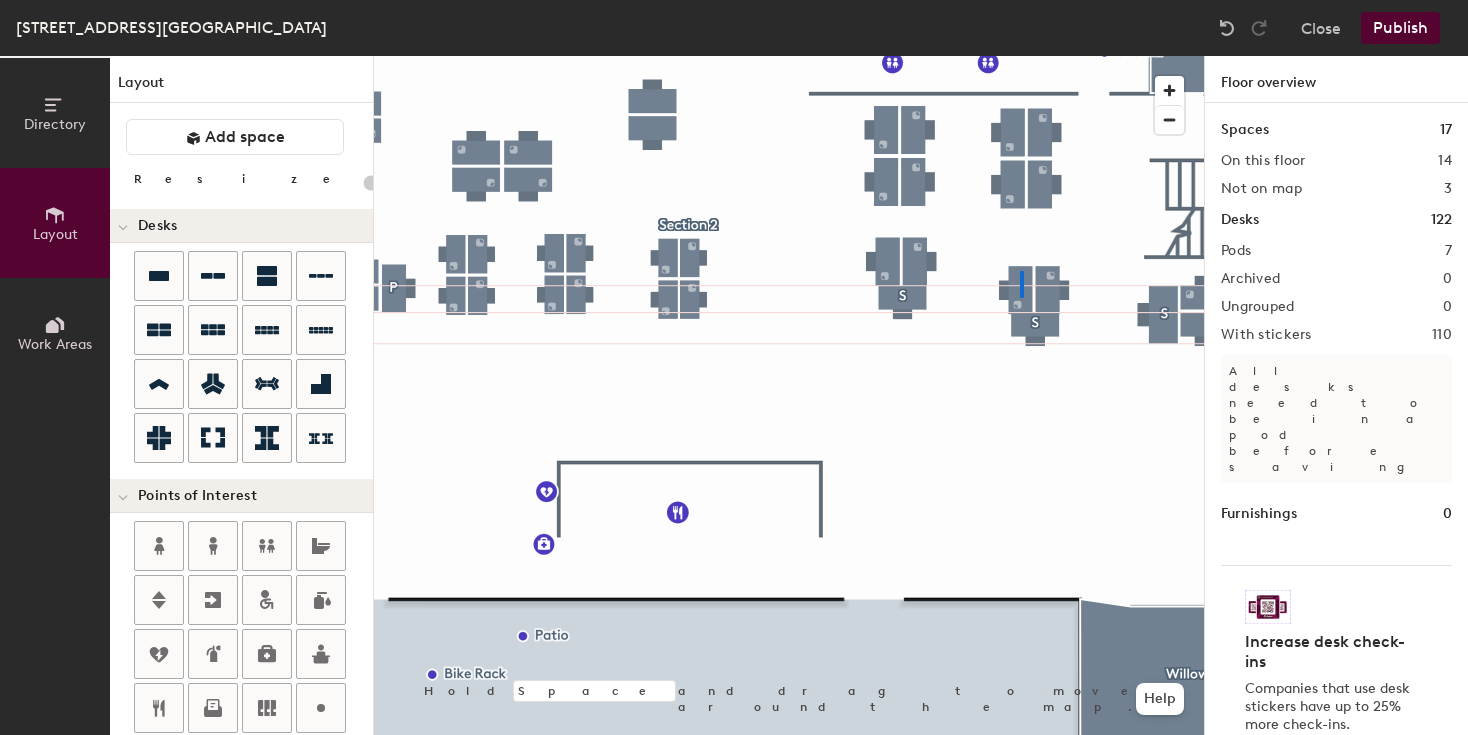 click 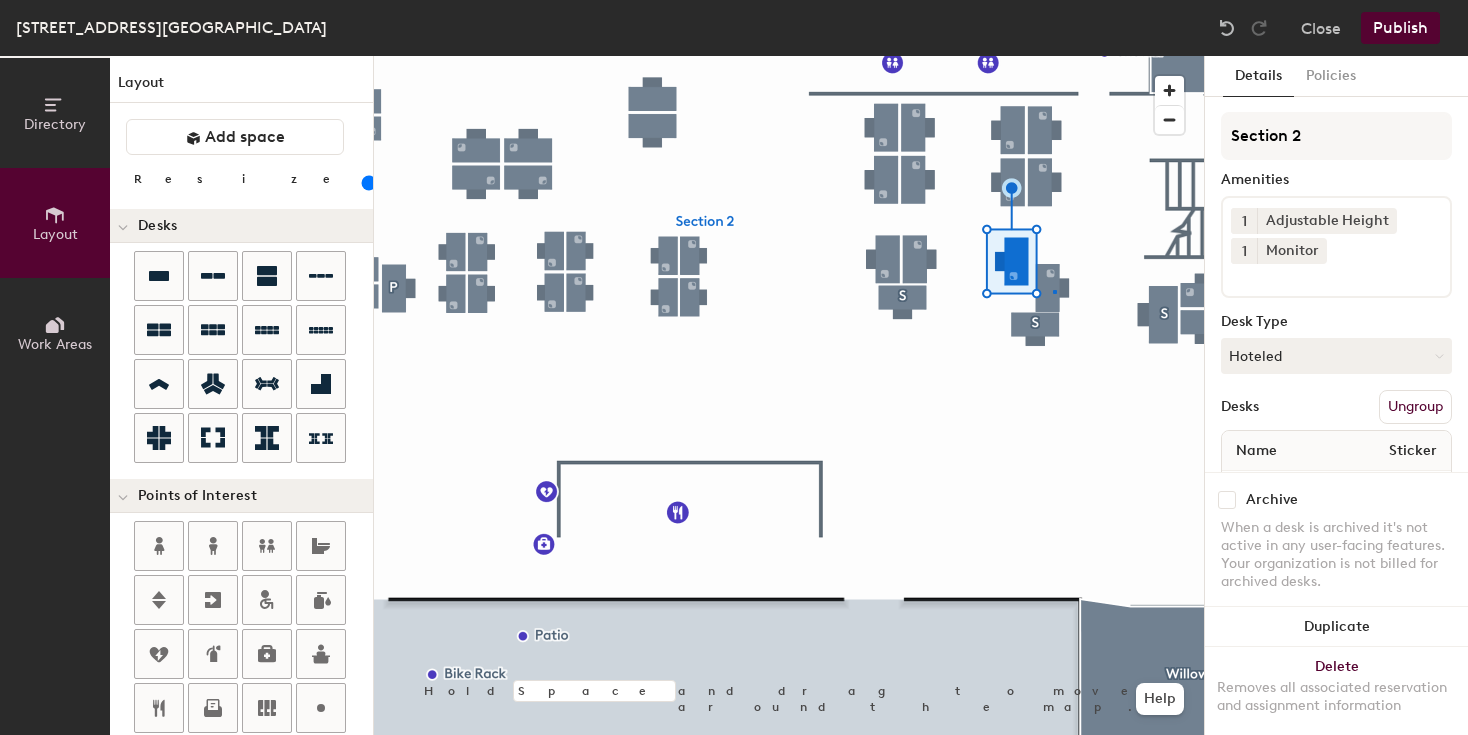 click 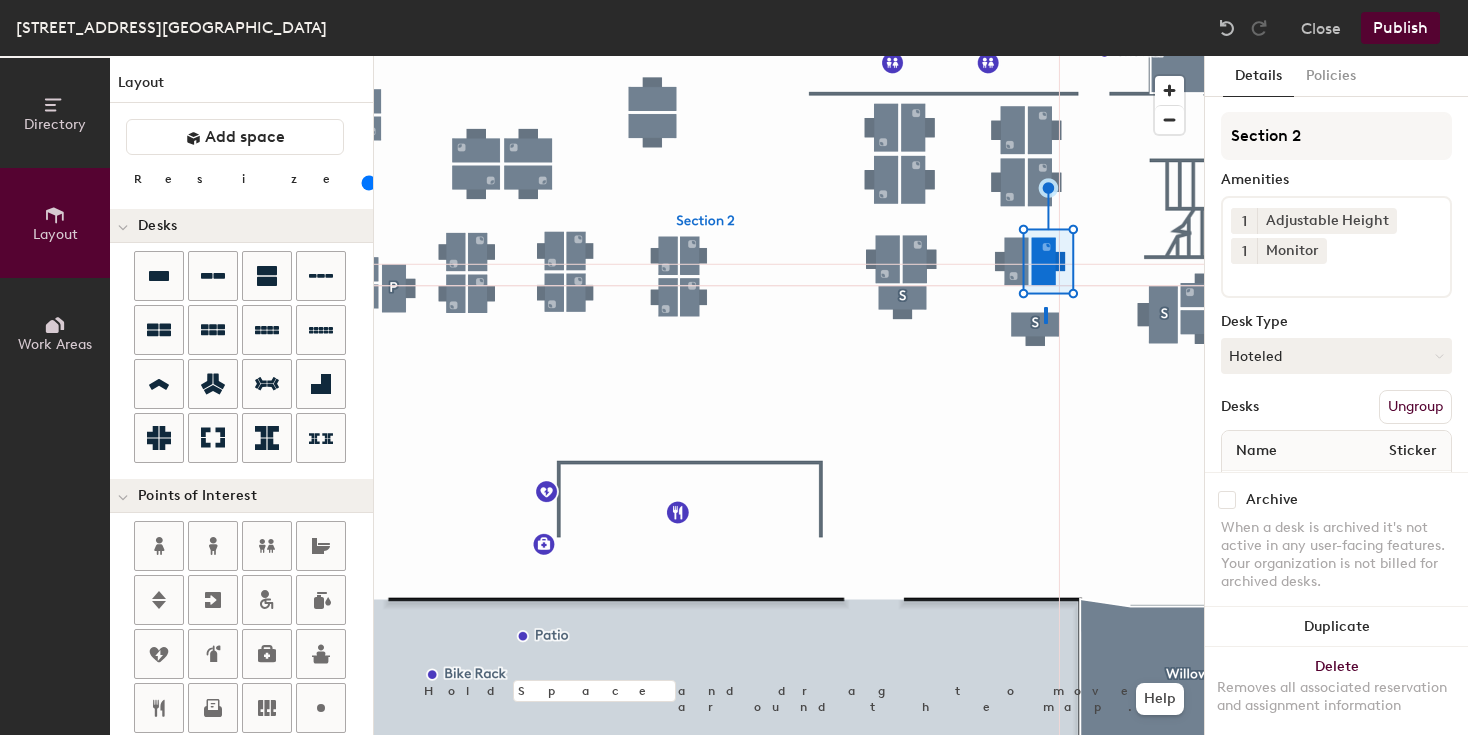 click 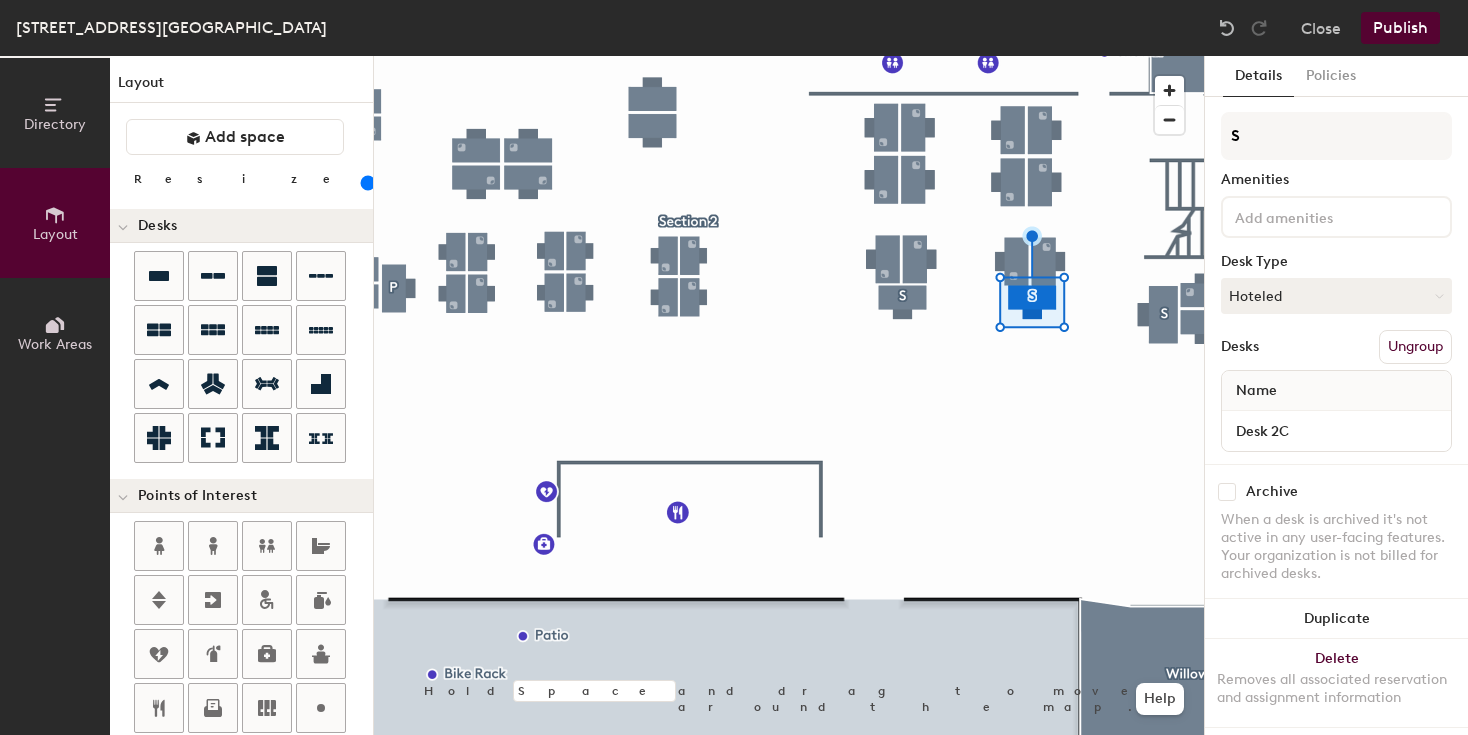 click 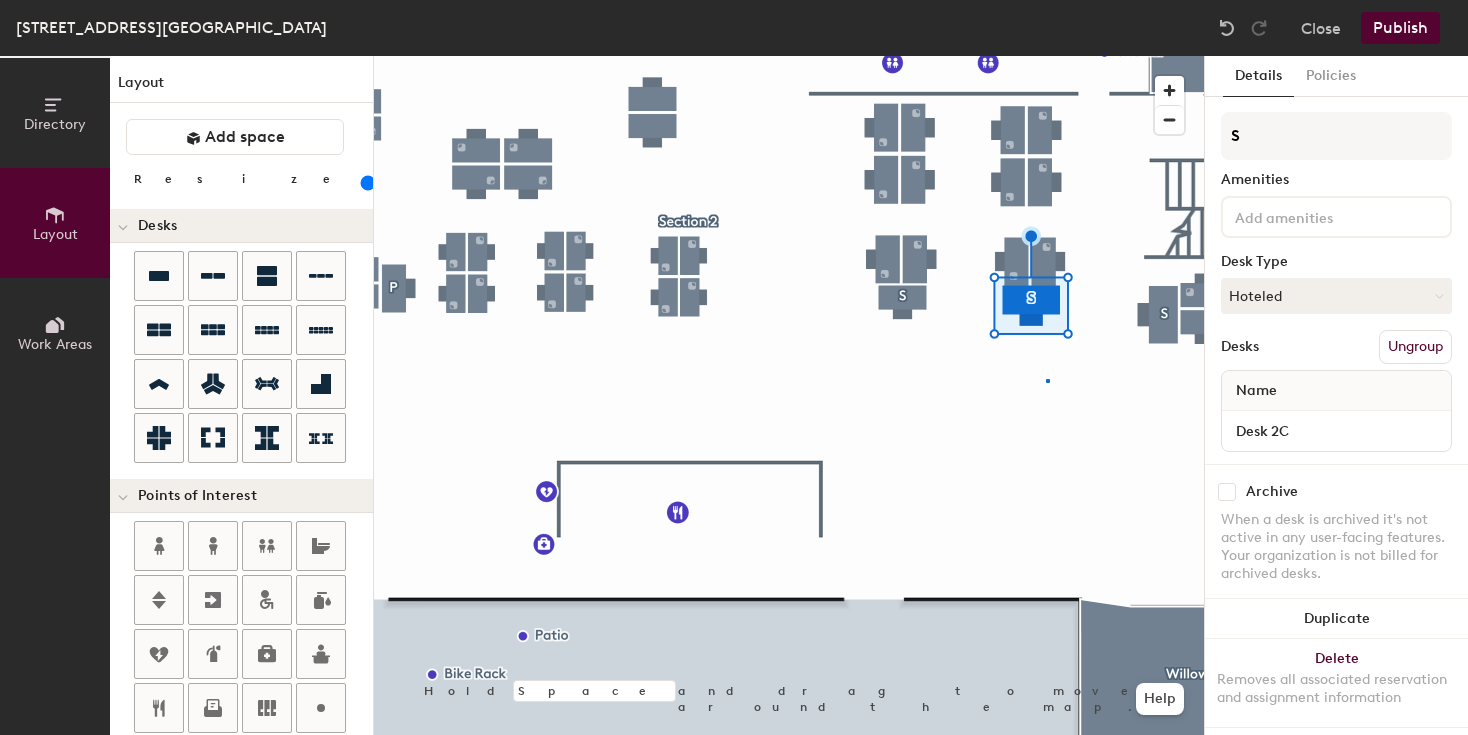 click 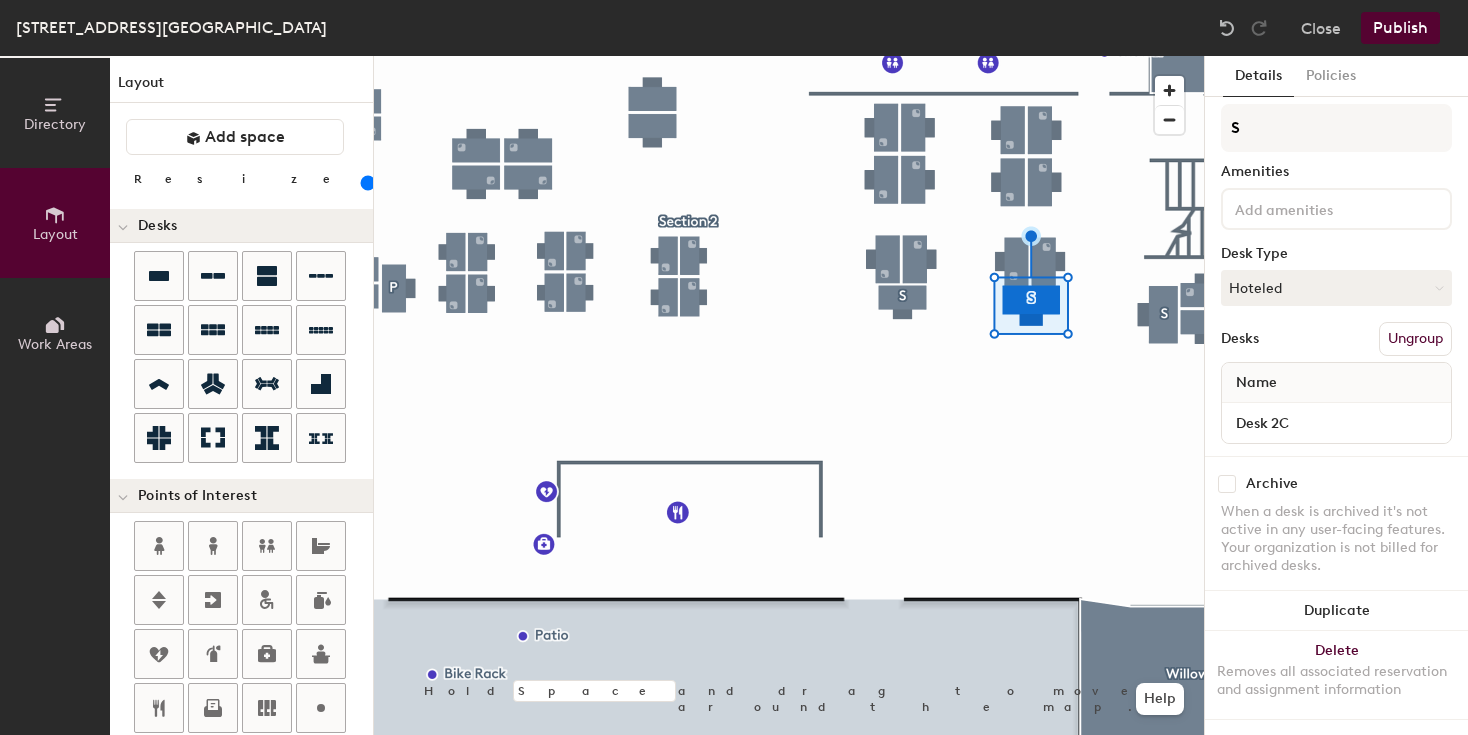 scroll, scrollTop: 0, scrollLeft: 0, axis: both 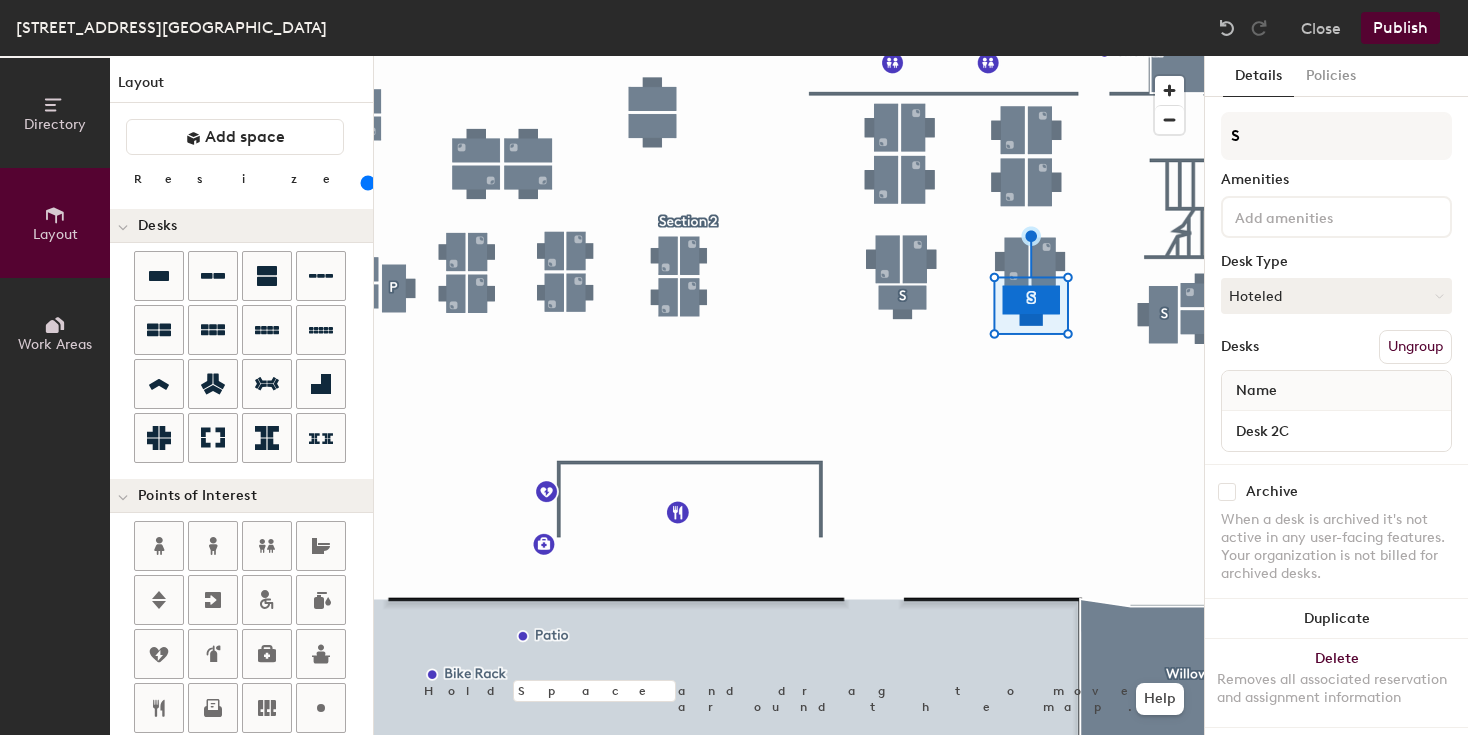 click 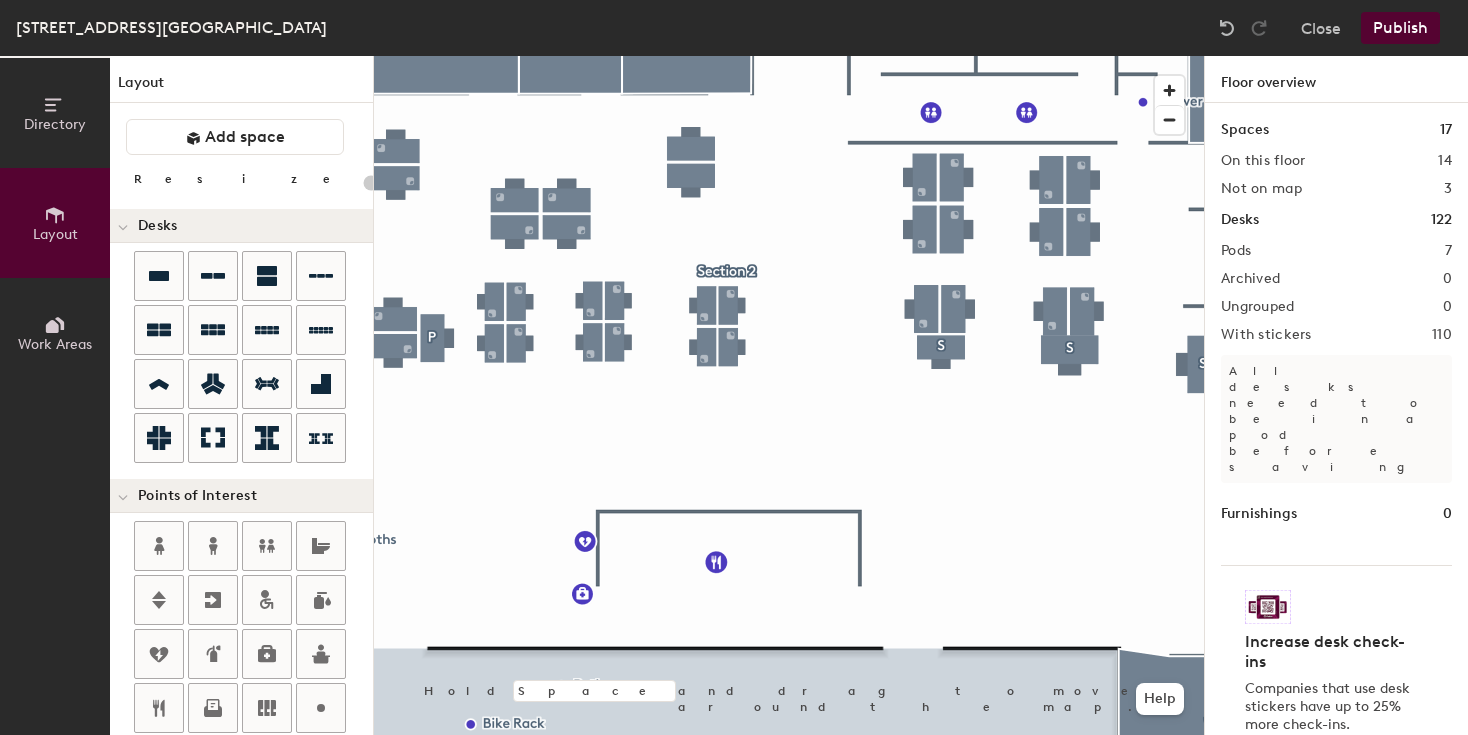 click 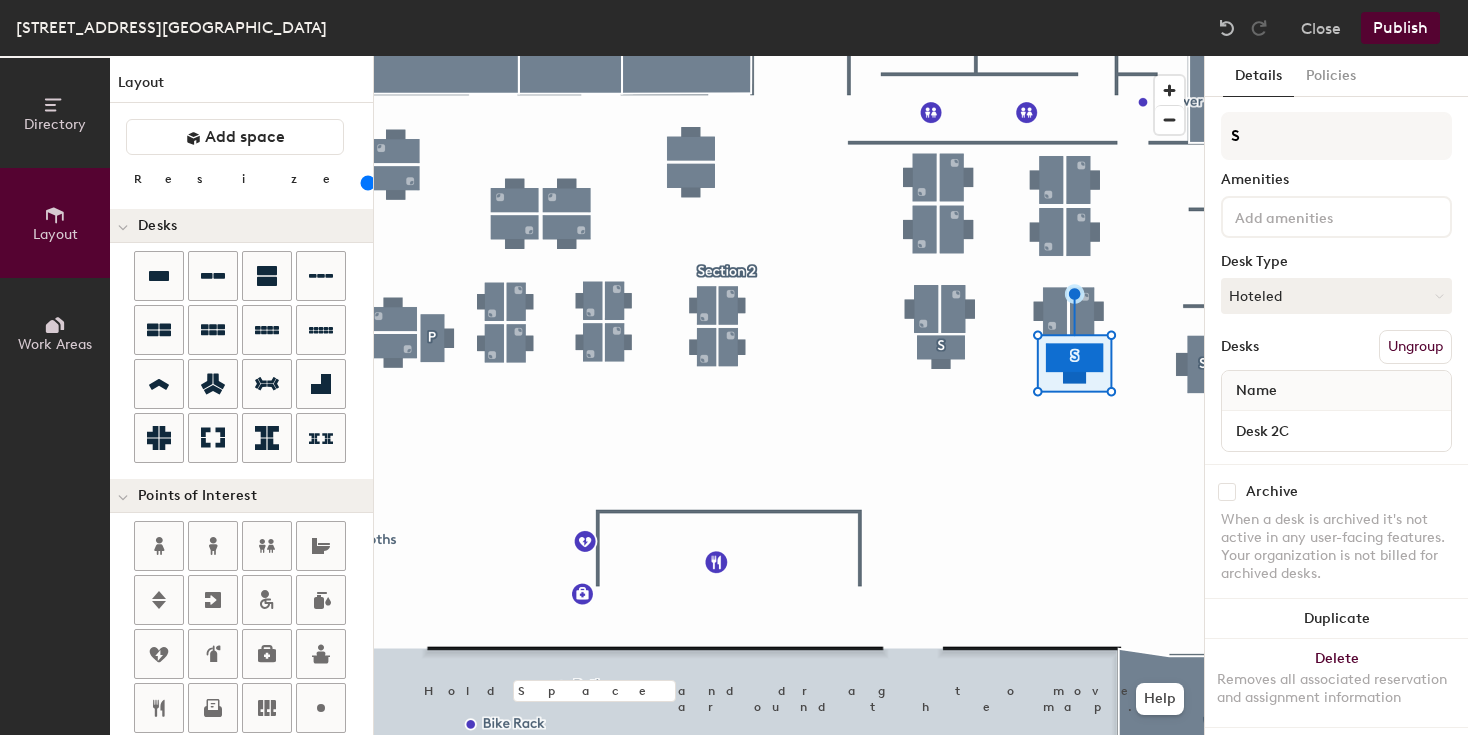 click 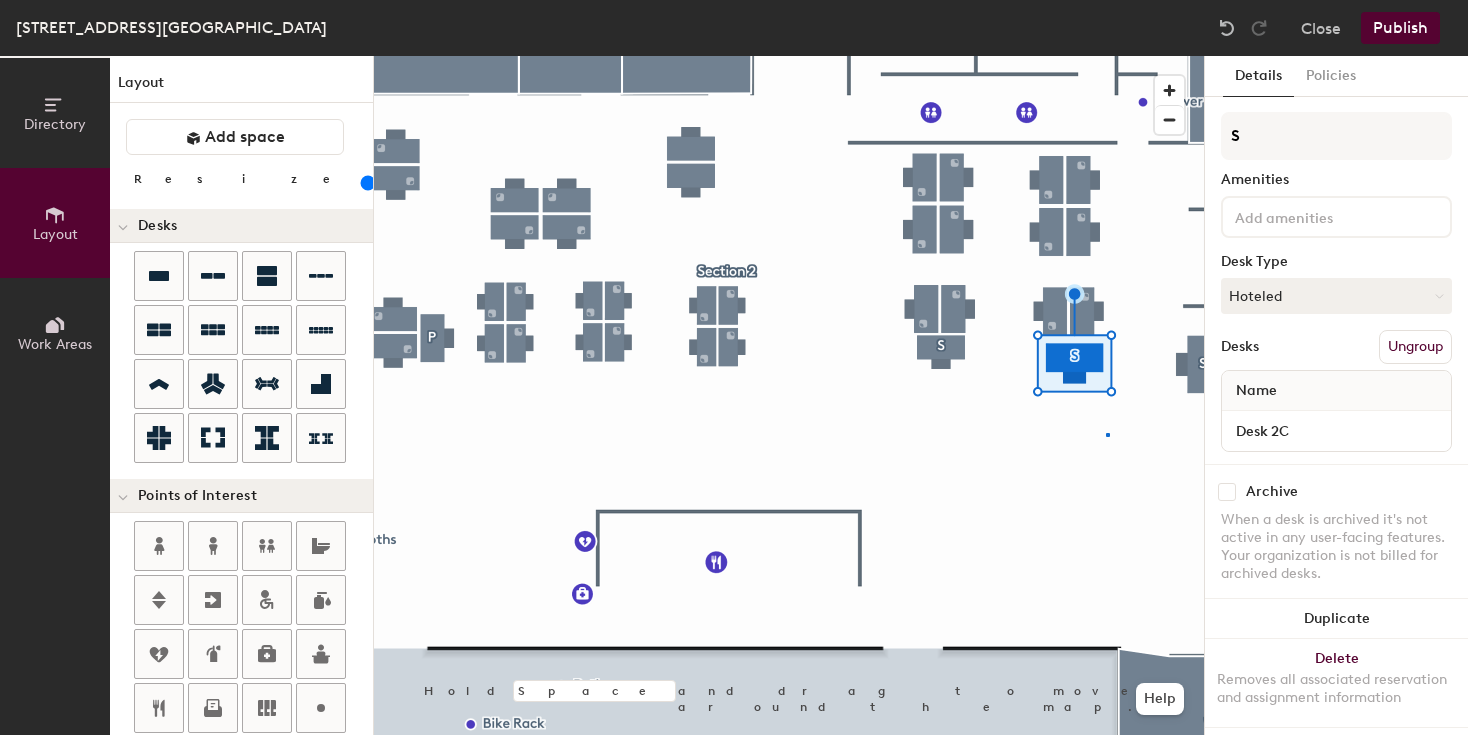 click 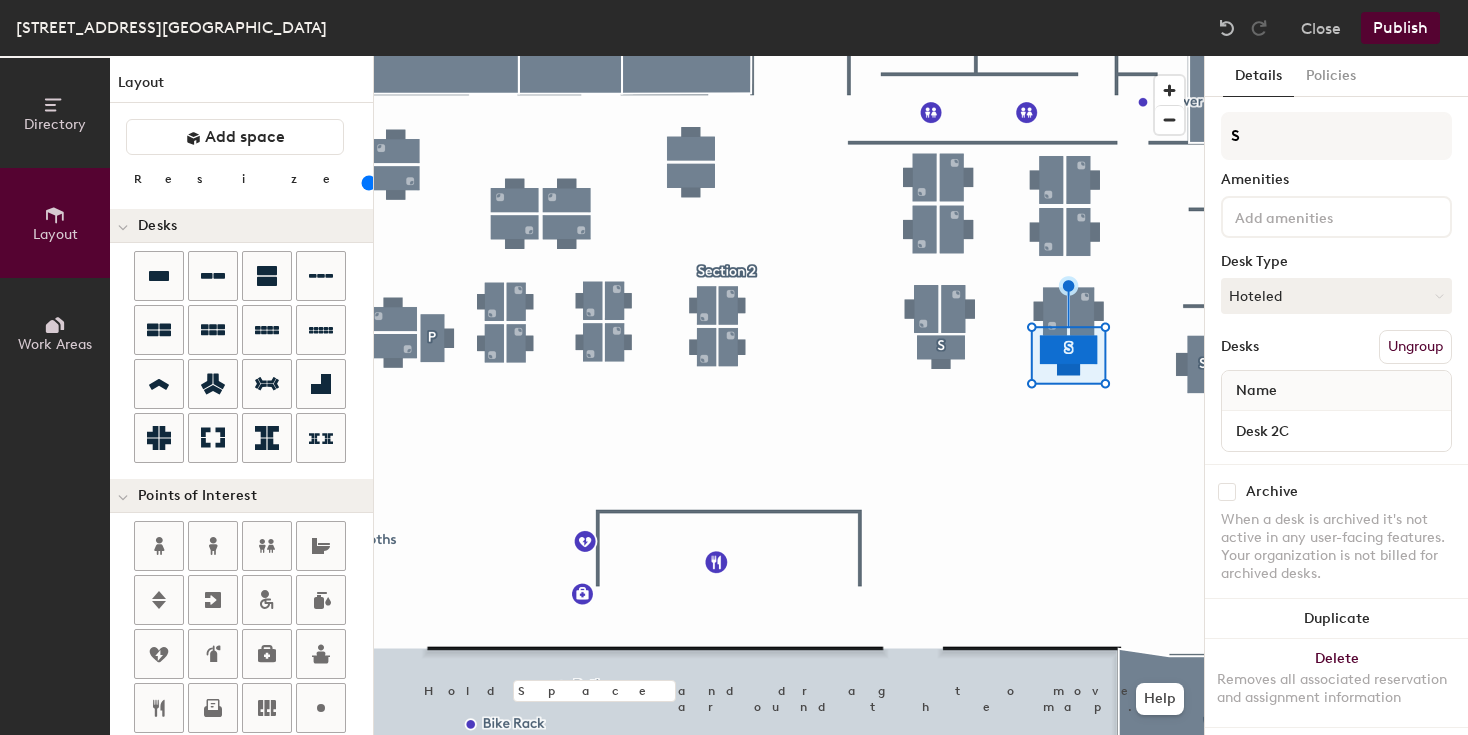 click 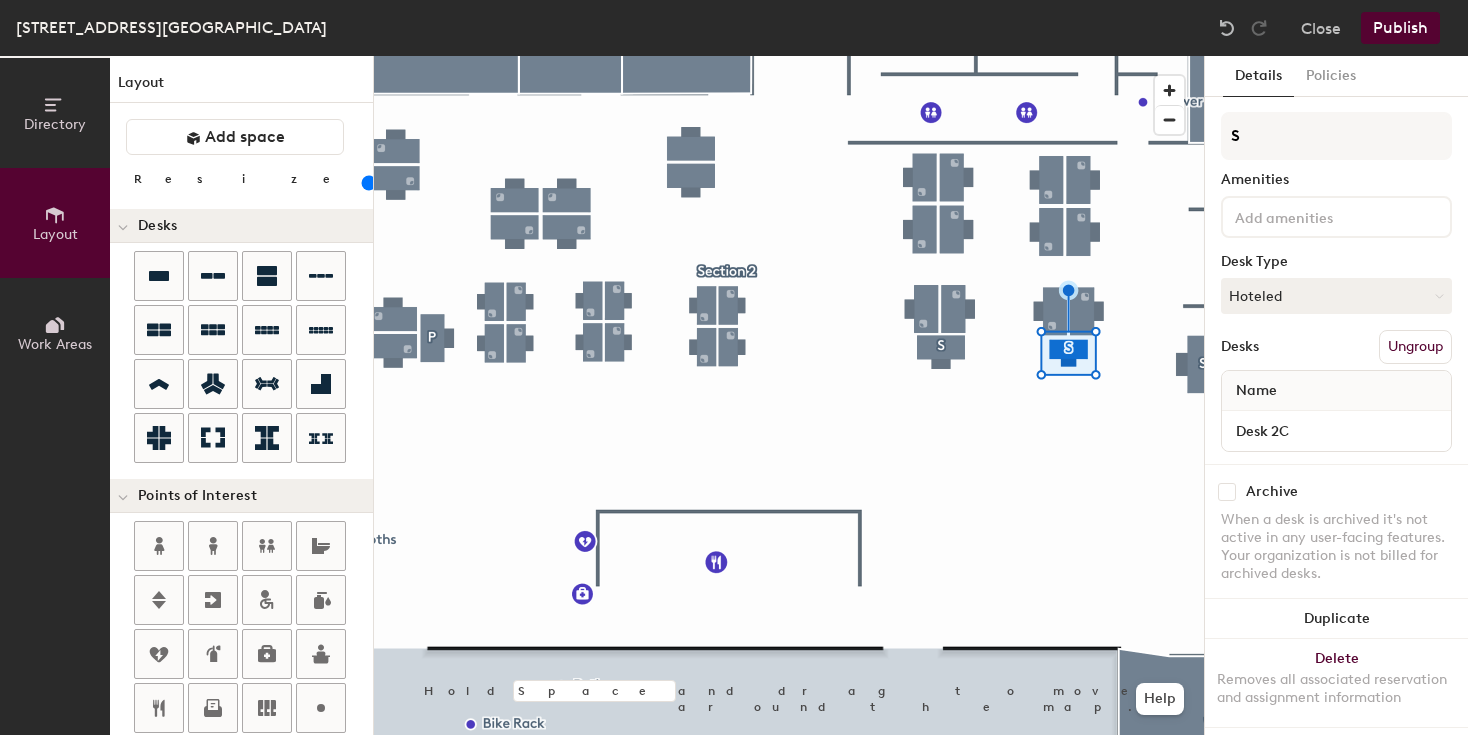 click 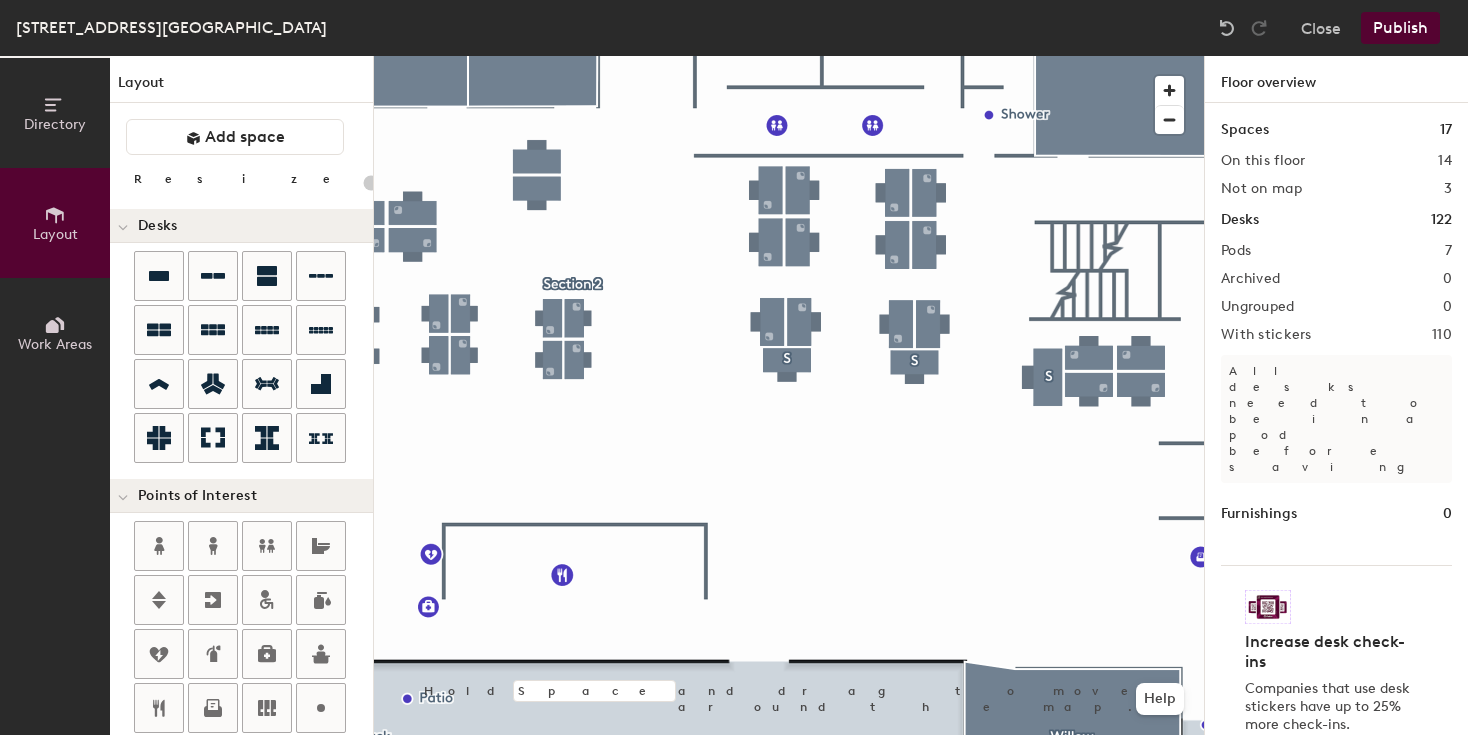 click on "Publish" 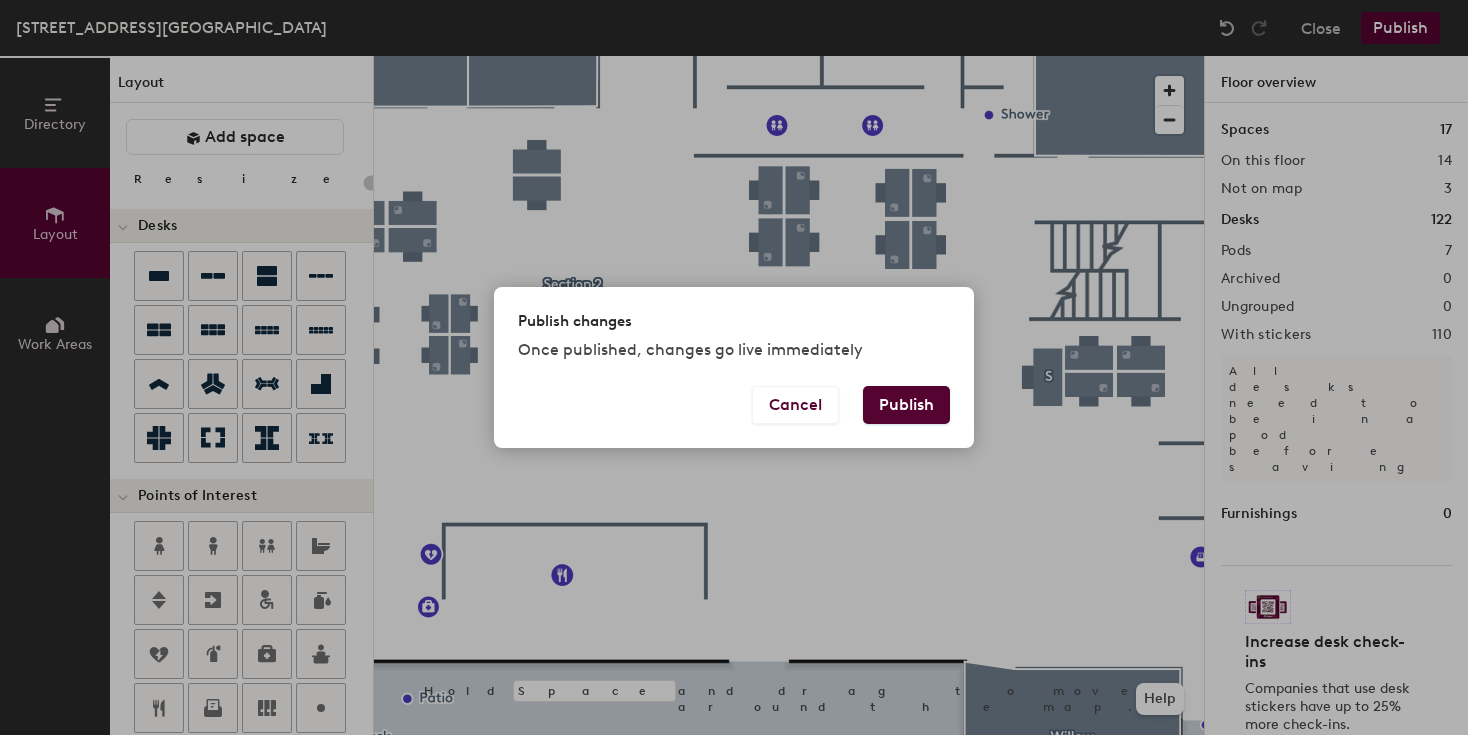 click on "Publish" at bounding box center (906, 405) 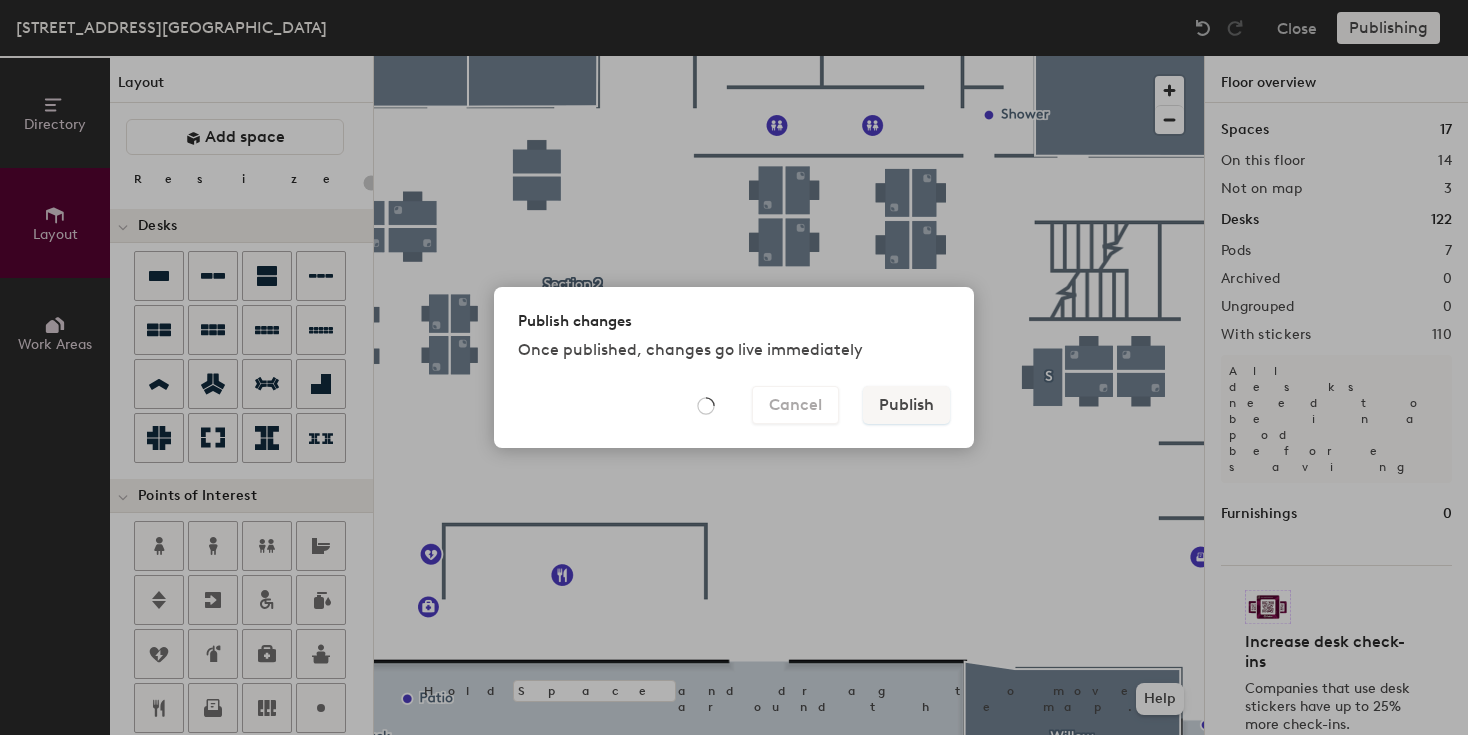 type on "20" 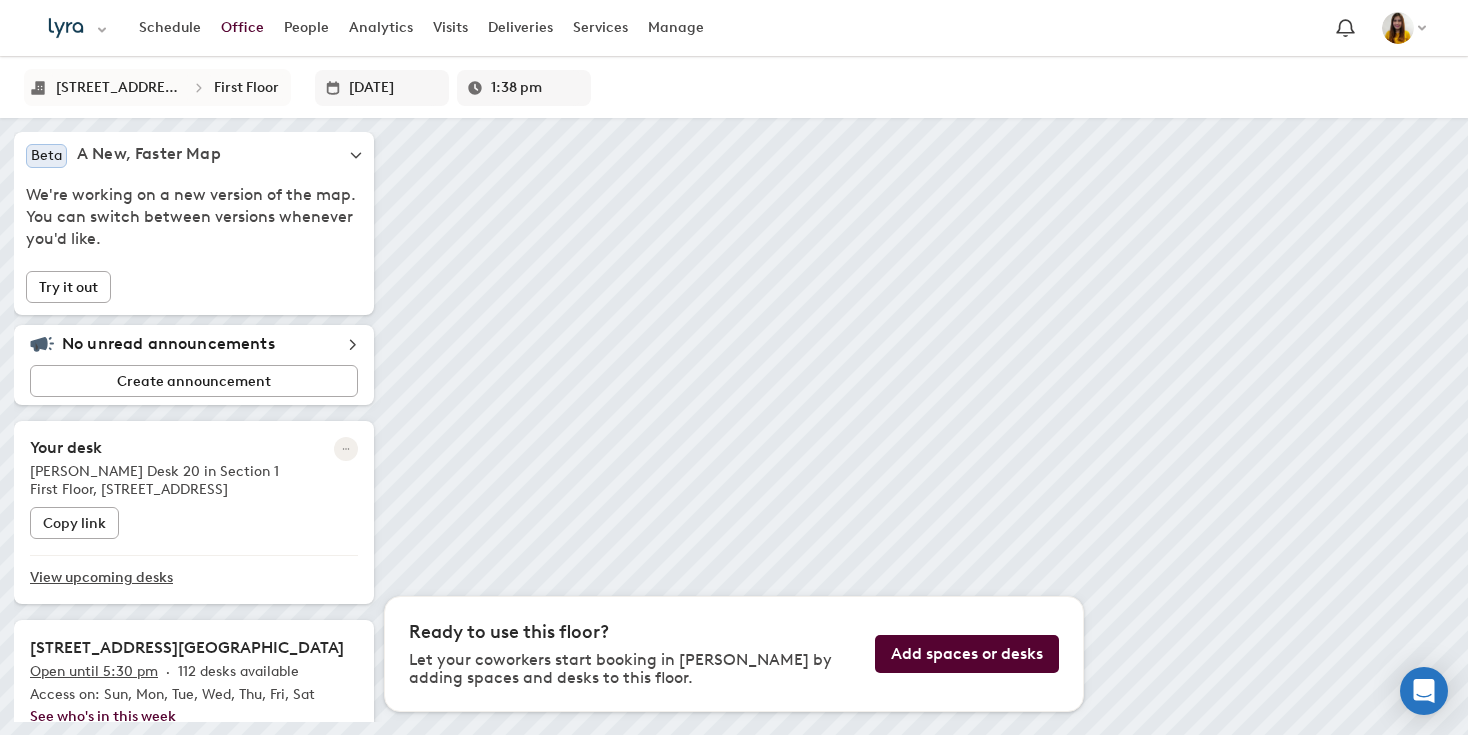 scroll, scrollTop: 0, scrollLeft: 0, axis: both 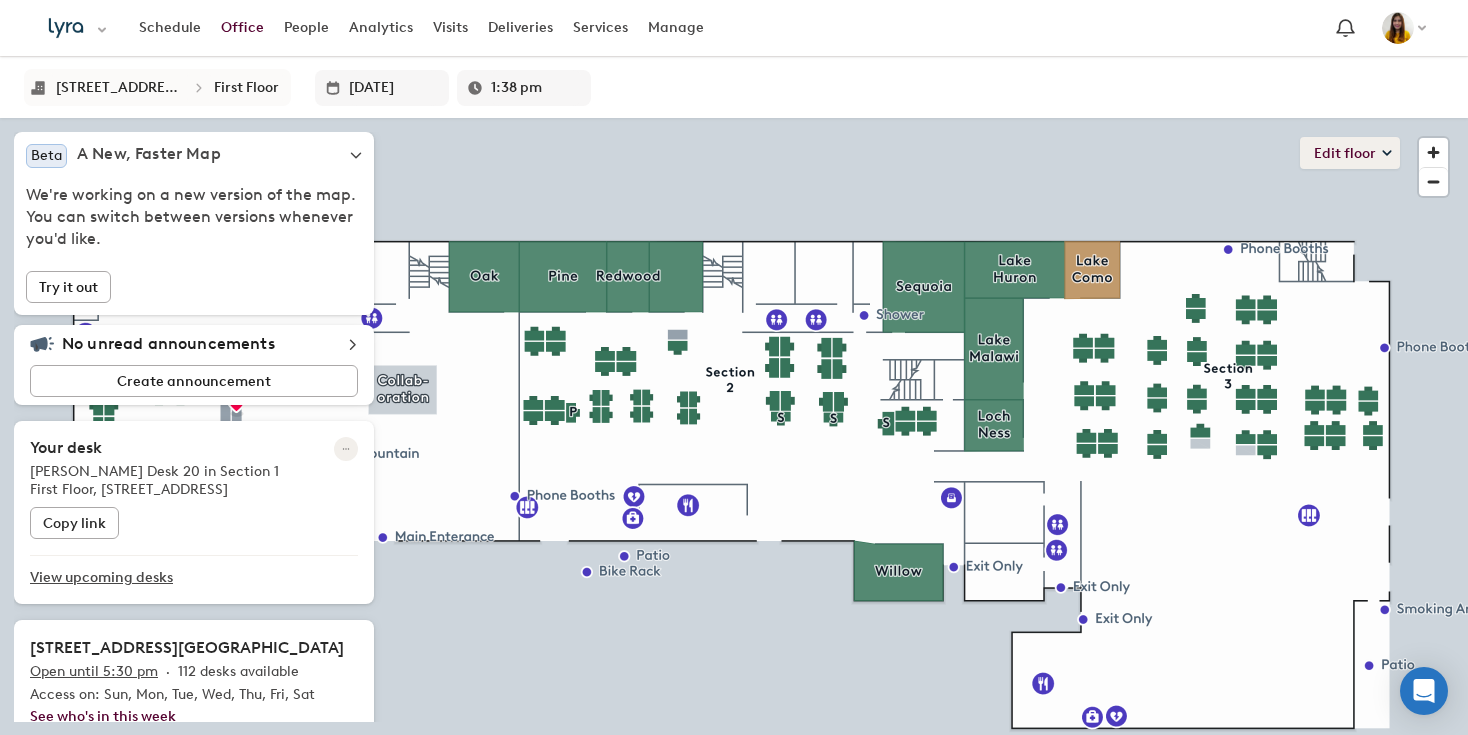 click on "Edit floor" 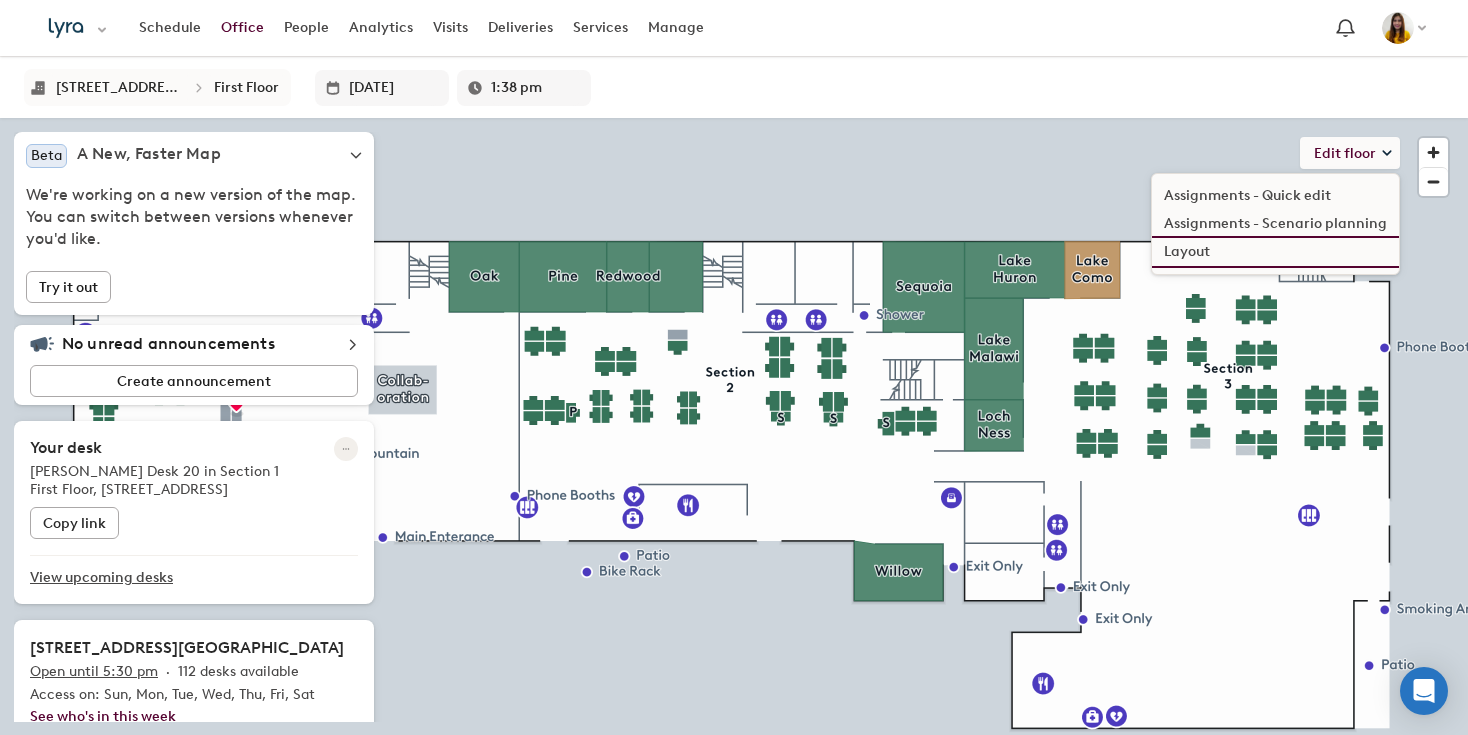 click on "Layout" 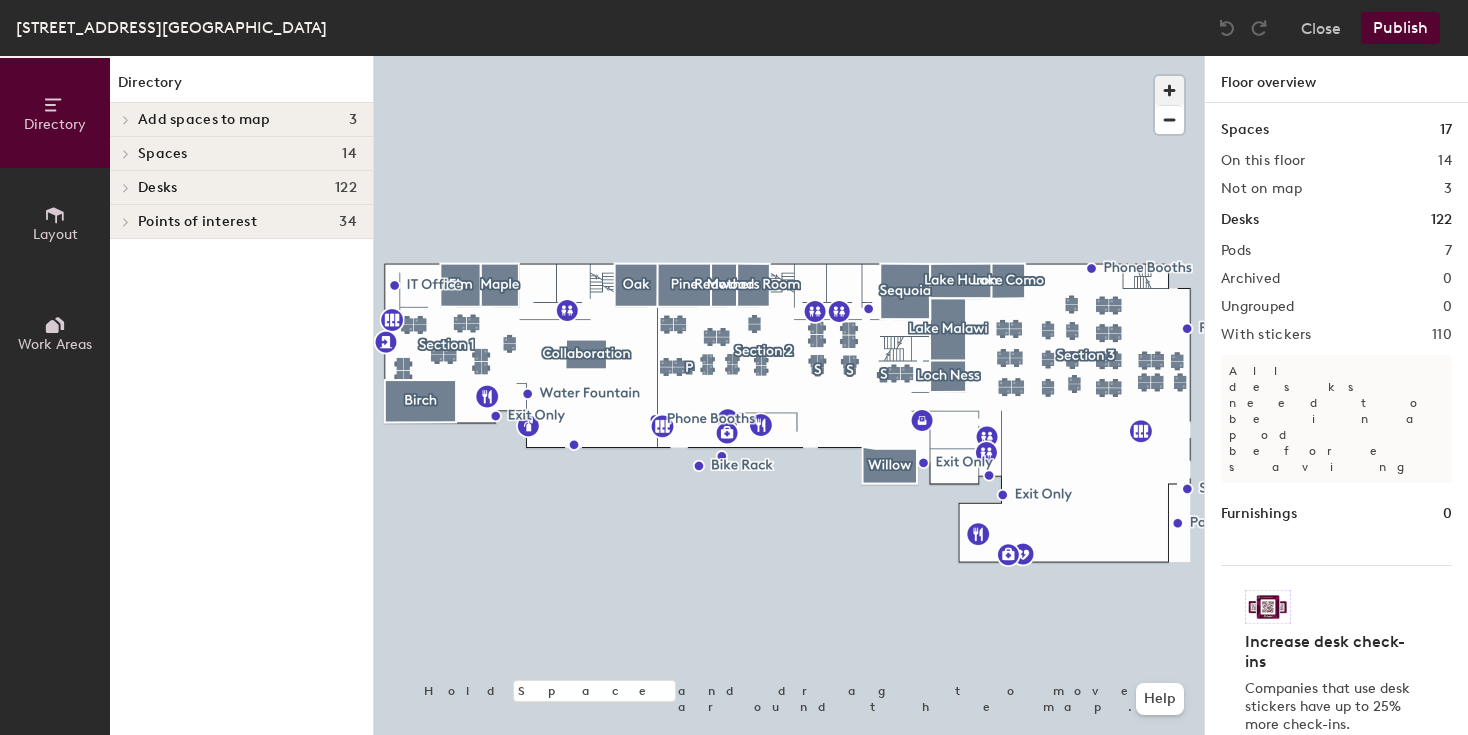 click 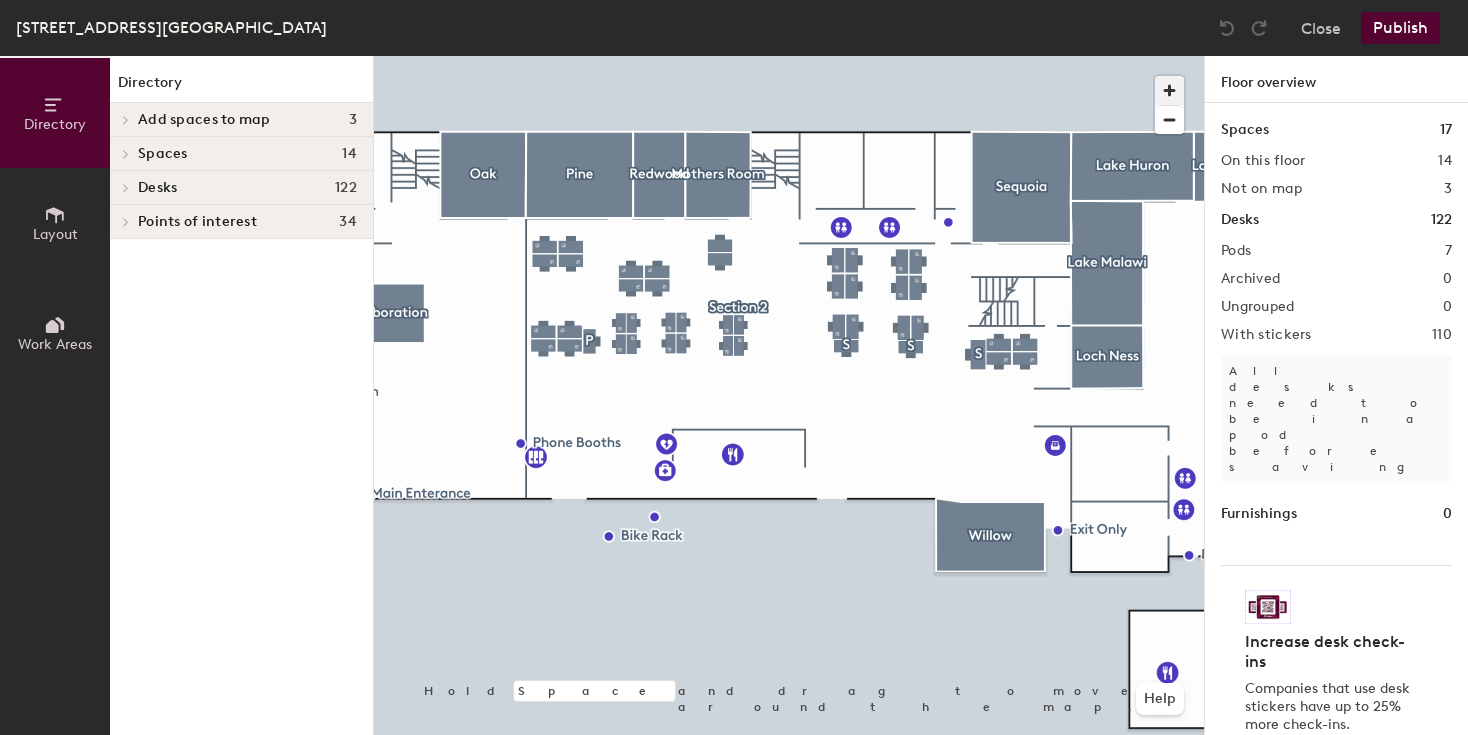 click 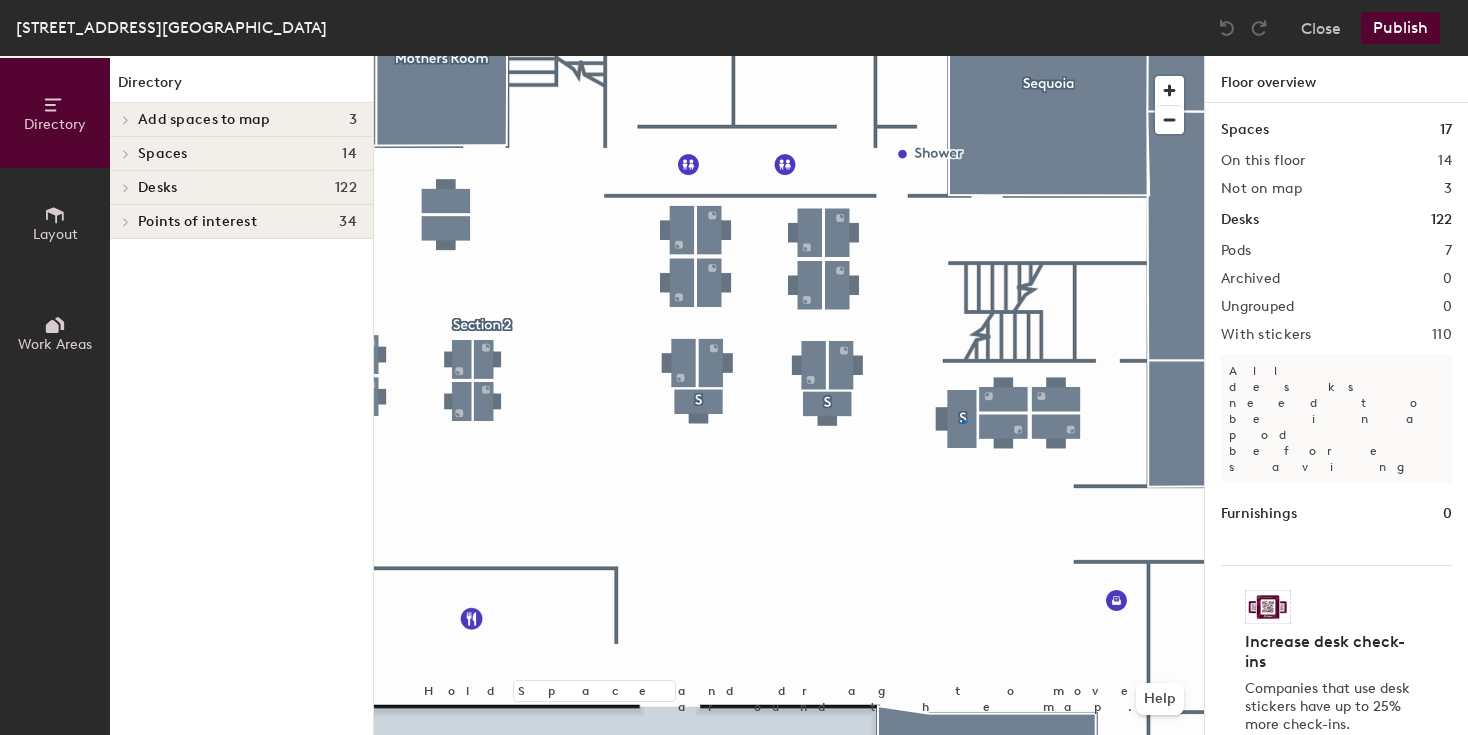 click 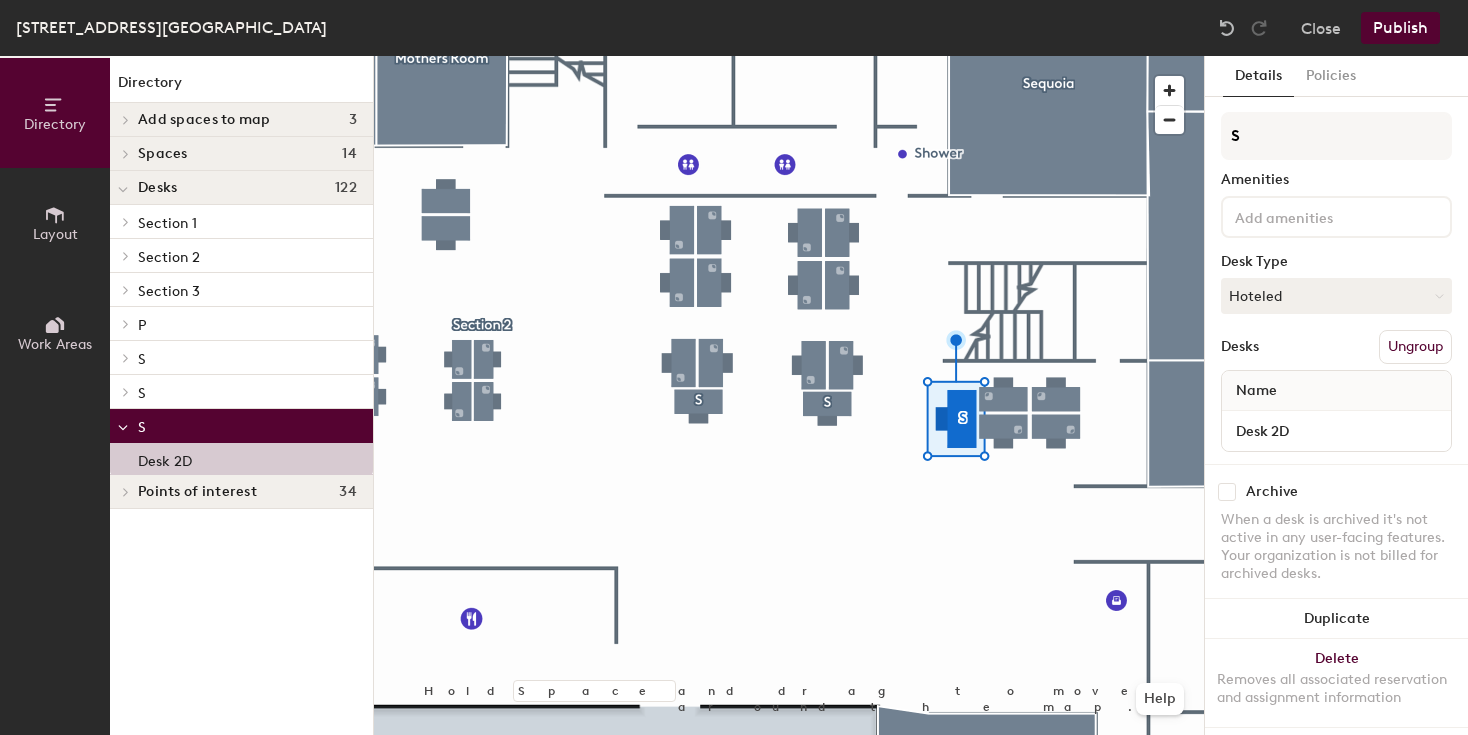 click on "Layout" 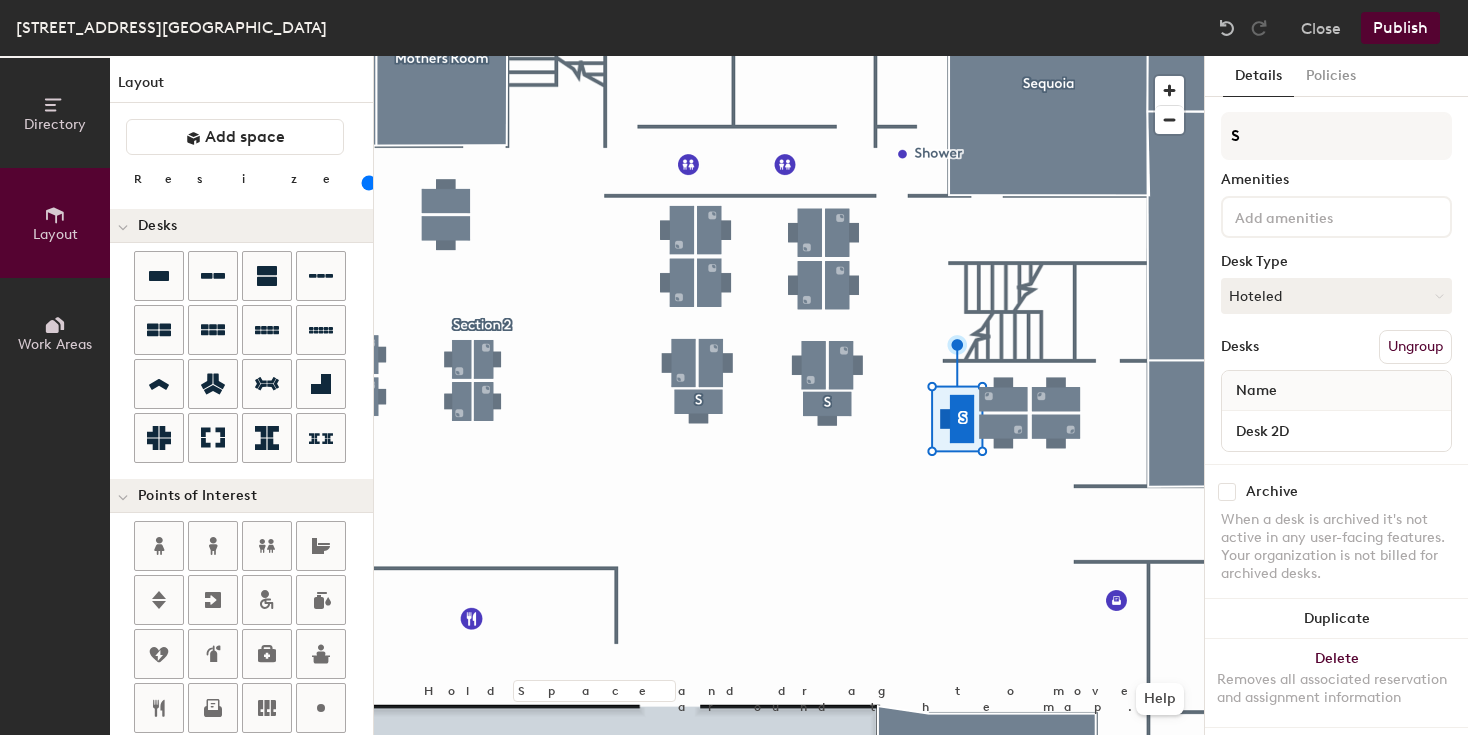 click 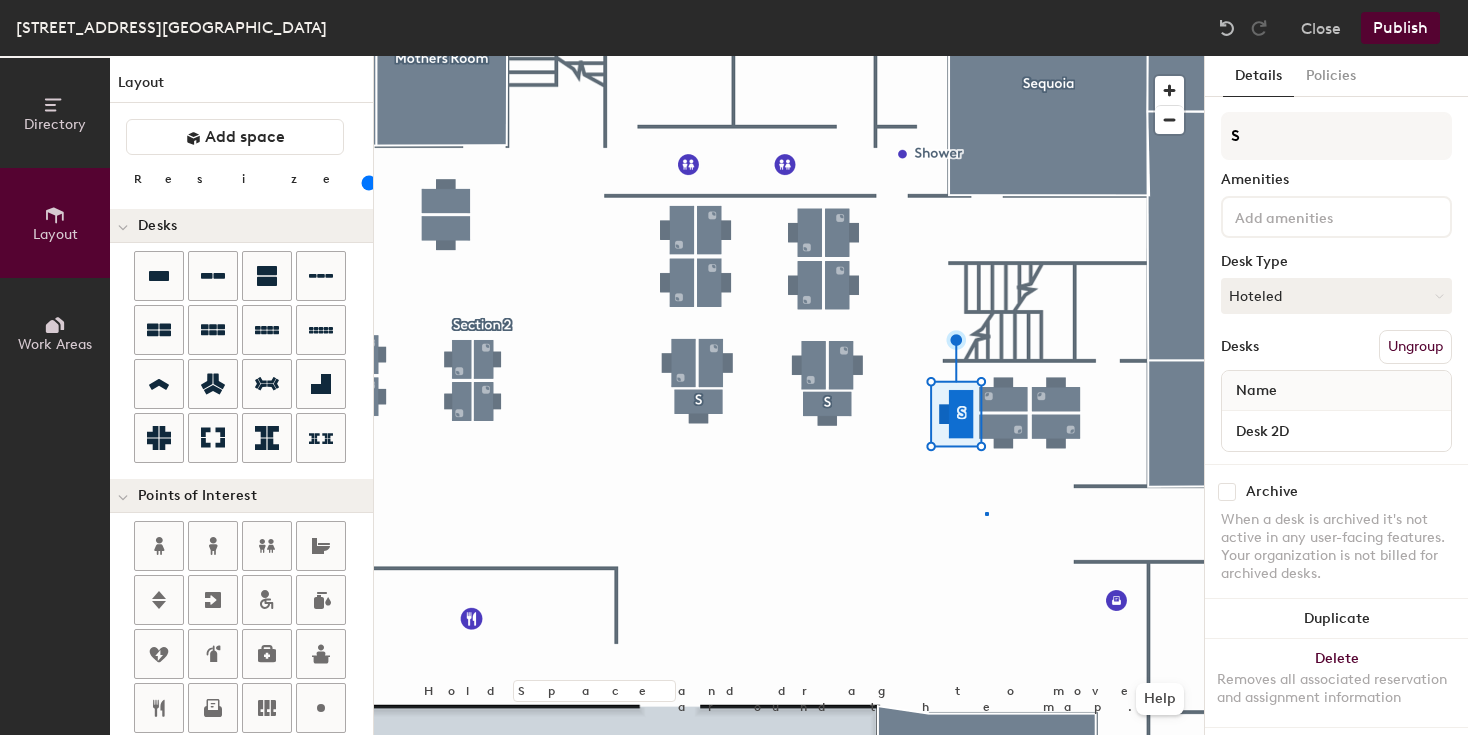 click 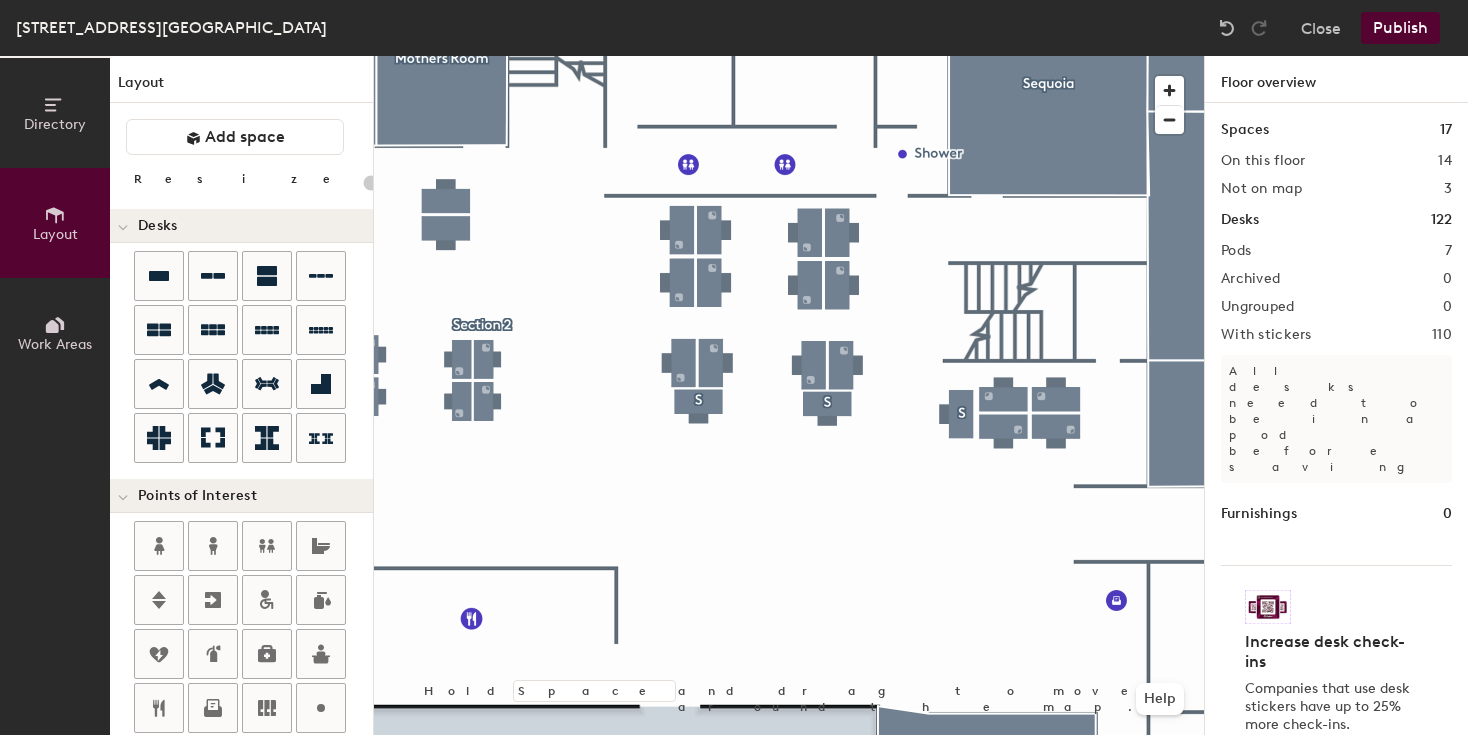 click 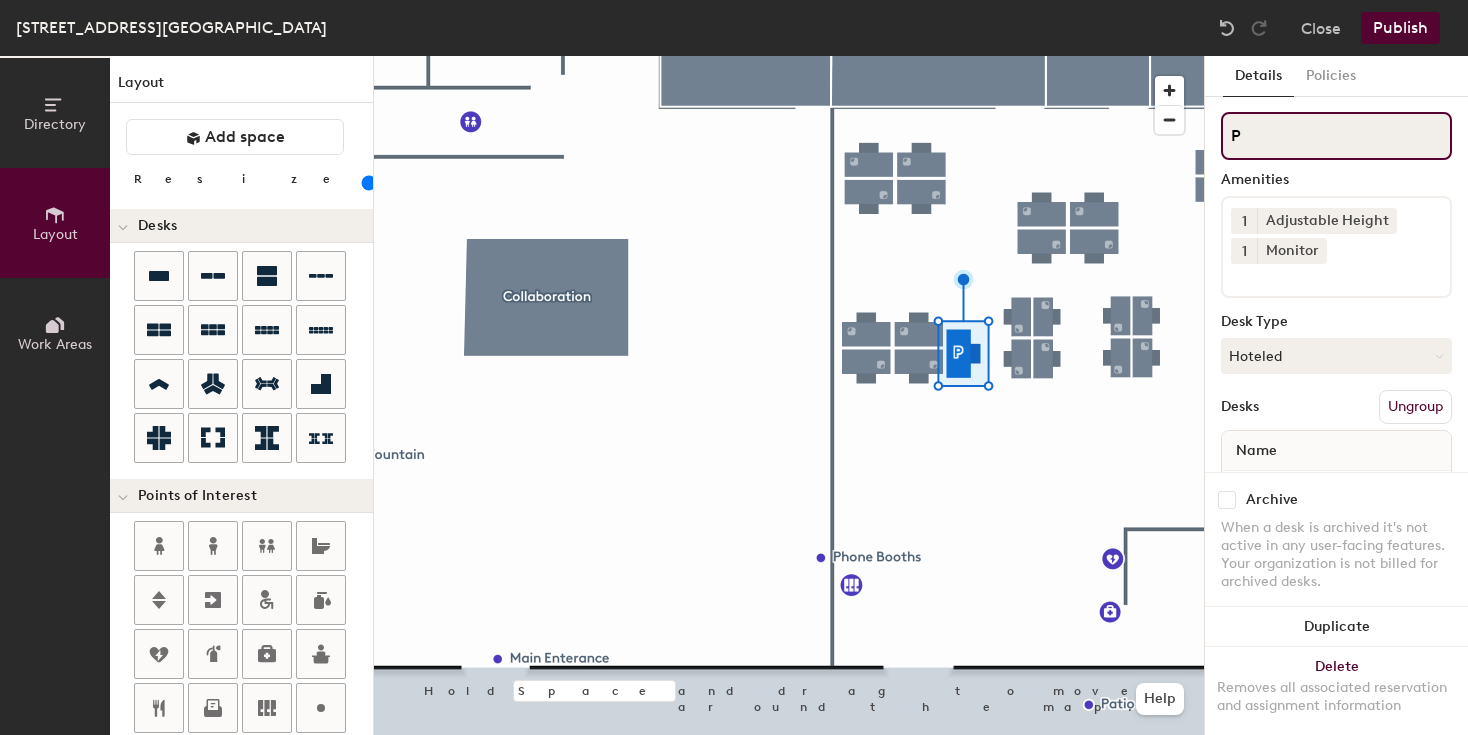 click on "P" 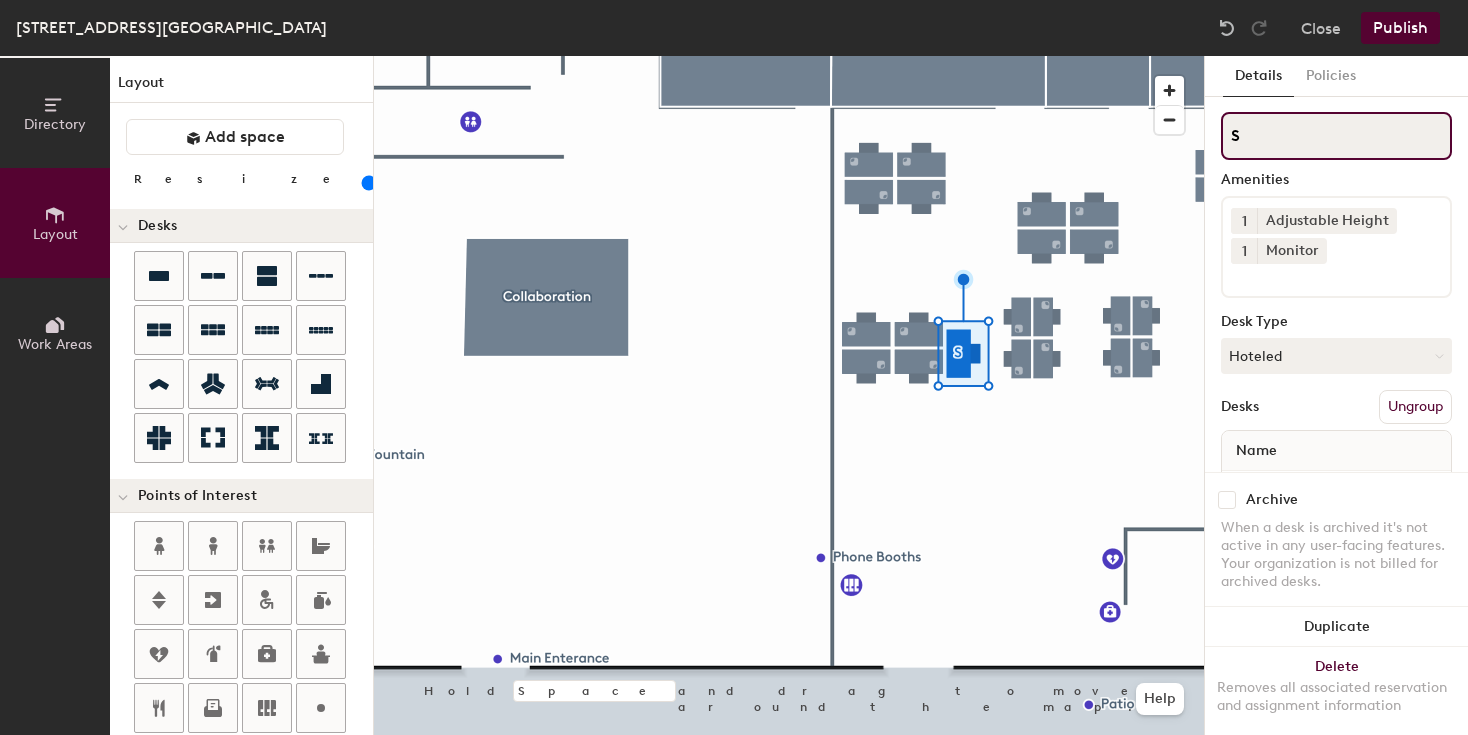 type on "S" 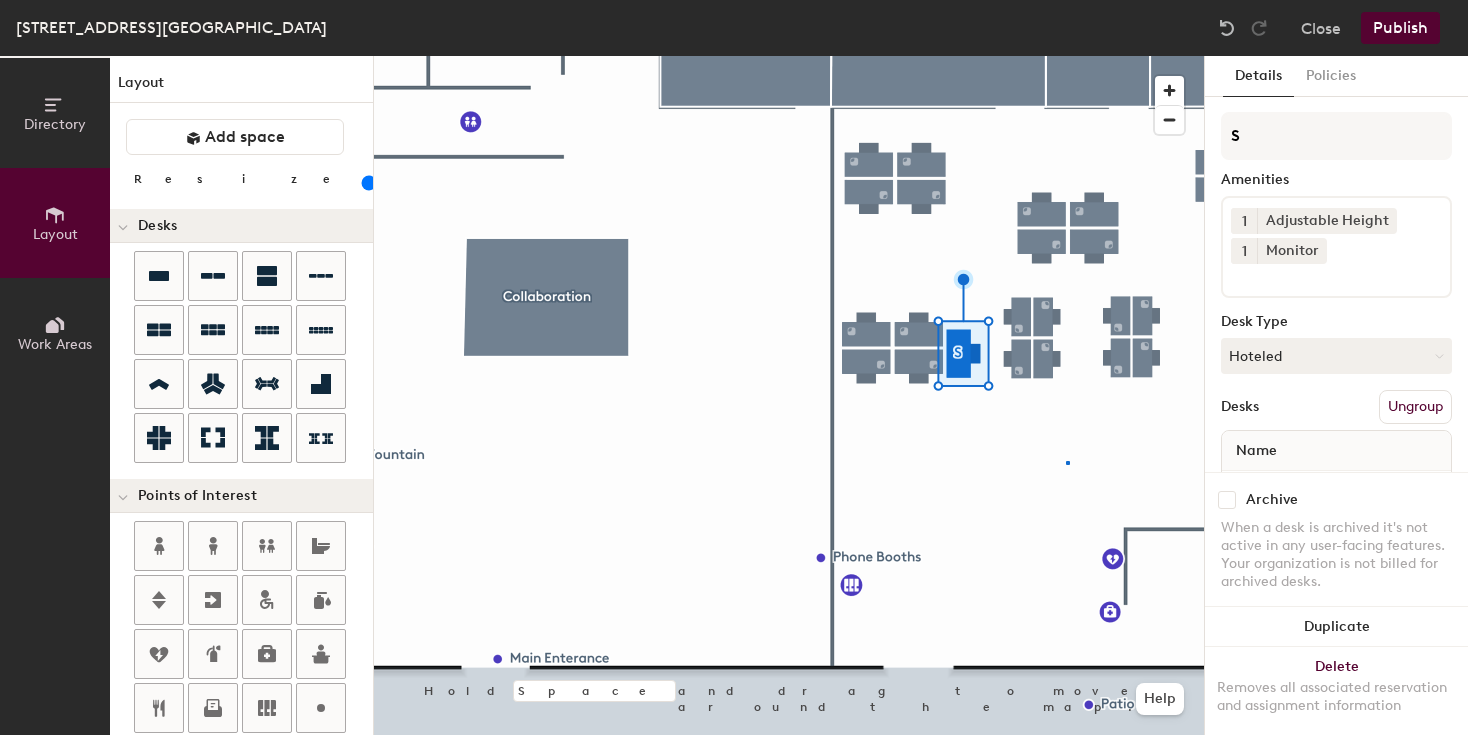 click 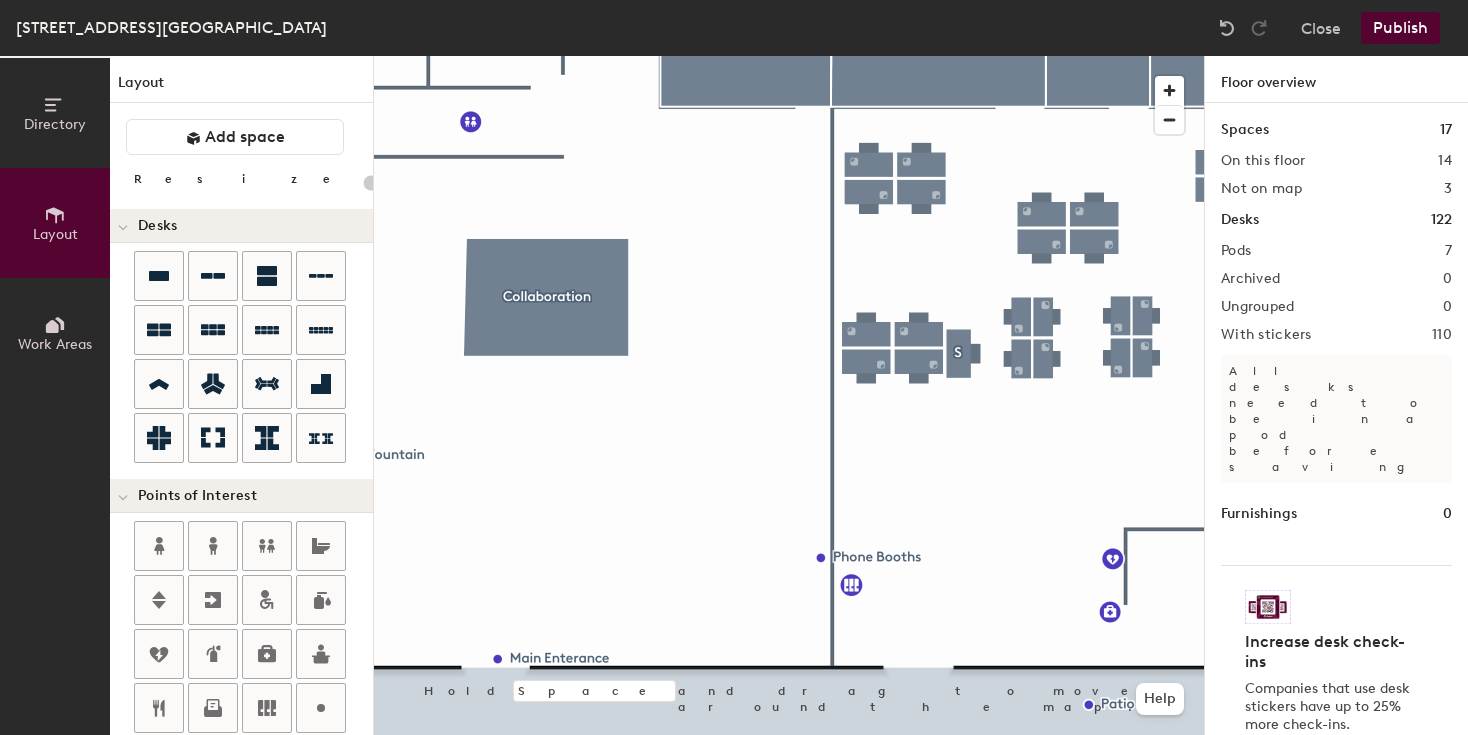 click on "Publish" 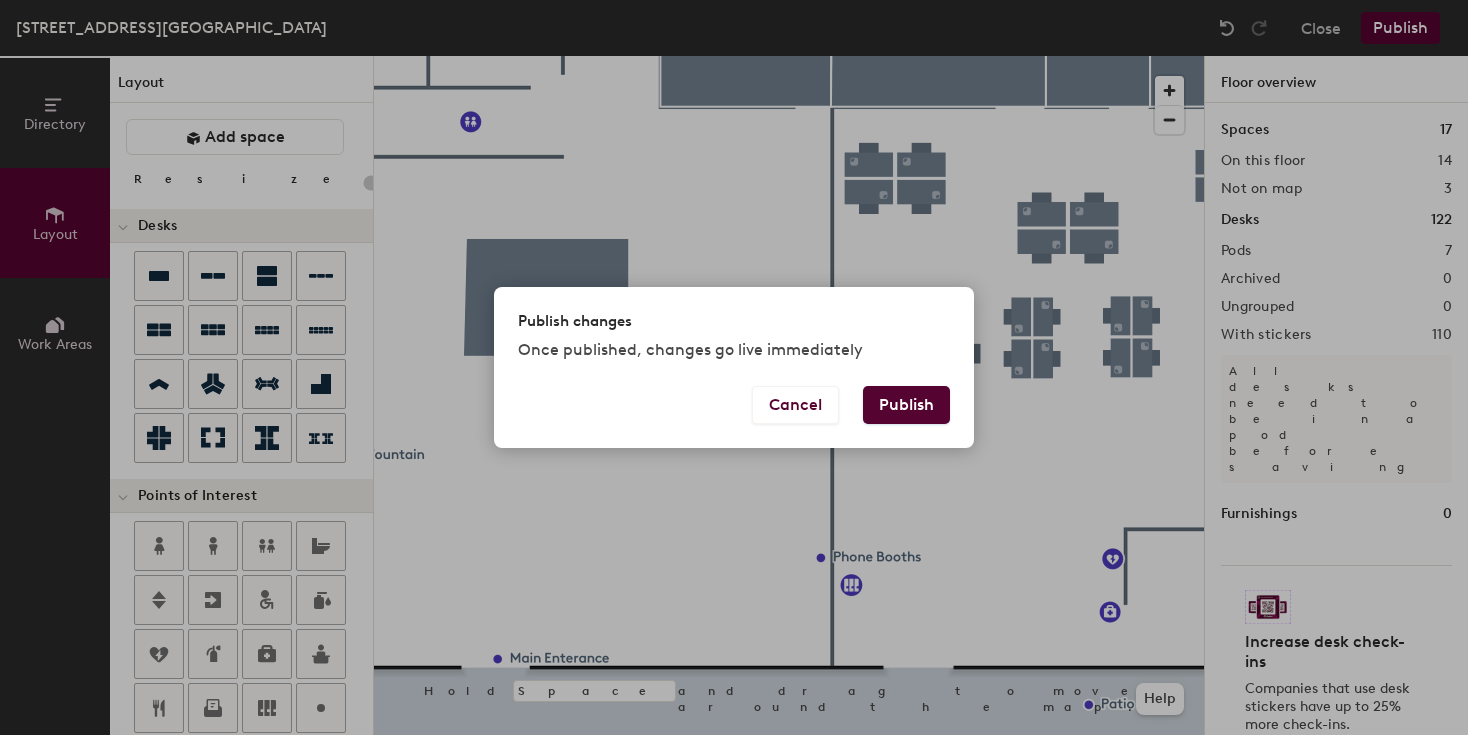 click on "Publish" at bounding box center [906, 405] 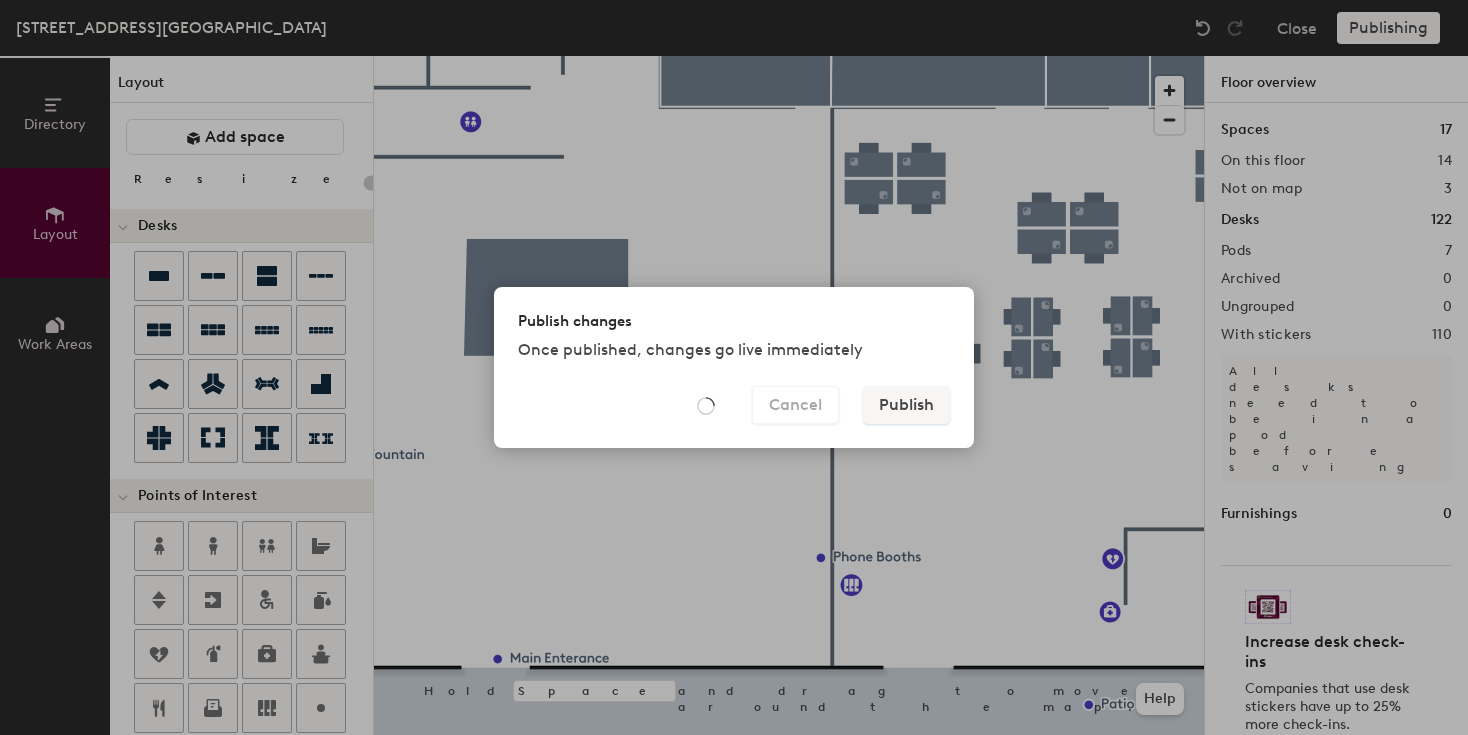 type on "20" 